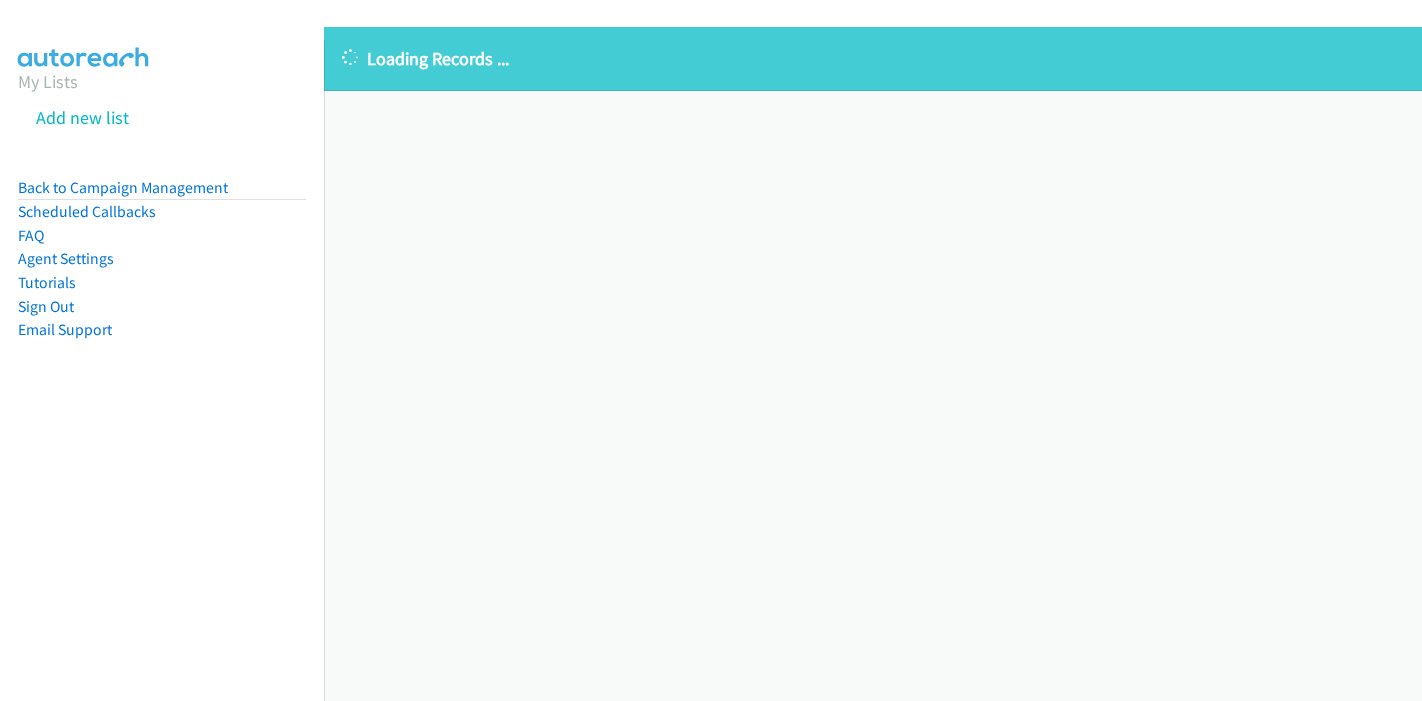 scroll, scrollTop: 0, scrollLeft: 0, axis: both 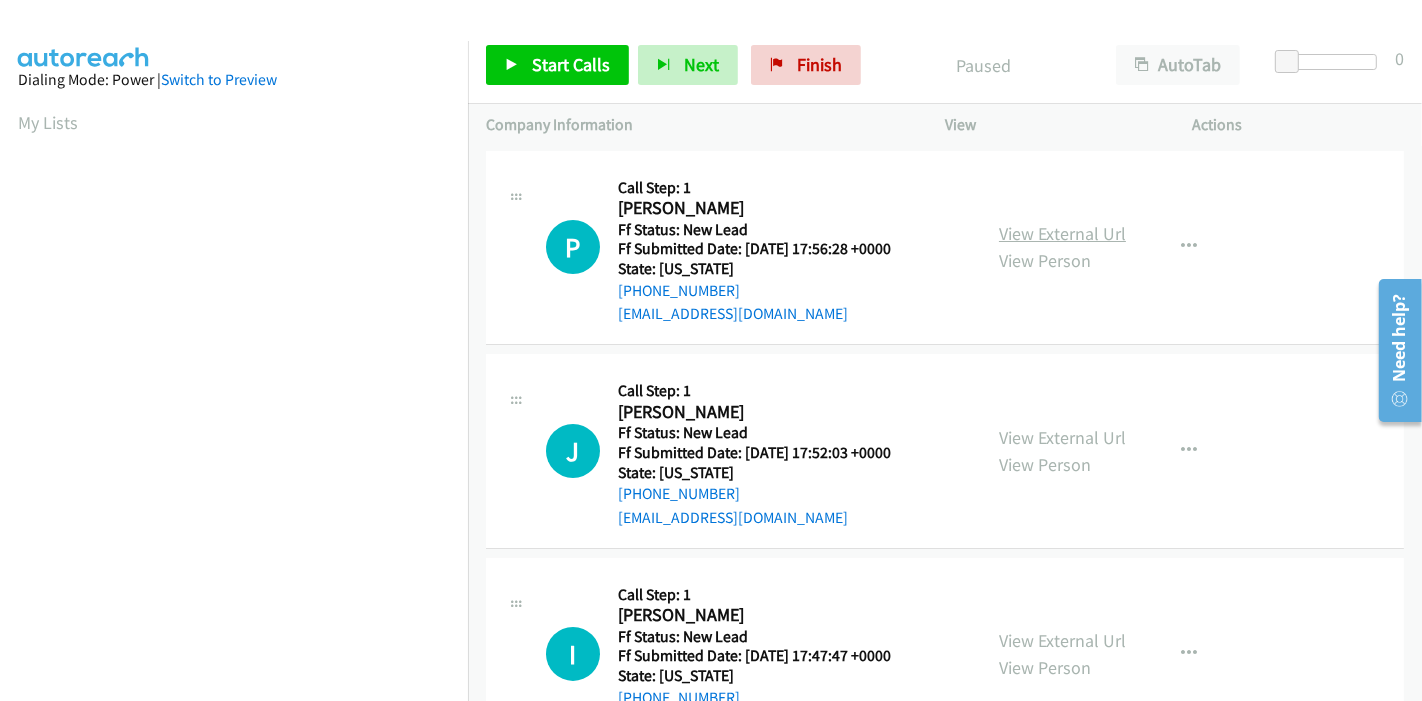 click on "View External Url" at bounding box center [1062, 233] 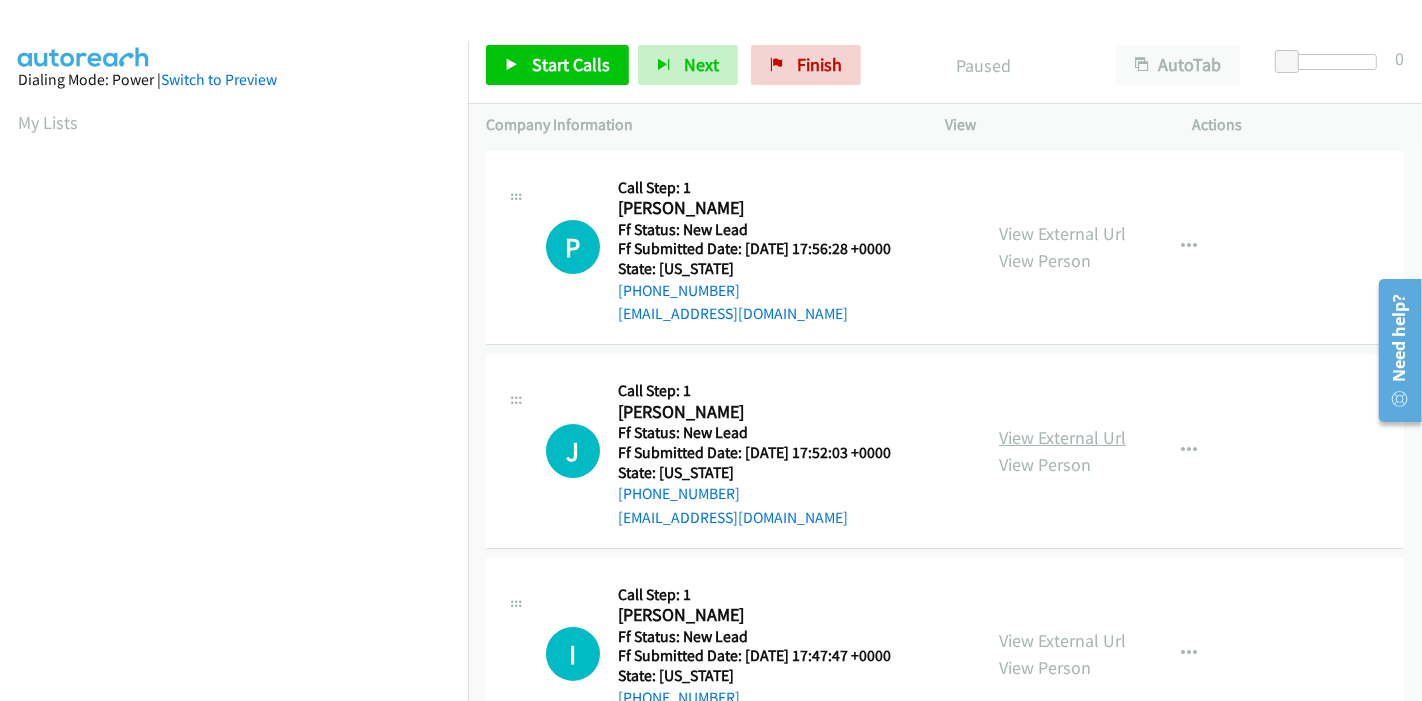 click on "View External Url" at bounding box center (1062, 437) 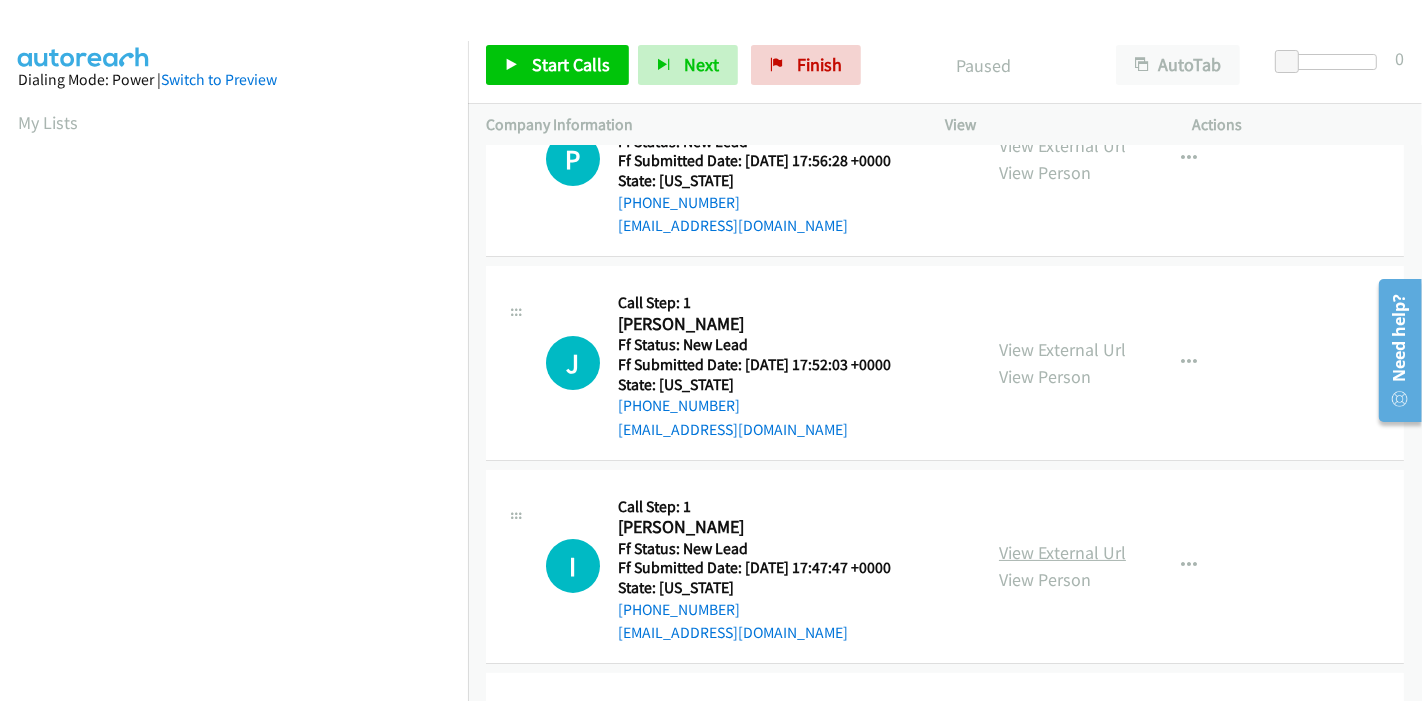 scroll, scrollTop: 222, scrollLeft: 0, axis: vertical 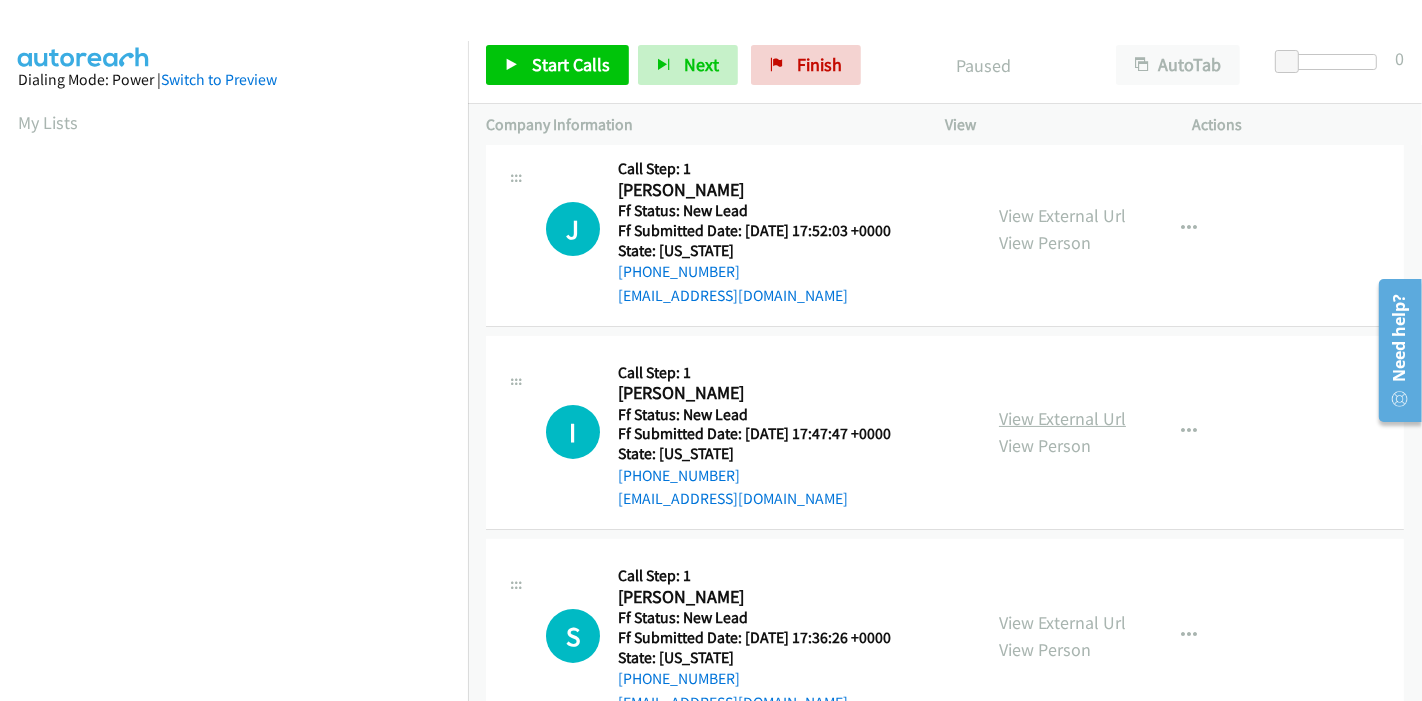 click on "View External Url" at bounding box center (1062, 418) 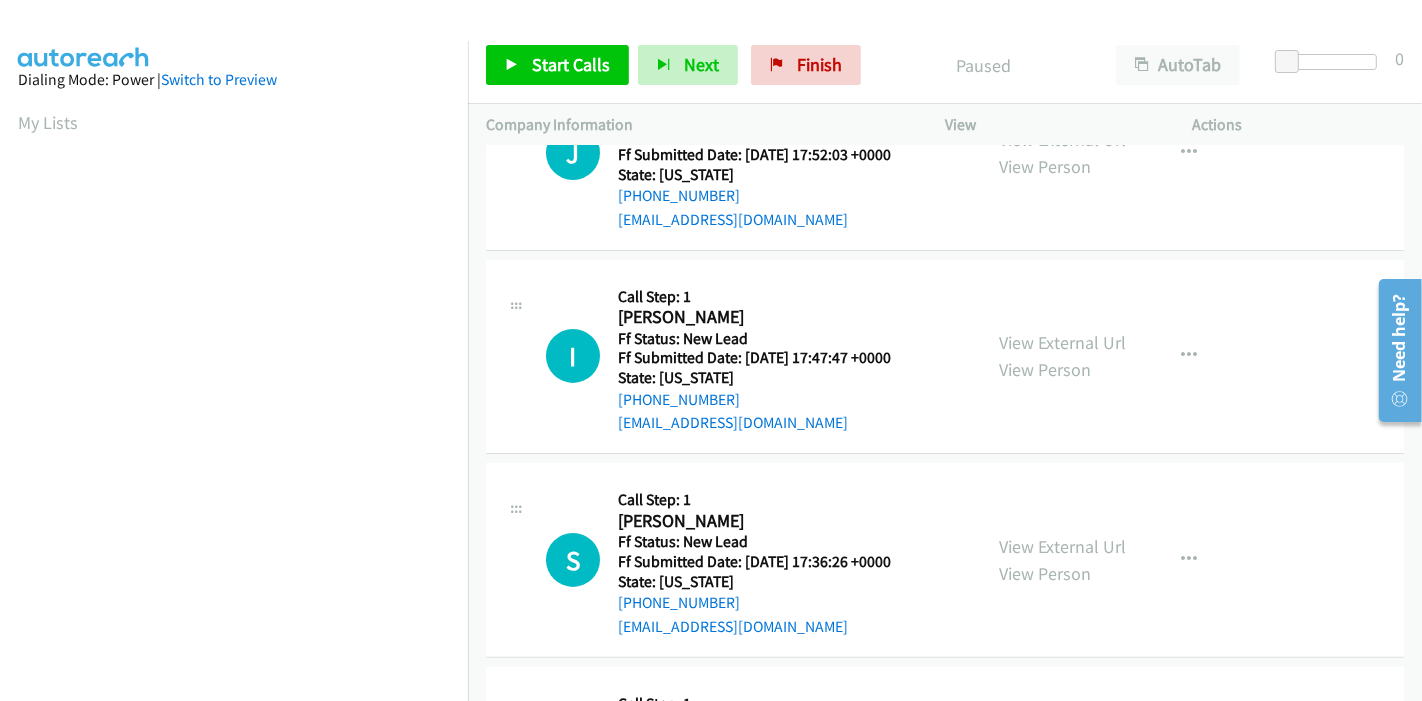 scroll, scrollTop: 333, scrollLeft: 0, axis: vertical 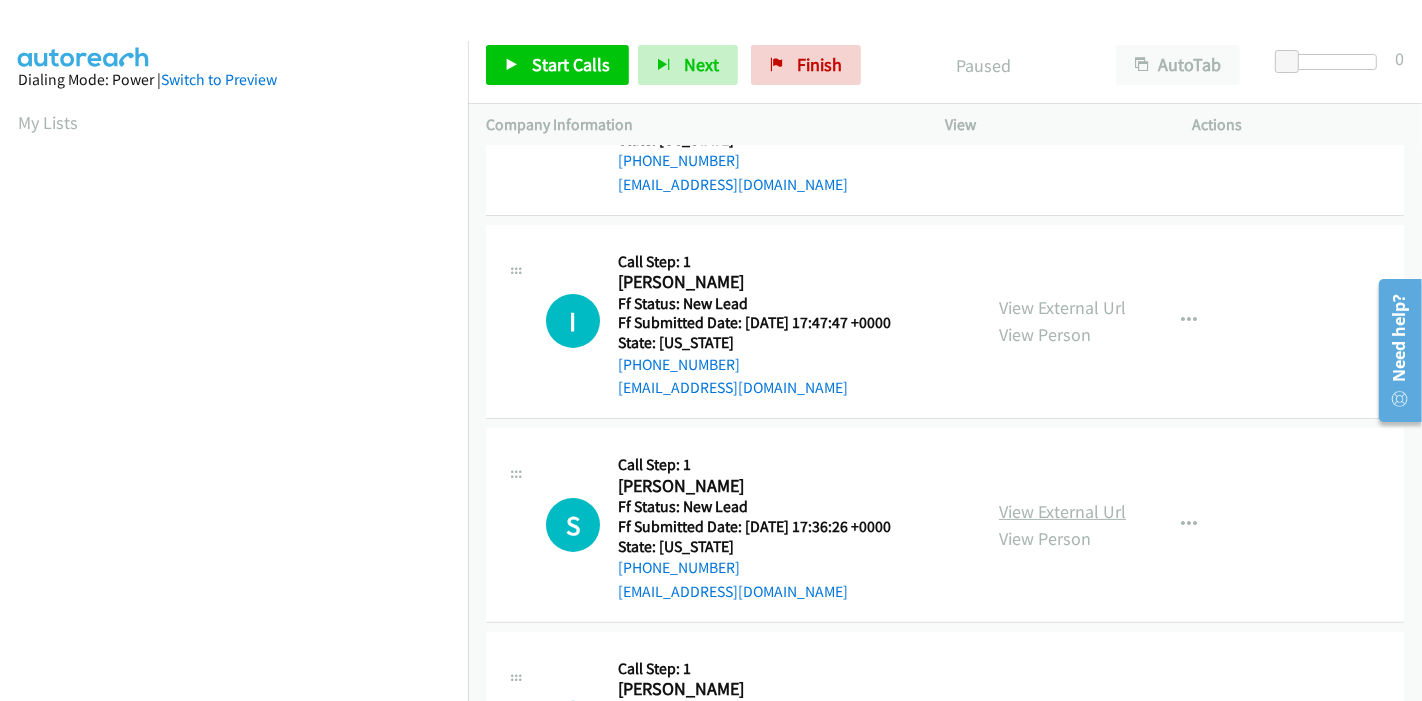 click on "View External Url" at bounding box center (1062, 511) 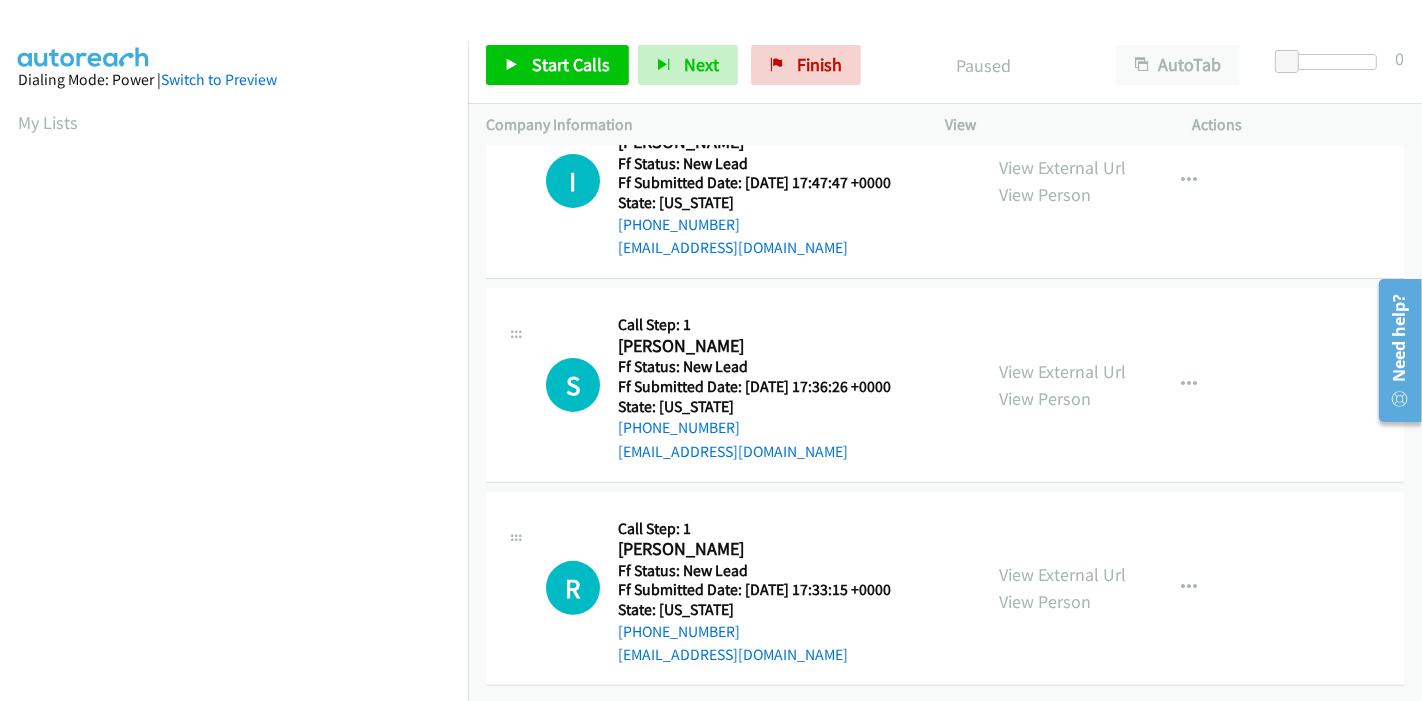 scroll, scrollTop: 487, scrollLeft: 0, axis: vertical 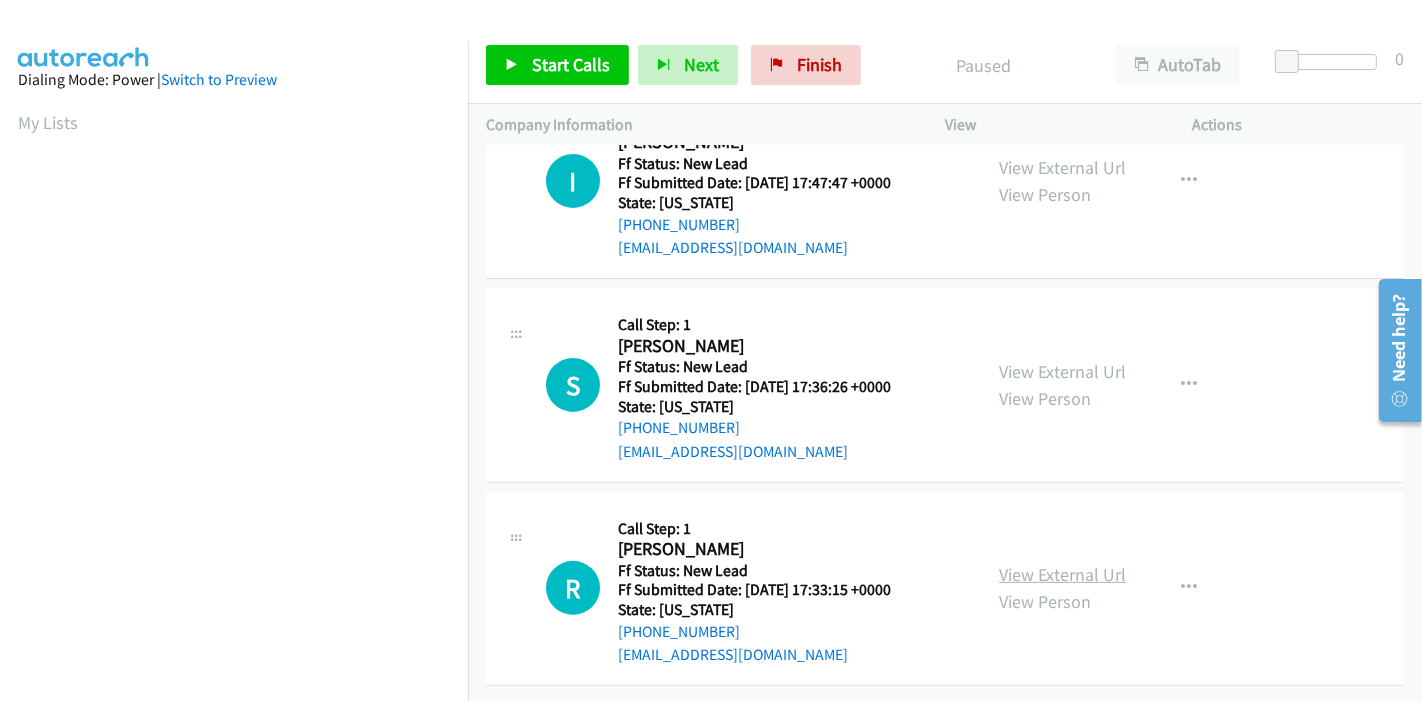 click on "View External Url" at bounding box center [1062, 574] 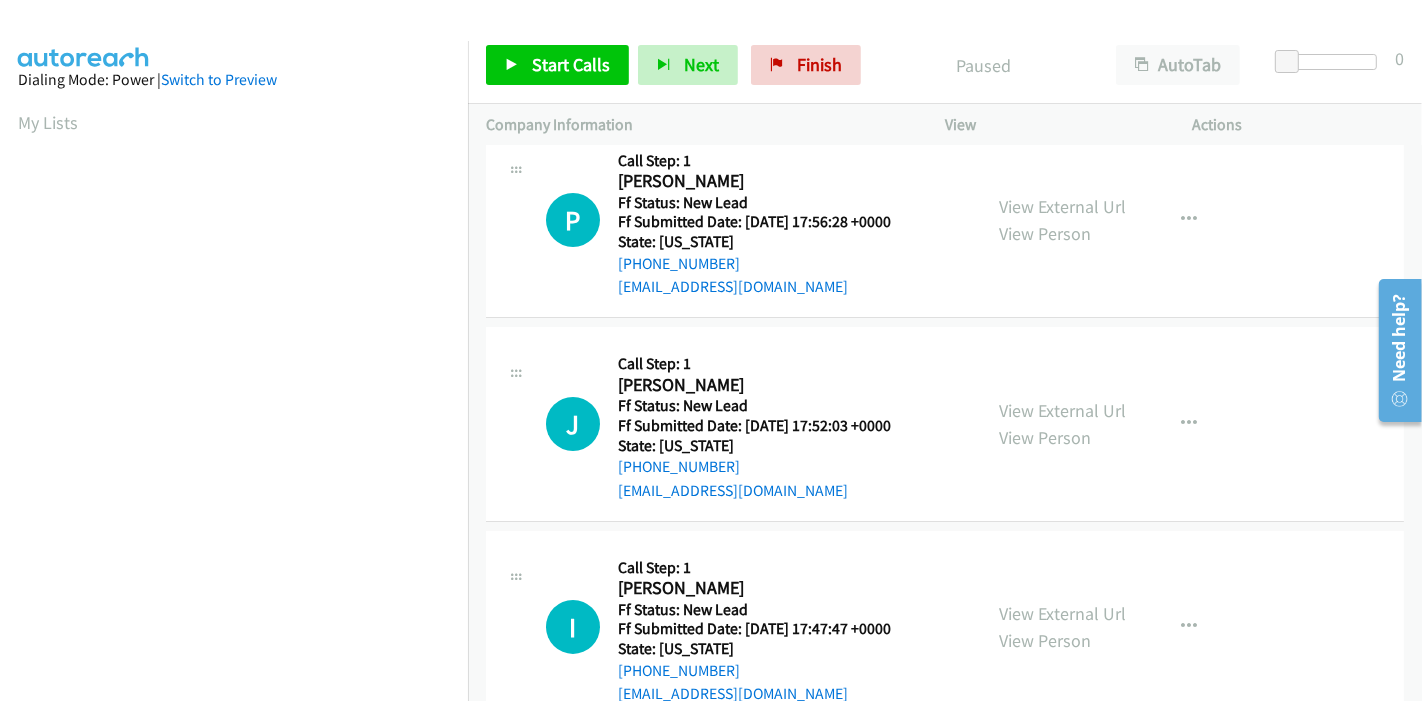 scroll, scrollTop: 0, scrollLeft: 0, axis: both 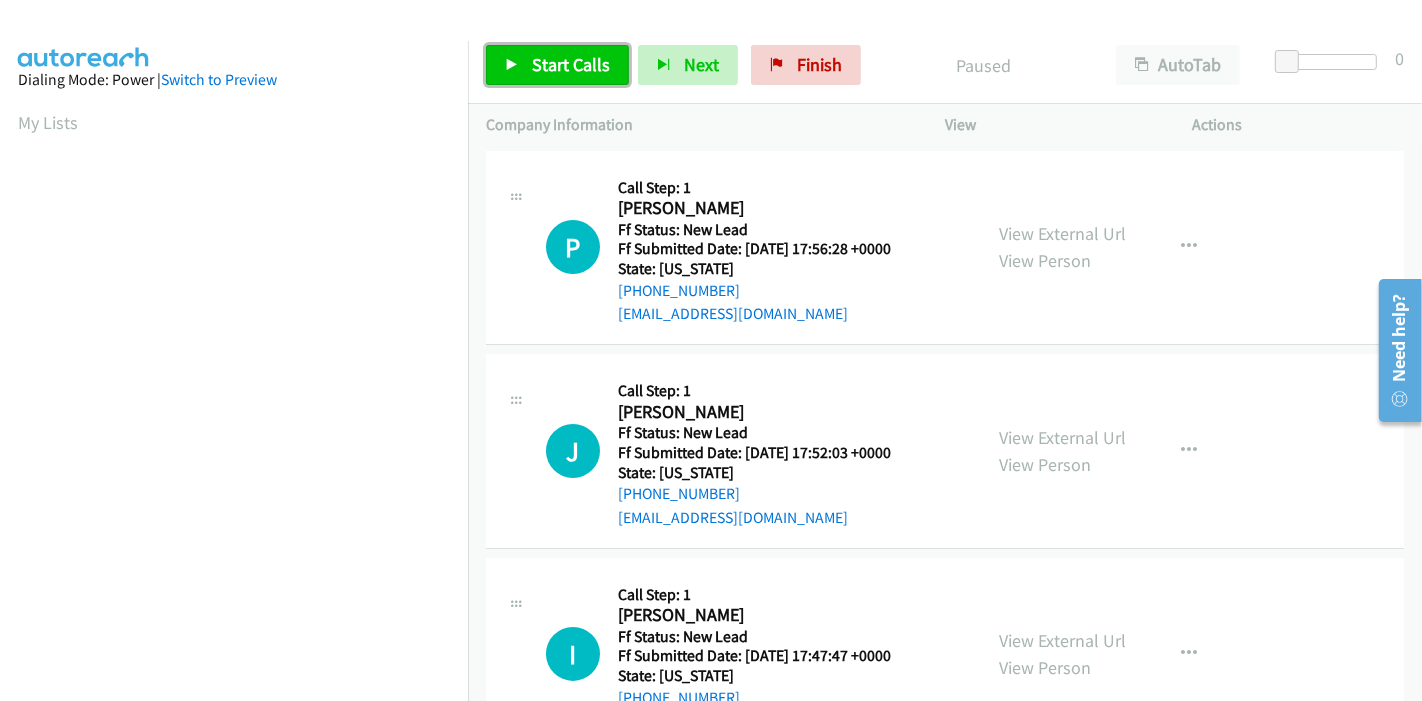 click on "Start Calls" at bounding box center [557, 65] 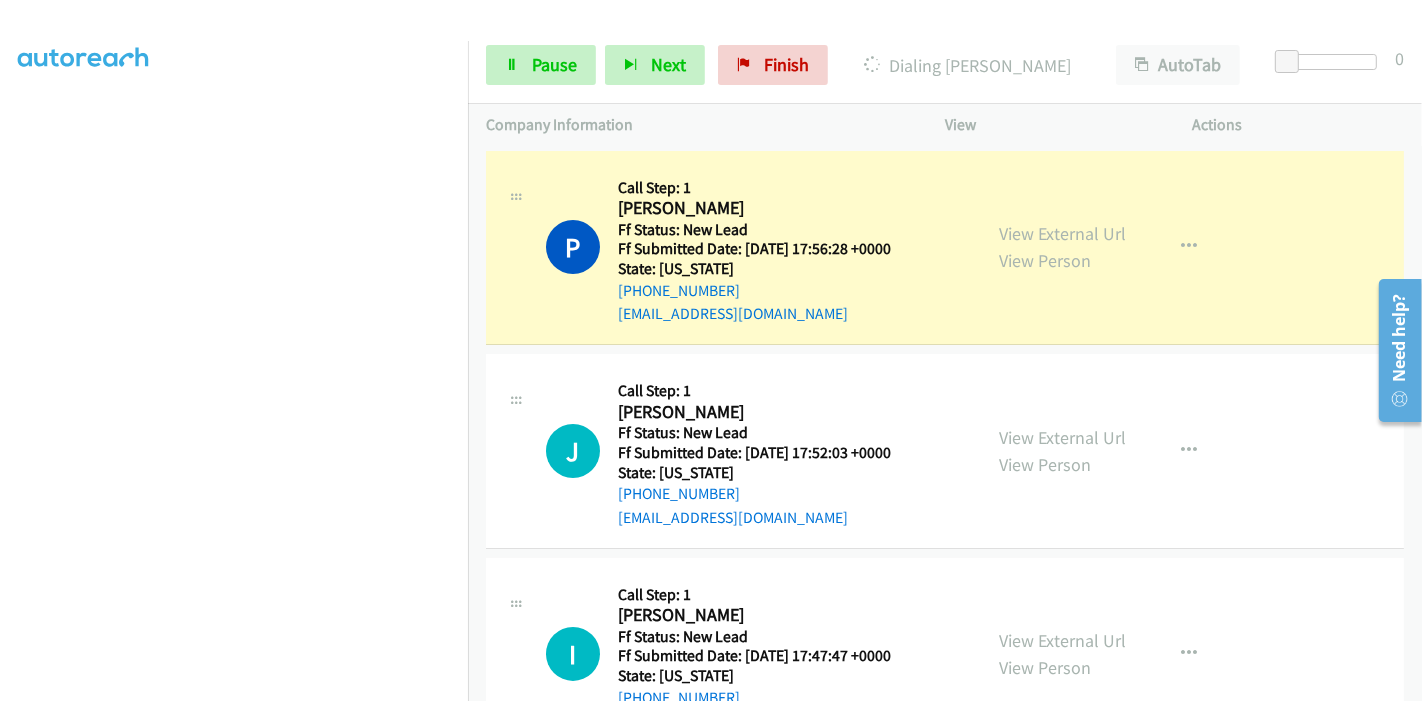 scroll, scrollTop: 422, scrollLeft: 0, axis: vertical 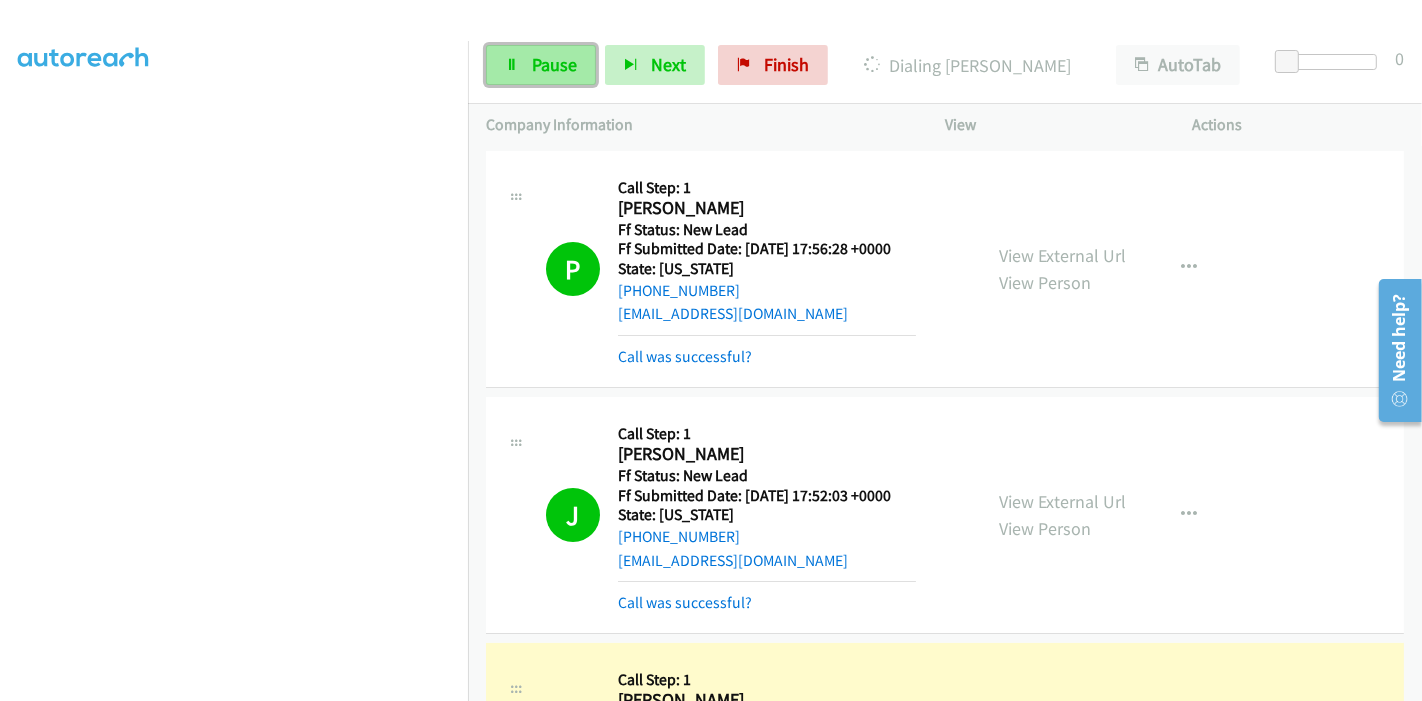 click at bounding box center (512, 66) 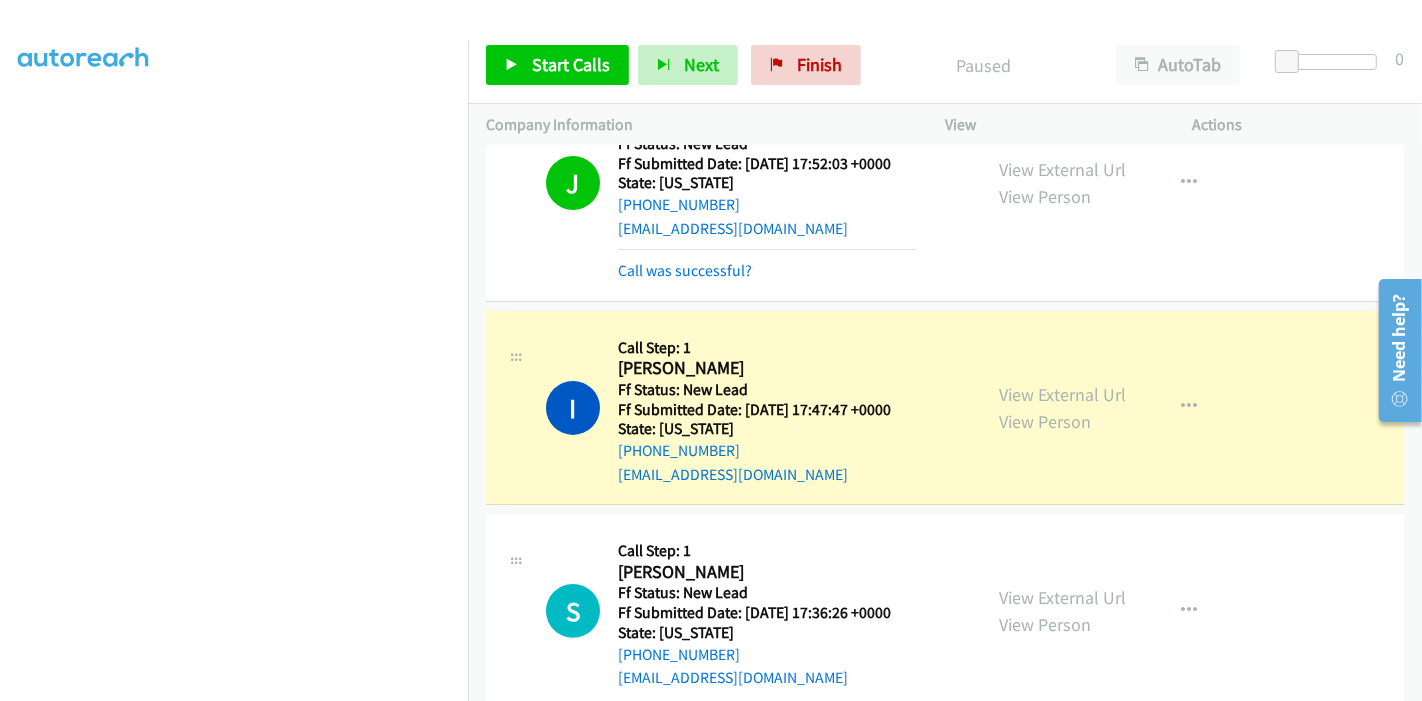 scroll, scrollTop: 444, scrollLeft: 0, axis: vertical 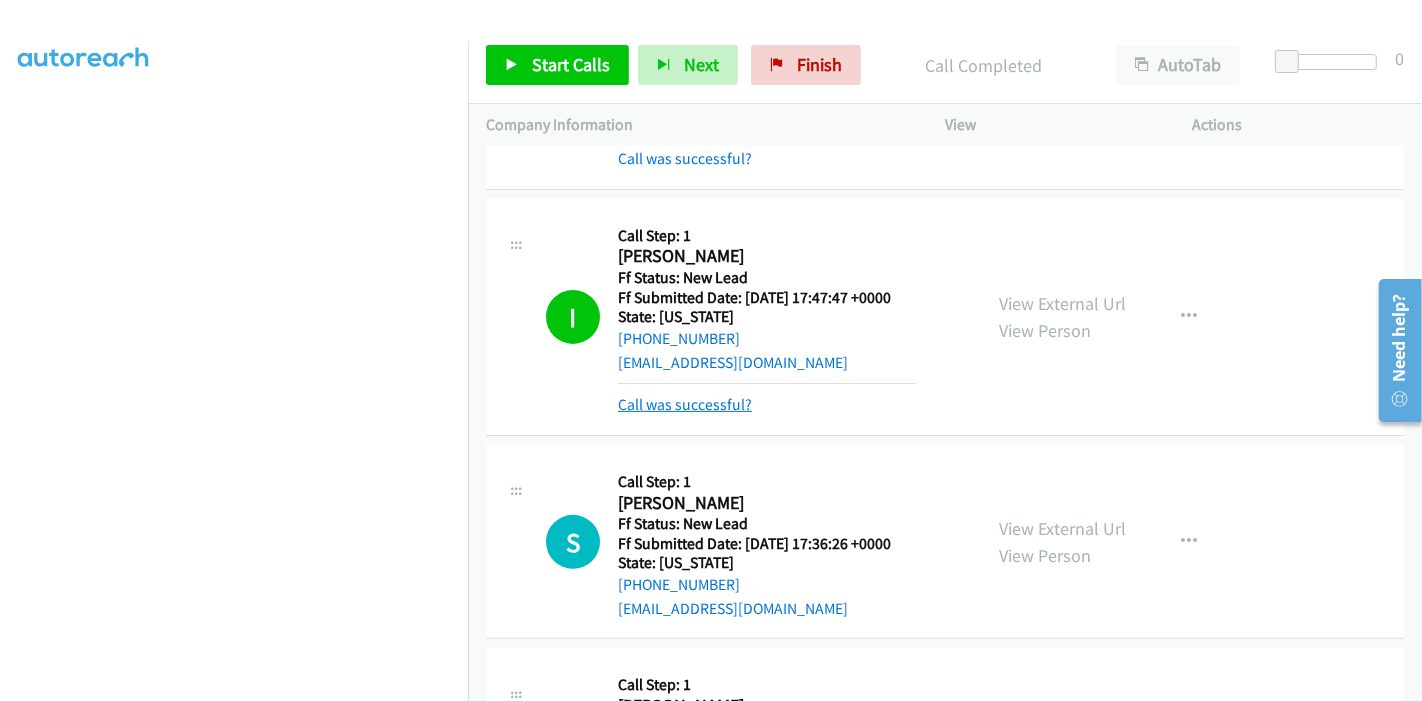 click on "Call was successful?" at bounding box center (685, 404) 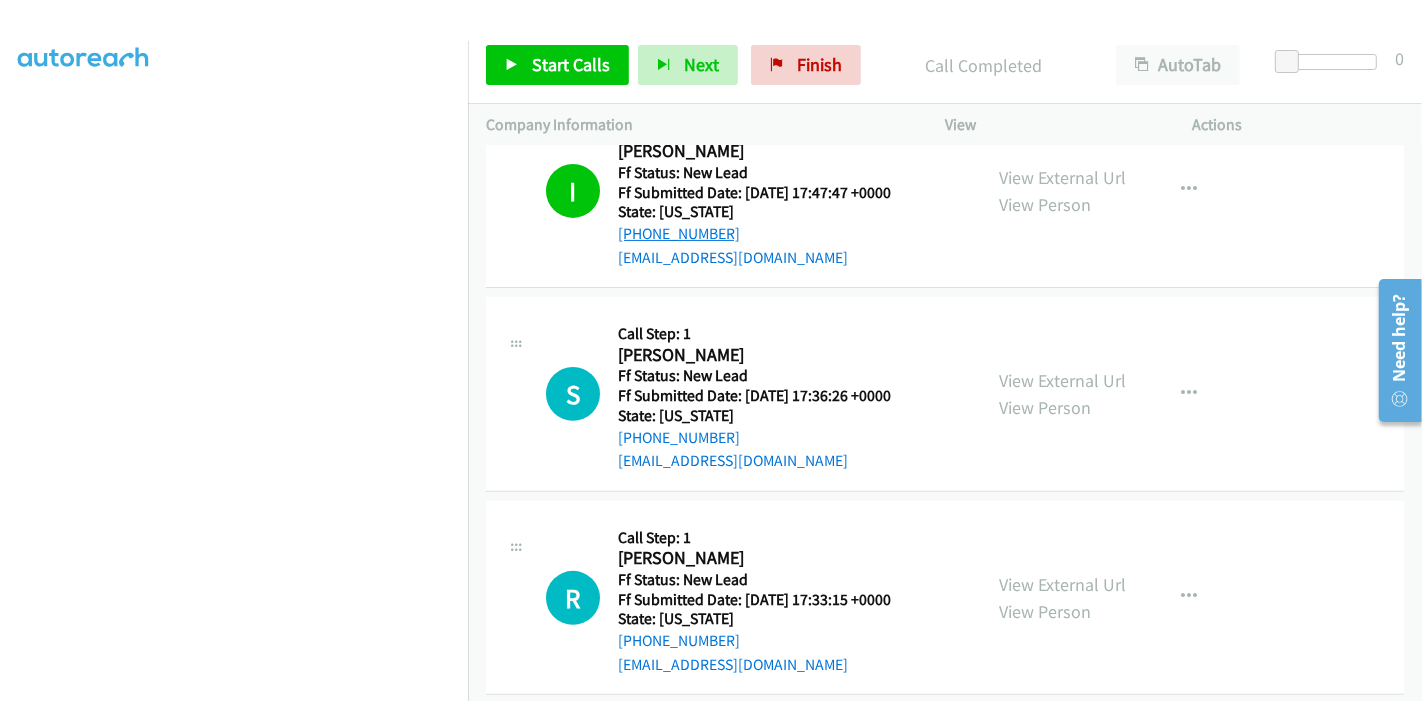 scroll, scrollTop: 666, scrollLeft: 0, axis: vertical 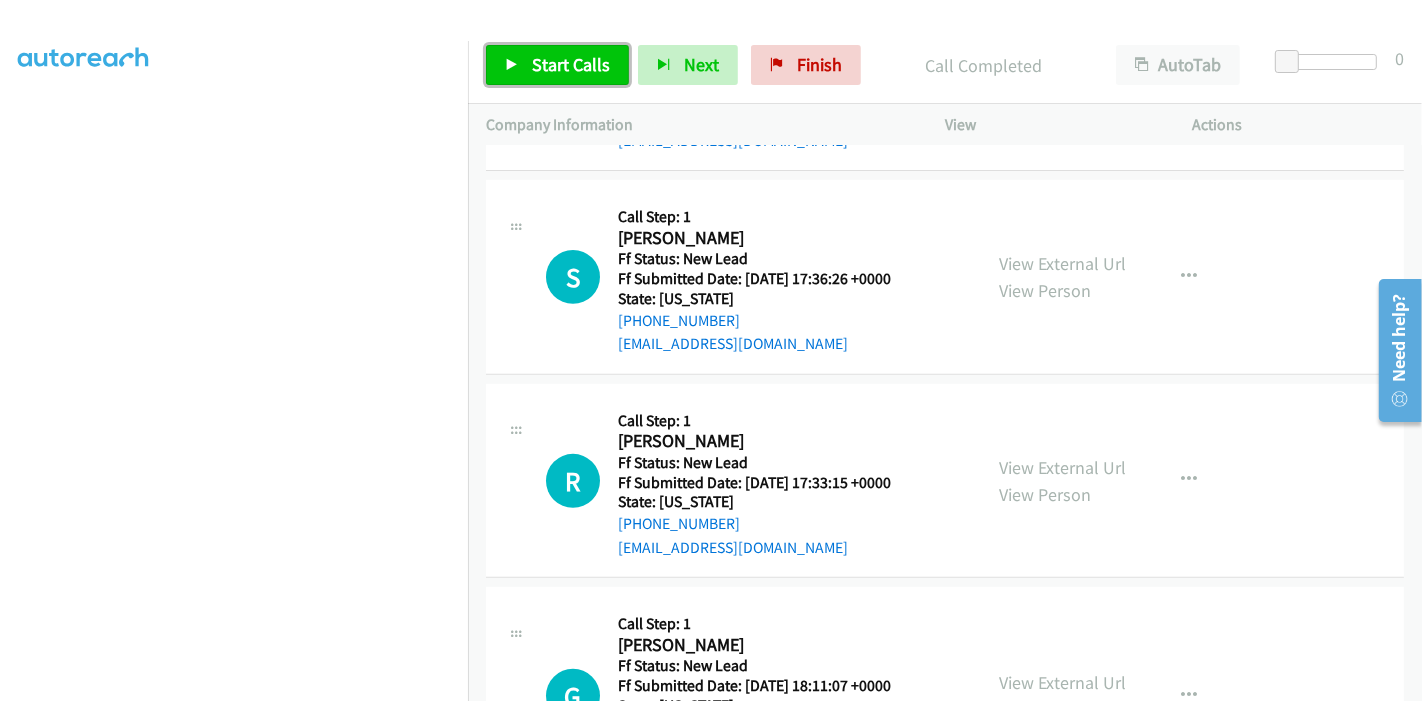 click on "Start Calls" at bounding box center (571, 64) 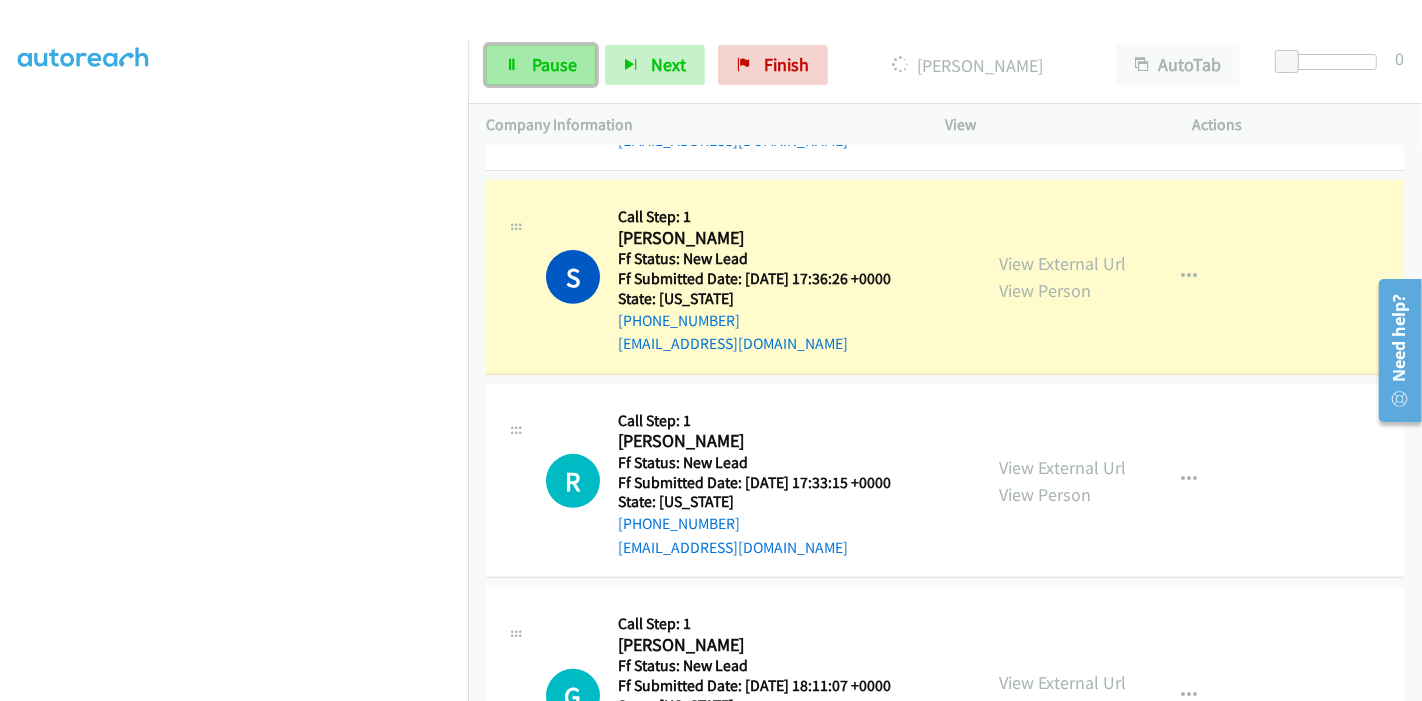 click on "Pause" at bounding box center (541, 65) 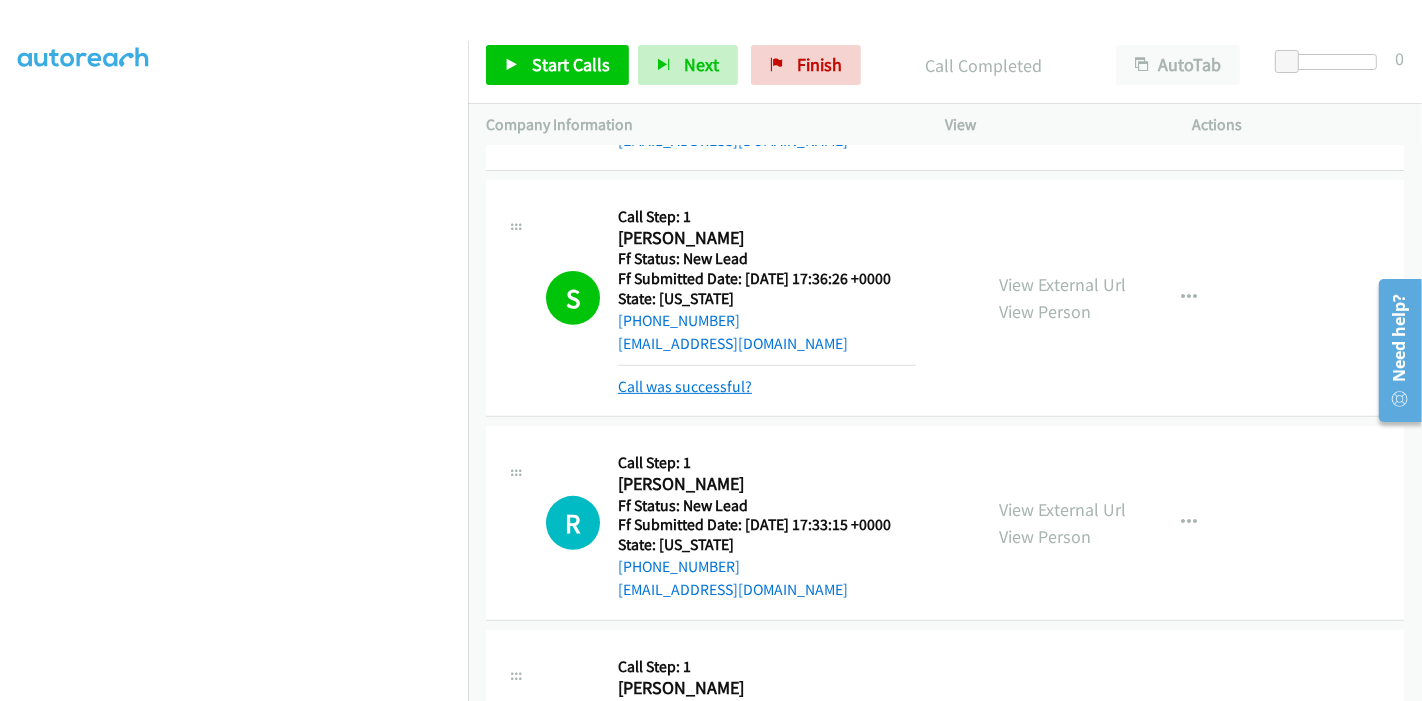 click on "Call was successful?" at bounding box center [685, 386] 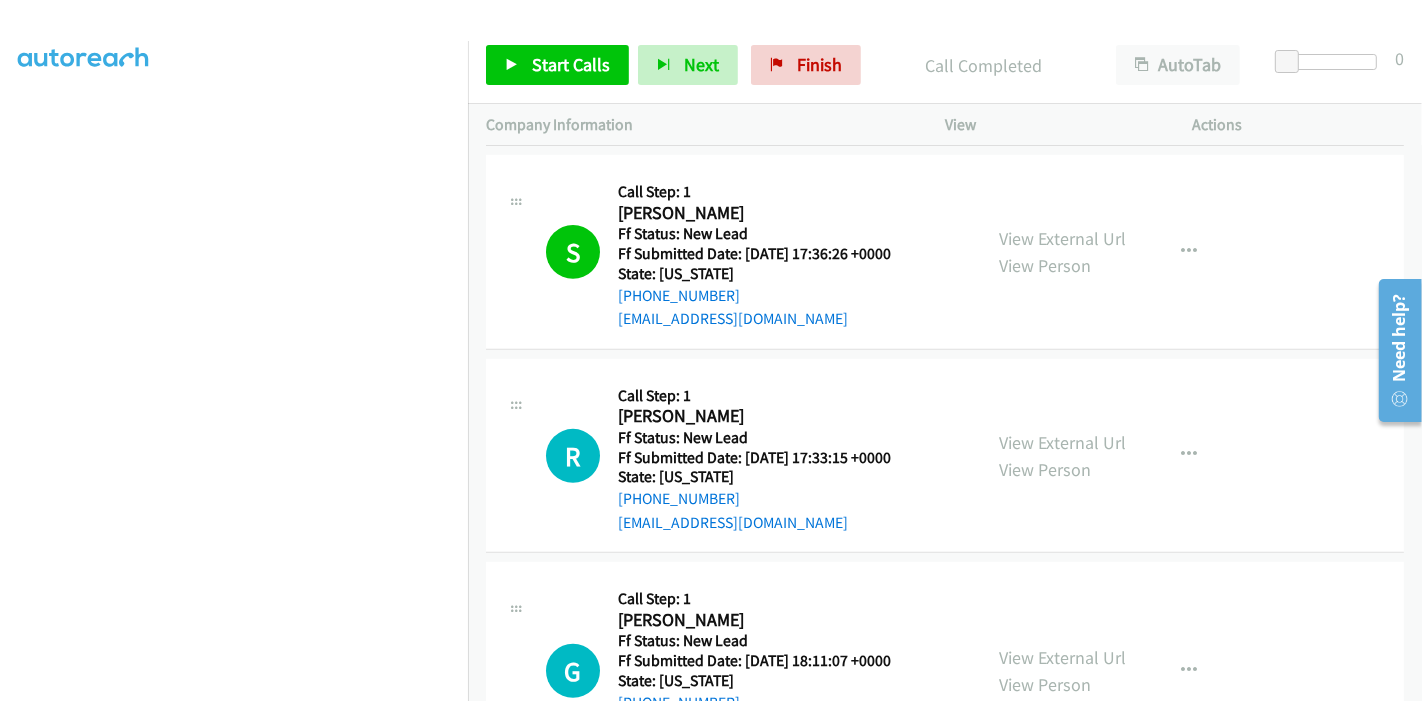 scroll, scrollTop: 666, scrollLeft: 0, axis: vertical 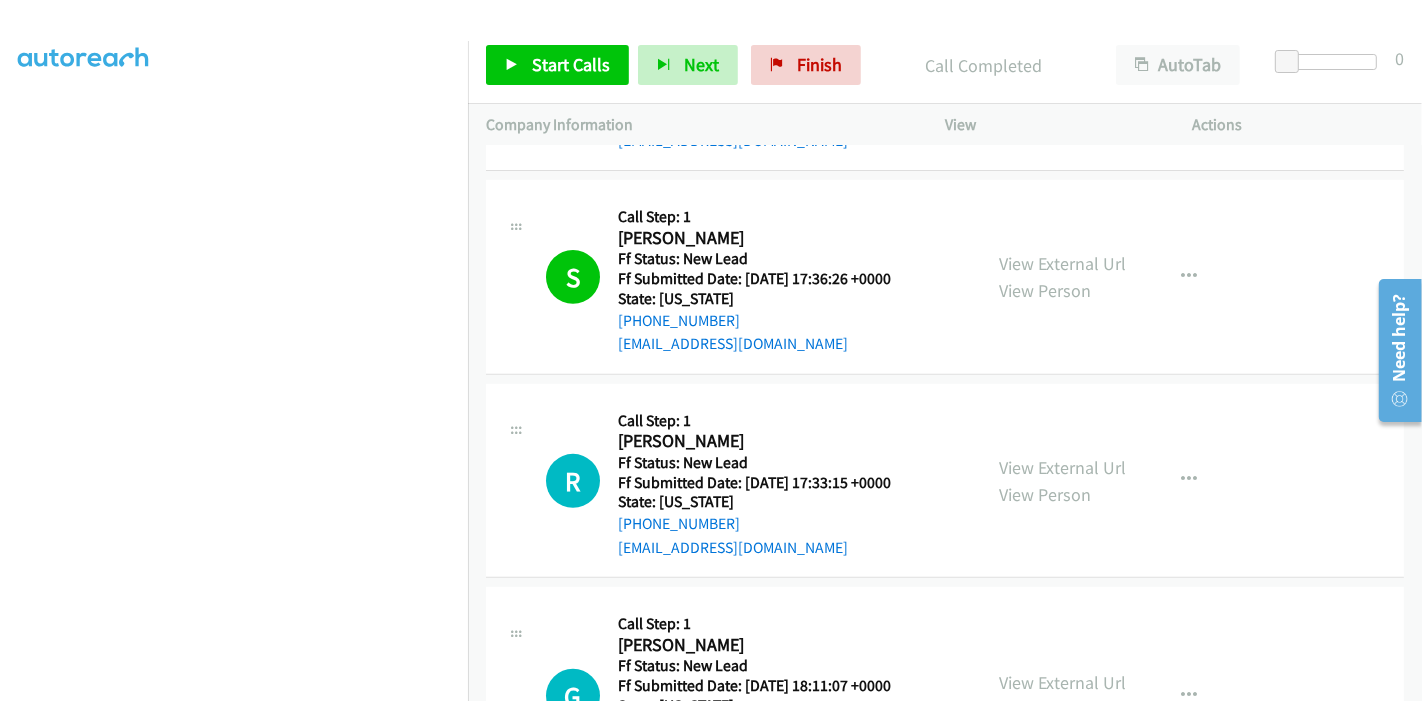 click on "Start Calls
Pause
Next
Finish
Call Completed
AutoTab
AutoTab
0" at bounding box center (945, 65) 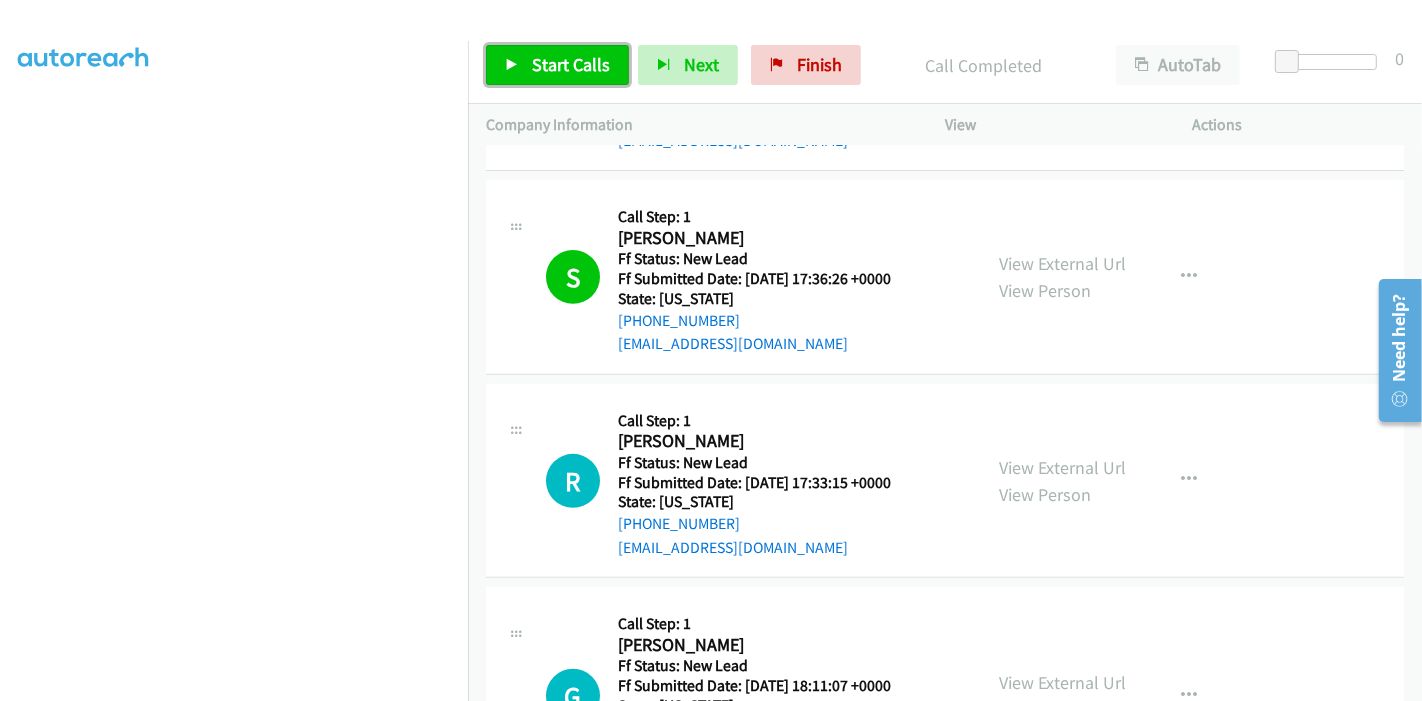 click on "Start Calls" at bounding box center [571, 64] 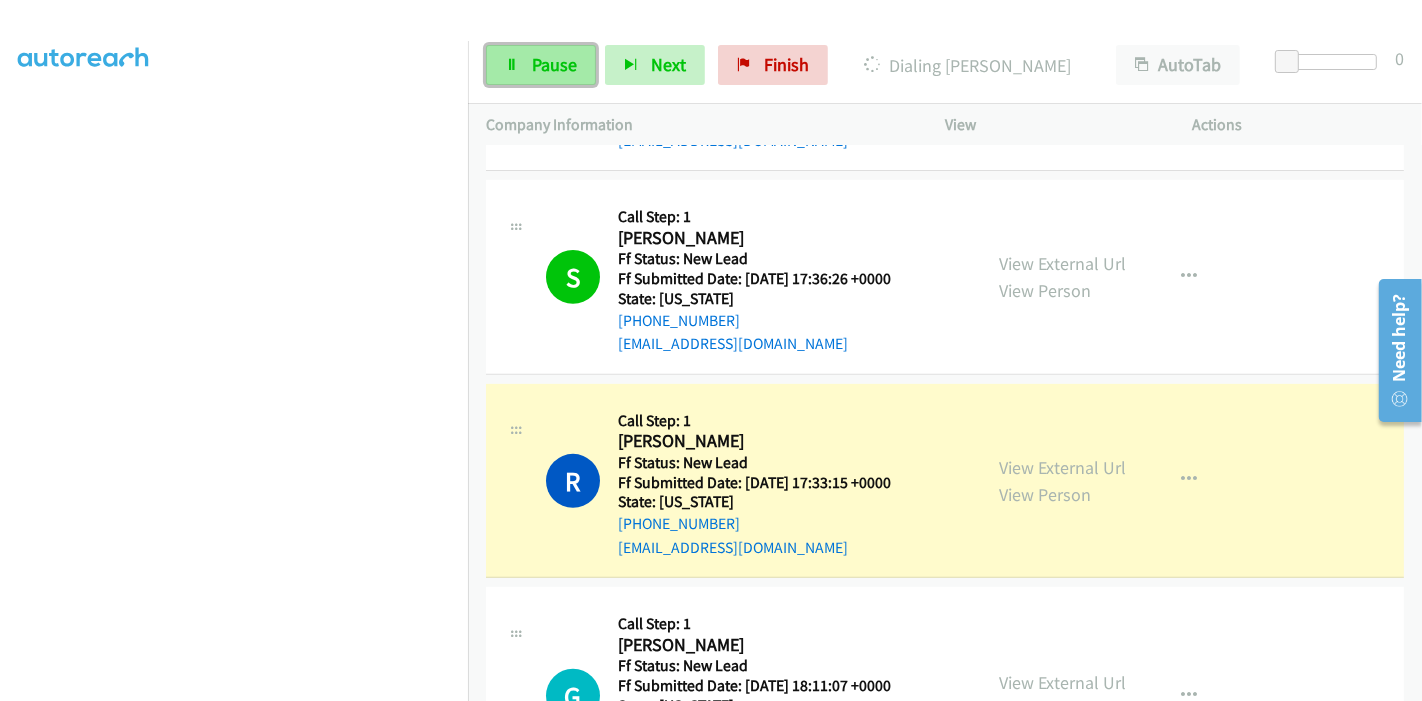 click on "Pause" at bounding box center (541, 65) 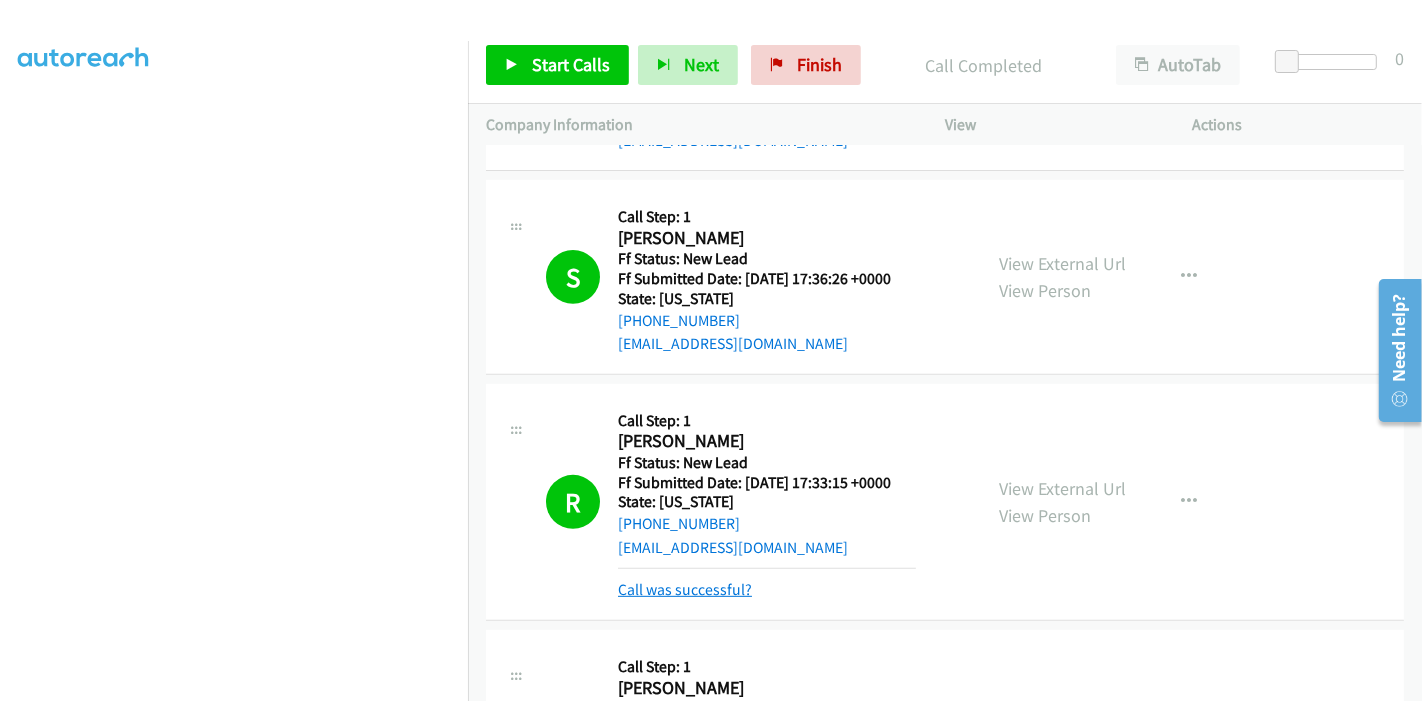 click on "Call was successful?" at bounding box center [685, 589] 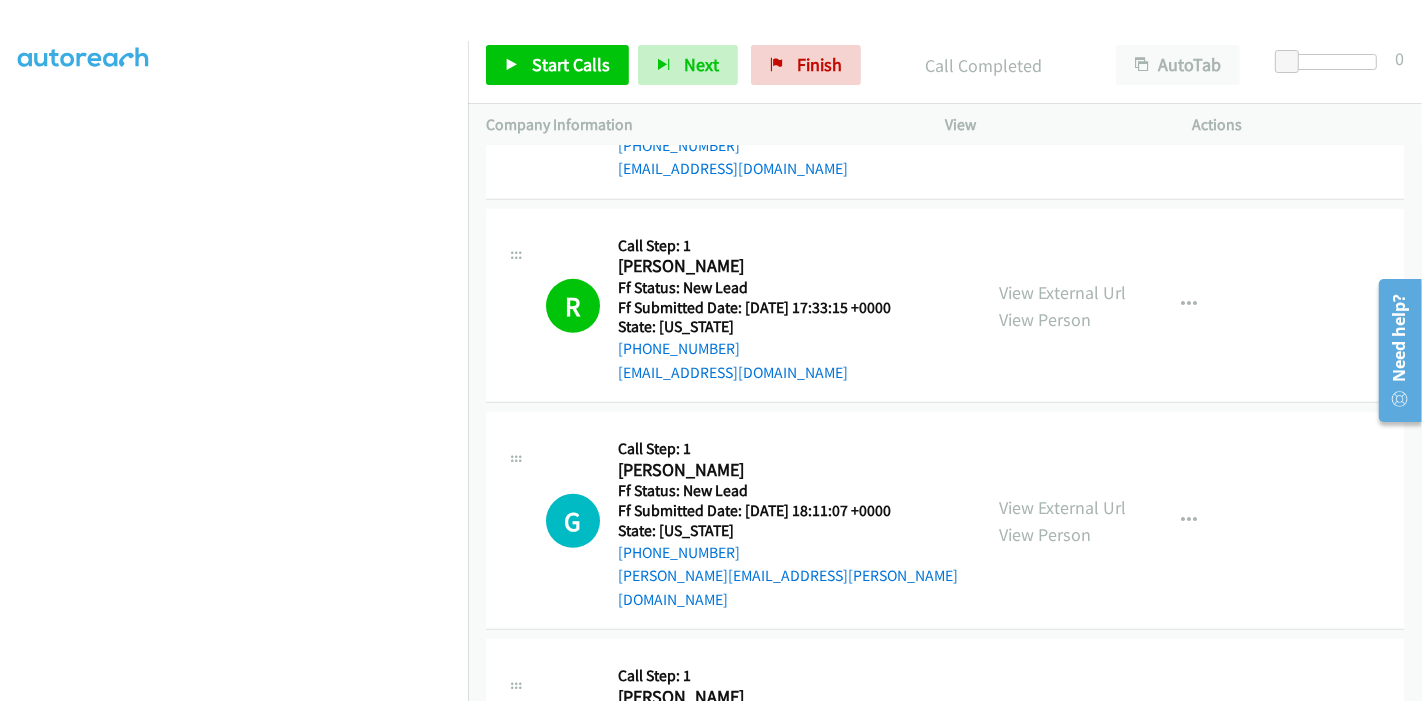 scroll, scrollTop: 959, scrollLeft: 0, axis: vertical 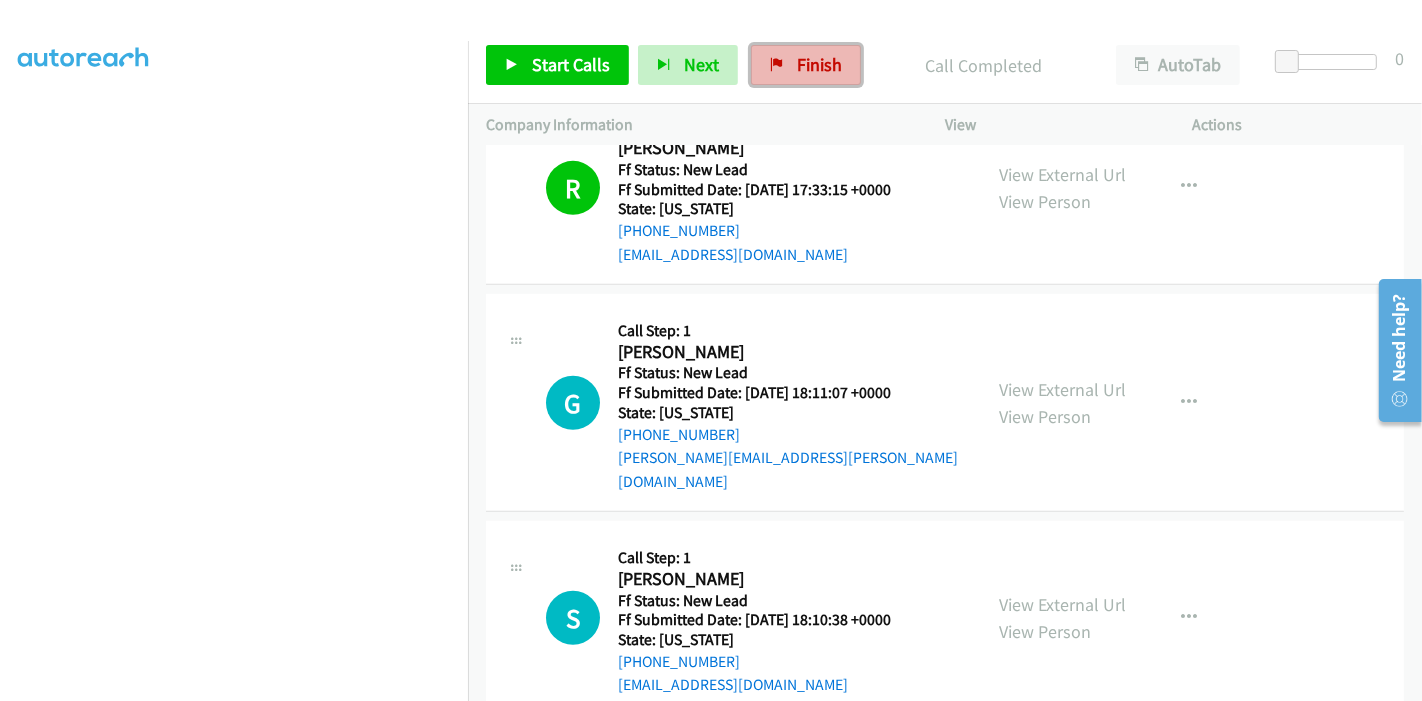 click on "Finish" at bounding box center (819, 64) 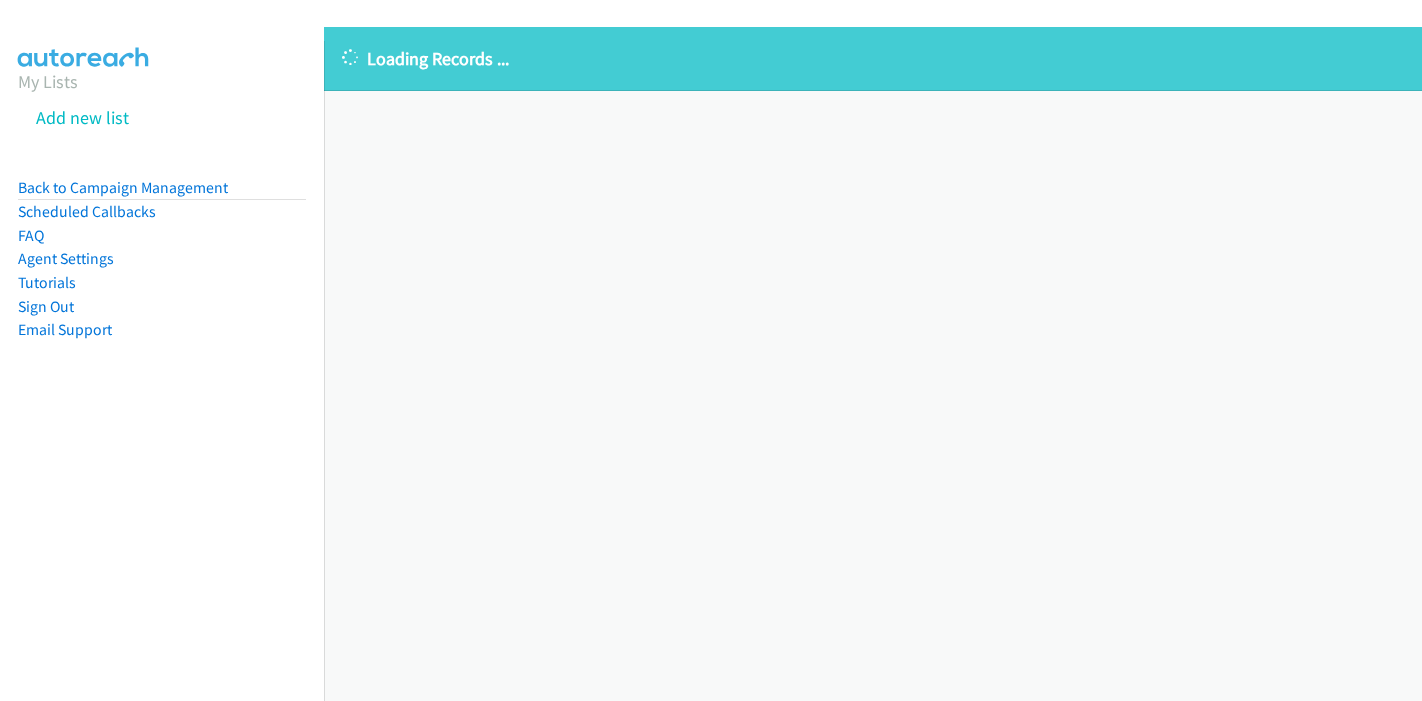 scroll, scrollTop: 0, scrollLeft: 0, axis: both 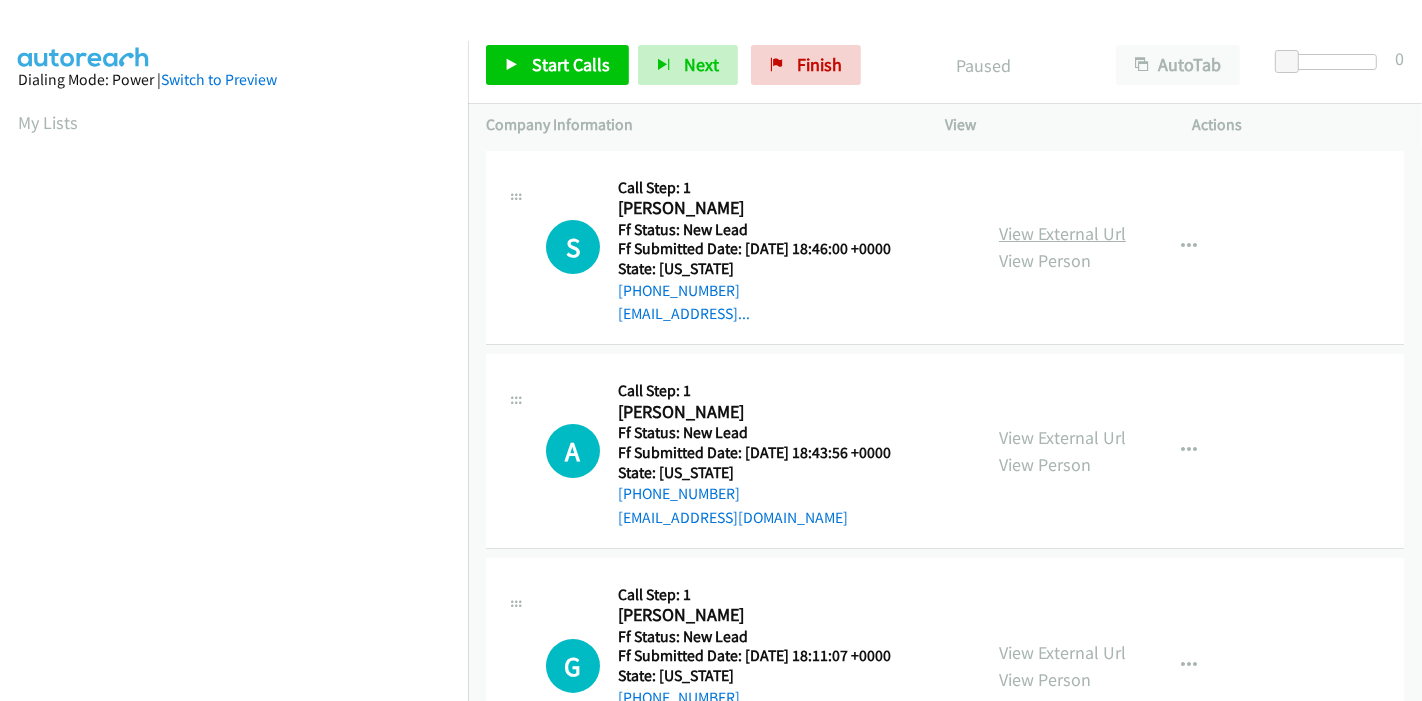 click on "View External Url" at bounding box center (1062, 233) 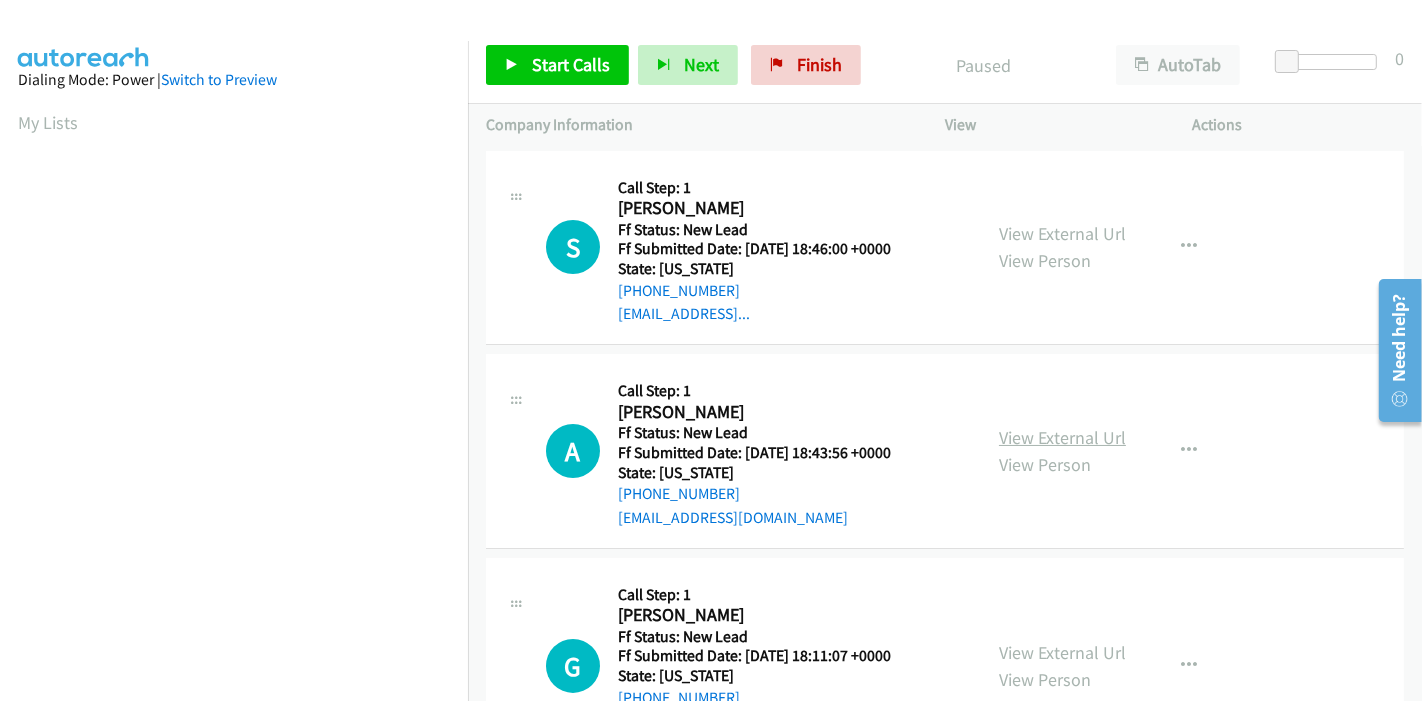 click on "View External Url" at bounding box center (1062, 437) 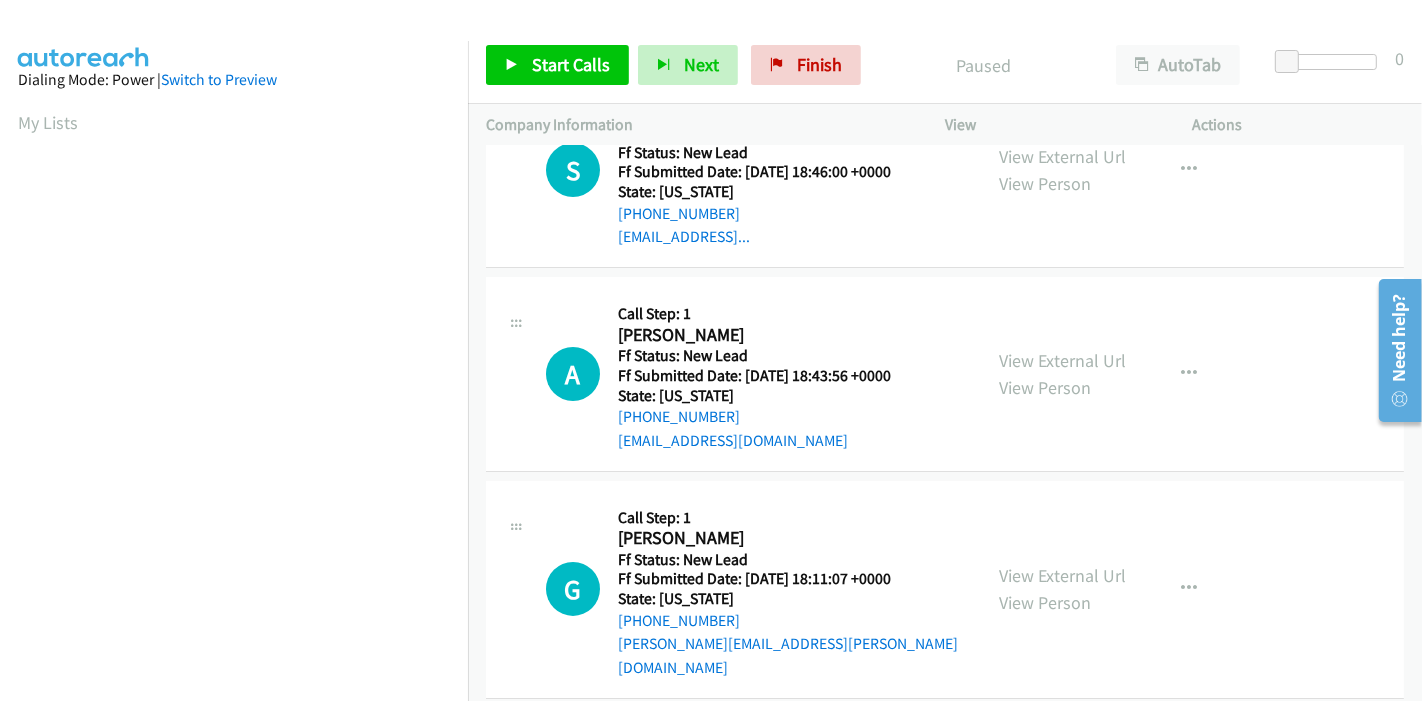 scroll, scrollTop: 111, scrollLeft: 0, axis: vertical 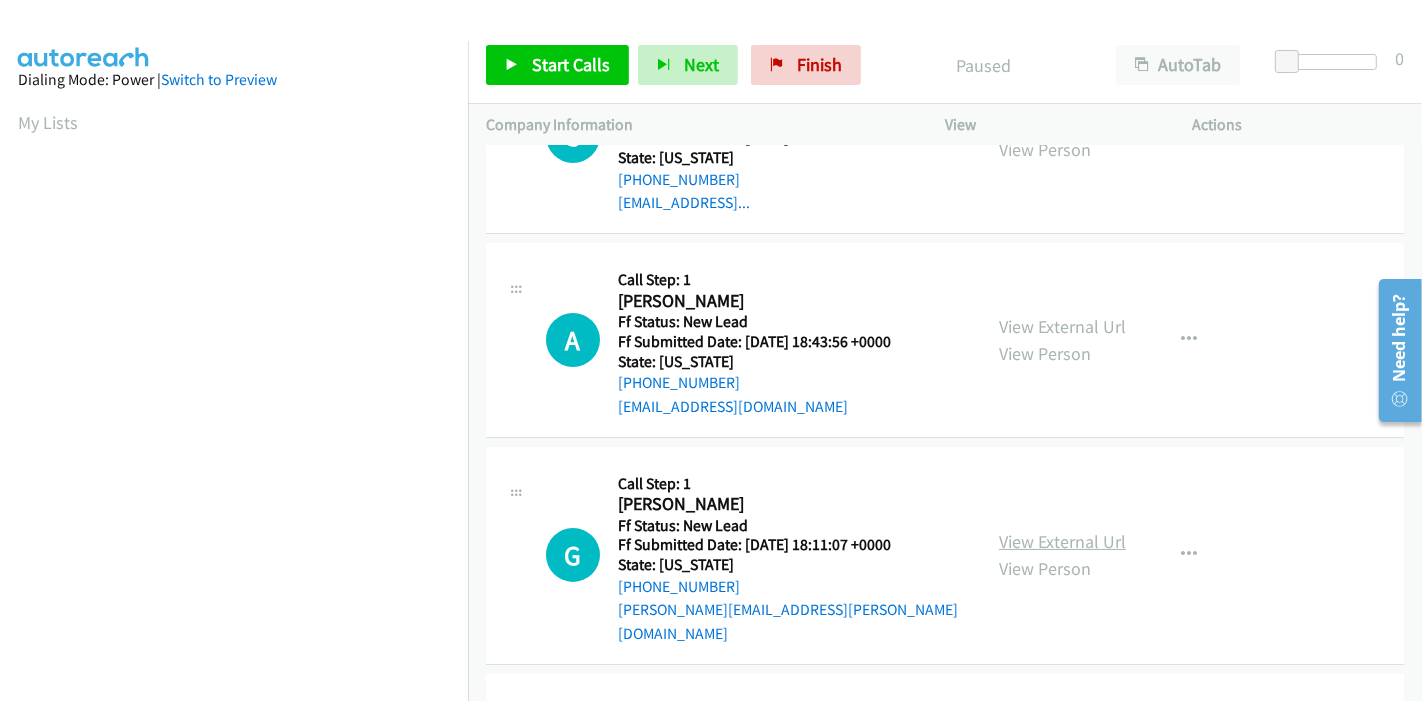 click on "View External Url" at bounding box center [1062, 541] 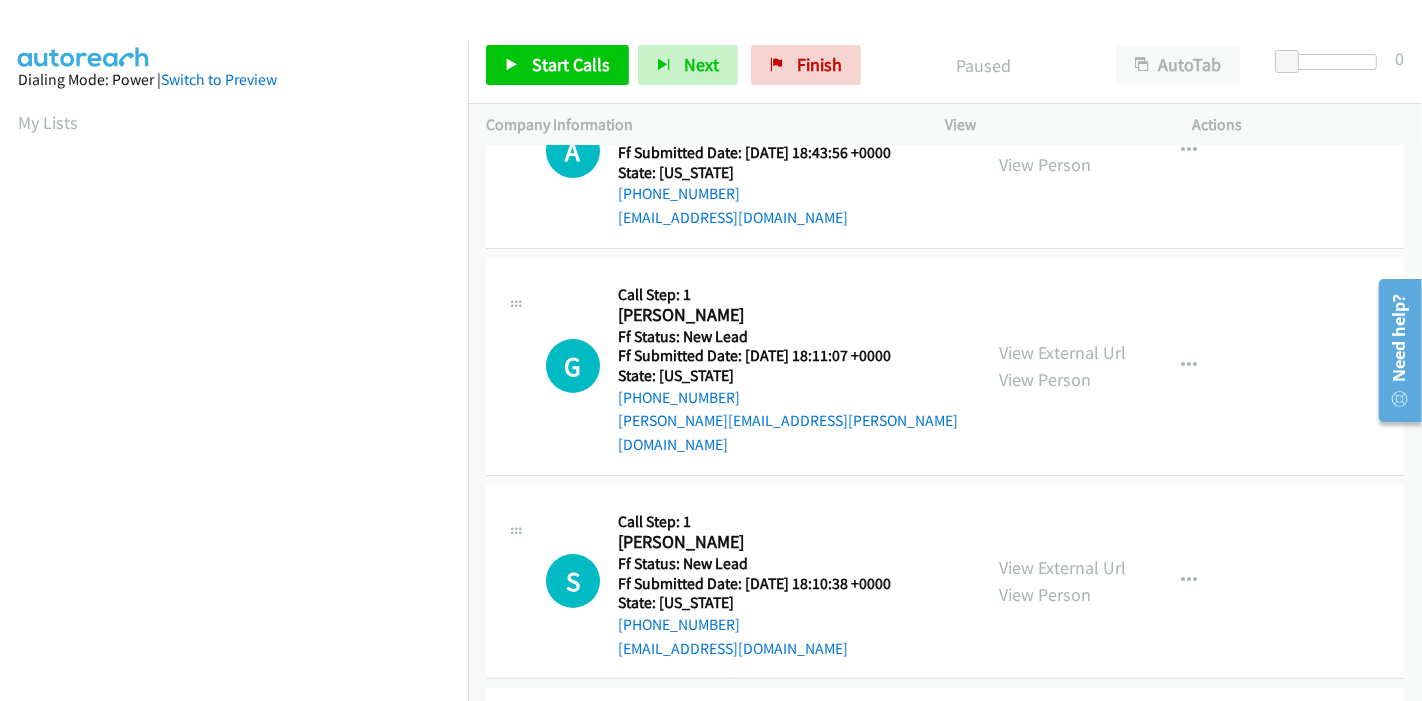 scroll, scrollTop: 333, scrollLeft: 0, axis: vertical 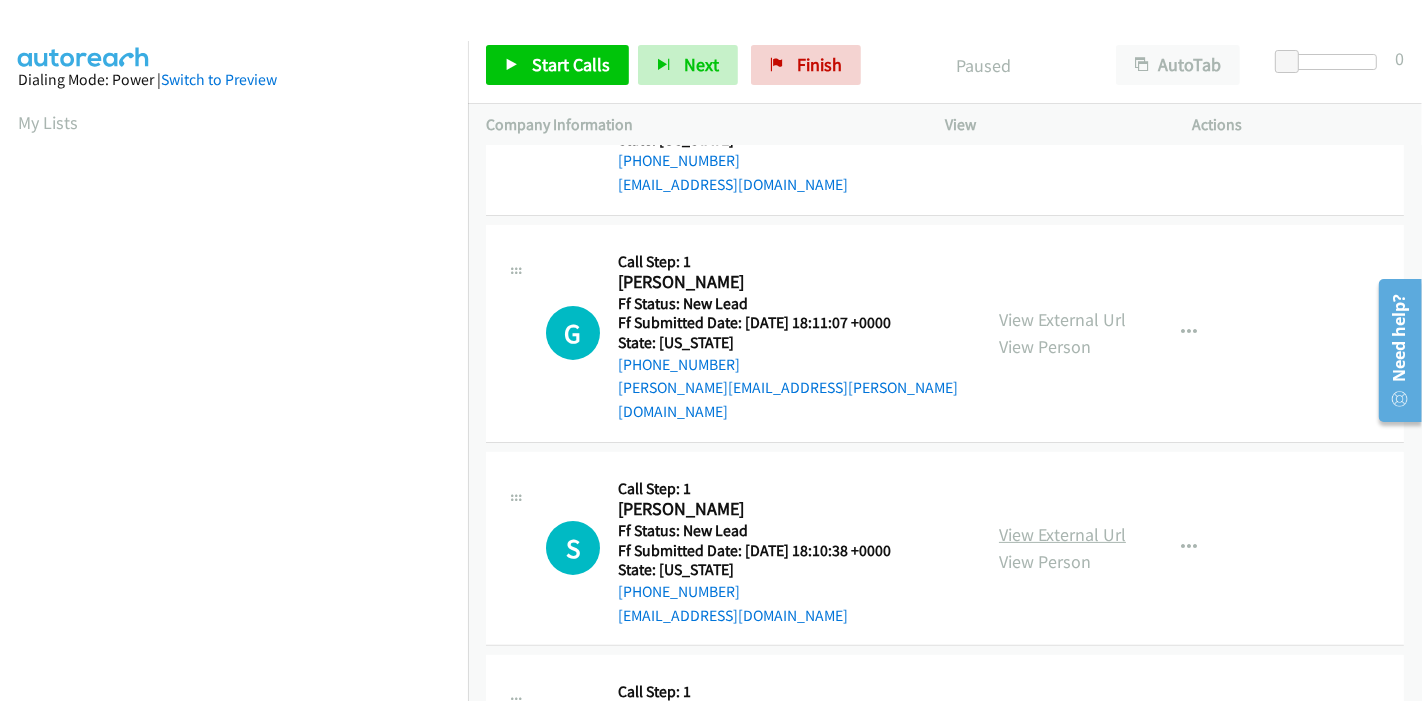 click on "View External Url" at bounding box center [1062, 534] 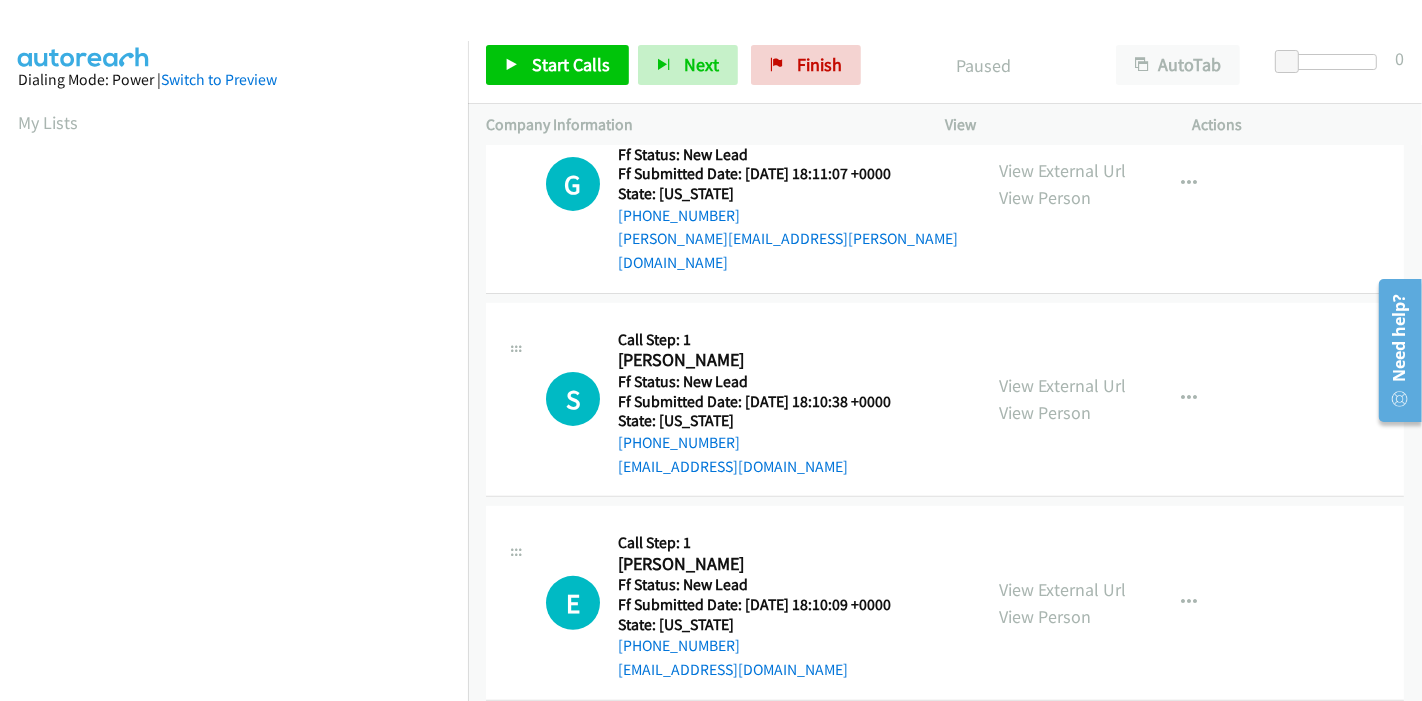 scroll, scrollTop: 487, scrollLeft: 0, axis: vertical 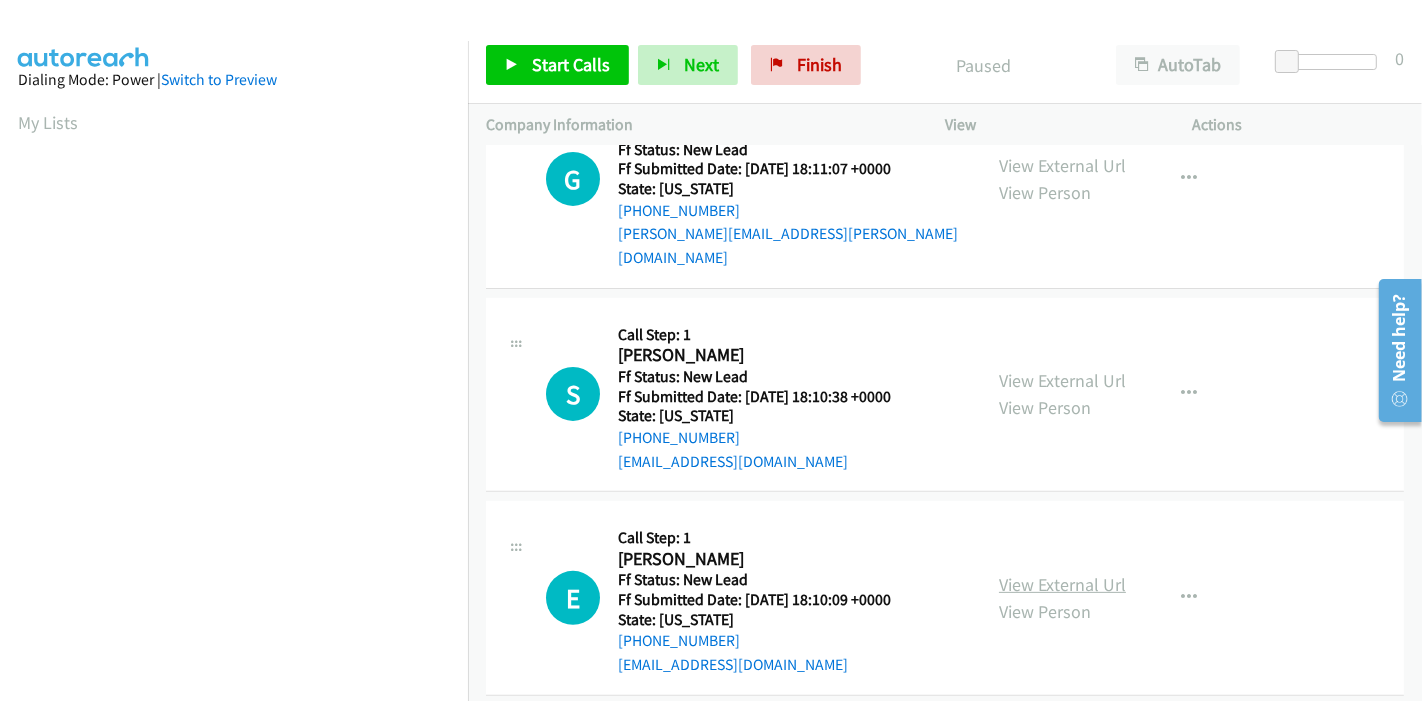 click on "View External Url" at bounding box center [1062, 584] 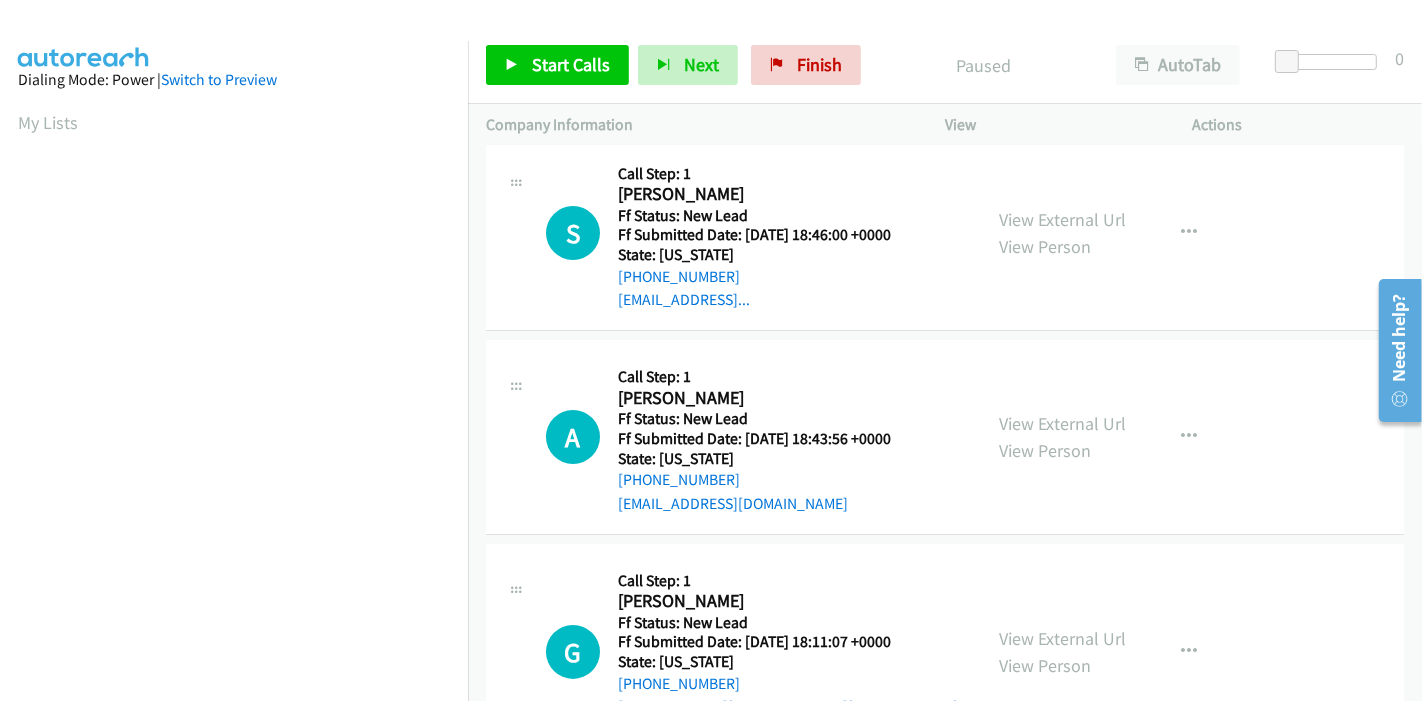 scroll, scrollTop: 0, scrollLeft: 0, axis: both 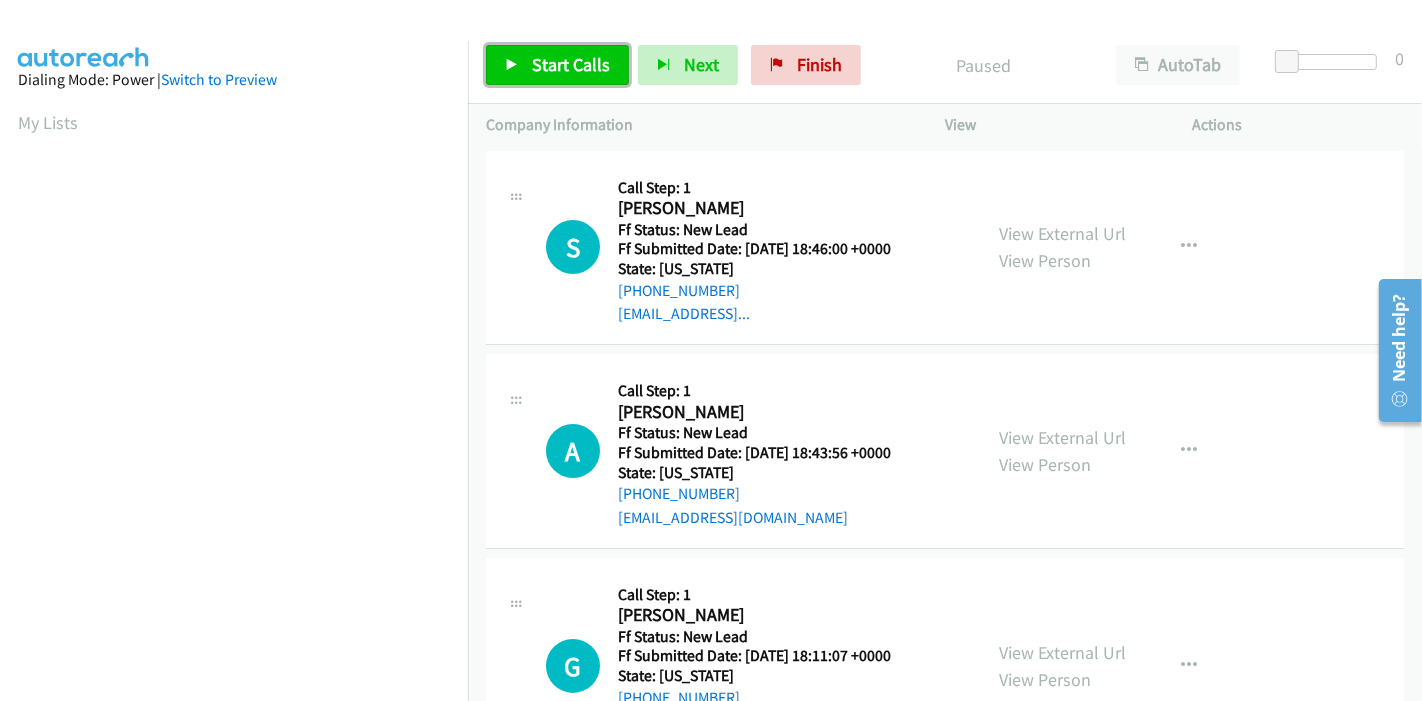 click on "Start Calls" at bounding box center (557, 65) 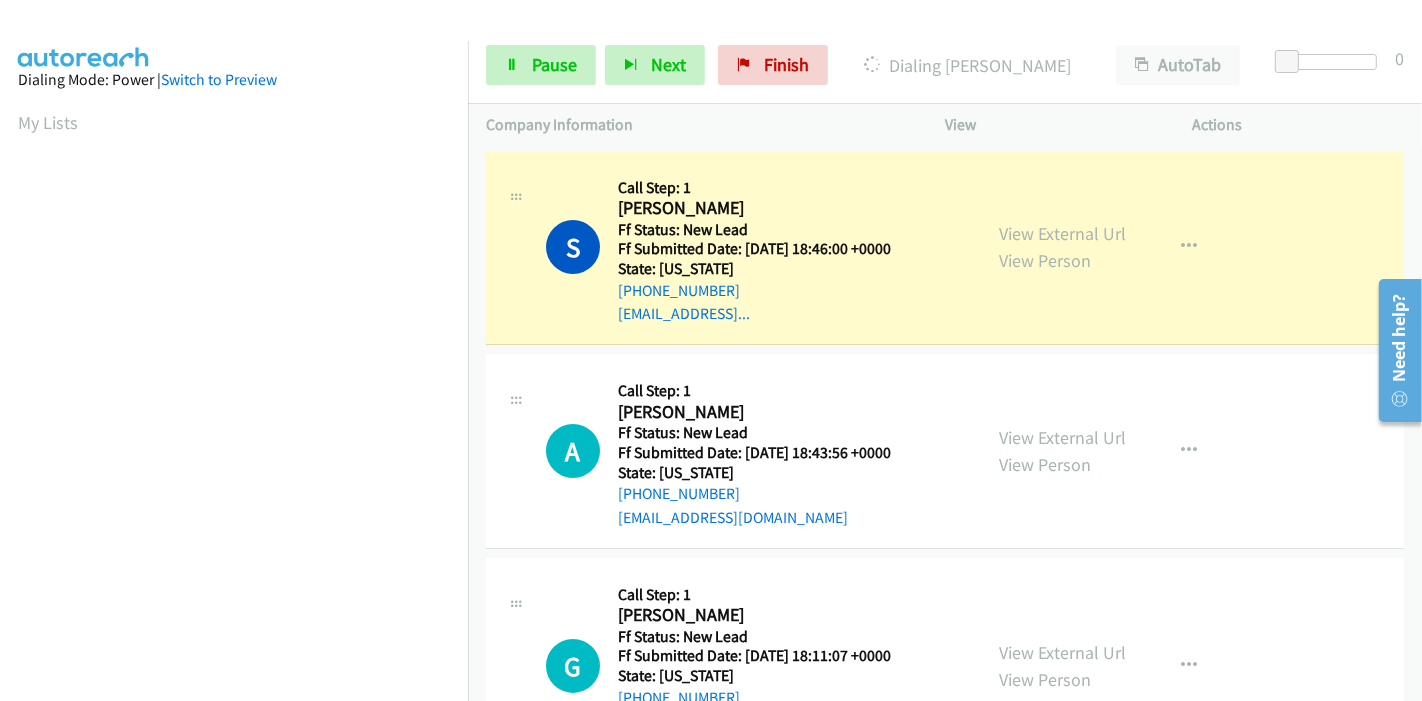 scroll, scrollTop: 422, scrollLeft: 0, axis: vertical 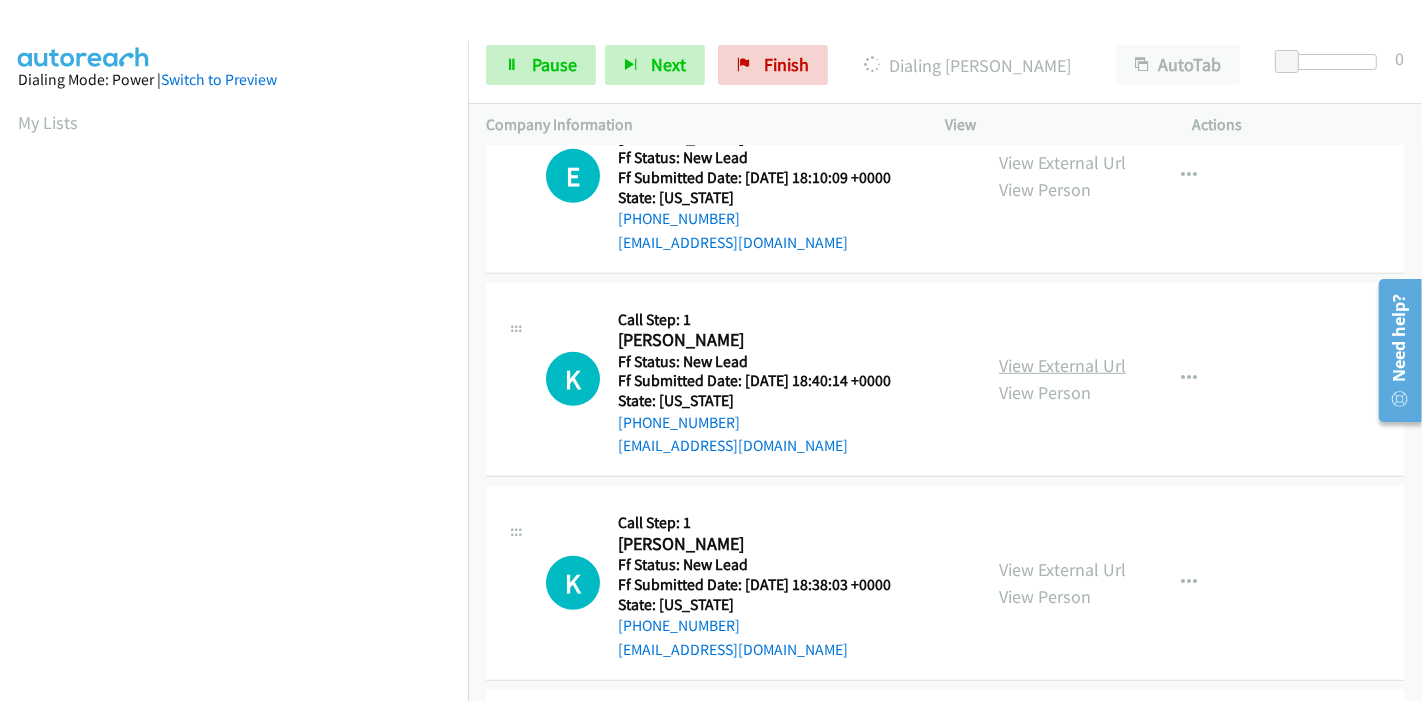 click on "View External Url" at bounding box center [1062, 365] 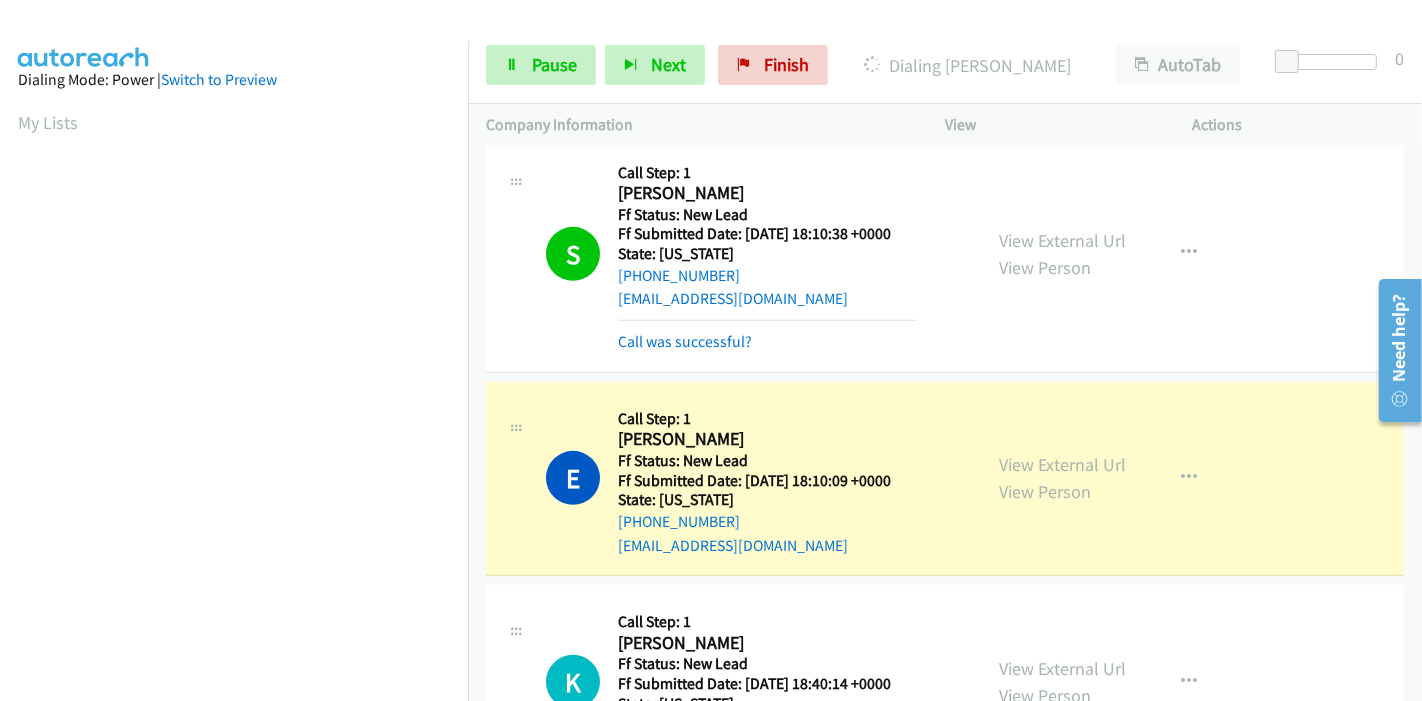scroll, scrollTop: 780, scrollLeft: 0, axis: vertical 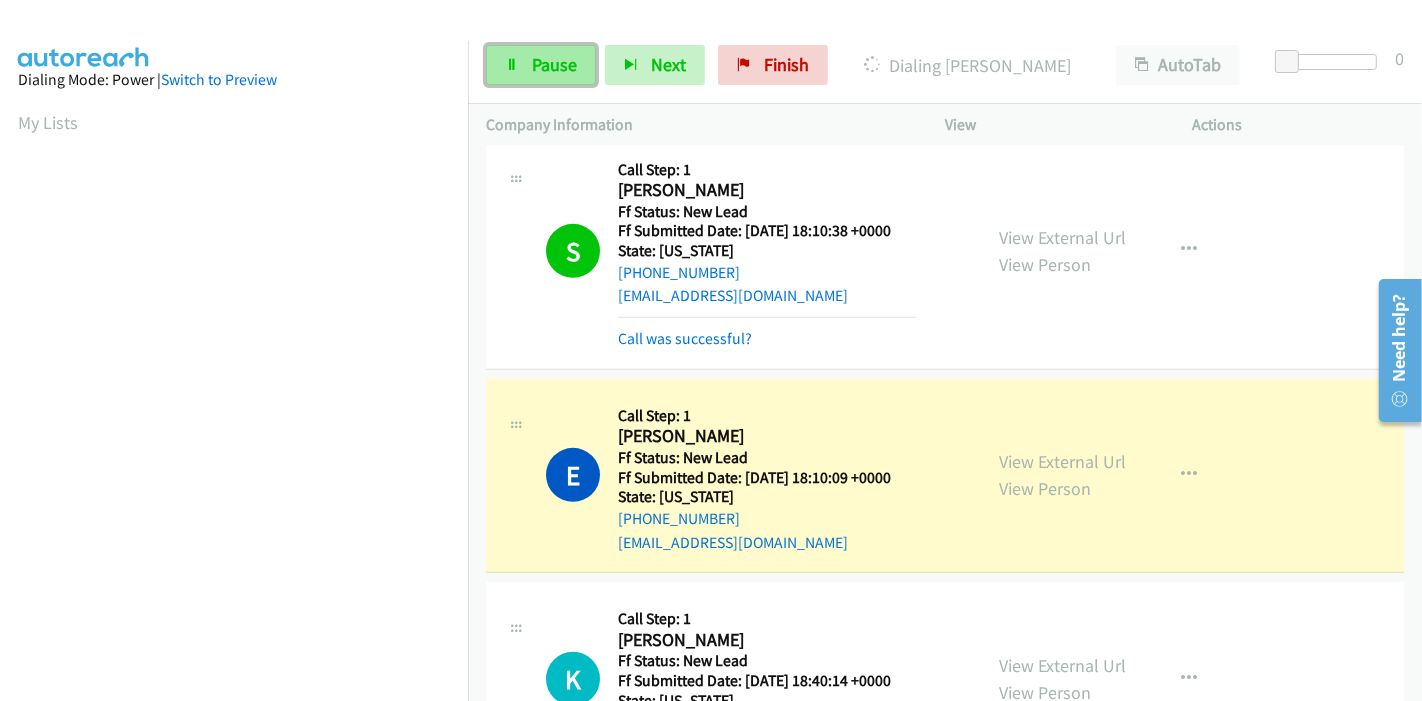 click on "Pause" at bounding box center [554, 64] 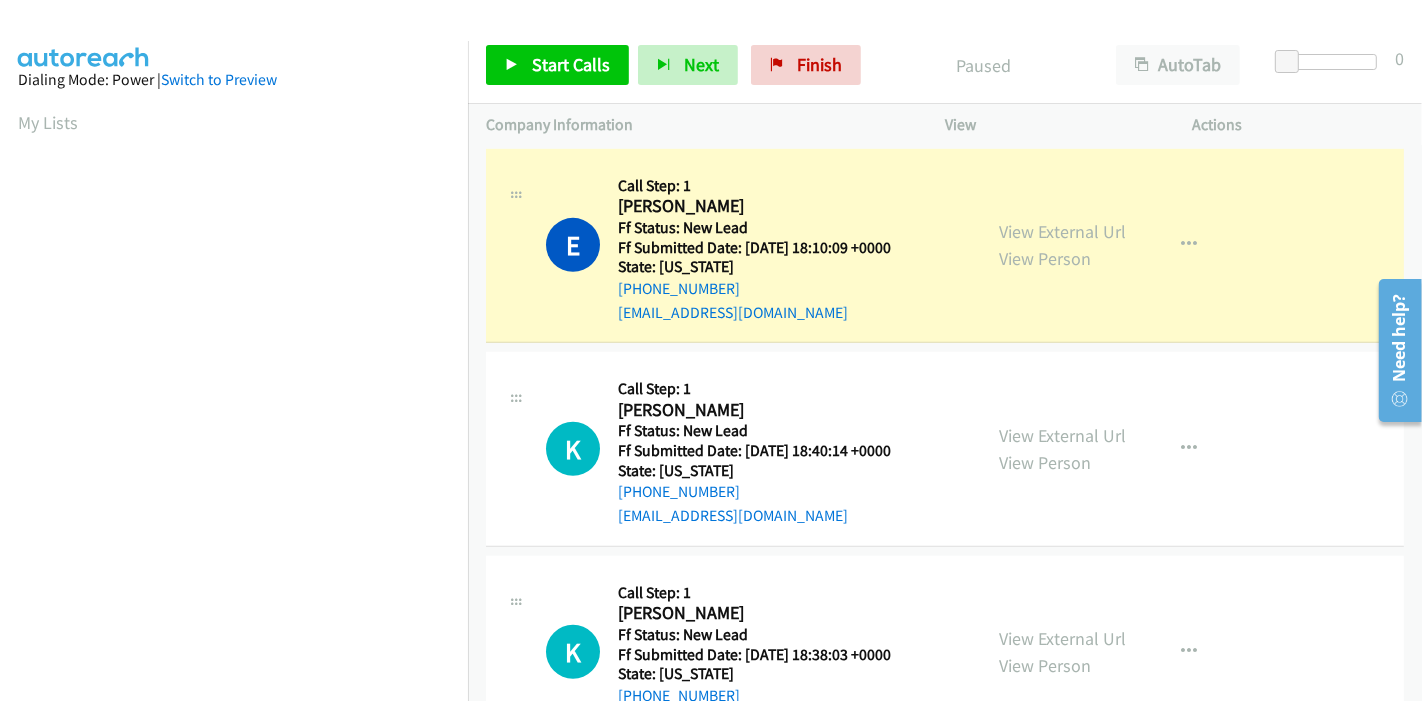 scroll, scrollTop: 1224, scrollLeft: 0, axis: vertical 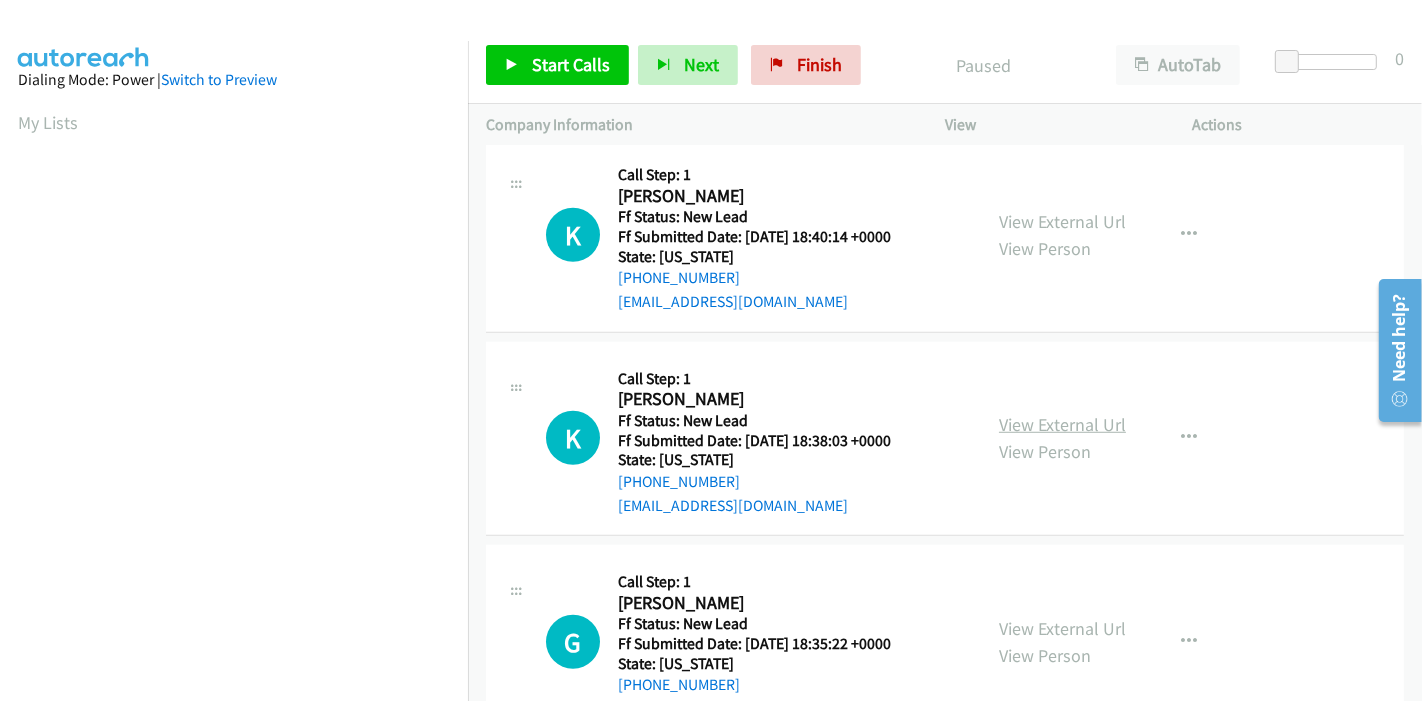 click on "View External Url" at bounding box center (1062, 424) 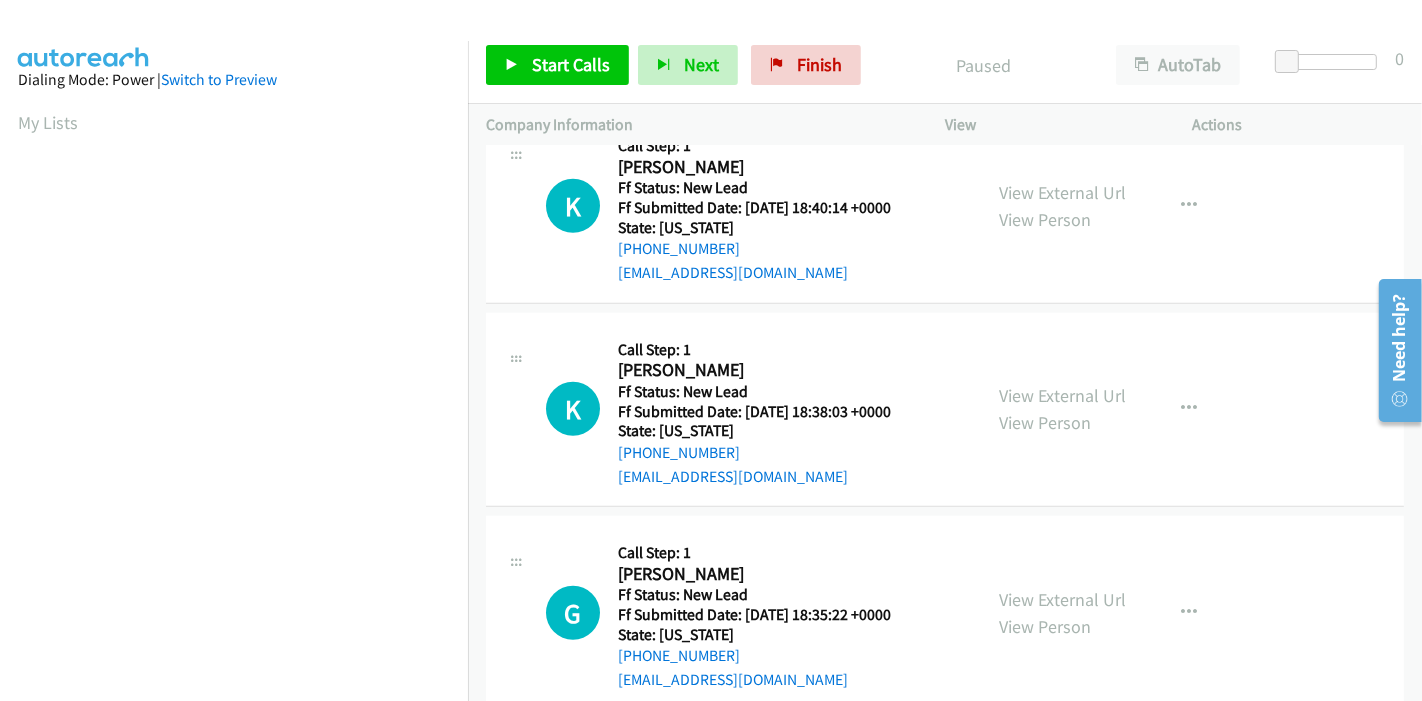 scroll, scrollTop: 1266, scrollLeft: 0, axis: vertical 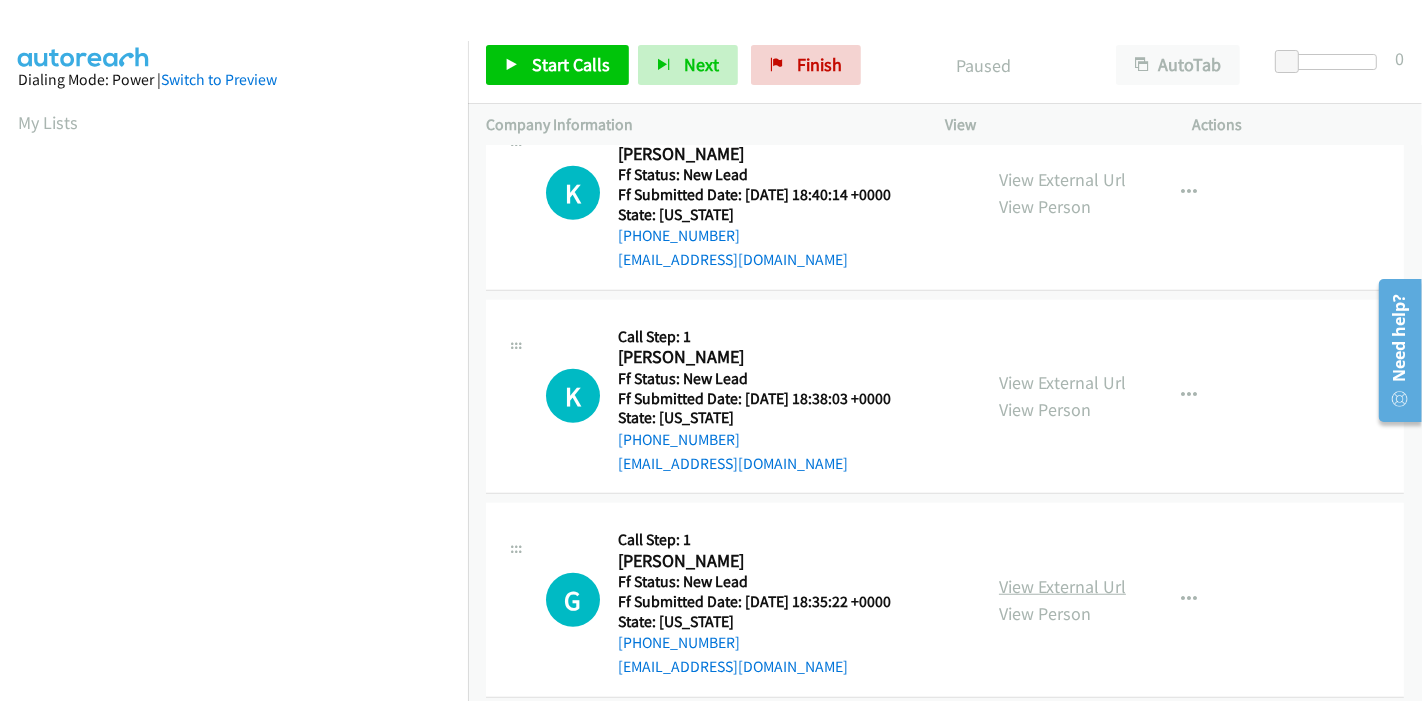 click on "View External Url" at bounding box center (1062, 586) 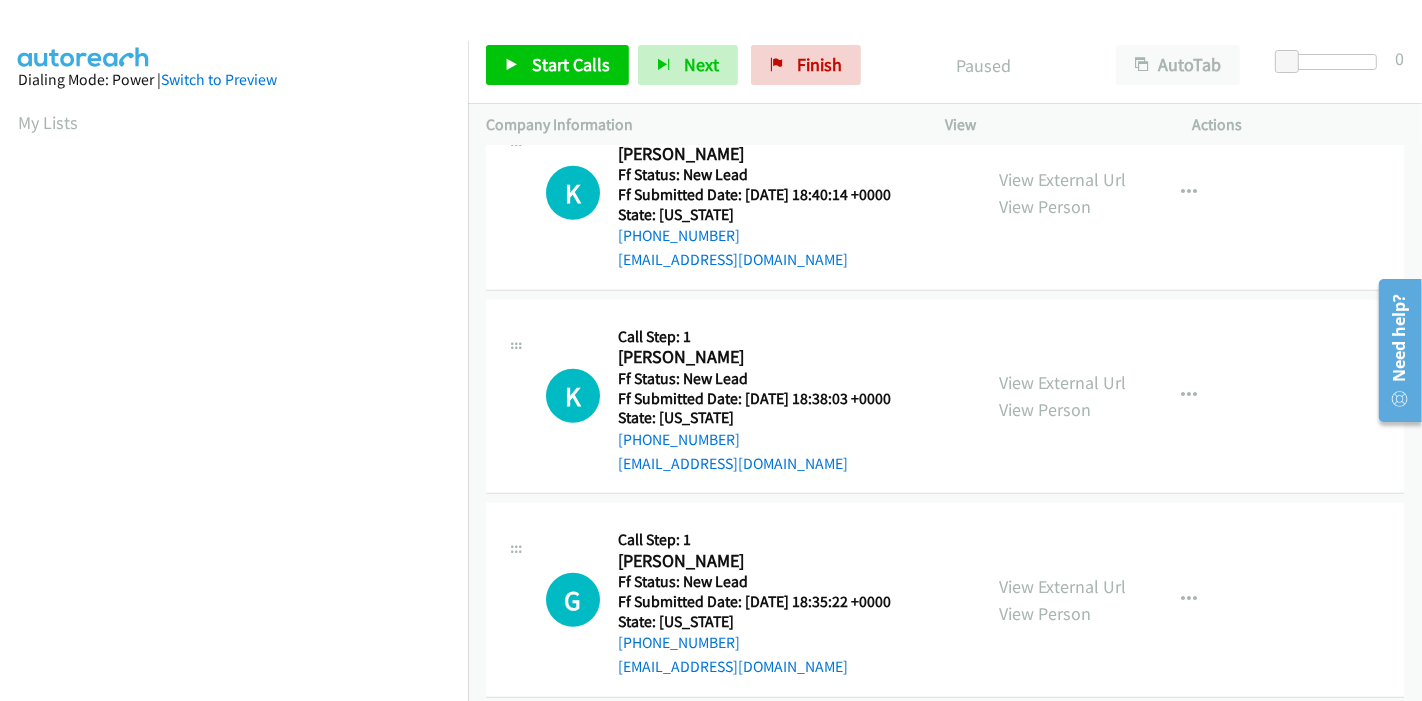 scroll, scrollTop: 422, scrollLeft: 0, axis: vertical 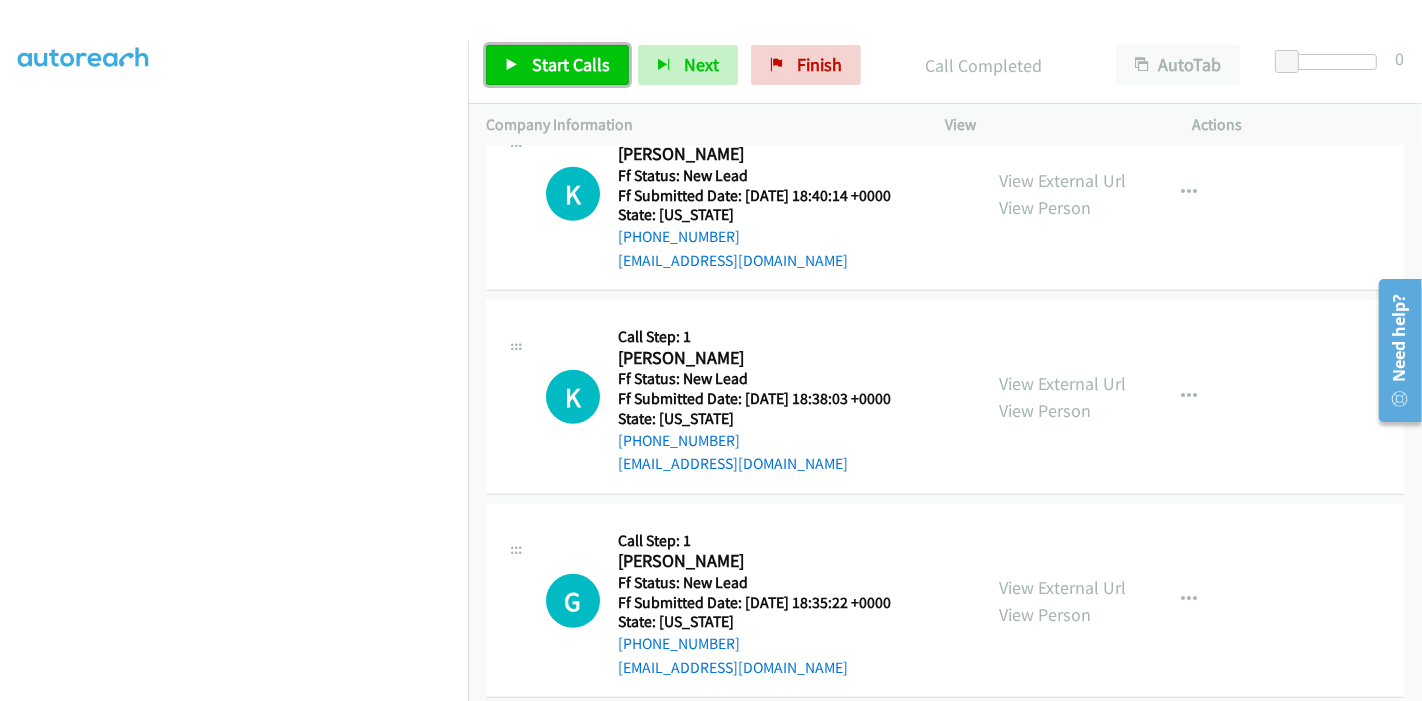 click on "Start Calls" at bounding box center (557, 65) 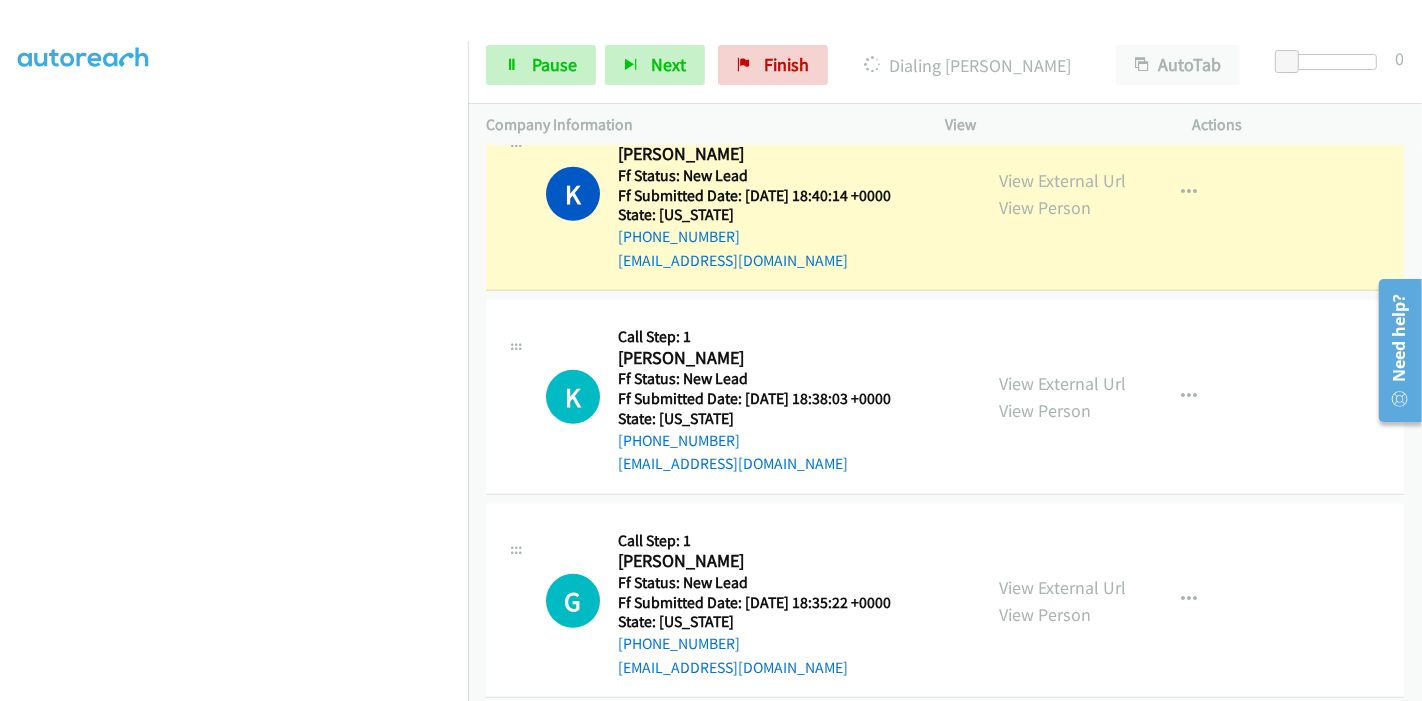 scroll, scrollTop: 0, scrollLeft: 0, axis: both 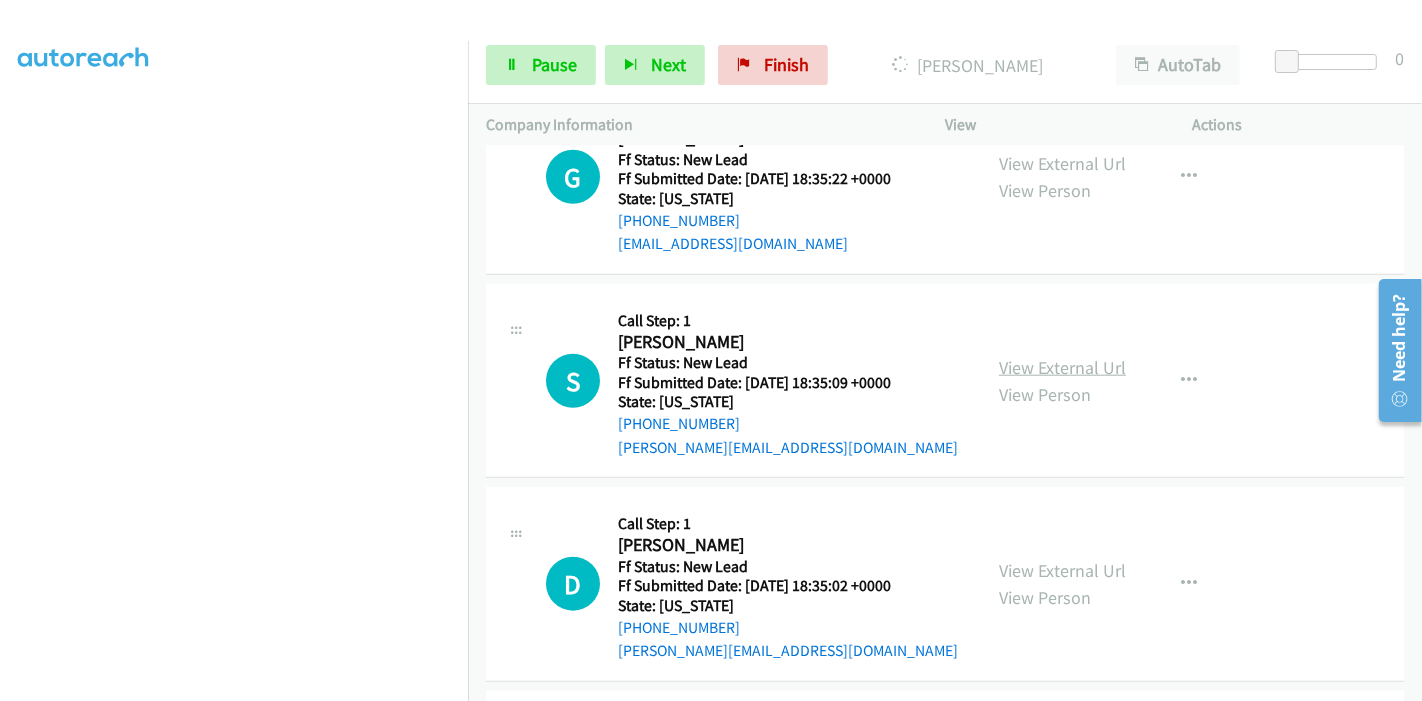 click on "View External Url" at bounding box center (1062, 367) 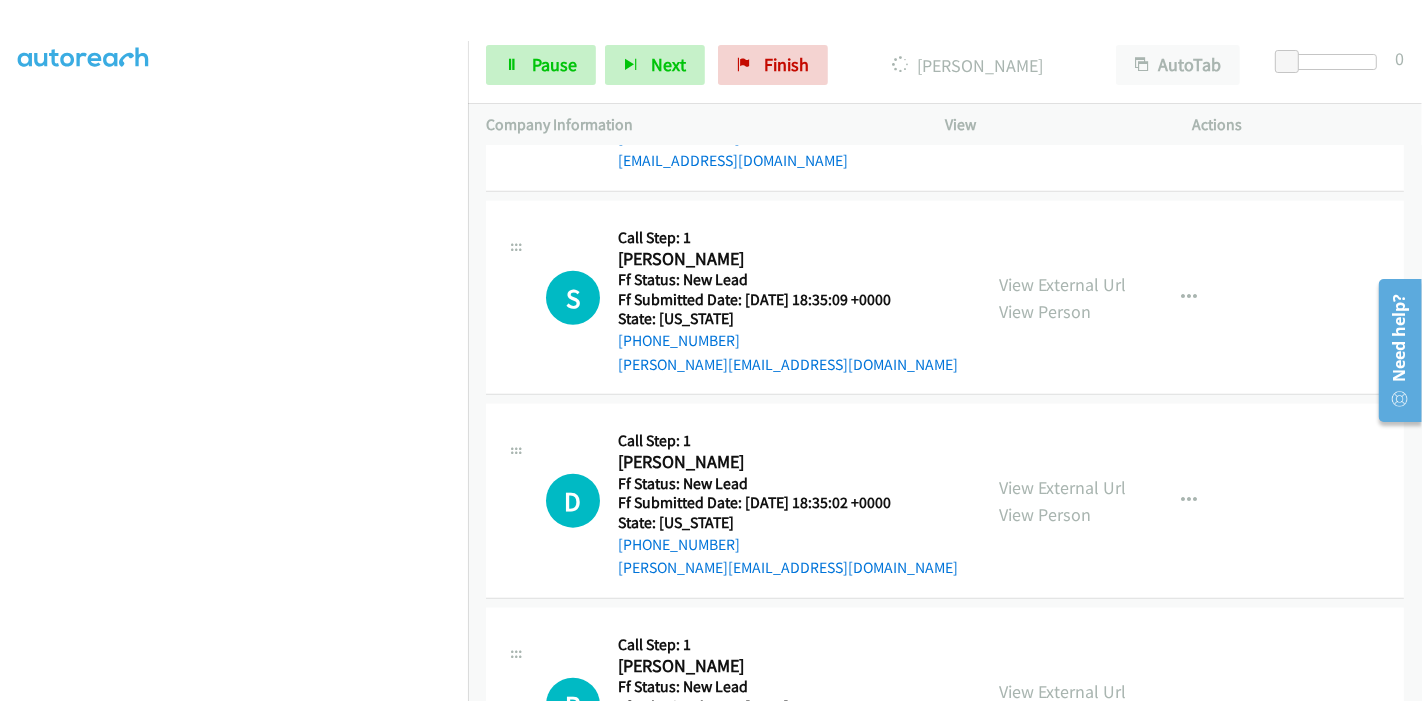 scroll, scrollTop: 1960, scrollLeft: 0, axis: vertical 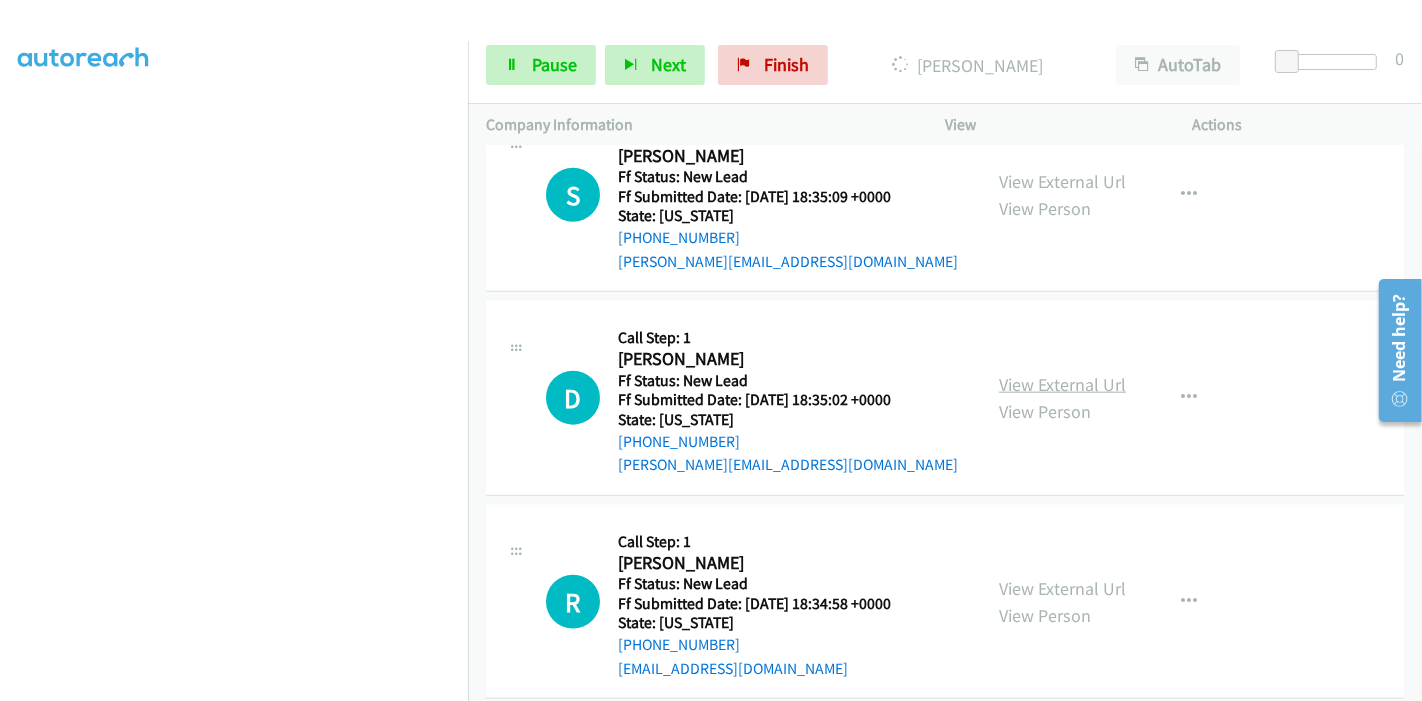click on "View External Url" at bounding box center [1062, 384] 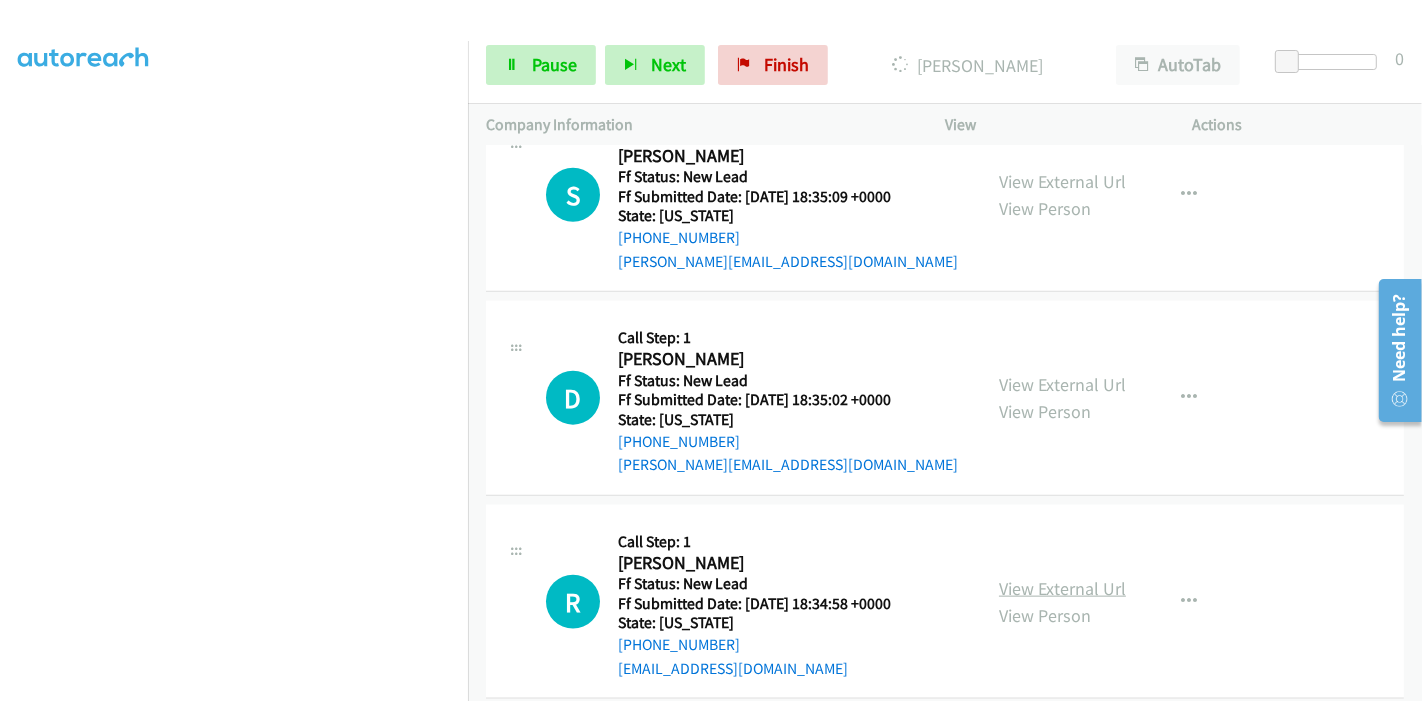 click on "View External Url" at bounding box center (1062, 588) 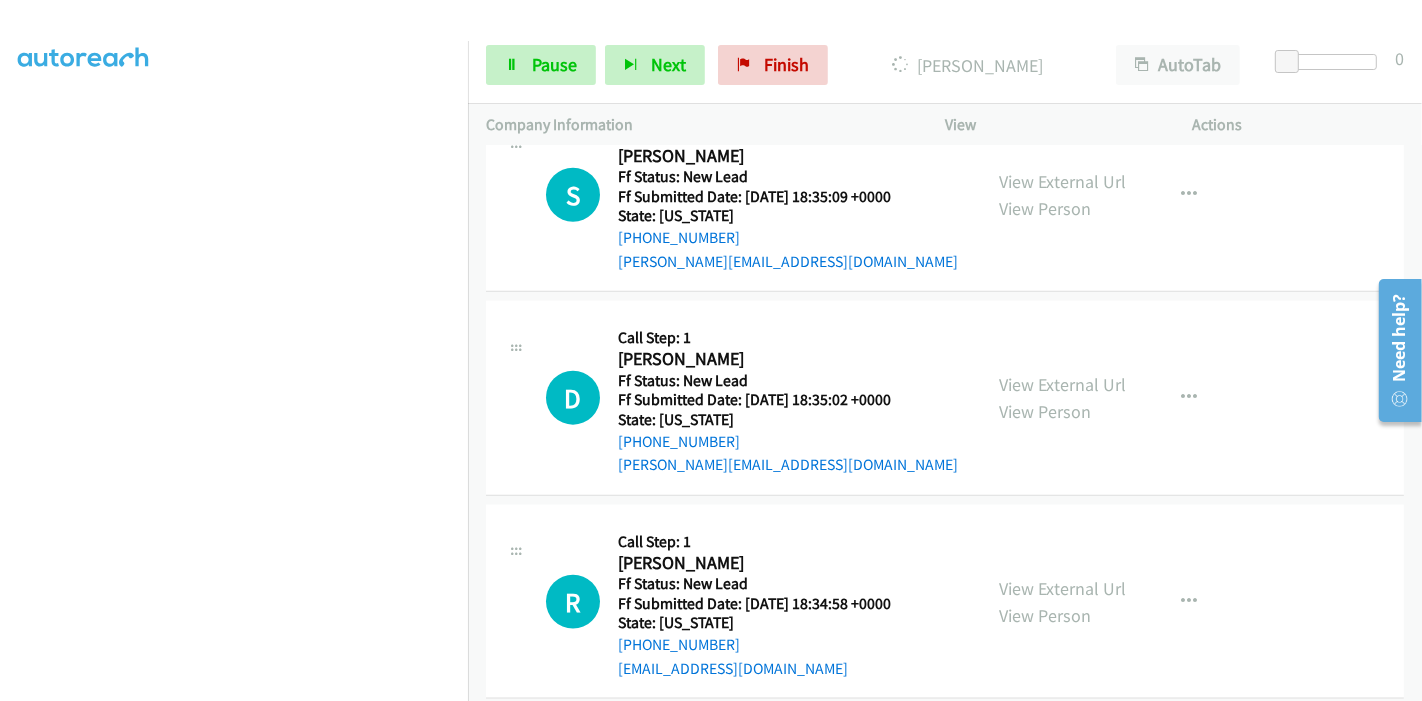 scroll, scrollTop: 0, scrollLeft: 0, axis: both 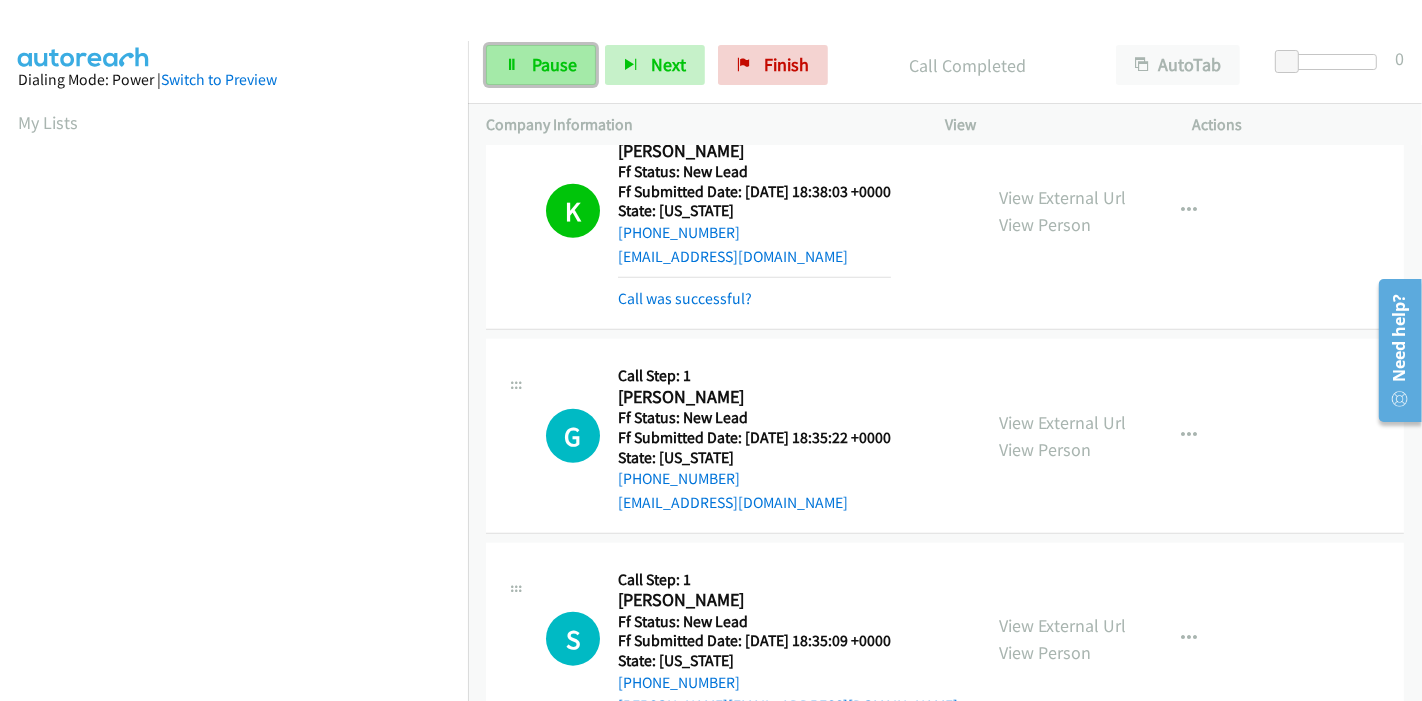 click on "Pause" at bounding box center (541, 65) 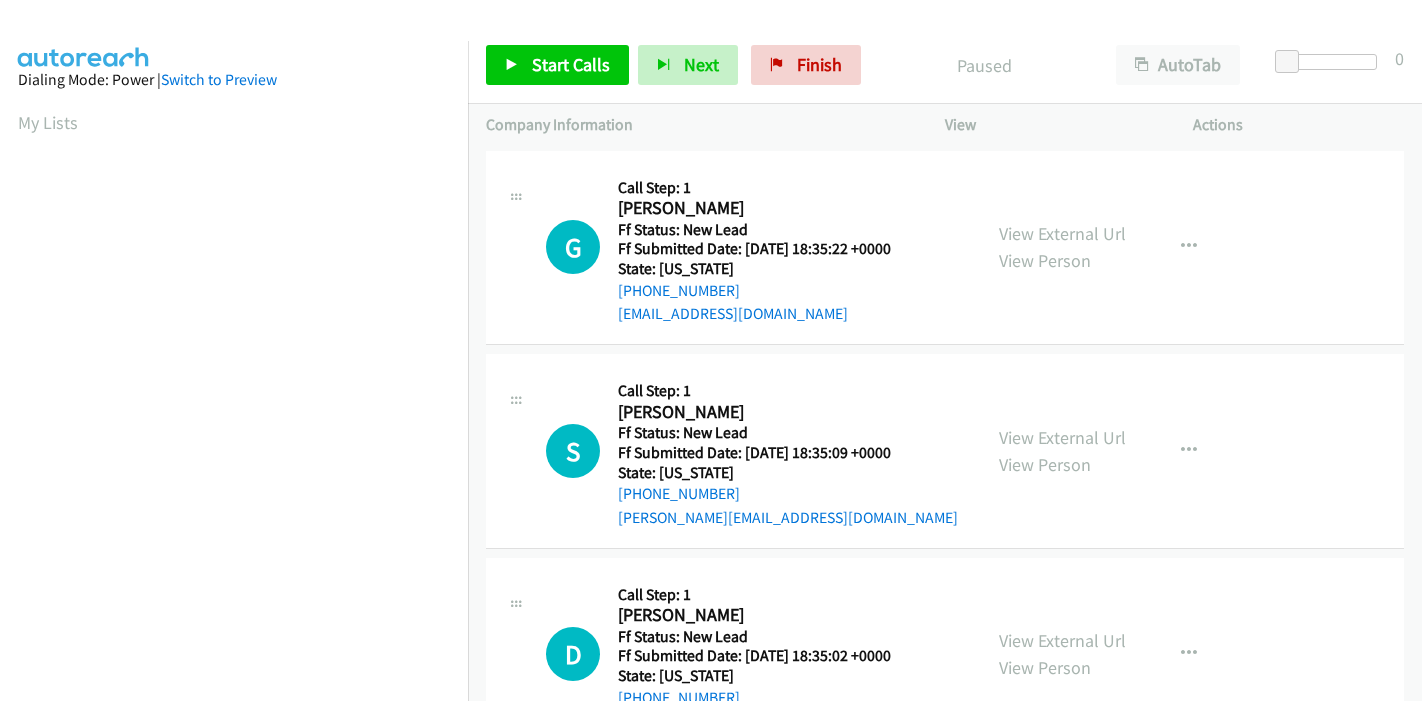 scroll, scrollTop: 0, scrollLeft: 0, axis: both 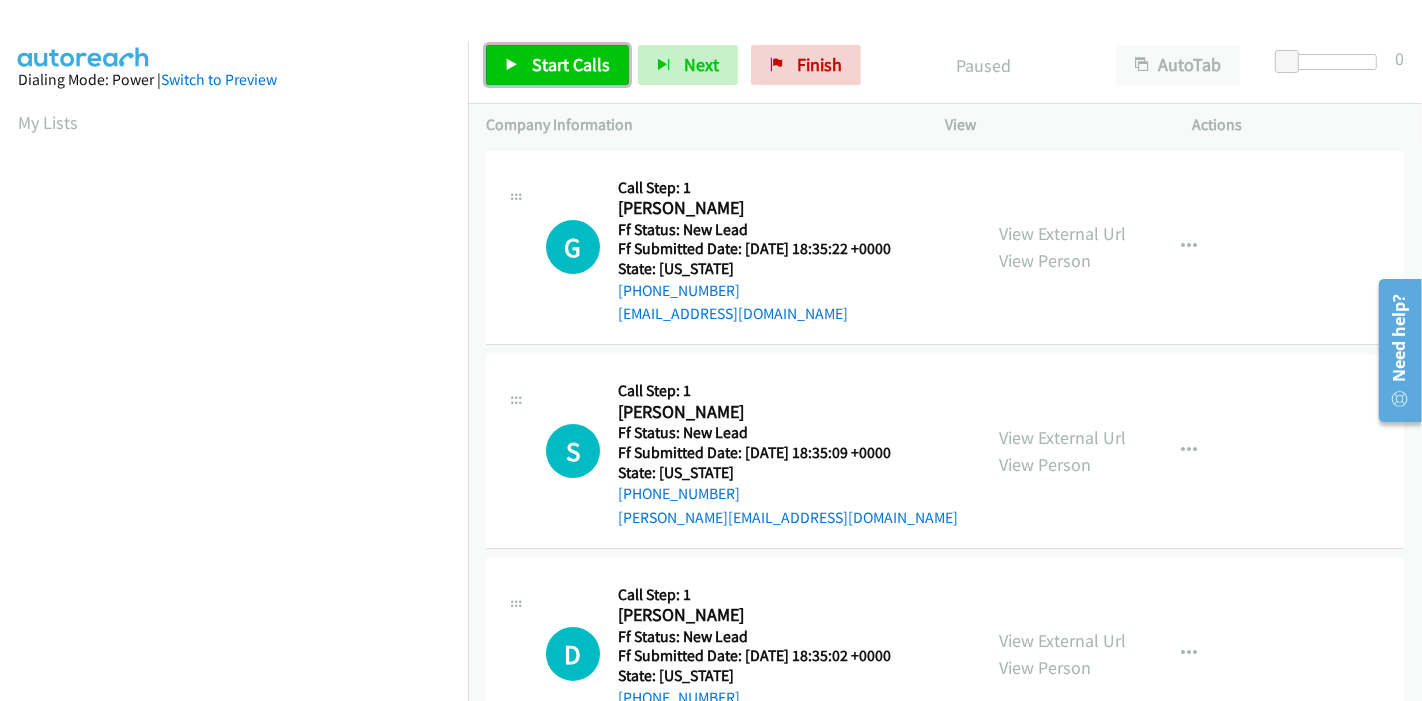 click on "Start Calls" at bounding box center [557, 65] 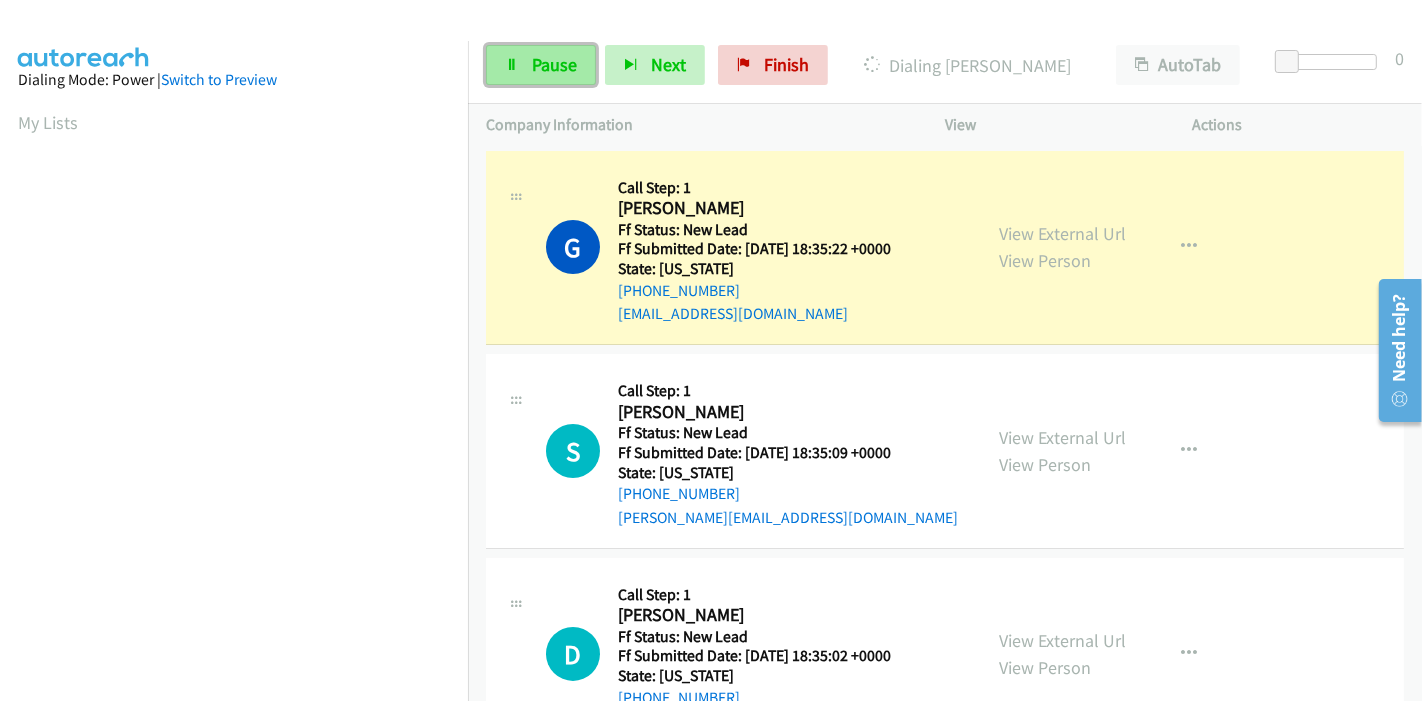 click on "Pause" at bounding box center [541, 65] 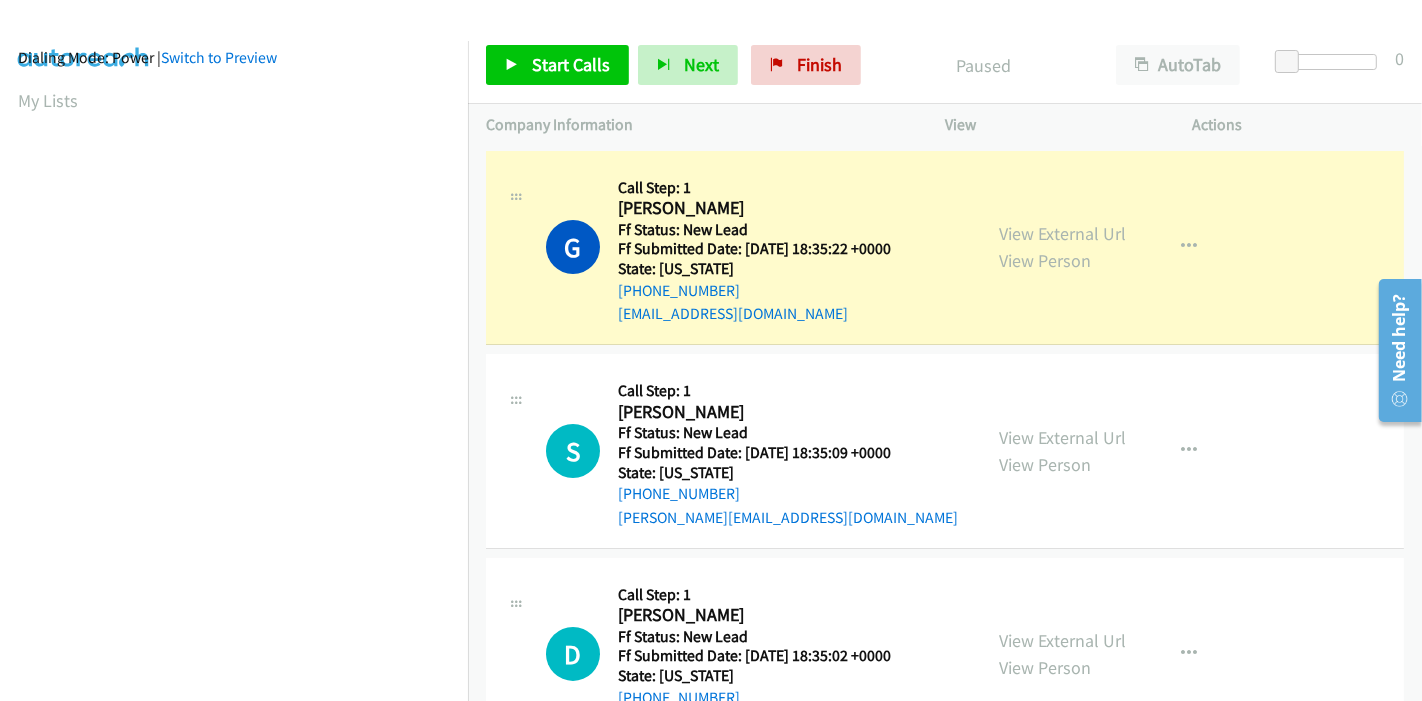 scroll, scrollTop: 0, scrollLeft: 0, axis: both 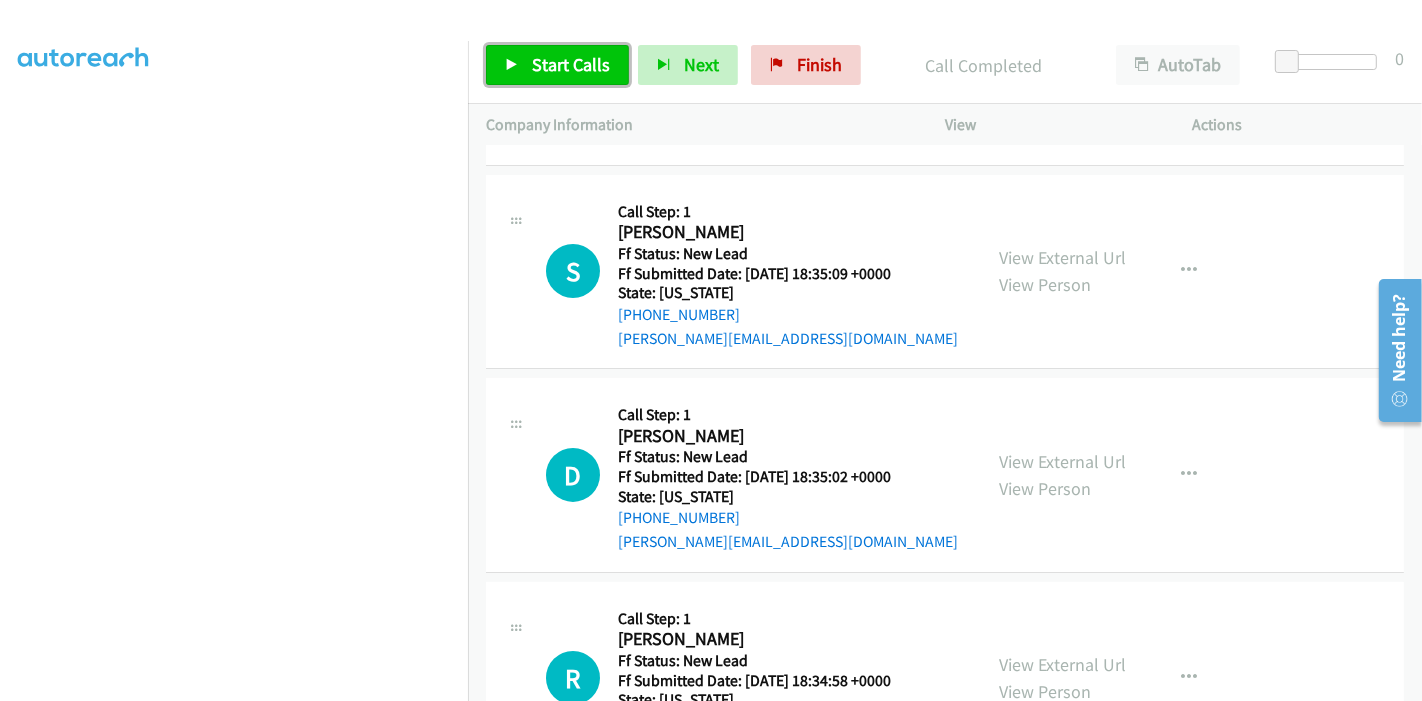 click on "Start Calls" at bounding box center (571, 64) 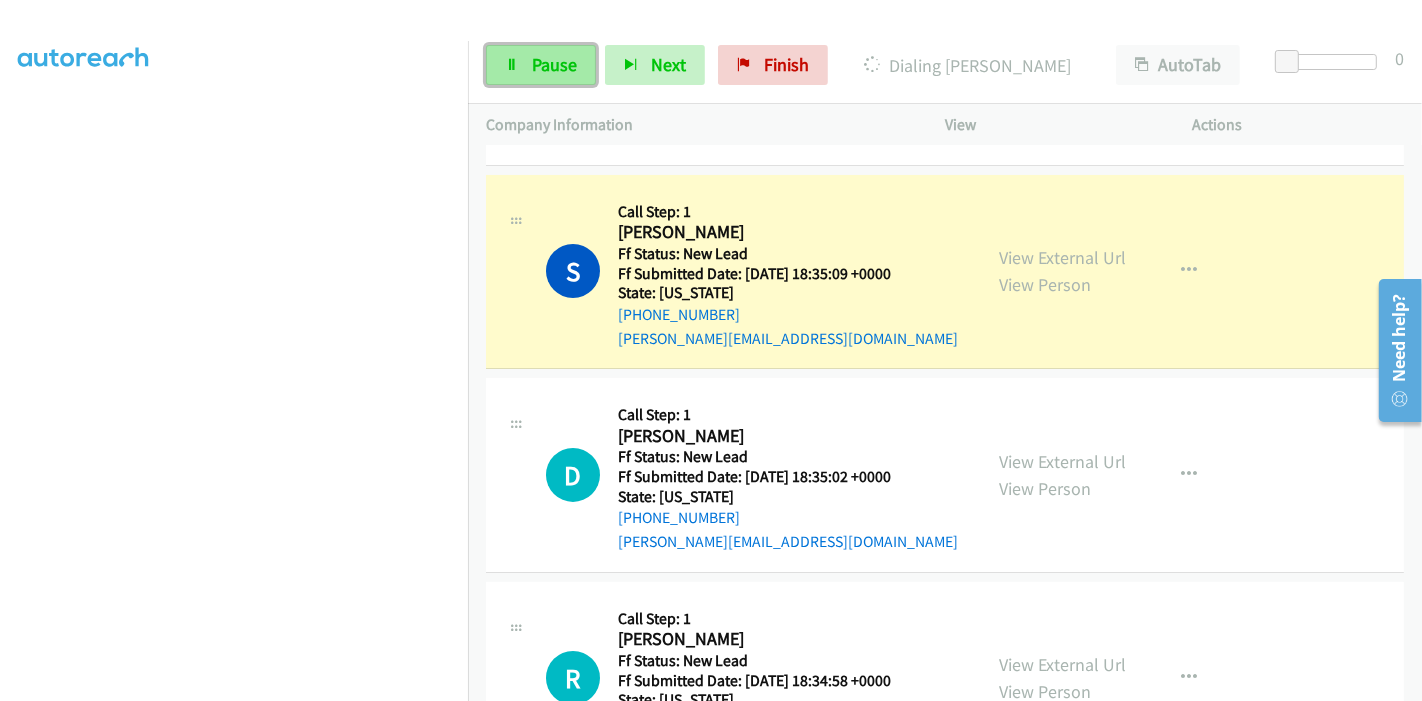 click on "Pause" at bounding box center (541, 65) 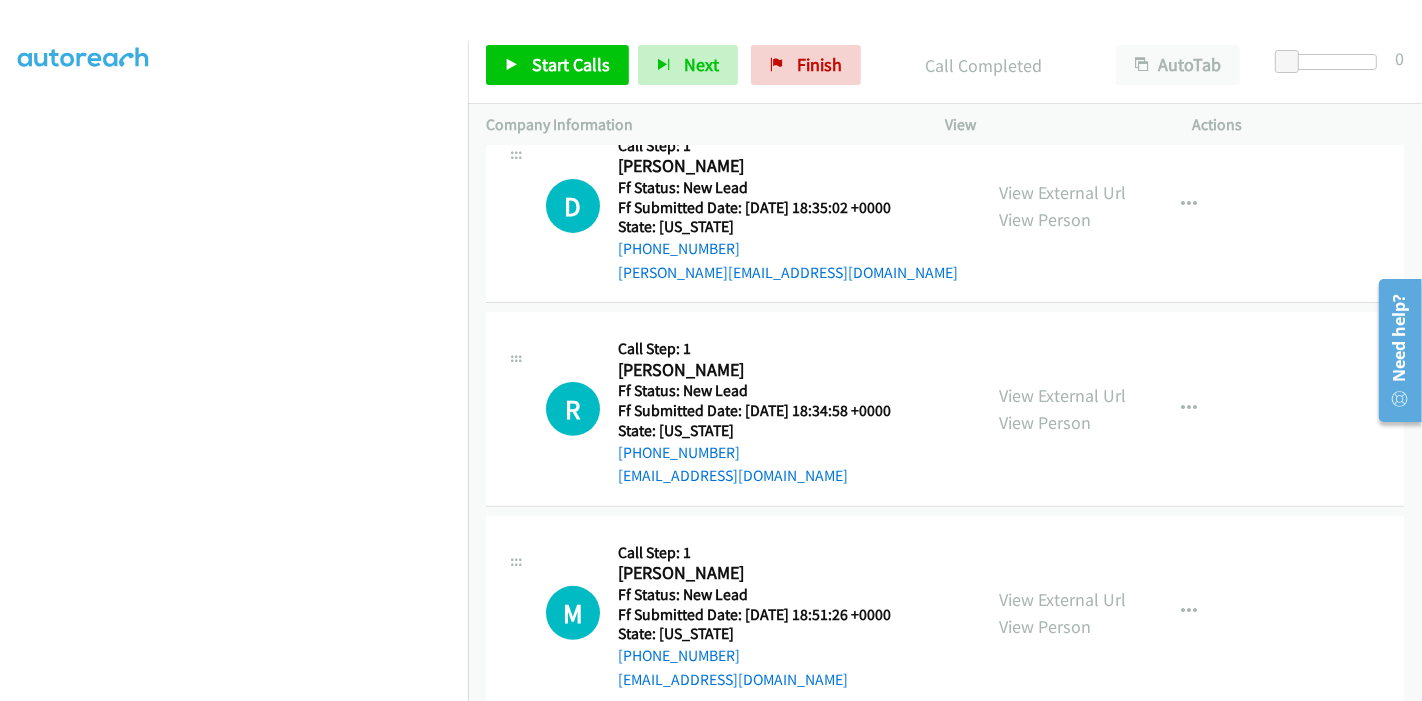 scroll, scrollTop: 422, scrollLeft: 0, axis: vertical 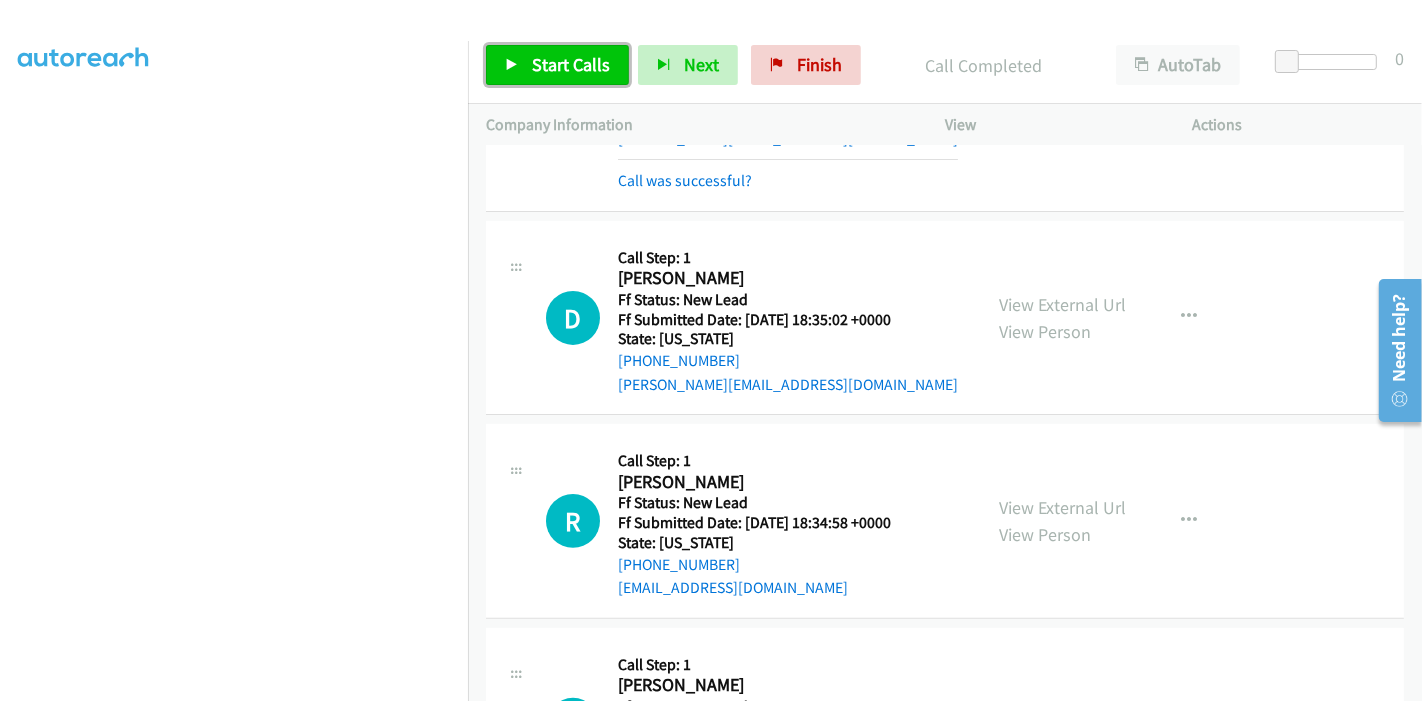 click on "Start Calls" at bounding box center [571, 64] 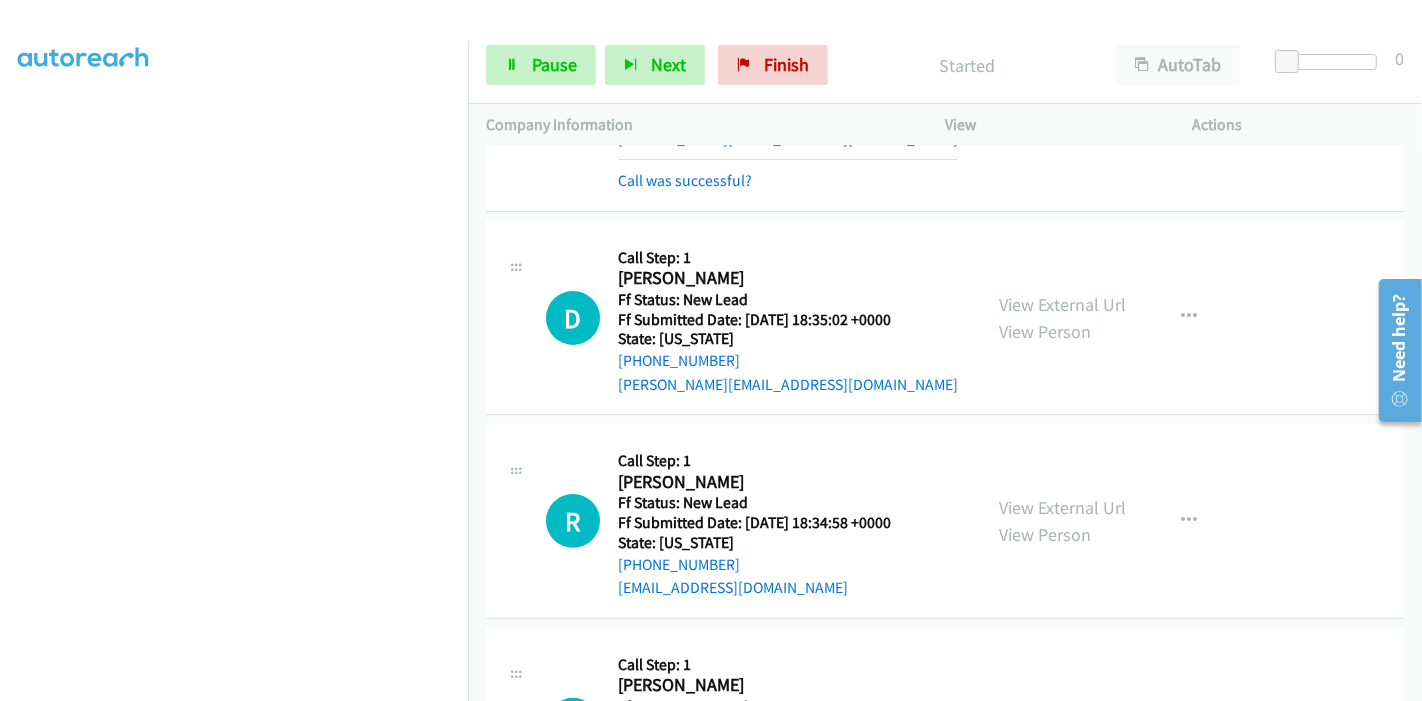 scroll, scrollTop: 534, scrollLeft: 0, axis: vertical 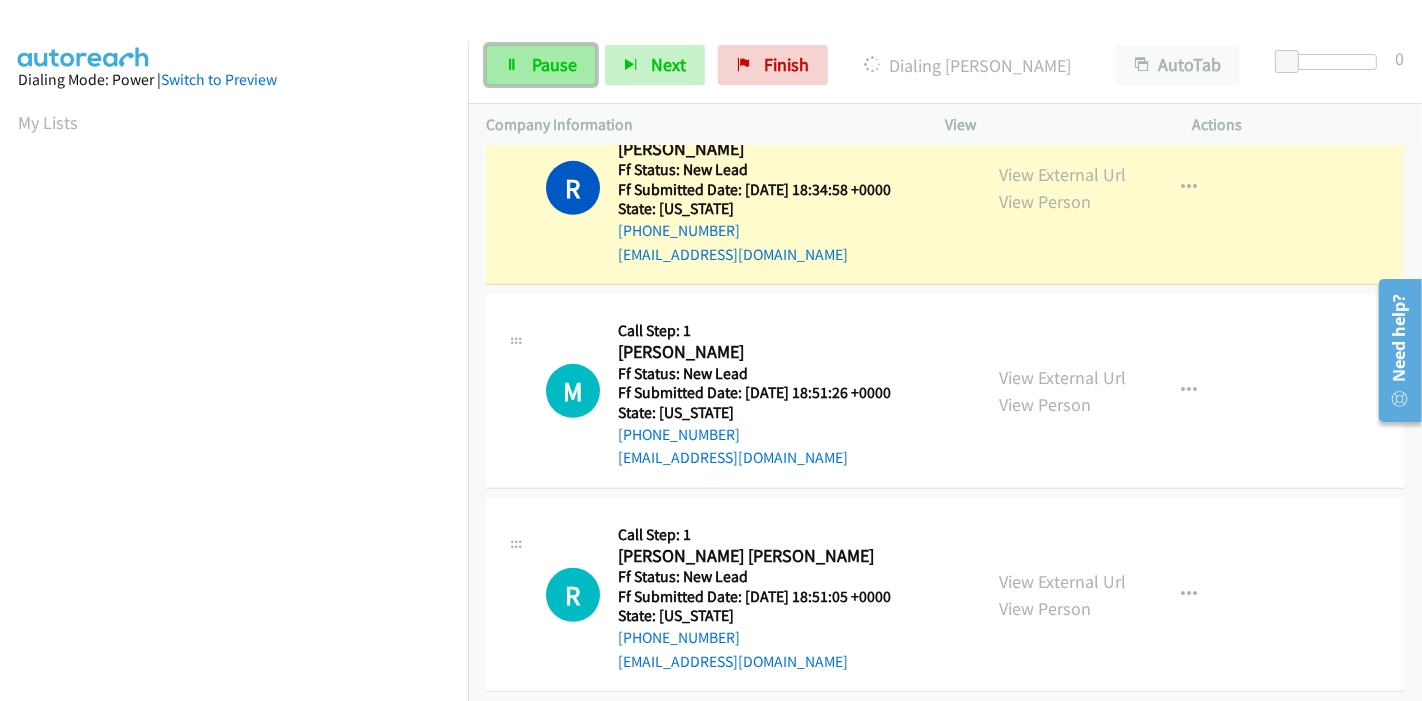 click at bounding box center [512, 66] 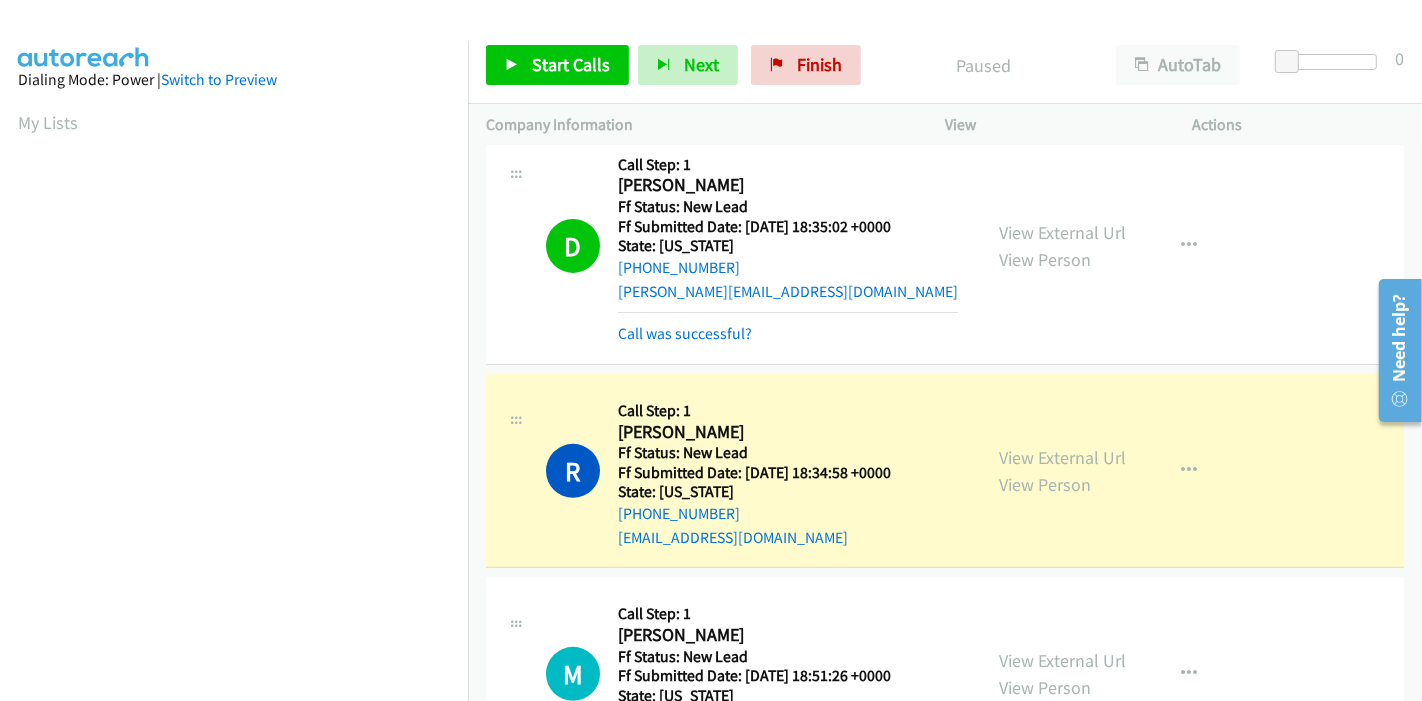 scroll, scrollTop: 465, scrollLeft: 0, axis: vertical 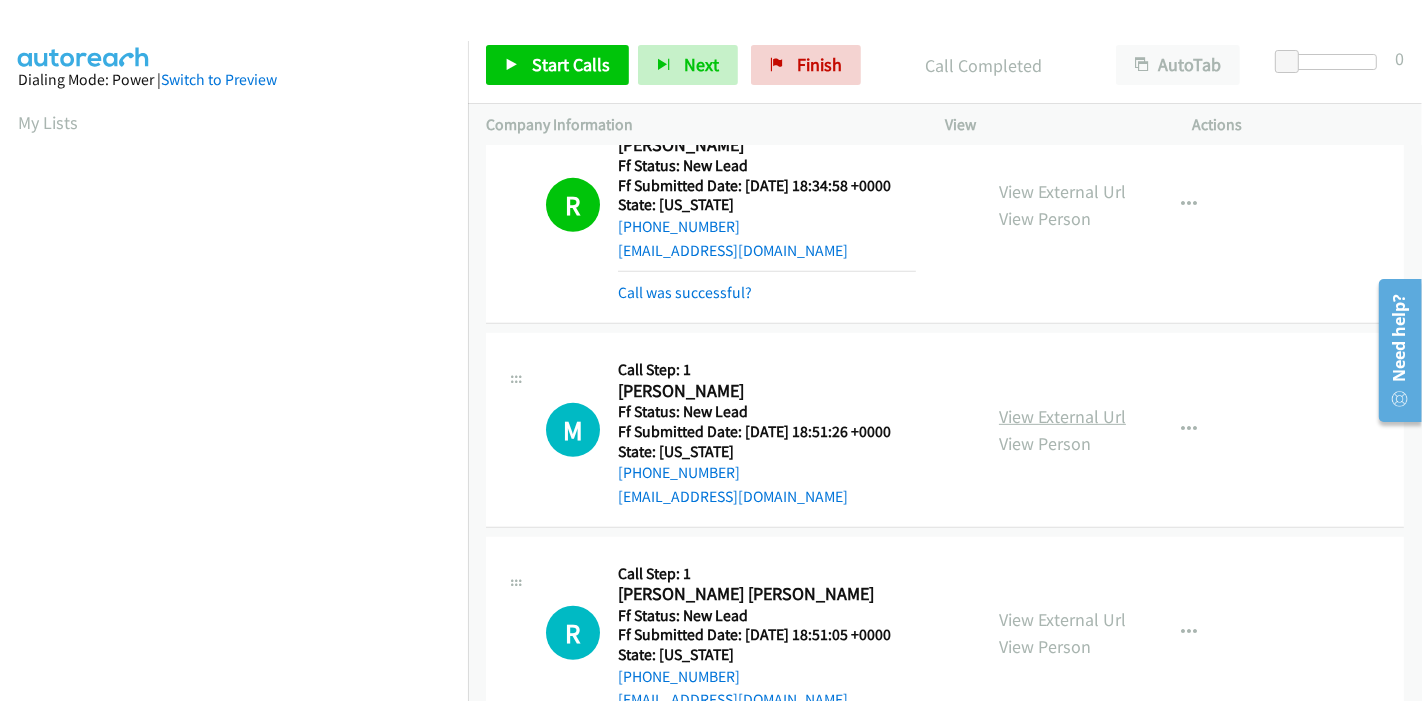 click on "View External Url" at bounding box center [1062, 416] 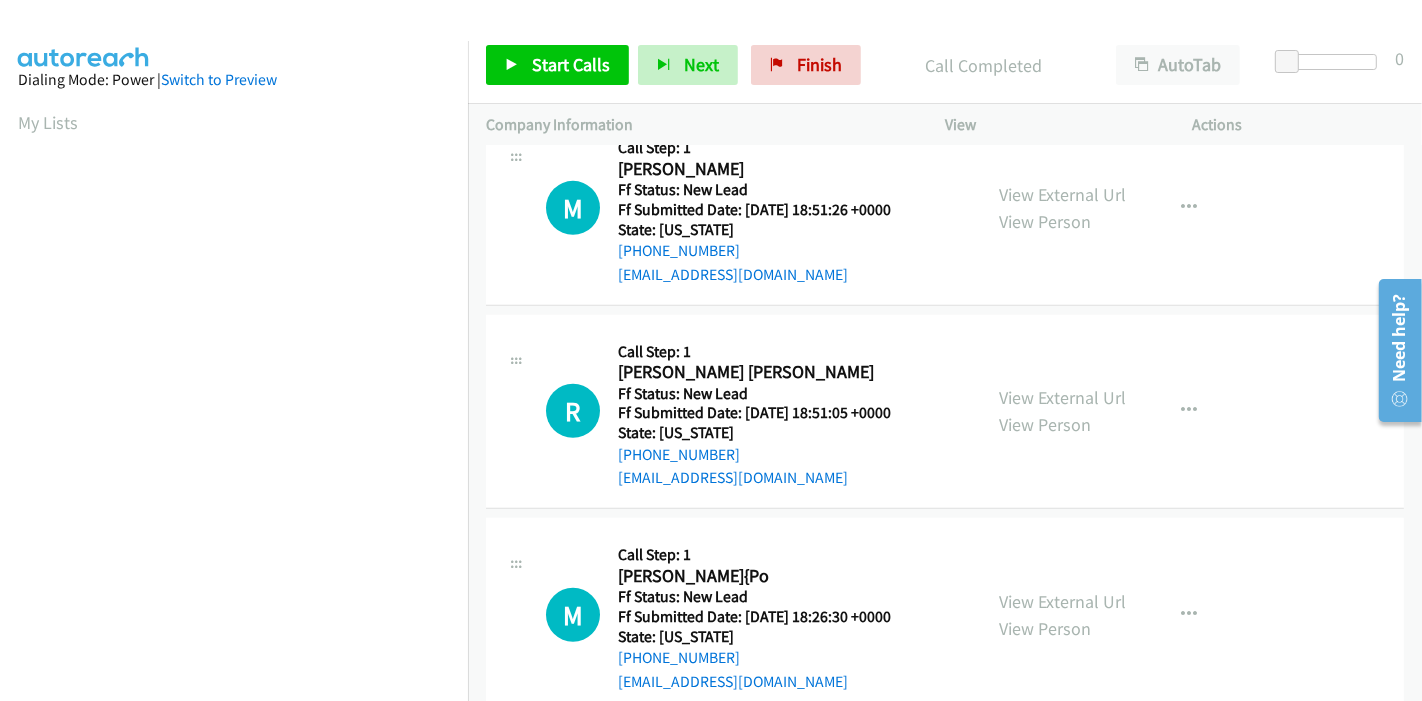 scroll, scrollTop: 1025, scrollLeft: 0, axis: vertical 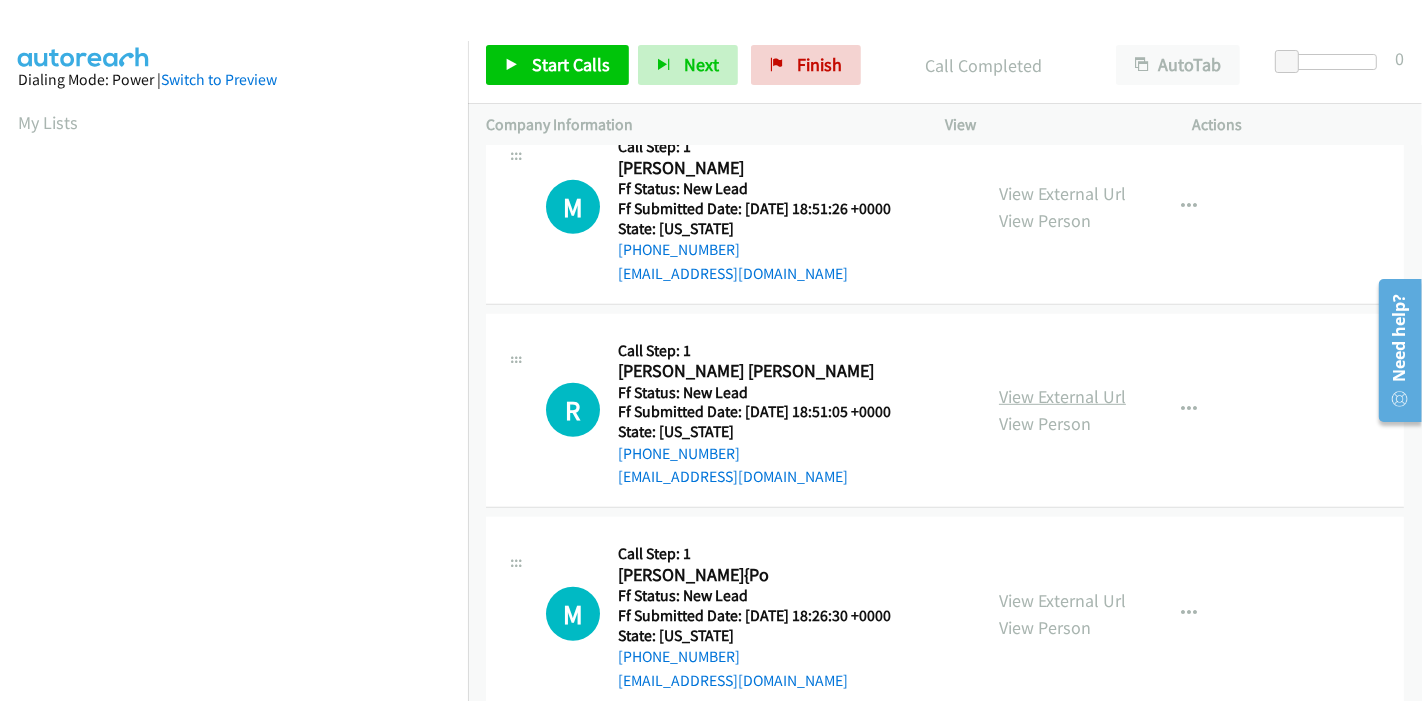 click on "View External Url" at bounding box center (1062, 396) 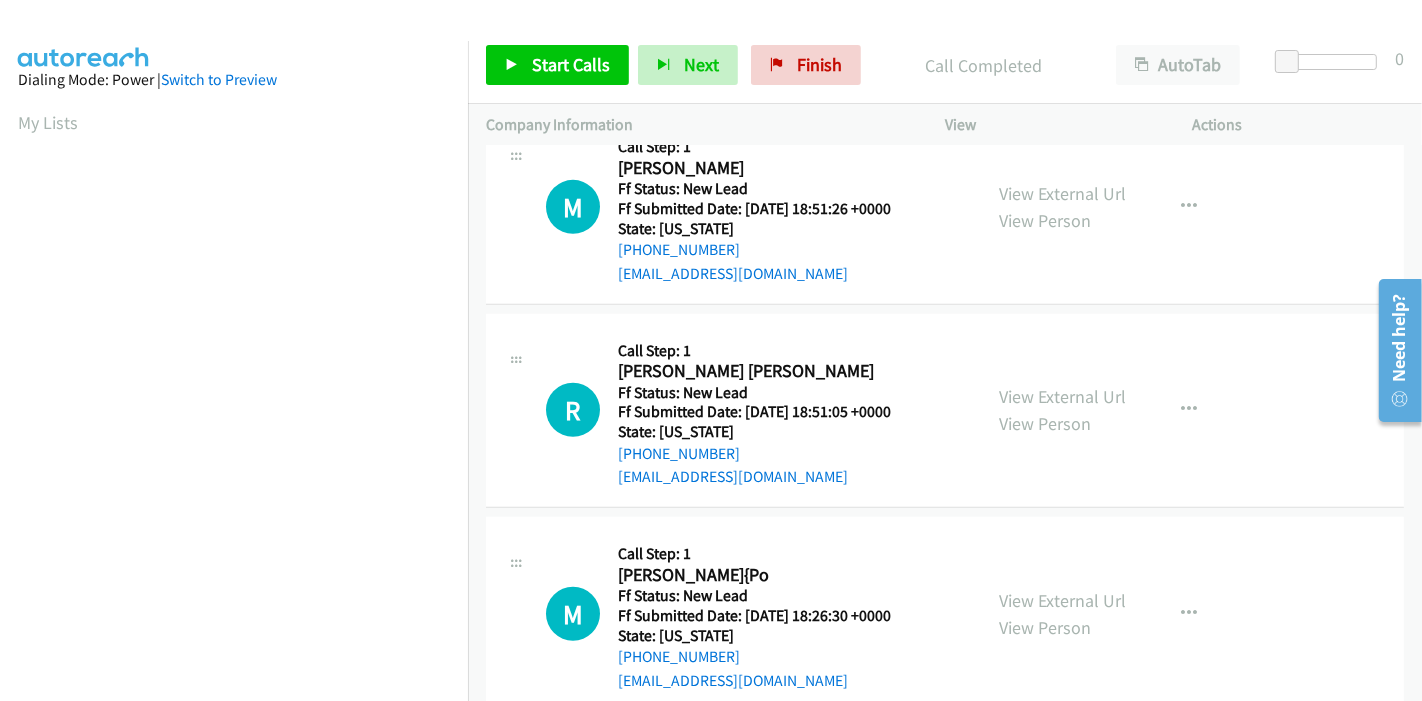 scroll, scrollTop: 1247, scrollLeft: 0, axis: vertical 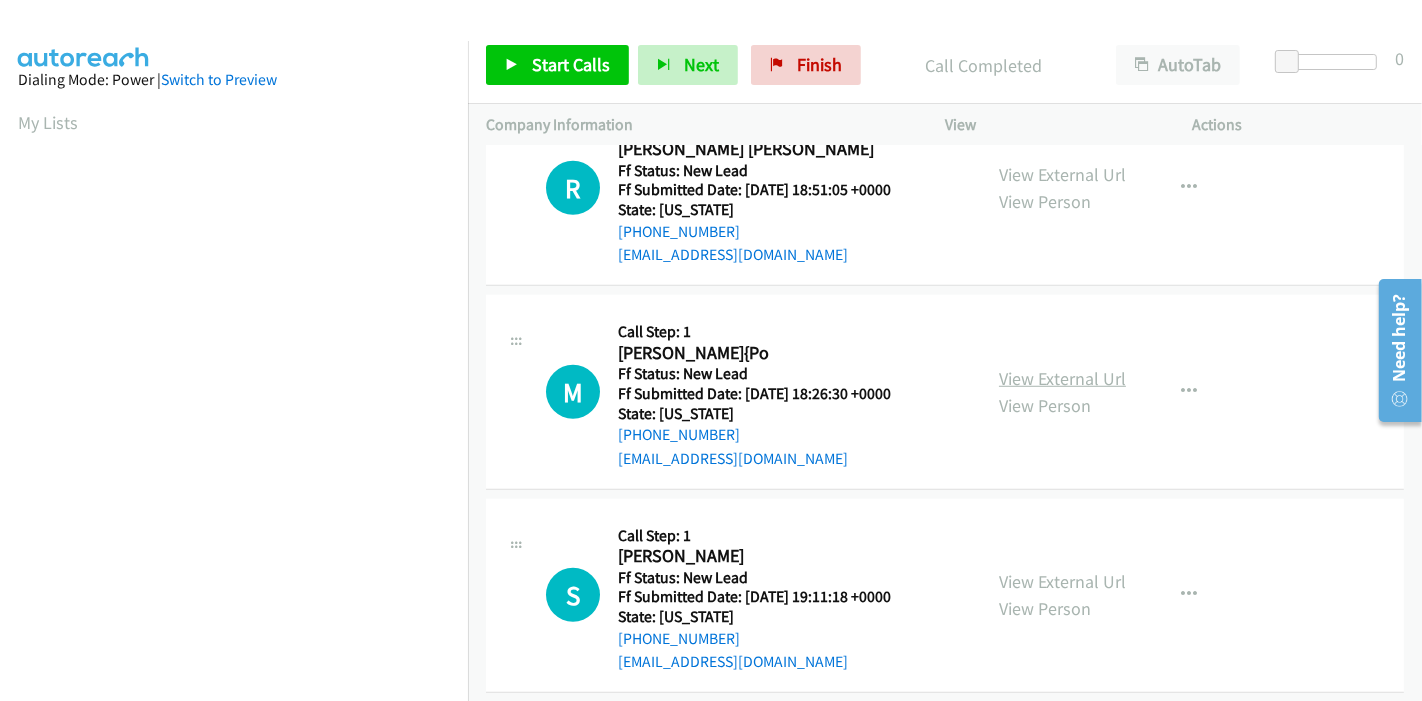 click on "View External Url" at bounding box center (1062, 378) 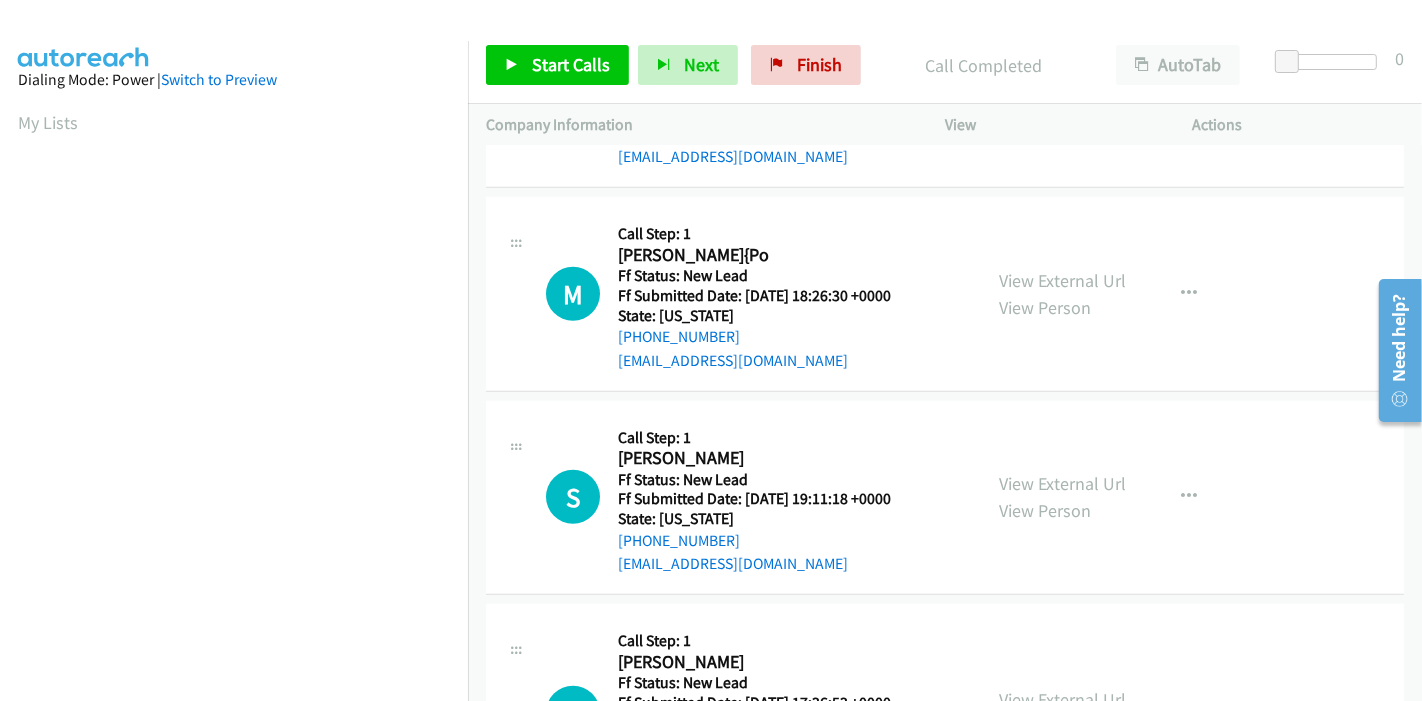 scroll, scrollTop: 1469, scrollLeft: 0, axis: vertical 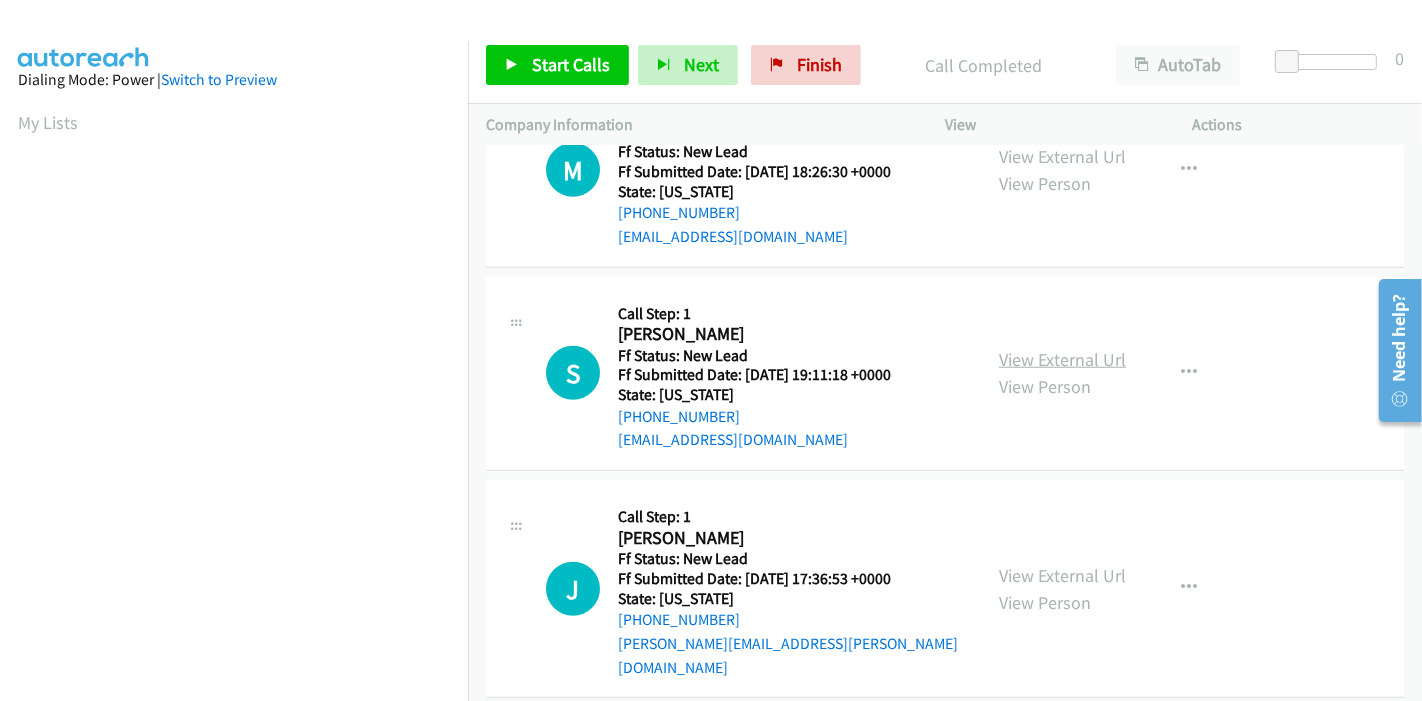click on "View External Url" at bounding box center [1062, 359] 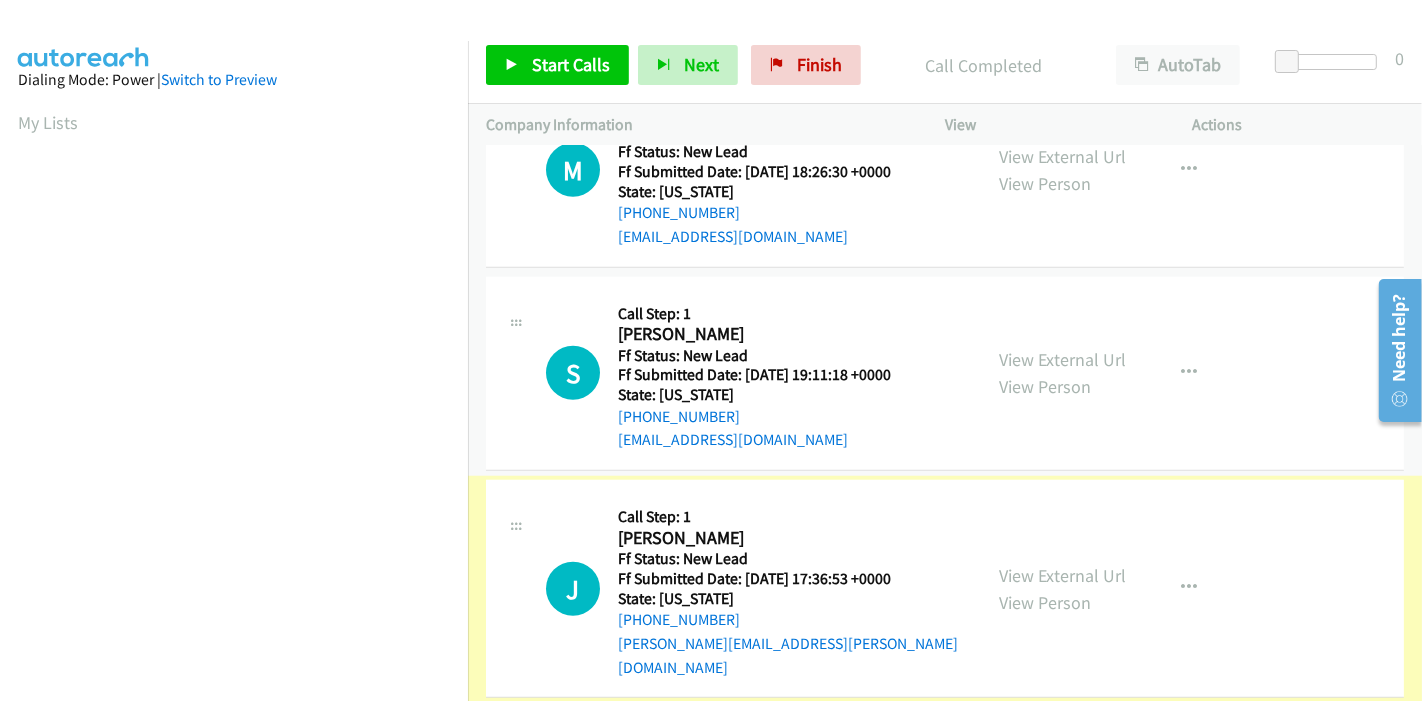 click on "View External Url" at bounding box center (1062, 575) 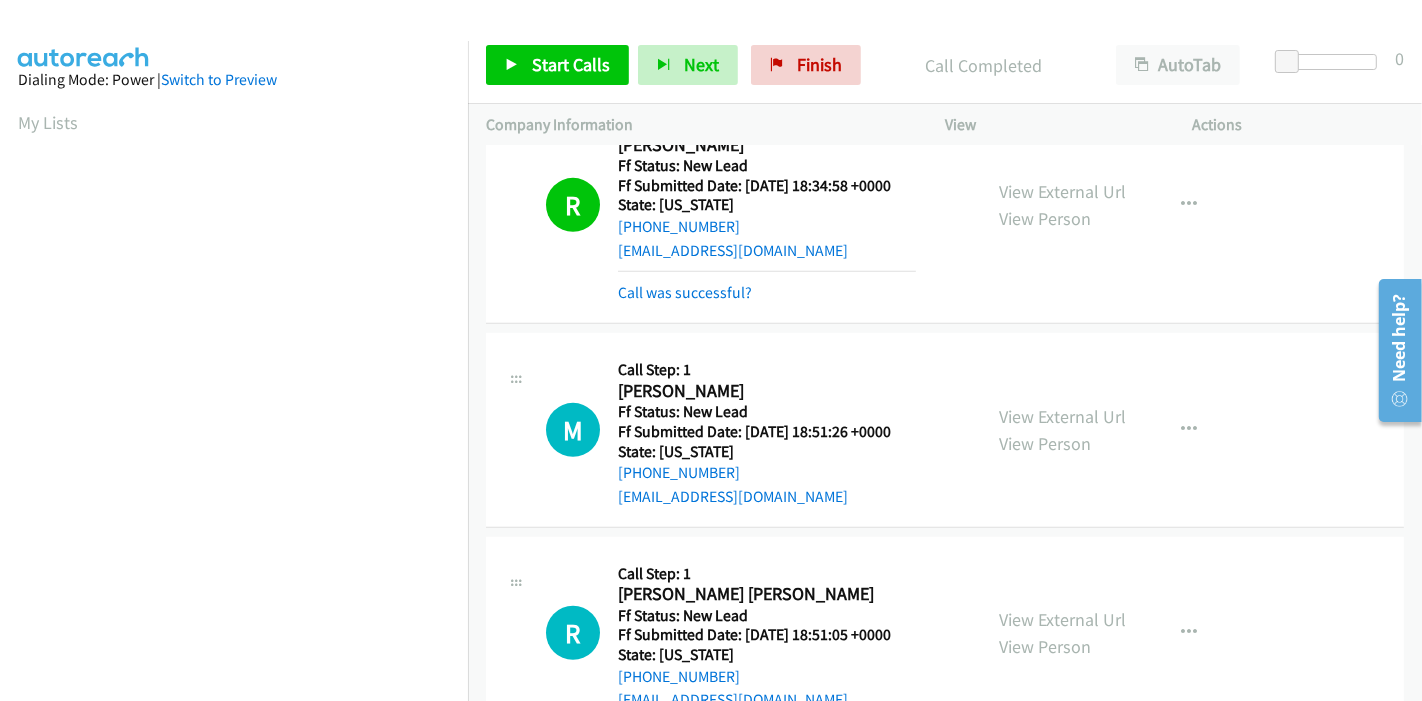 scroll, scrollTop: 1025, scrollLeft: 0, axis: vertical 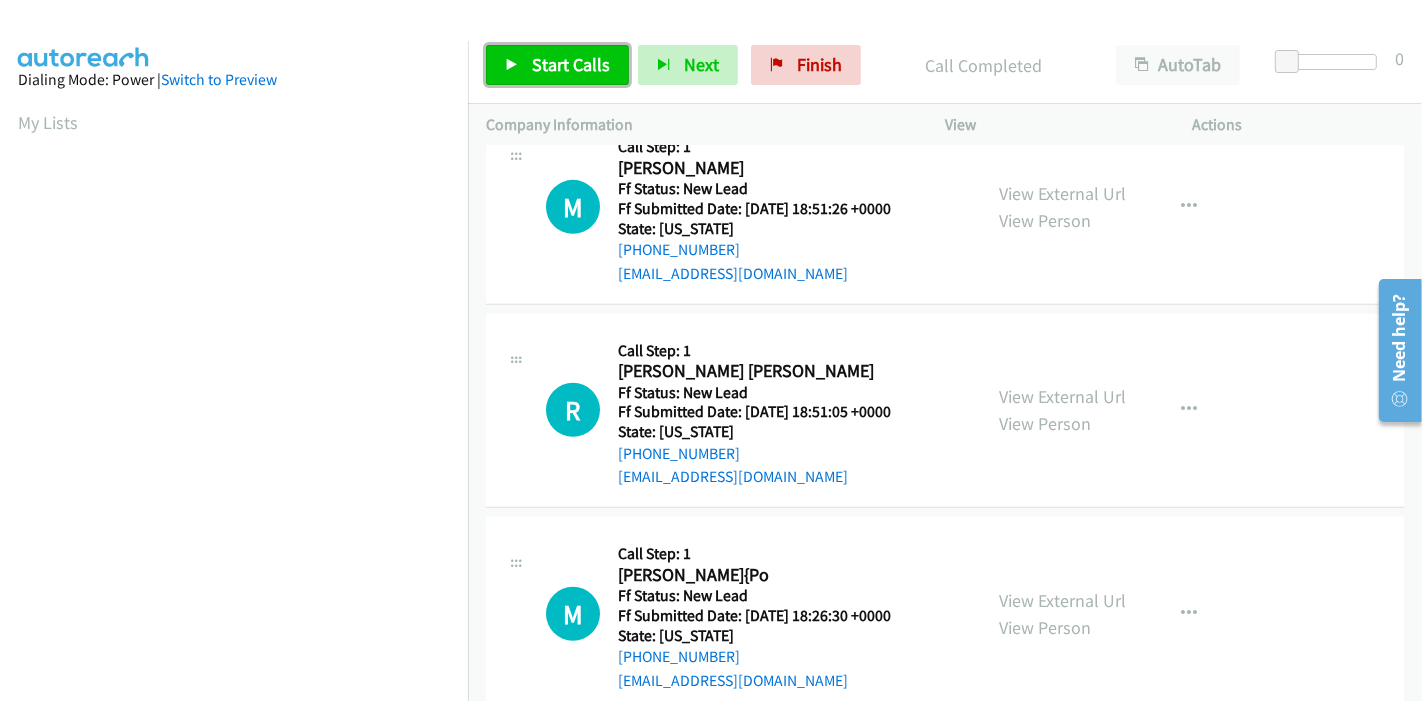click at bounding box center (512, 66) 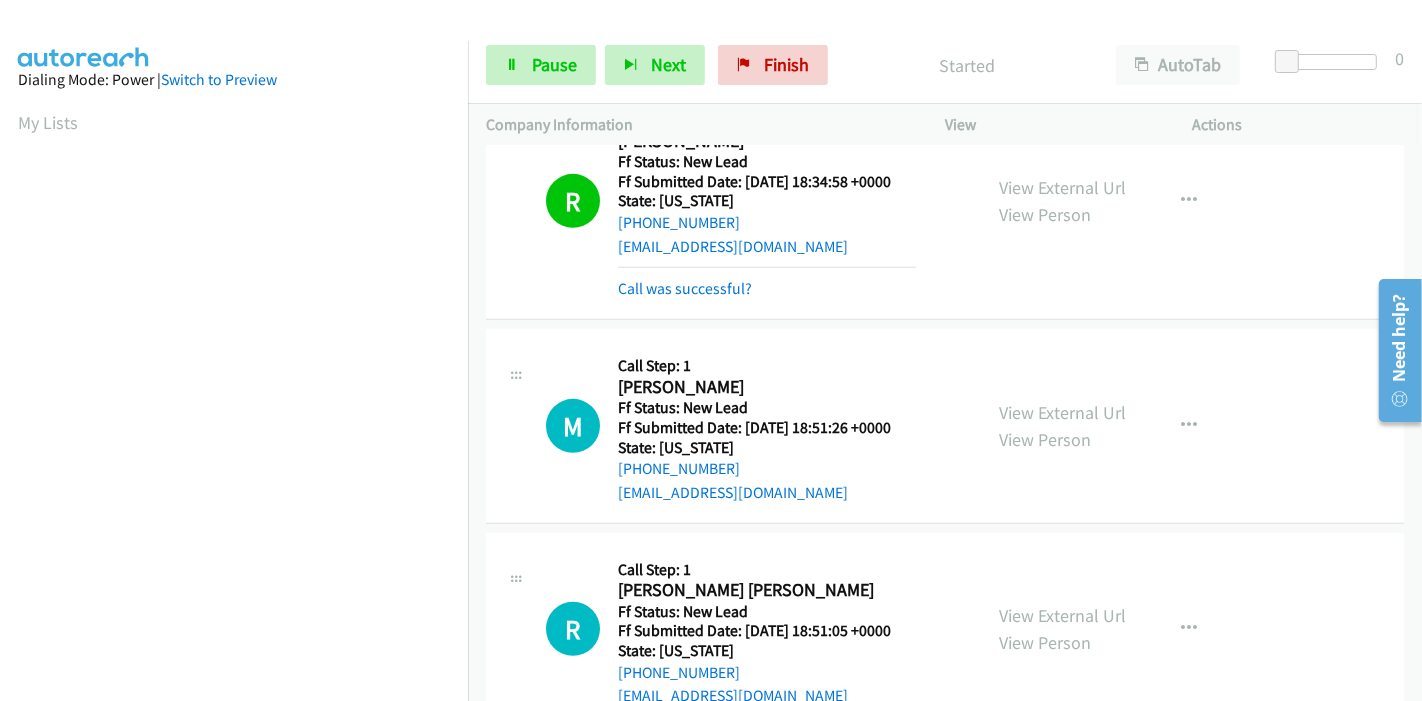 scroll, scrollTop: 914, scrollLeft: 0, axis: vertical 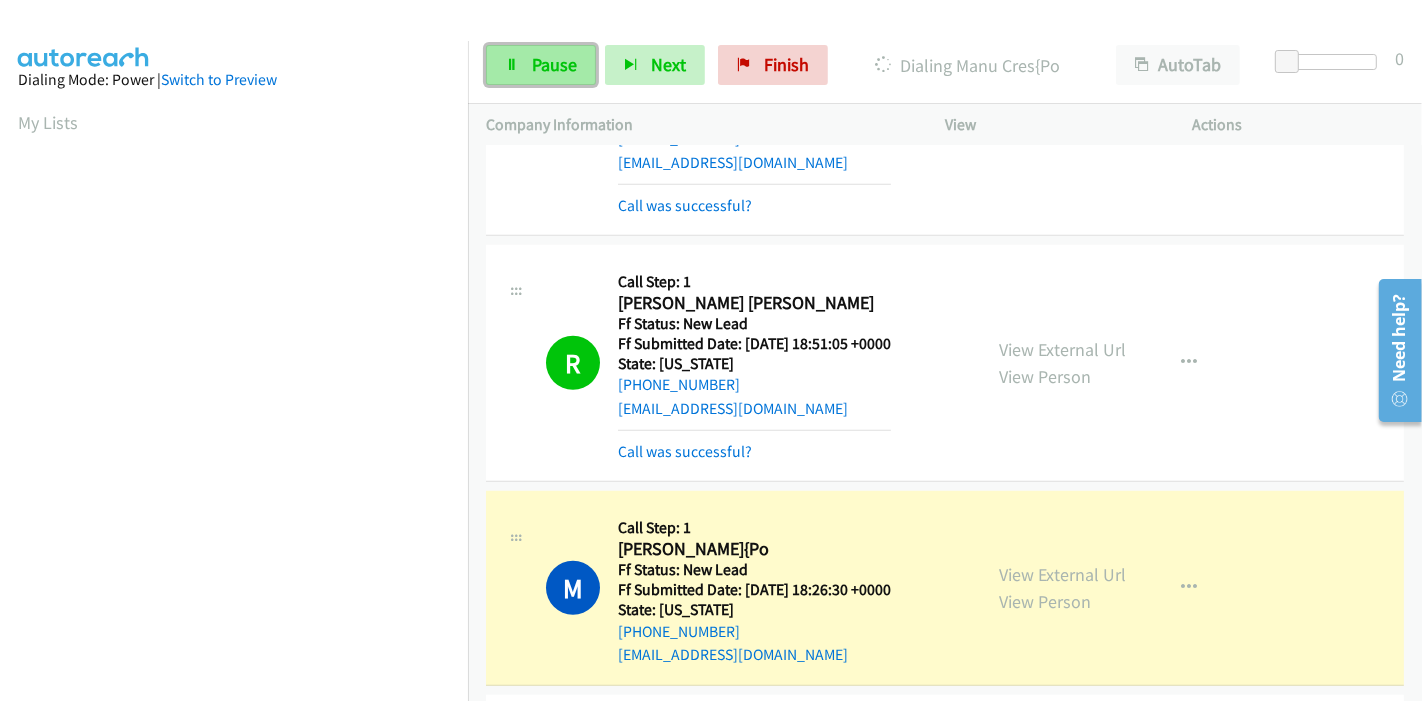 click on "Pause" at bounding box center [541, 65] 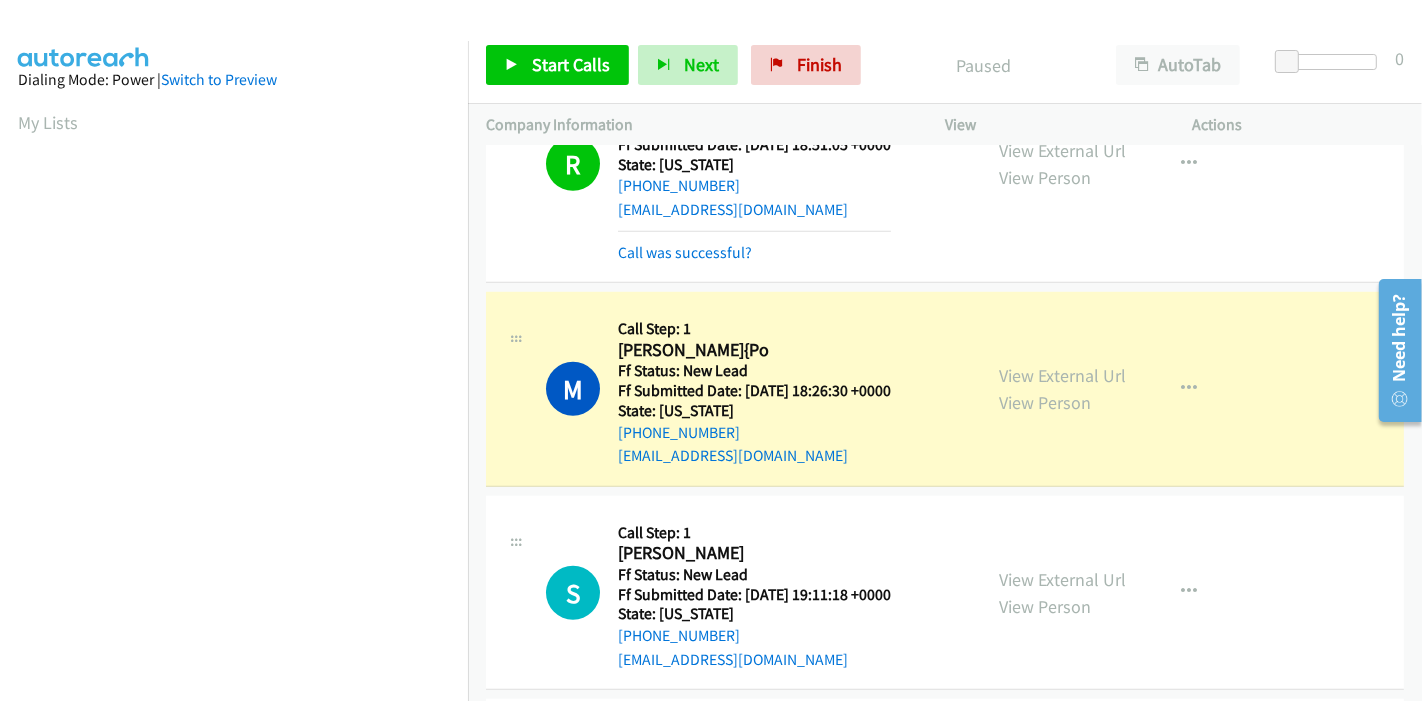 scroll, scrollTop: 1331, scrollLeft: 0, axis: vertical 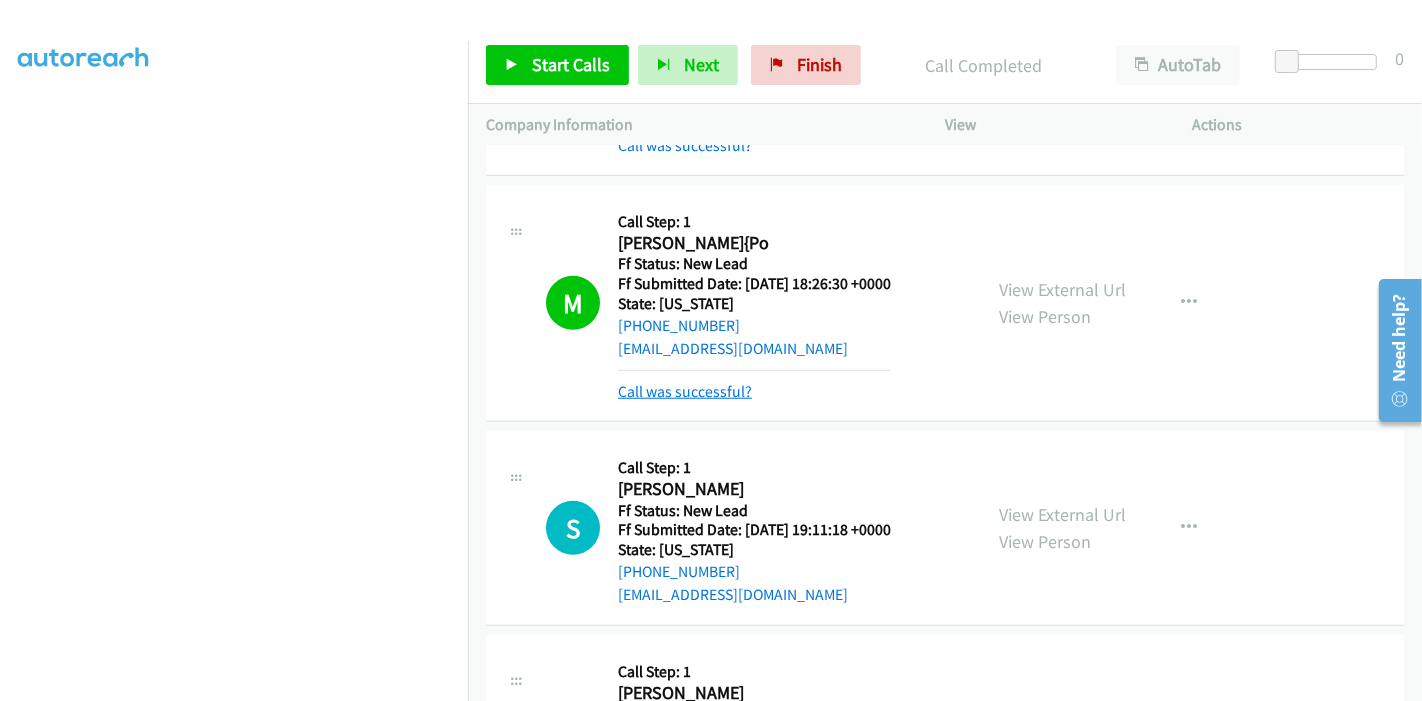 click on "Call was successful?" at bounding box center [685, 391] 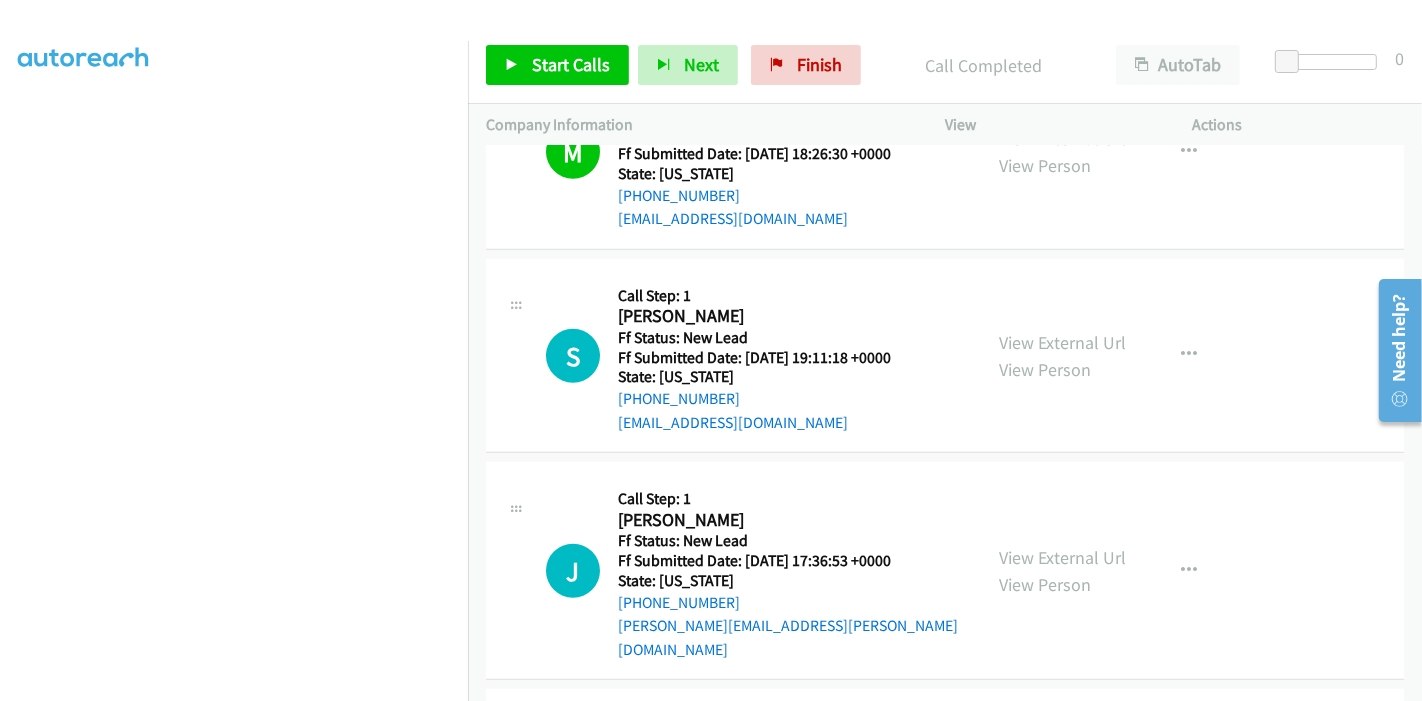 scroll, scrollTop: 1554, scrollLeft: 0, axis: vertical 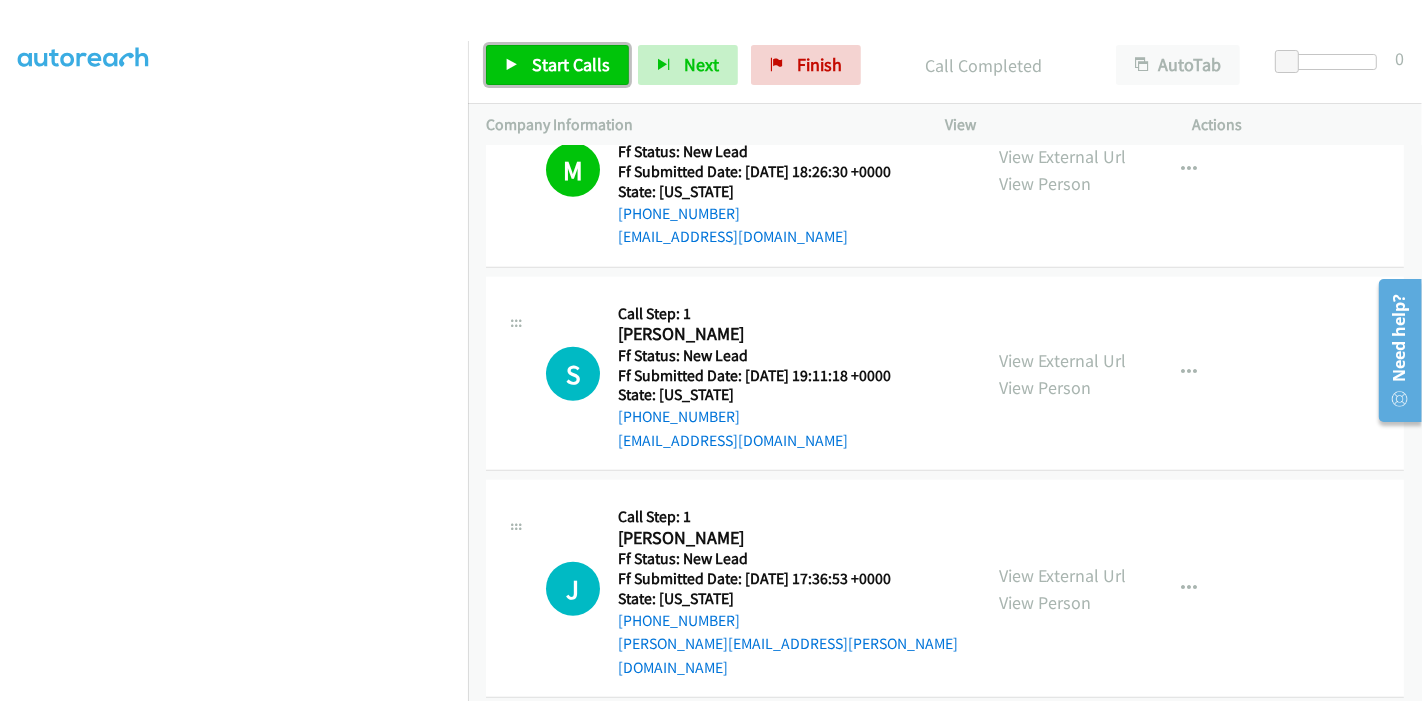 click on "Start Calls" at bounding box center [557, 65] 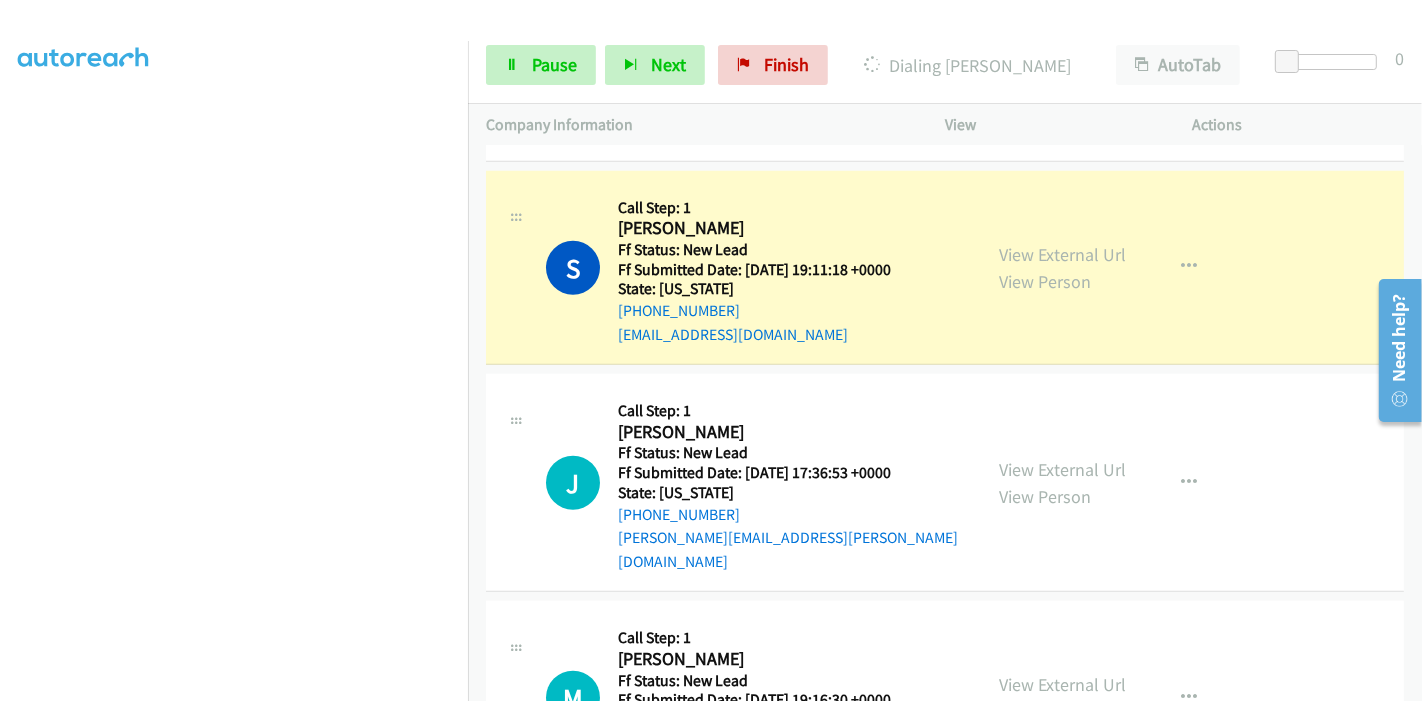 scroll, scrollTop: 1554, scrollLeft: 0, axis: vertical 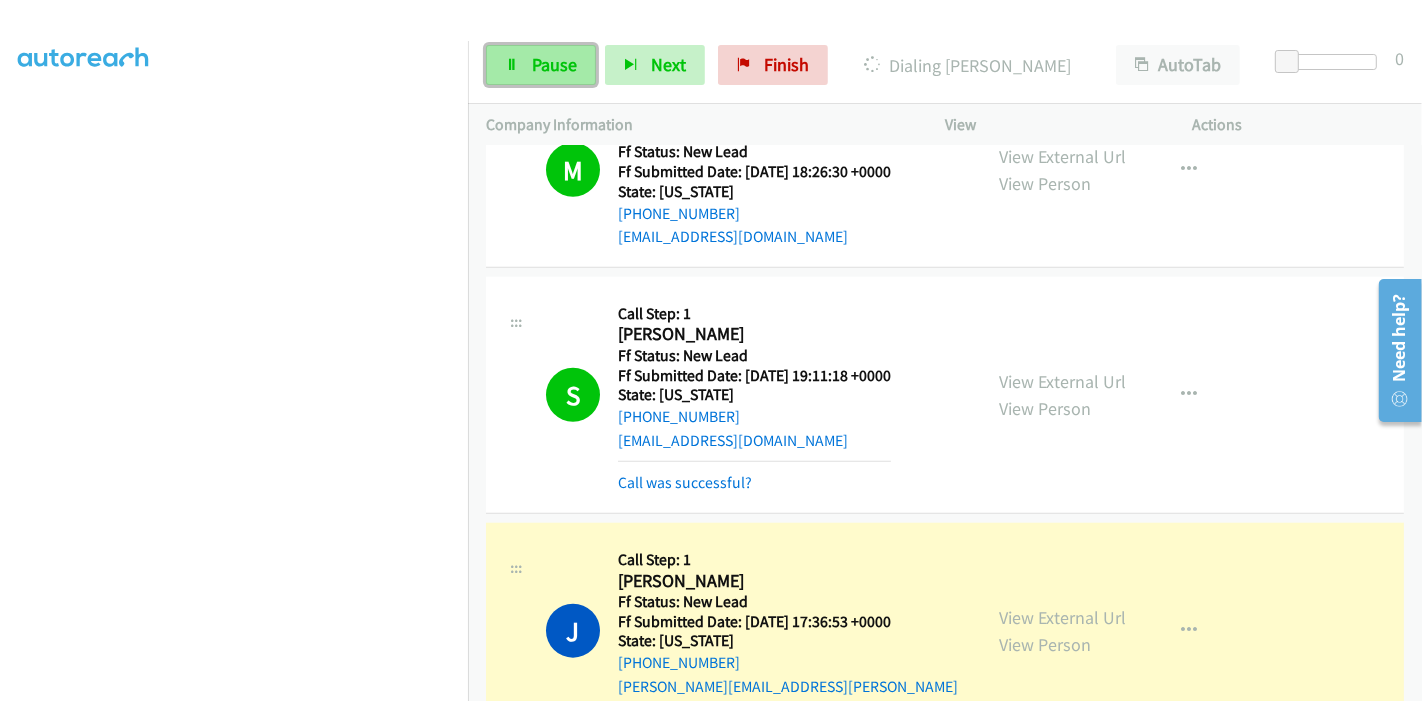 click on "Pause" at bounding box center [554, 64] 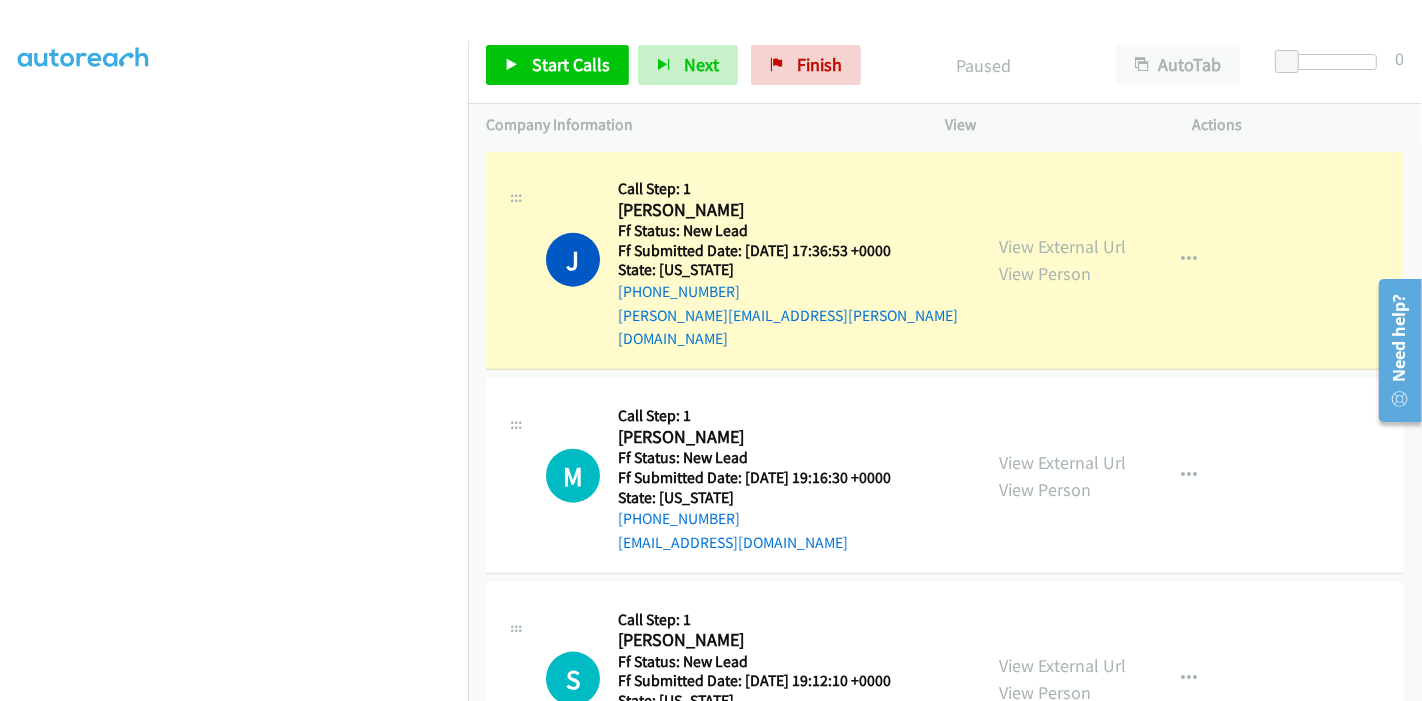 scroll, scrollTop: 1998, scrollLeft: 0, axis: vertical 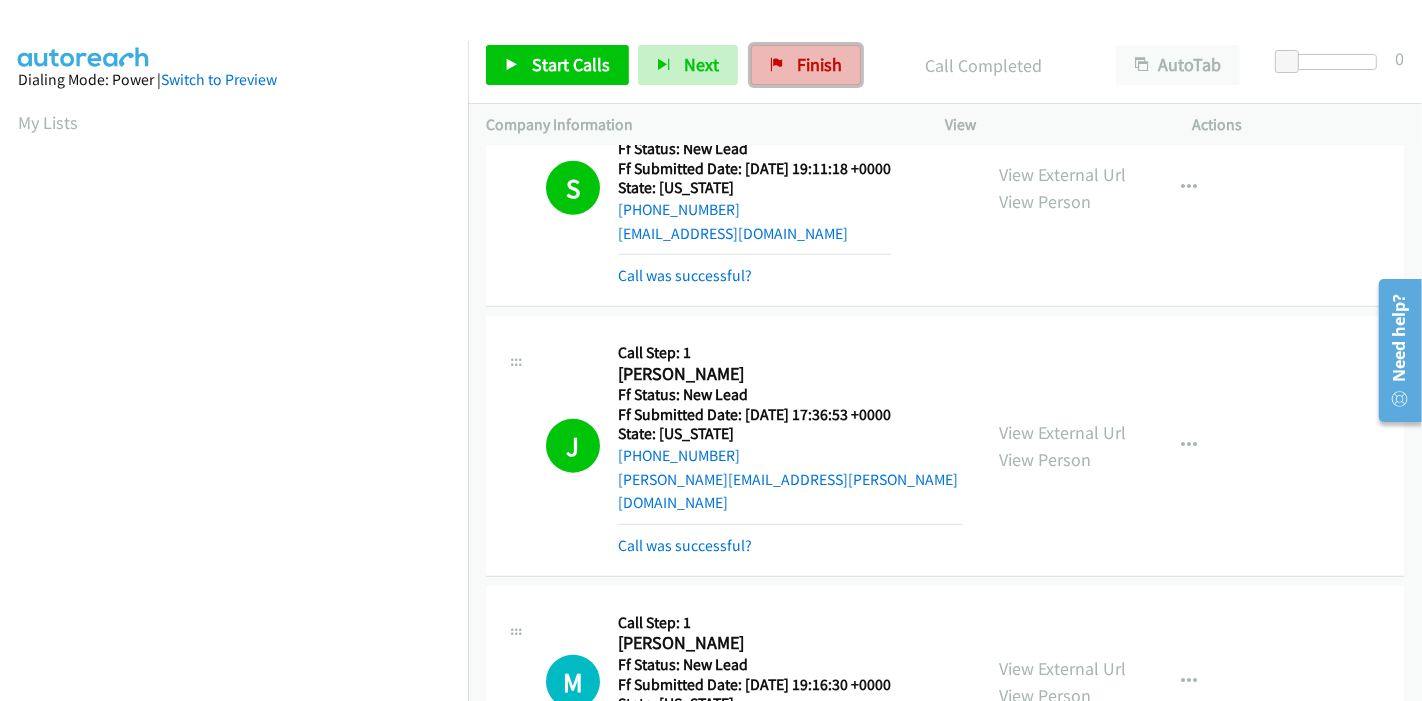 click on "Finish" at bounding box center [819, 64] 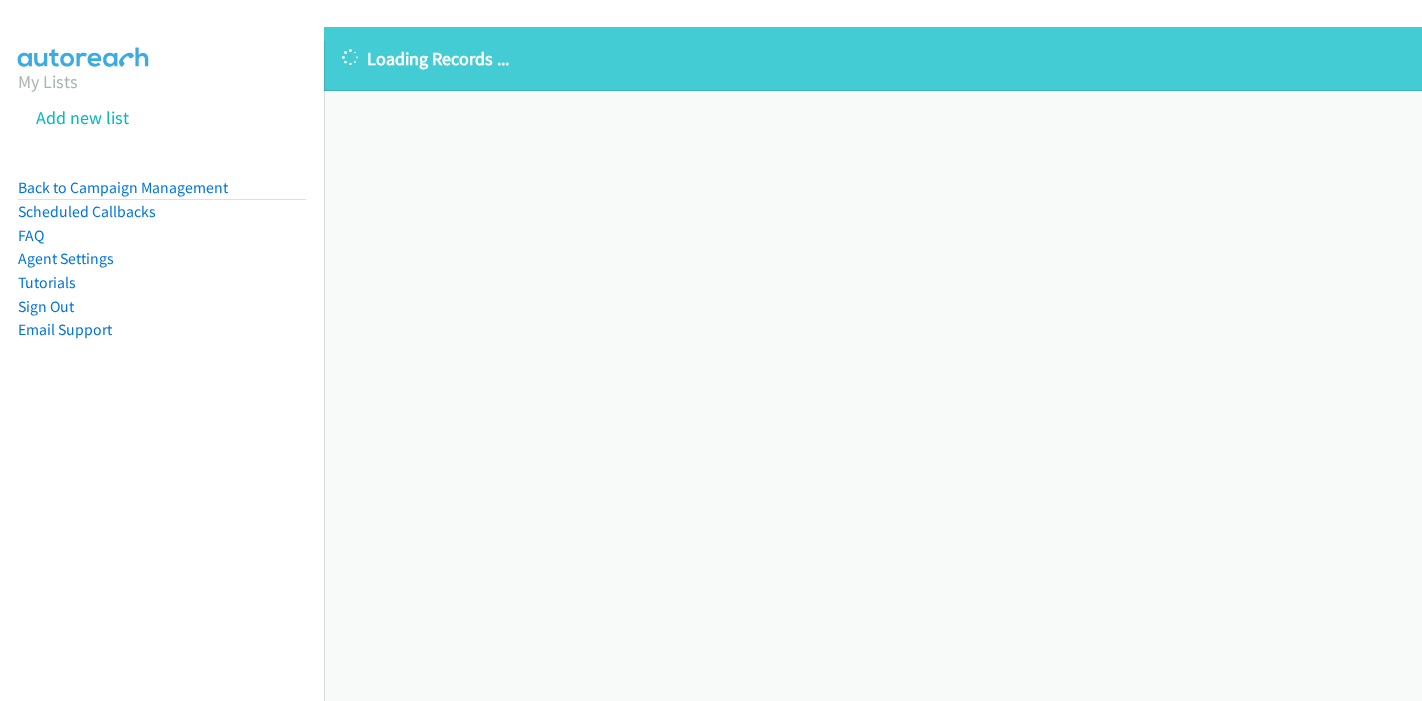 scroll, scrollTop: 0, scrollLeft: 0, axis: both 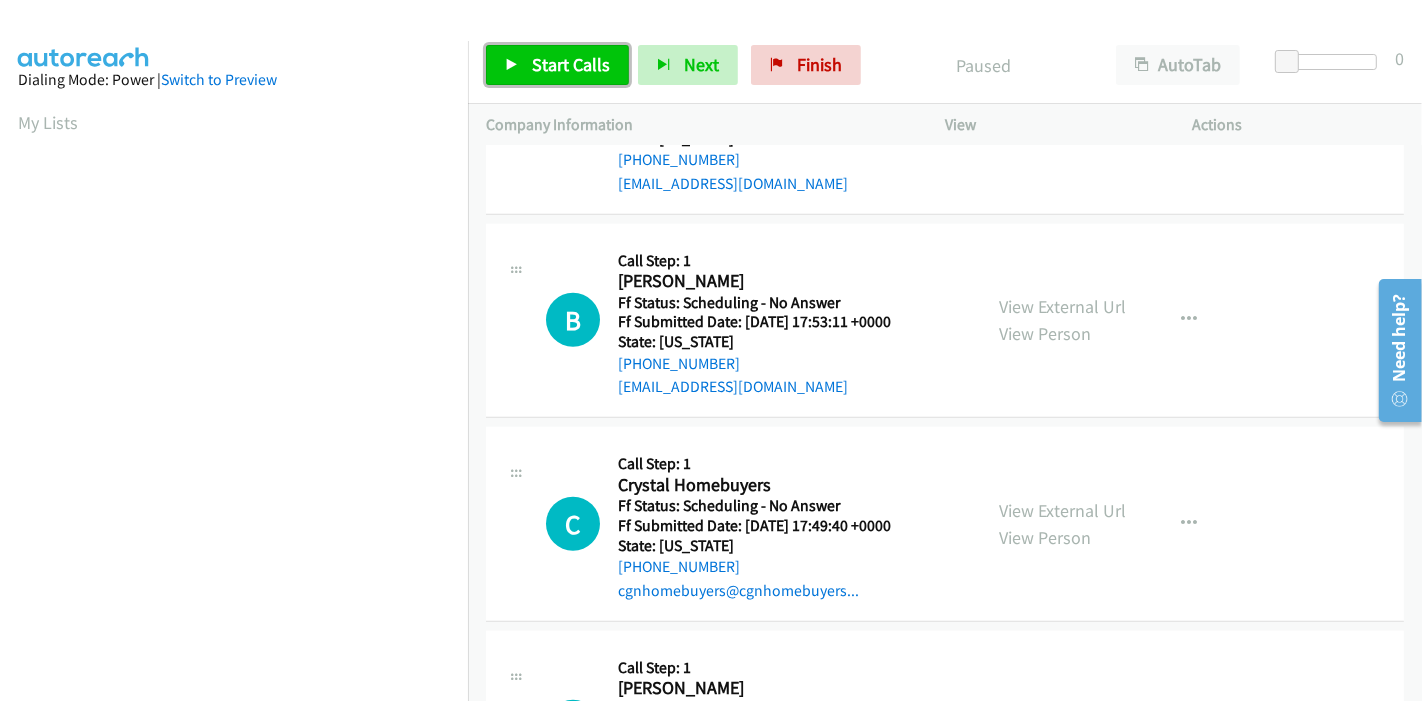 click on "Start Calls" at bounding box center [571, 64] 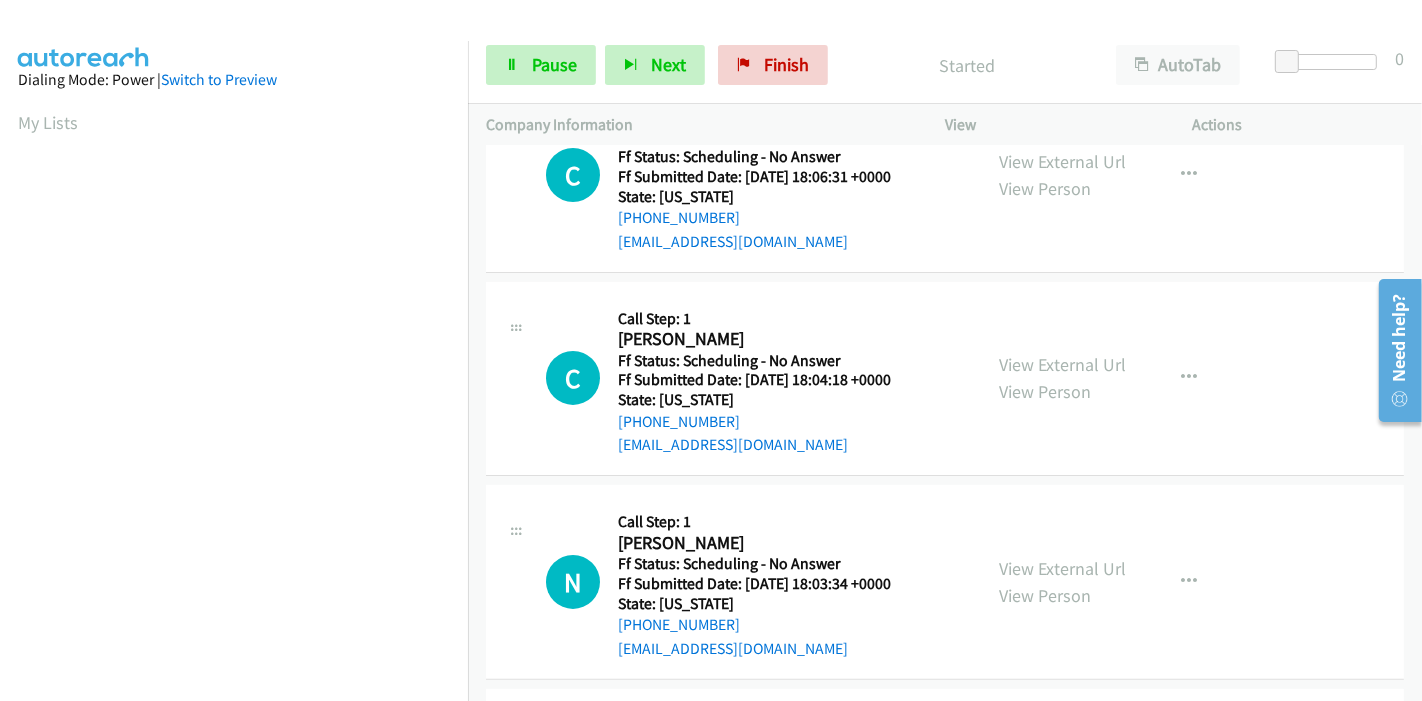 scroll, scrollTop: 0, scrollLeft: 0, axis: both 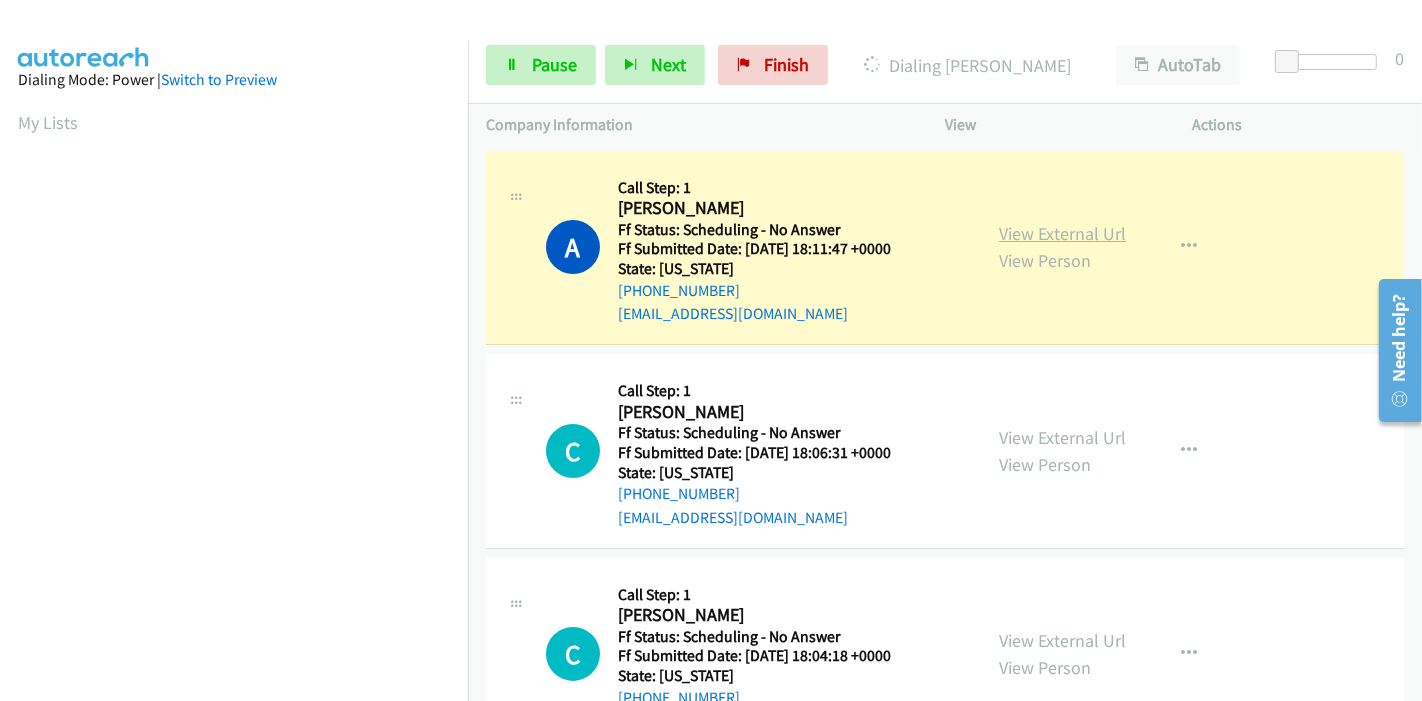 click on "View External Url" at bounding box center (1062, 233) 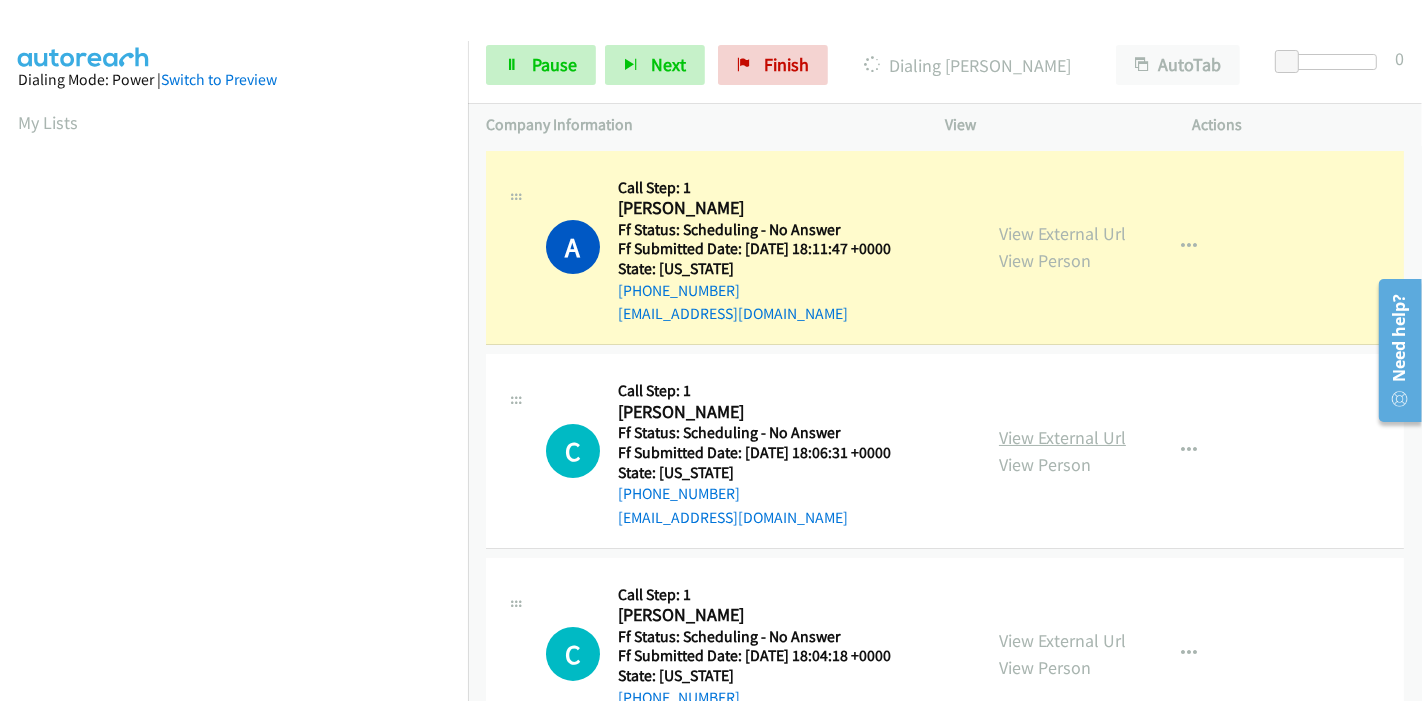 click on "View External Url" at bounding box center (1062, 437) 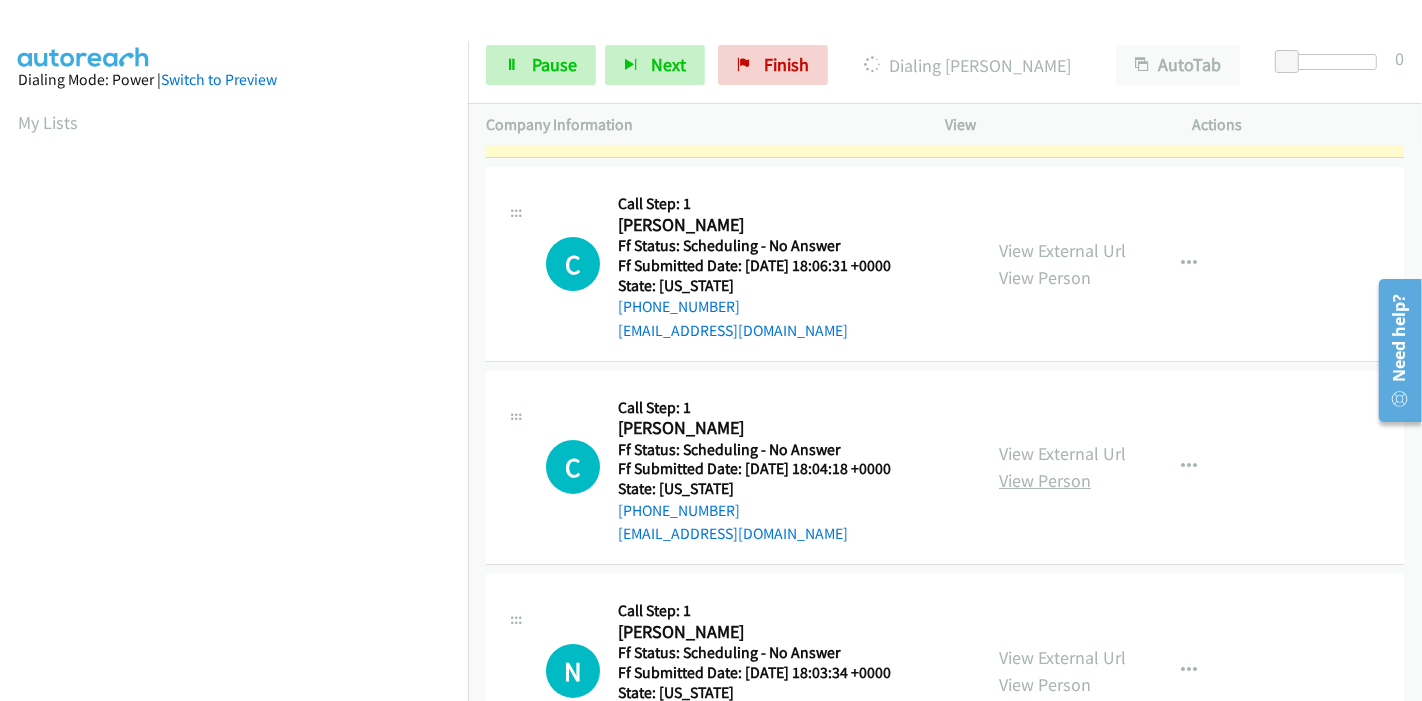 scroll, scrollTop: 333, scrollLeft: 0, axis: vertical 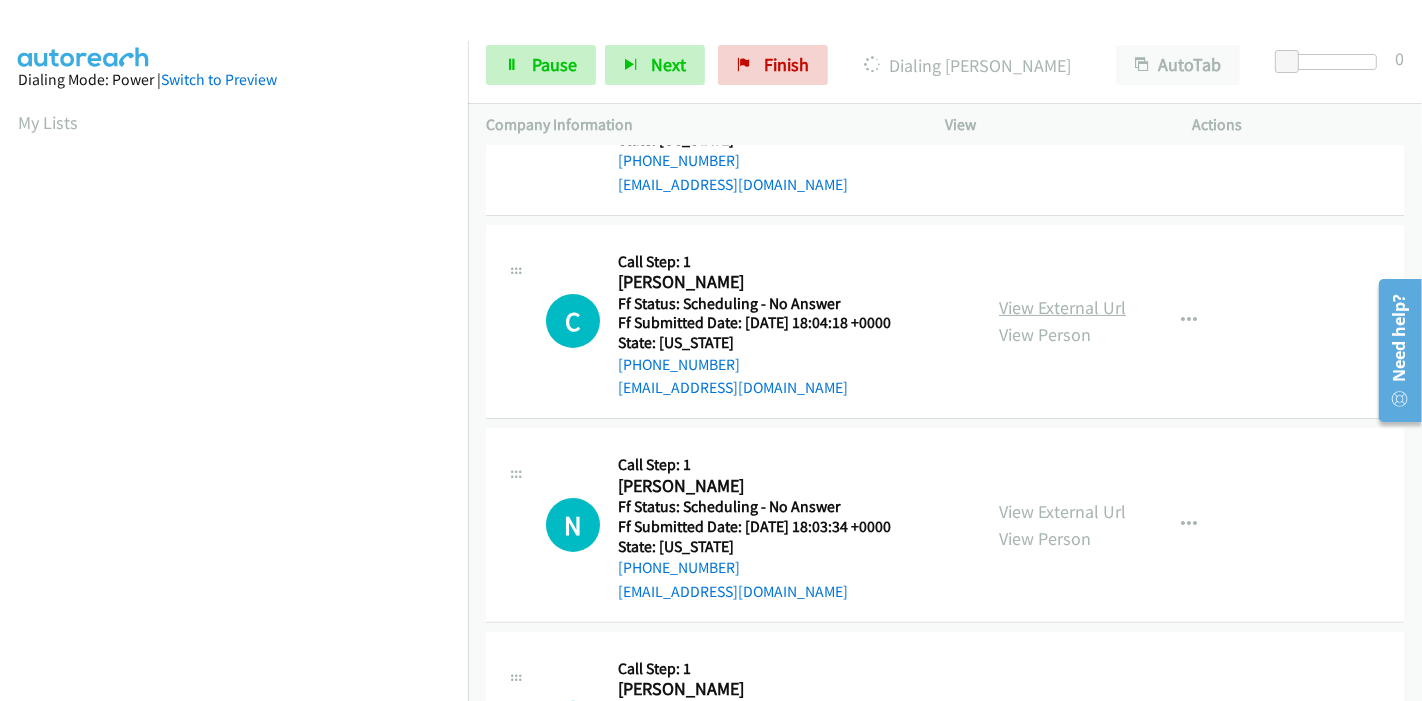 click on "View External Url" at bounding box center (1062, 307) 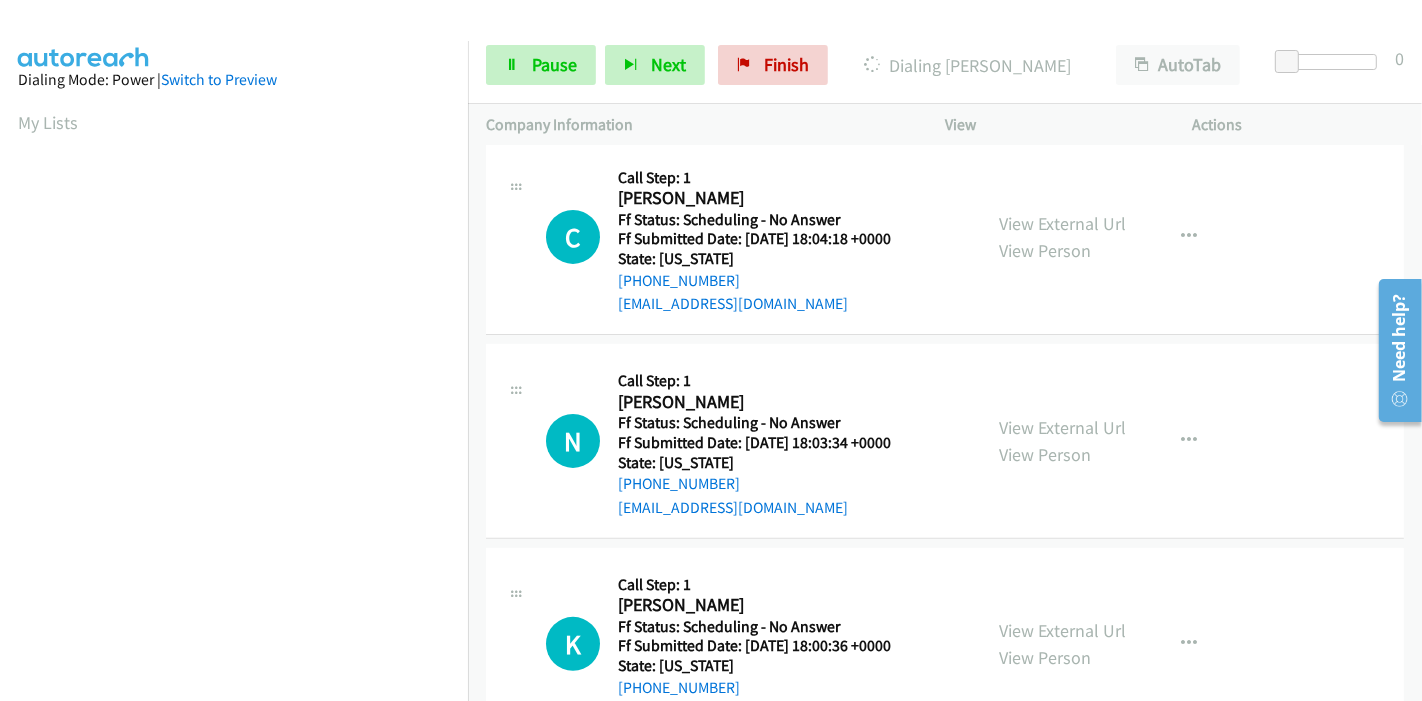 scroll, scrollTop: 555, scrollLeft: 0, axis: vertical 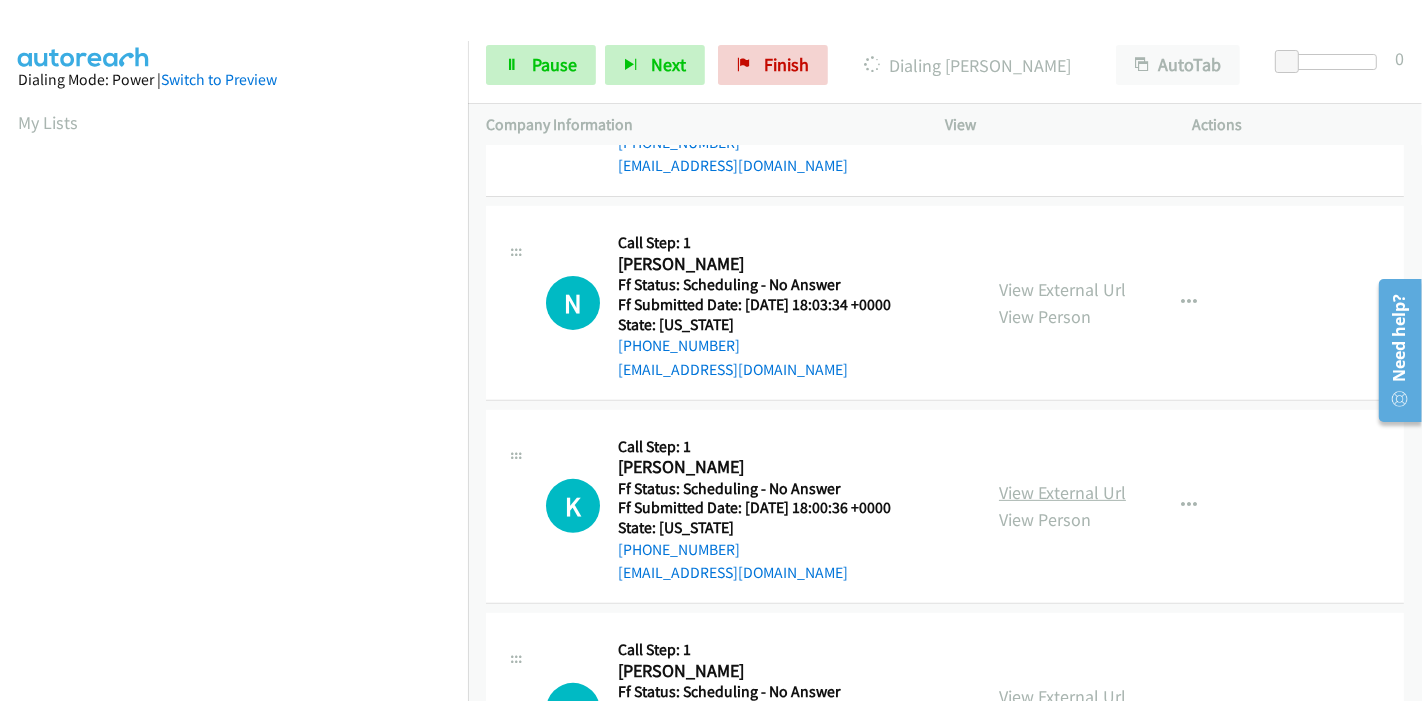 click on "View External Url" at bounding box center [1062, 492] 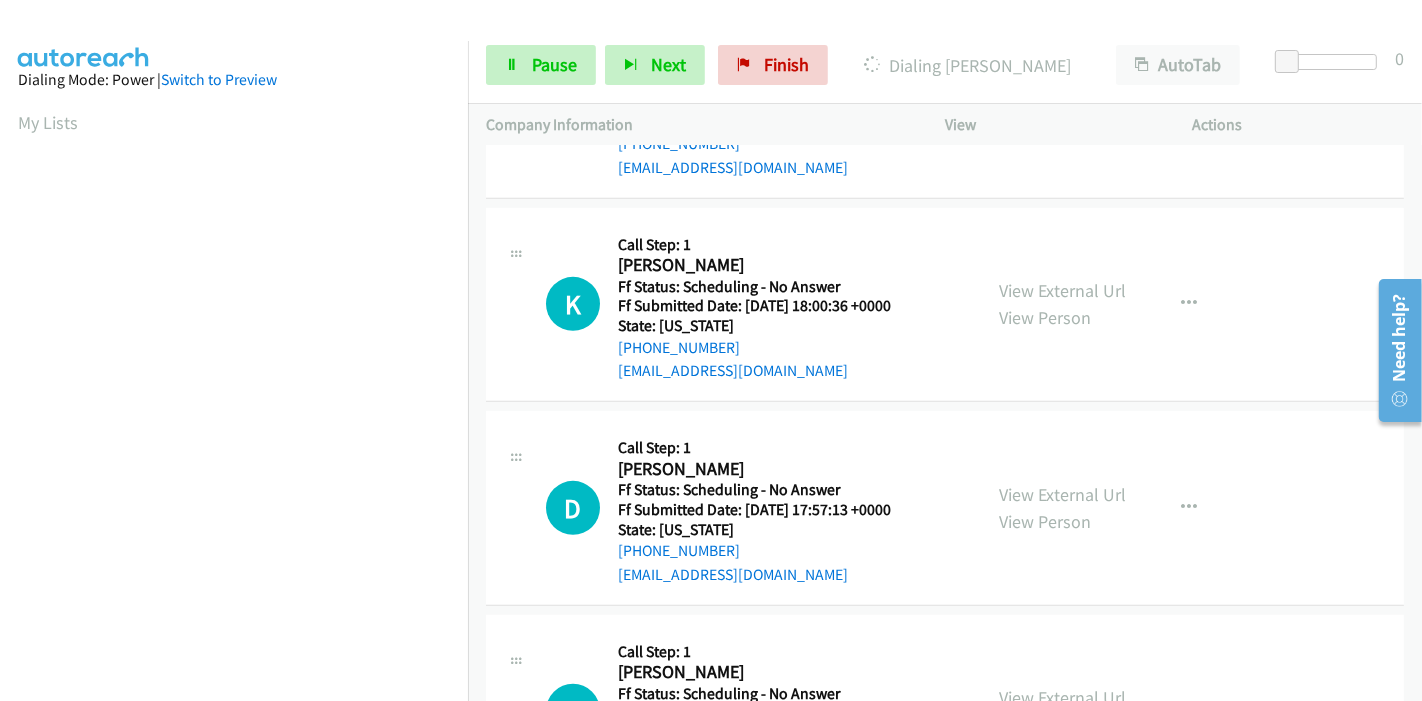 scroll, scrollTop: 777, scrollLeft: 0, axis: vertical 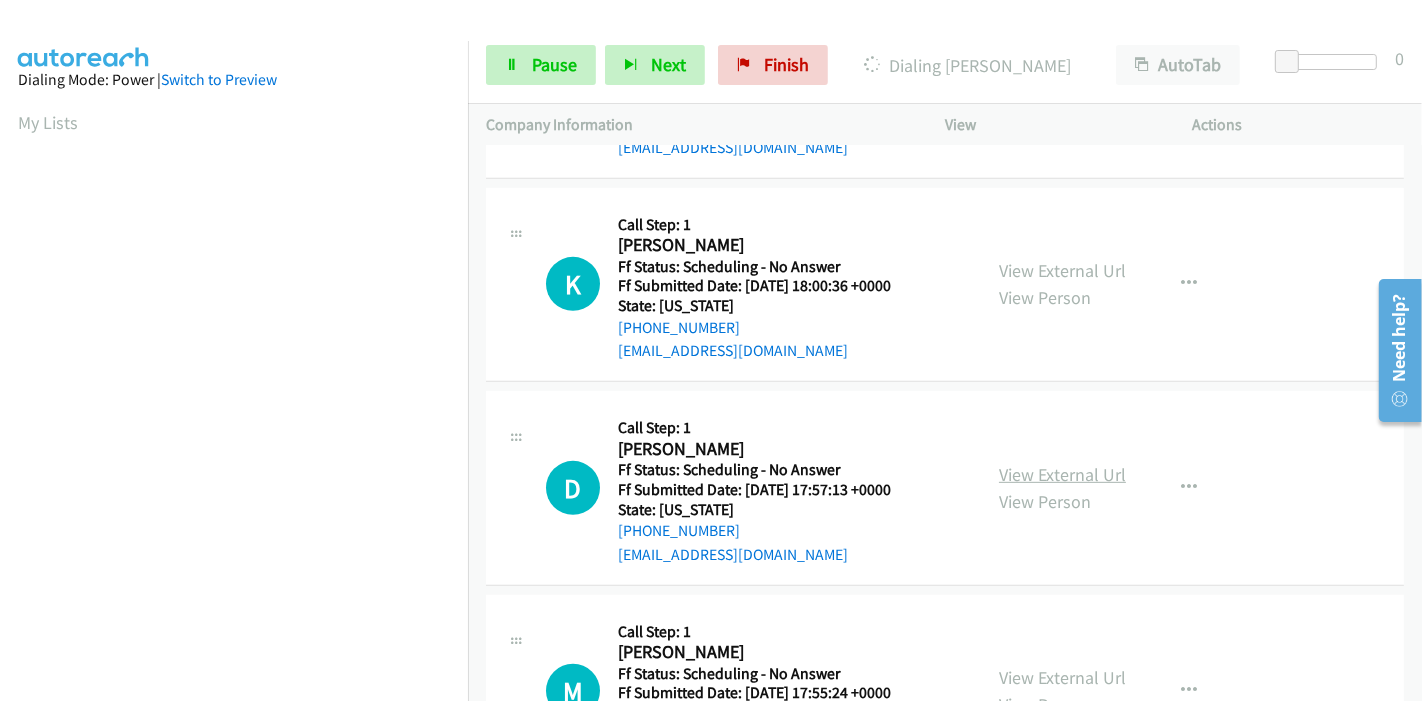 click on "View External Url" at bounding box center [1062, 474] 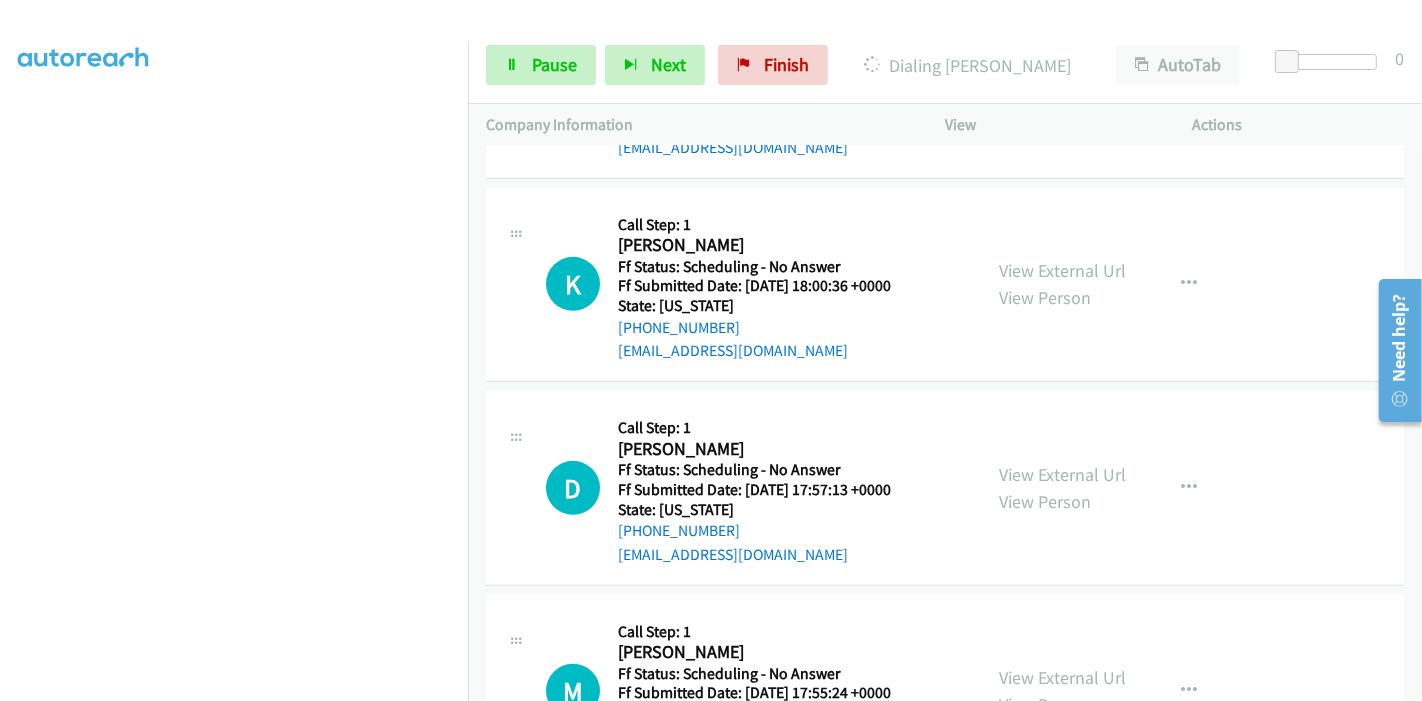 scroll, scrollTop: 422, scrollLeft: 0, axis: vertical 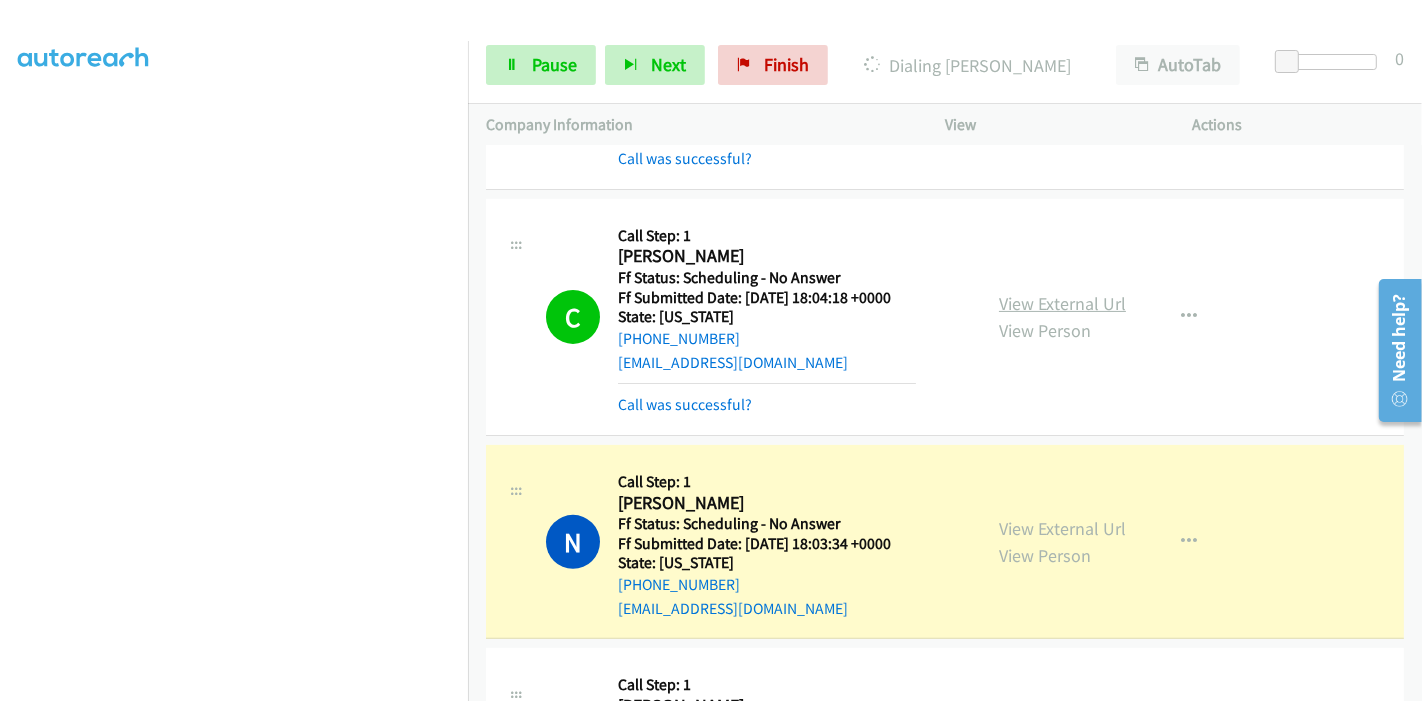 click on "View External Url" at bounding box center [1062, 303] 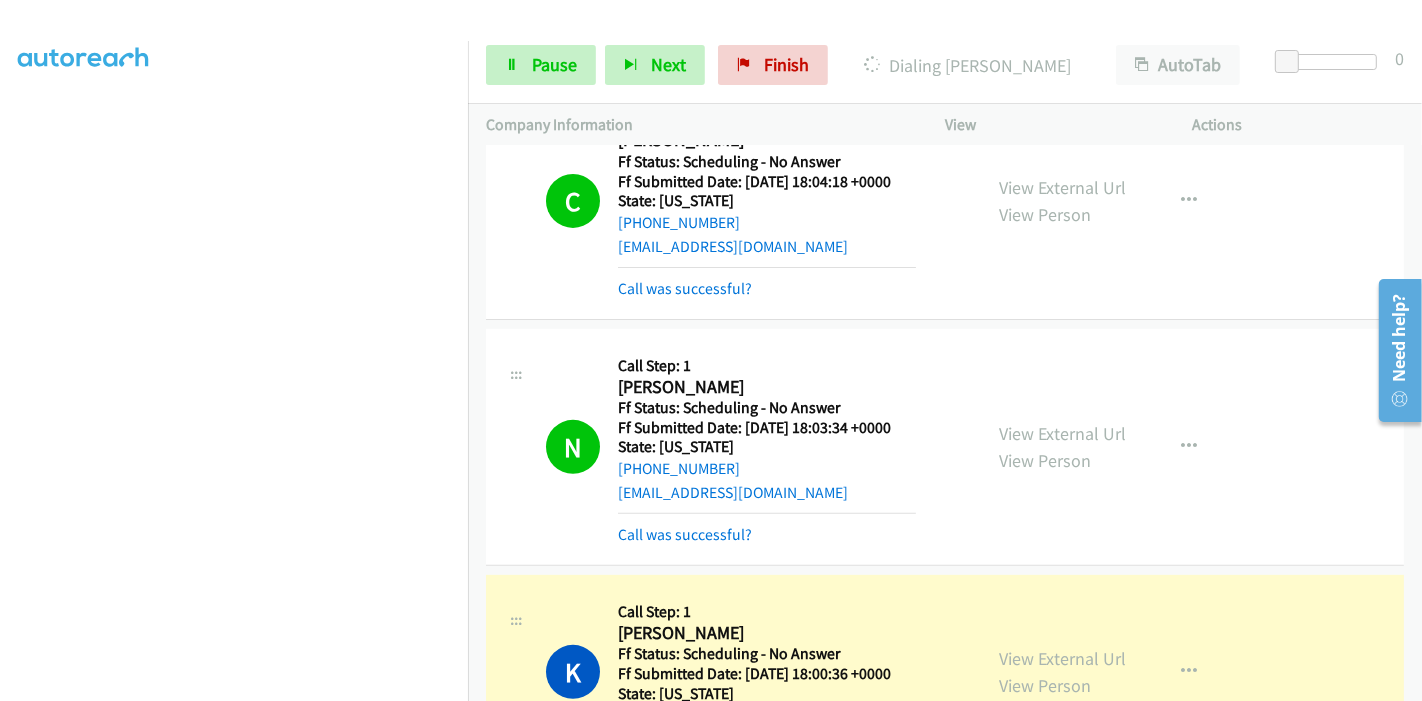 scroll, scrollTop: 666, scrollLeft: 0, axis: vertical 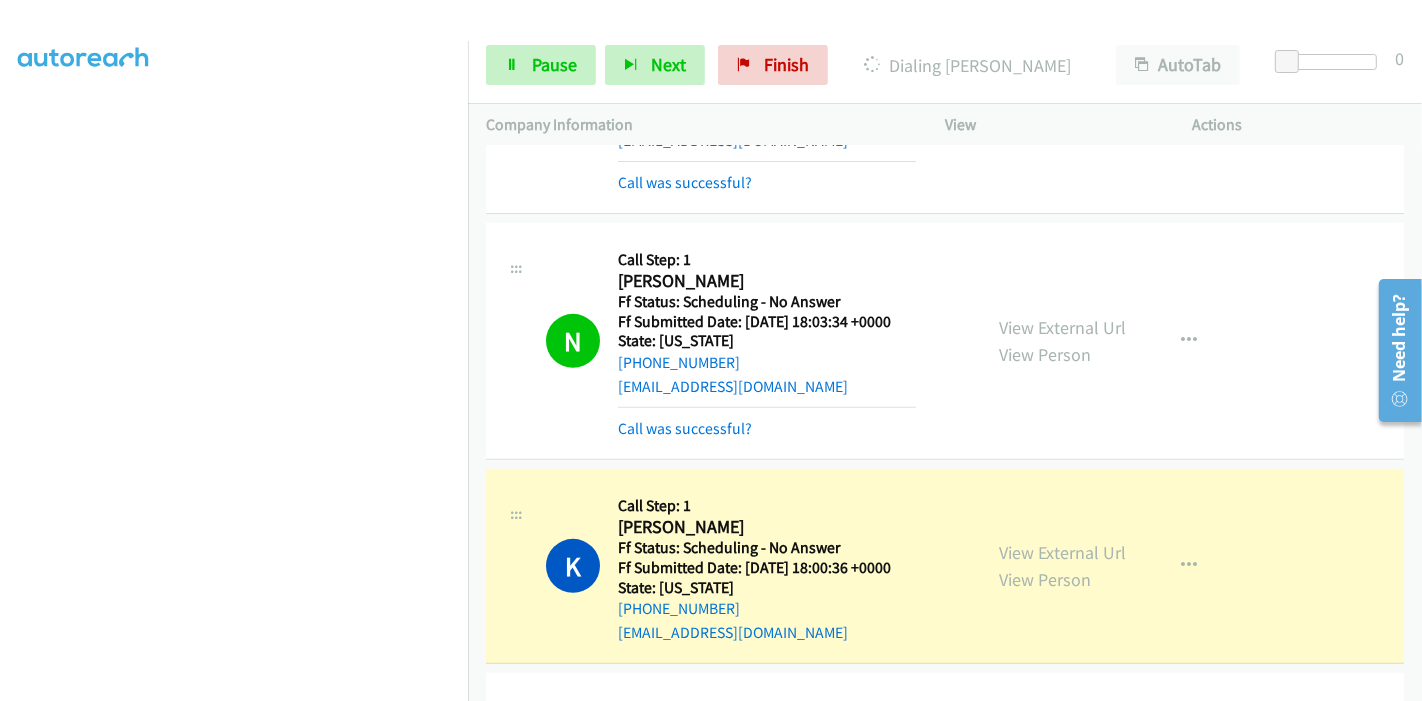 click on "View External Url
View Person" at bounding box center (1062, 341) 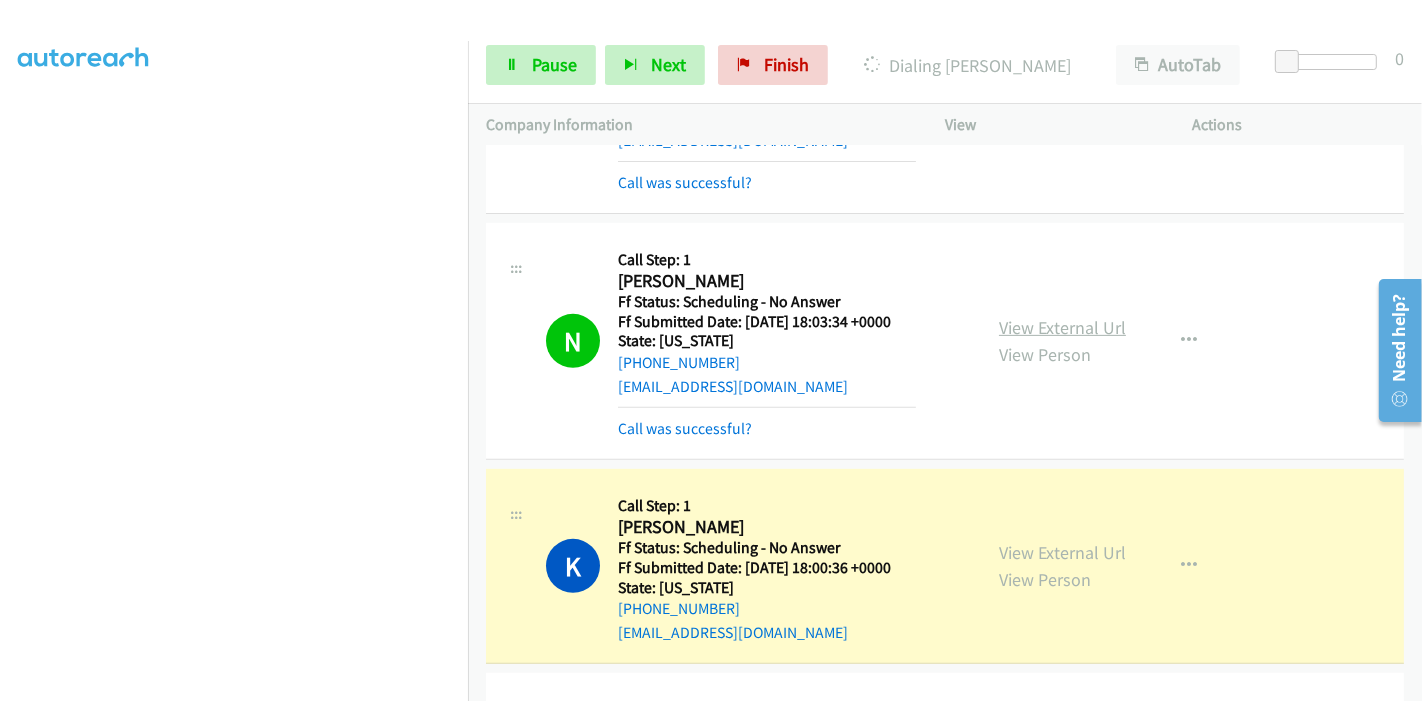 click on "View External Url" at bounding box center (1062, 327) 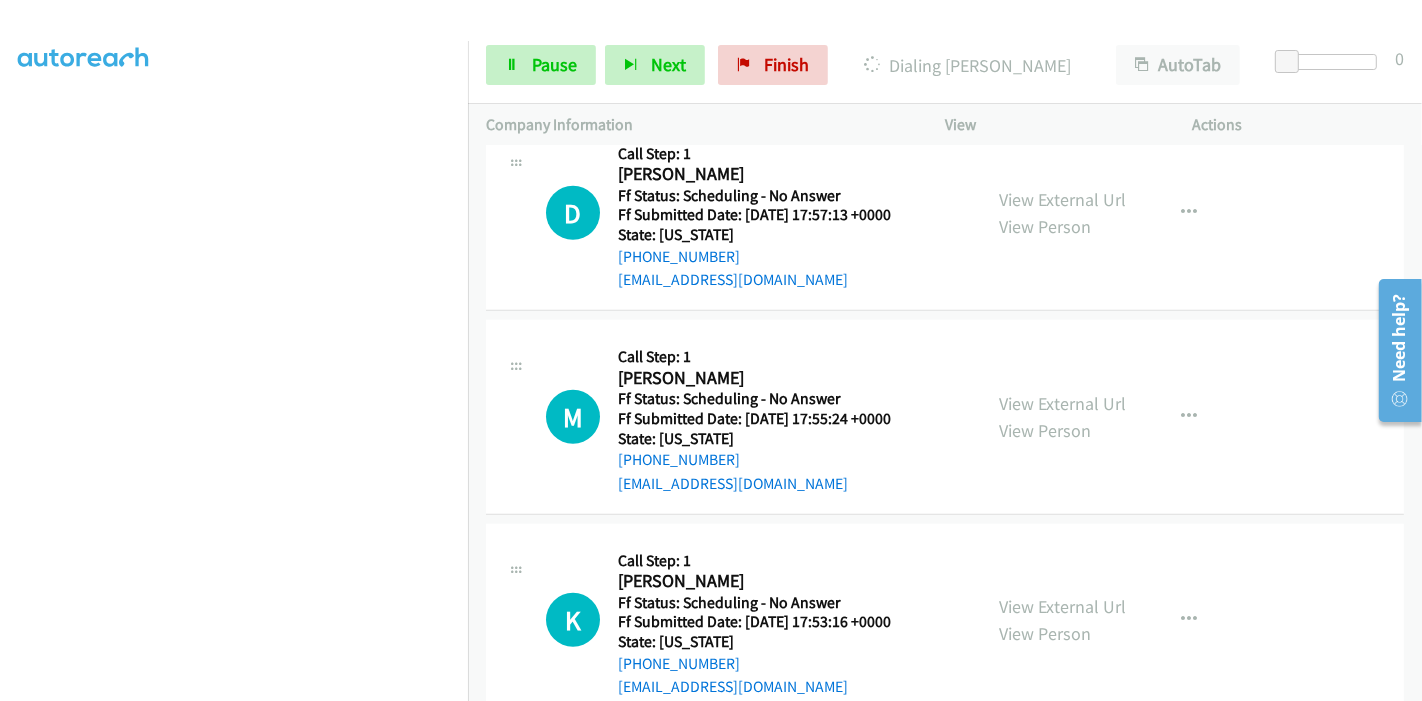 scroll, scrollTop: 1000, scrollLeft: 0, axis: vertical 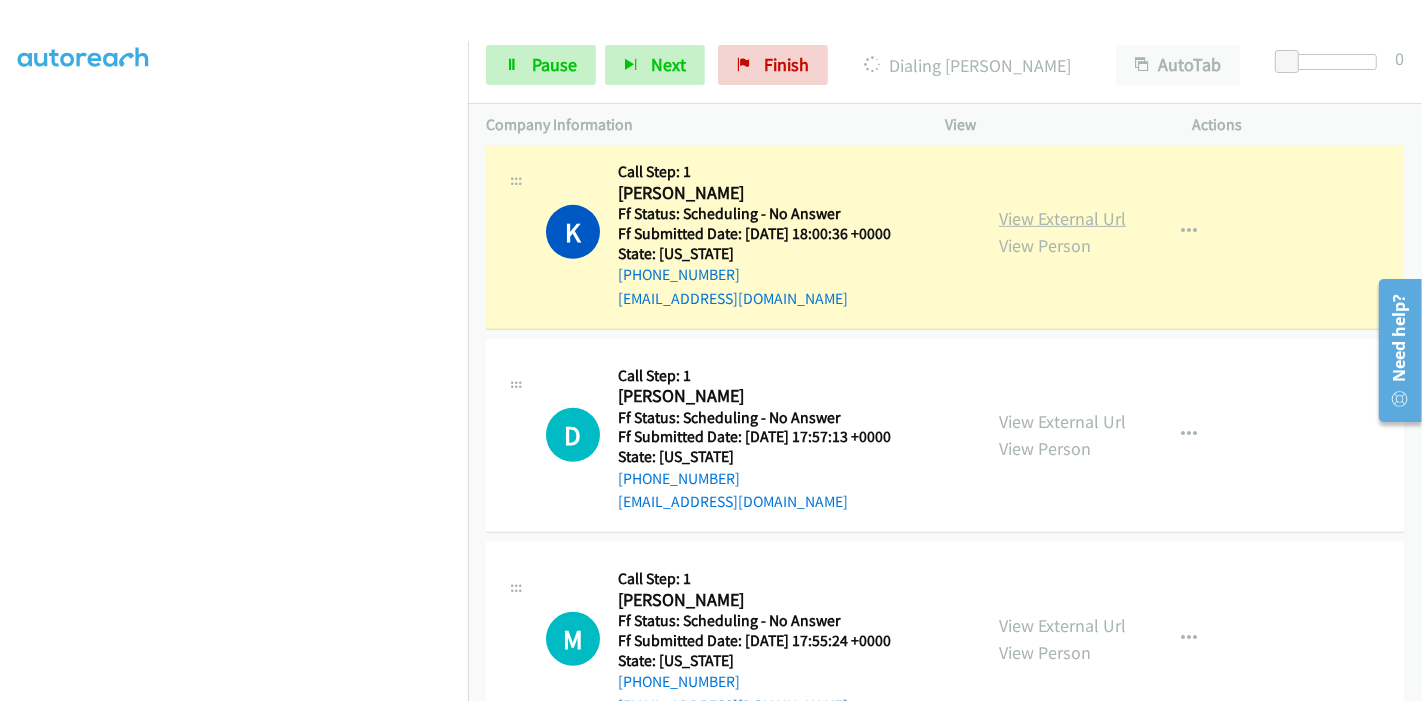 click on "View External Url" at bounding box center (1062, 218) 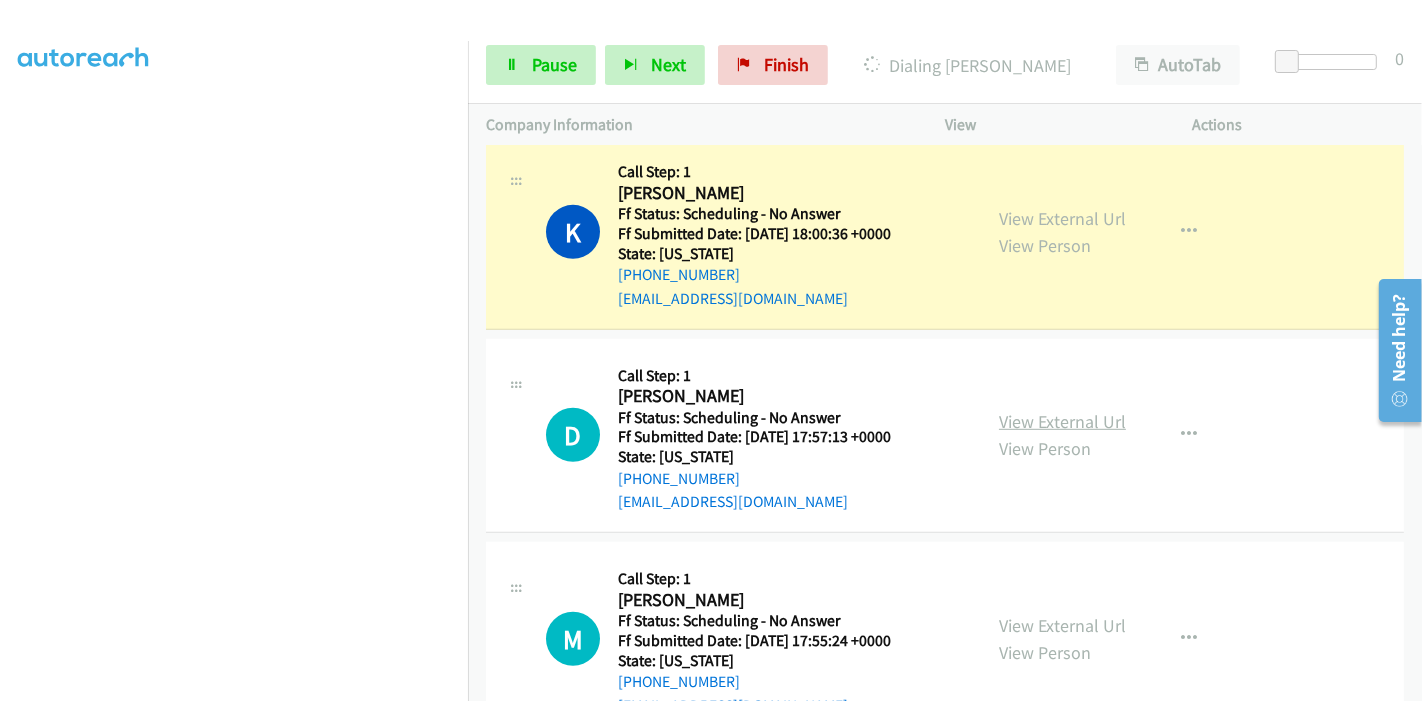 click on "View External Url" at bounding box center [1062, 421] 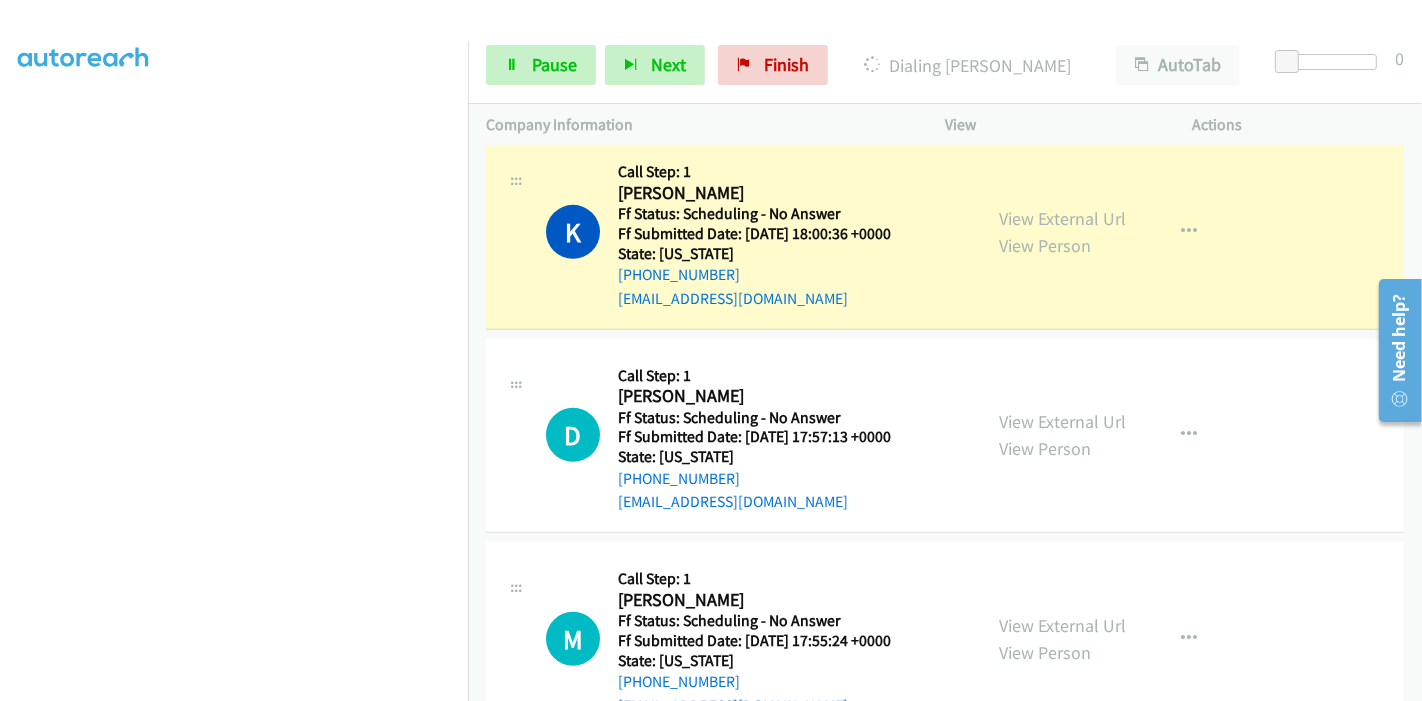 scroll, scrollTop: 1222, scrollLeft: 0, axis: vertical 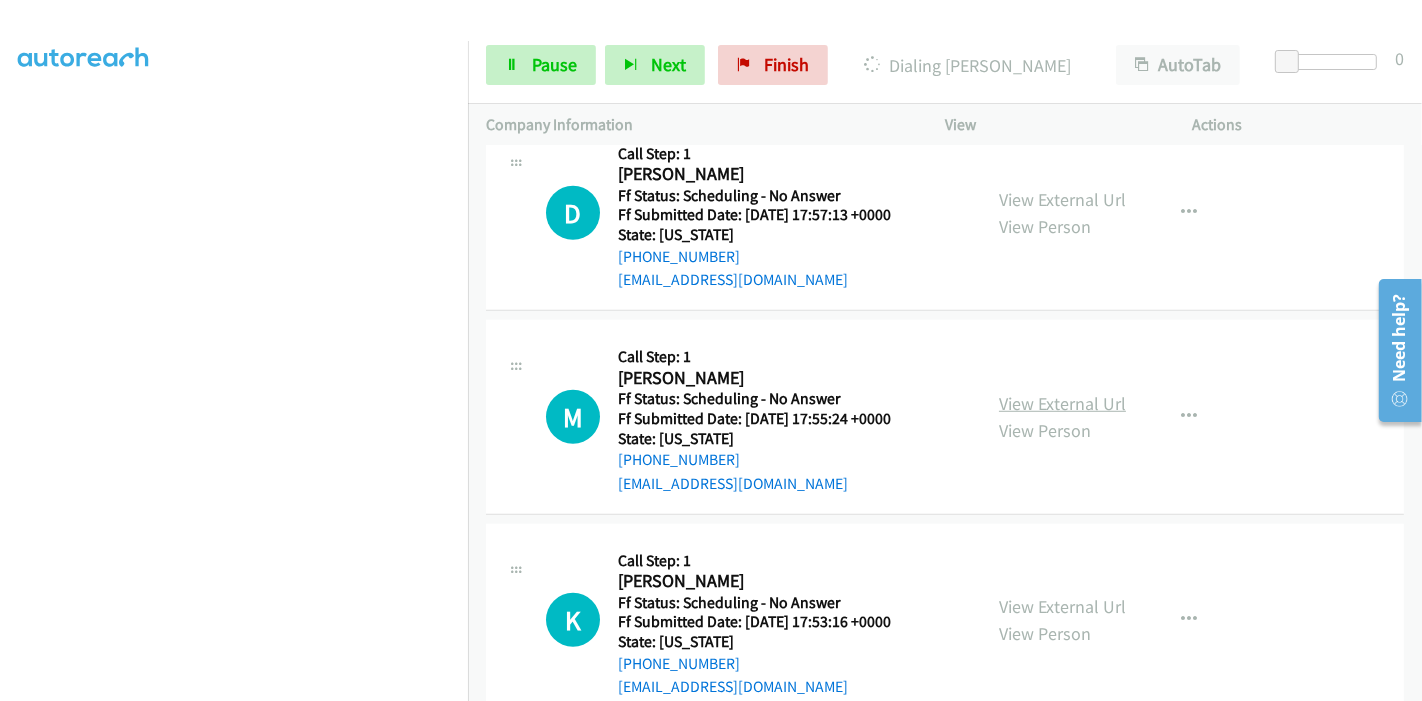 click on "View External Url" at bounding box center (1062, 403) 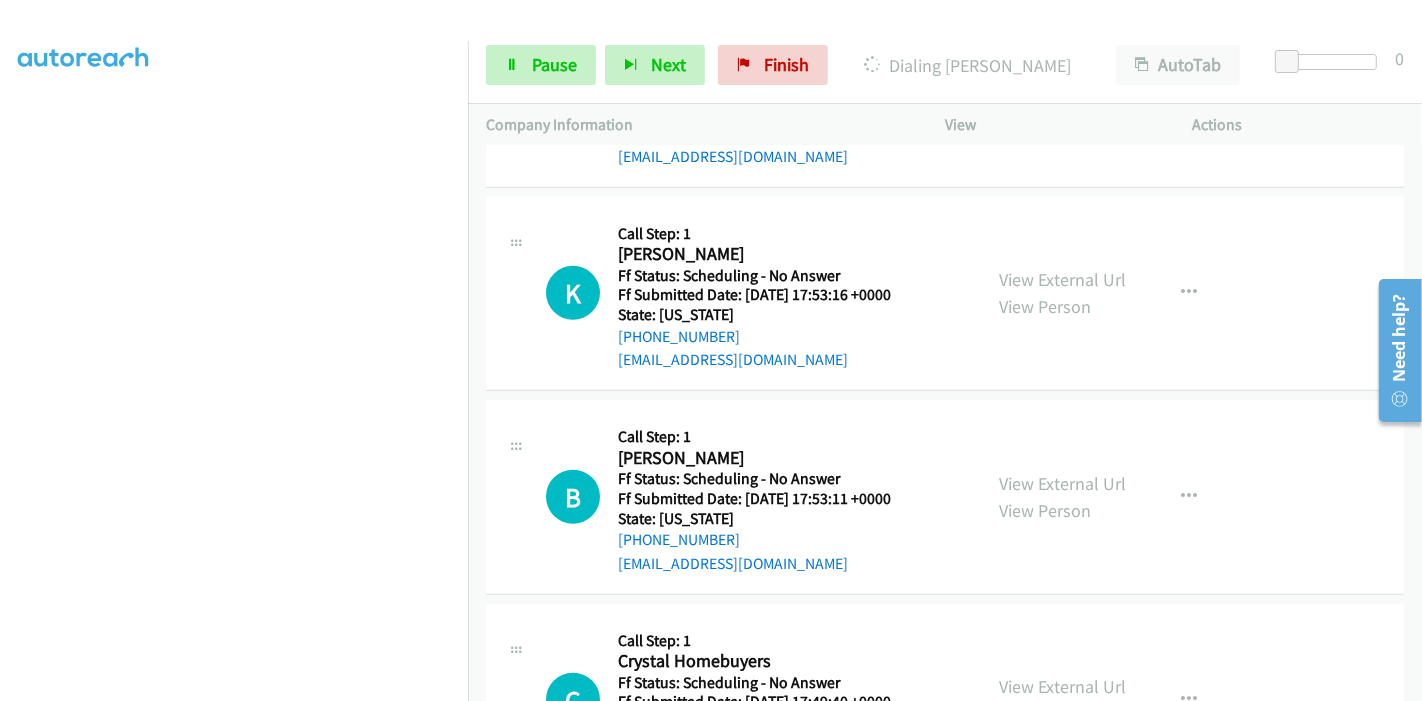scroll, scrollTop: 1555, scrollLeft: 0, axis: vertical 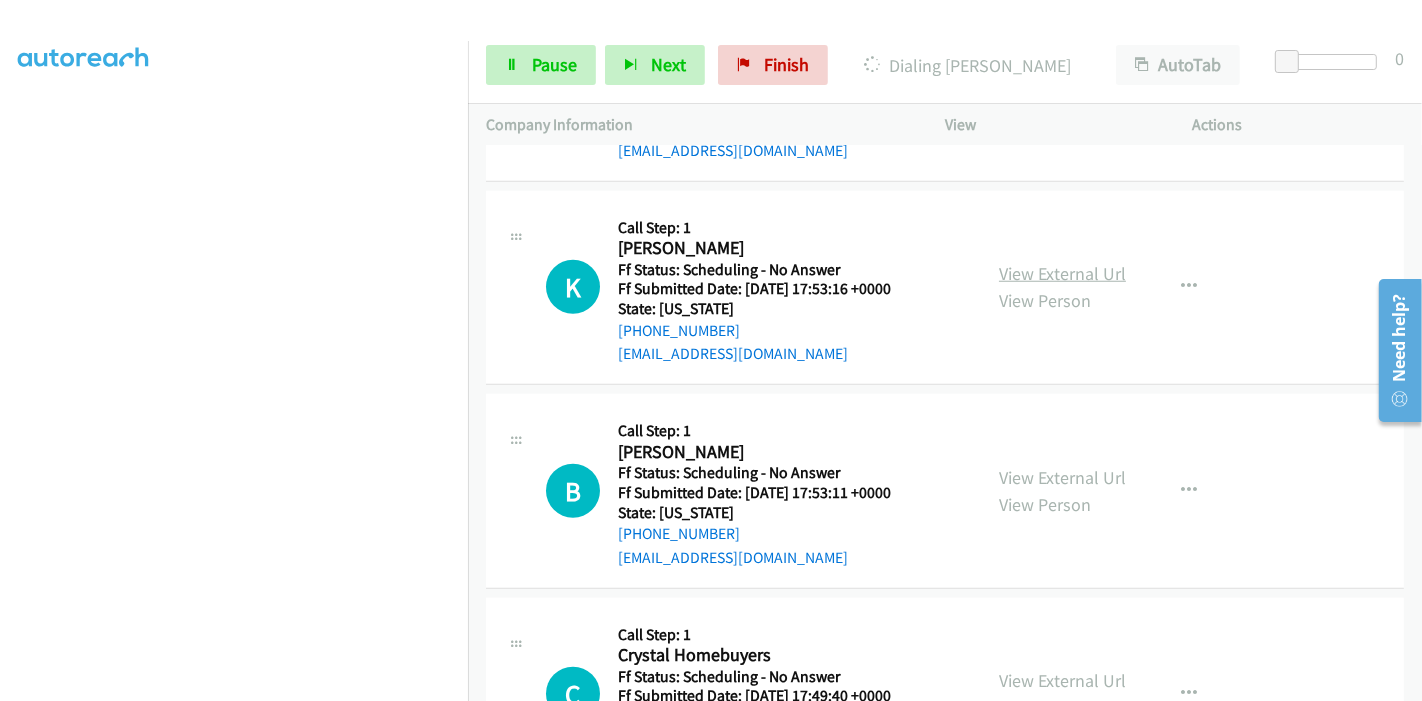click on "View External Url" at bounding box center (1062, 273) 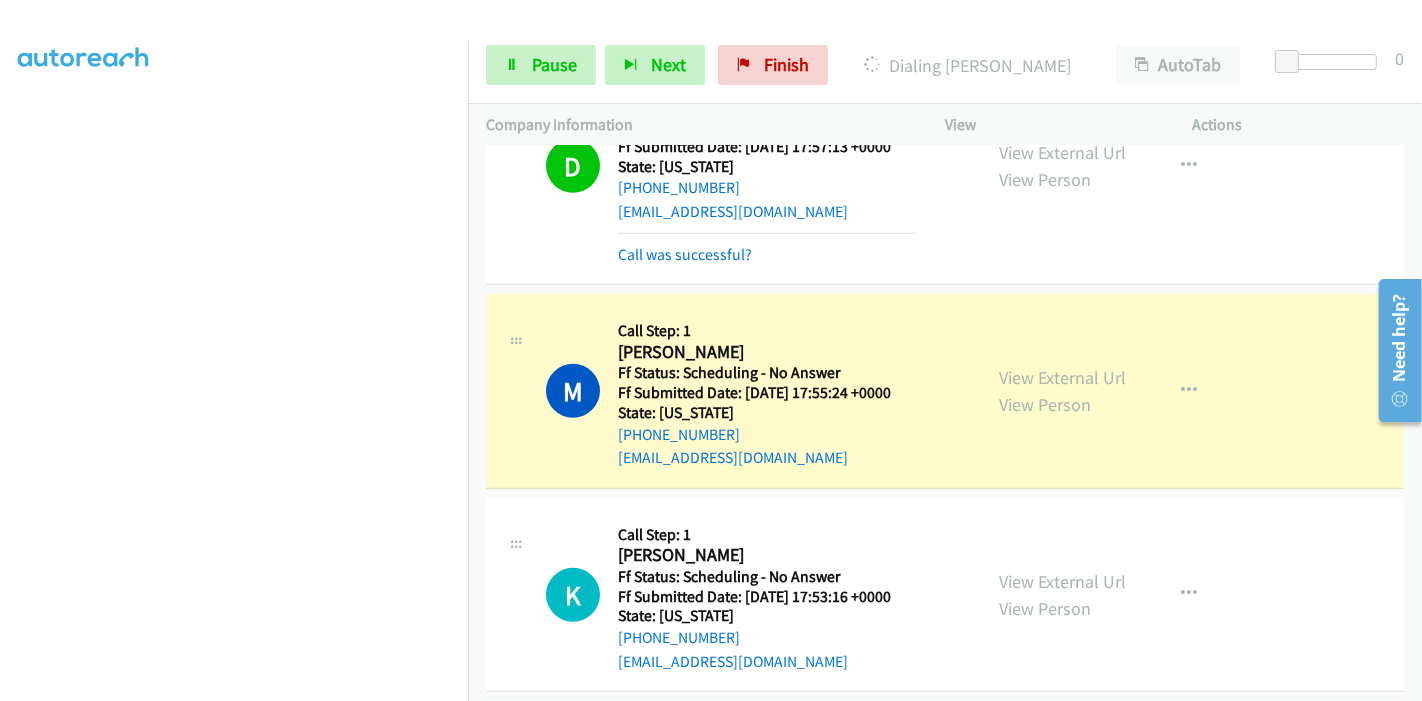 scroll, scrollTop: 1354, scrollLeft: 0, axis: vertical 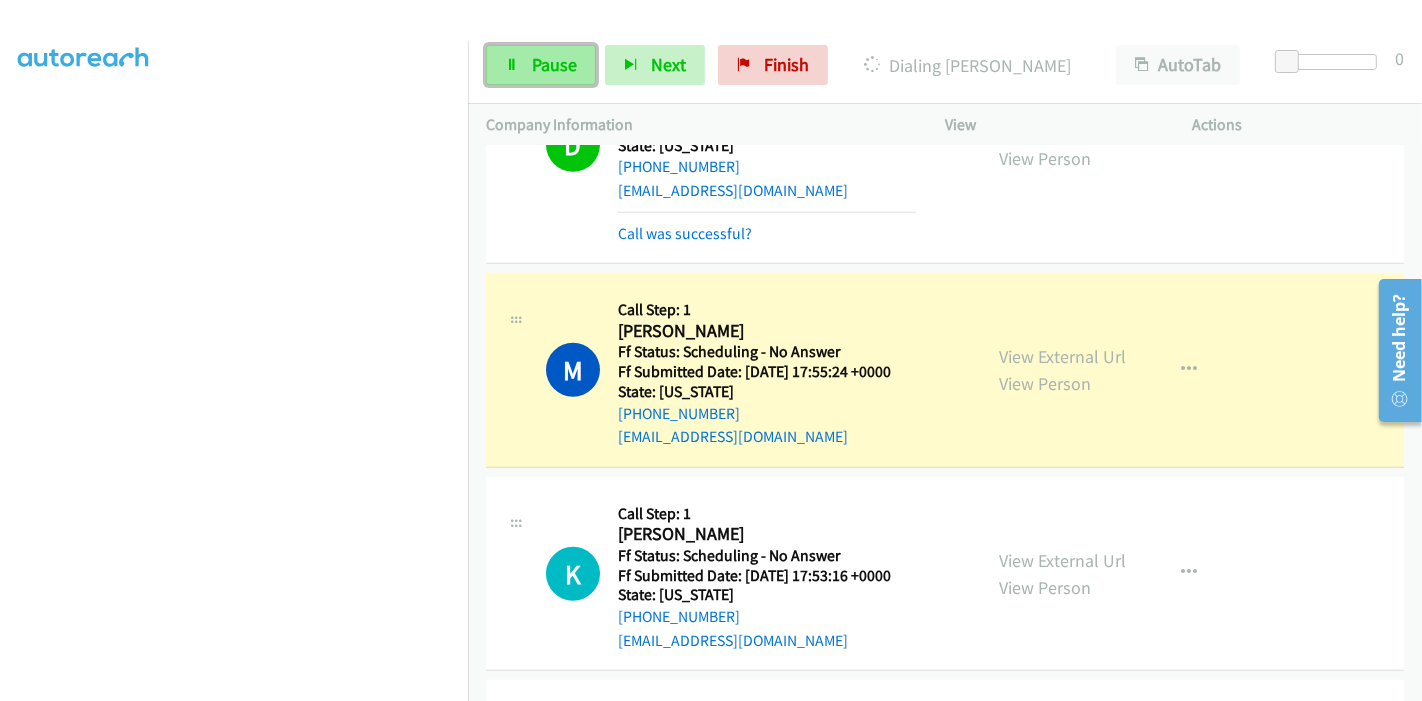 click on "Pause" at bounding box center [554, 64] 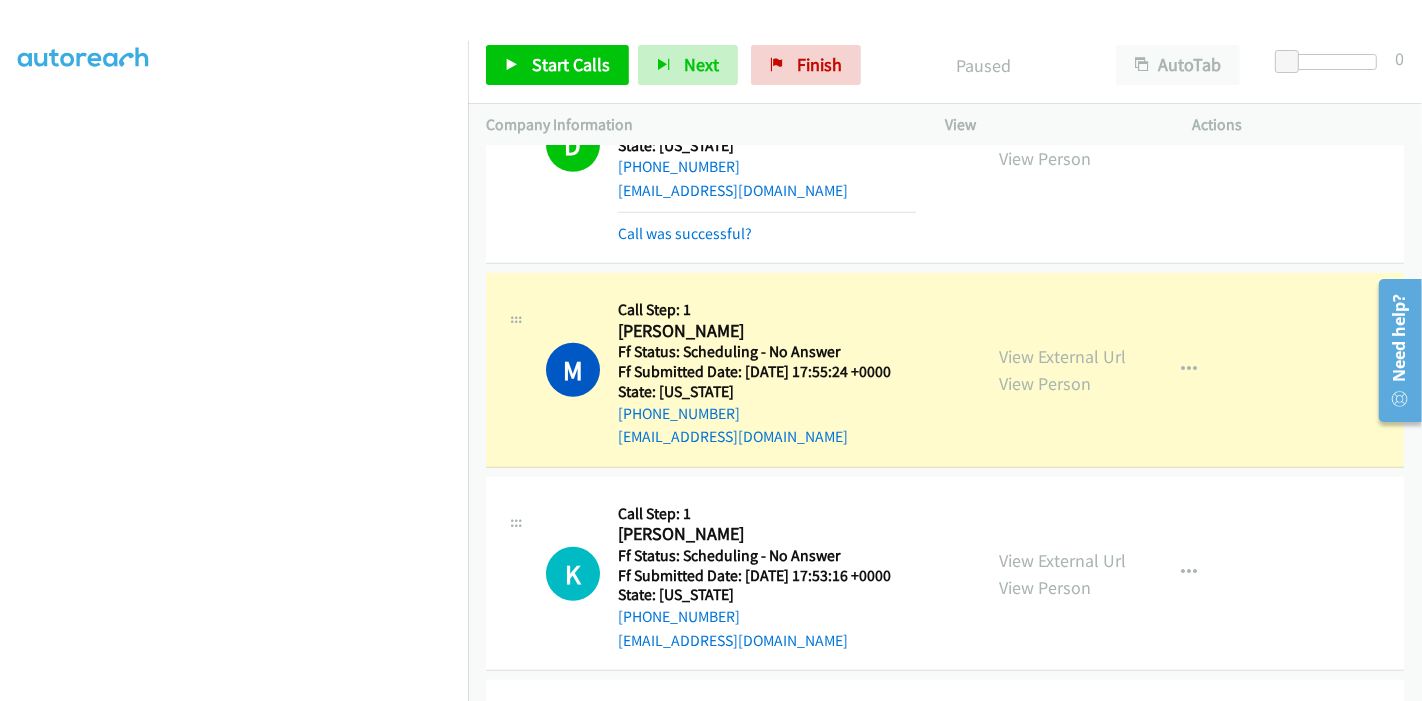 scroll, scrollTop: 270, scrollLeft: 0, axis: vertical 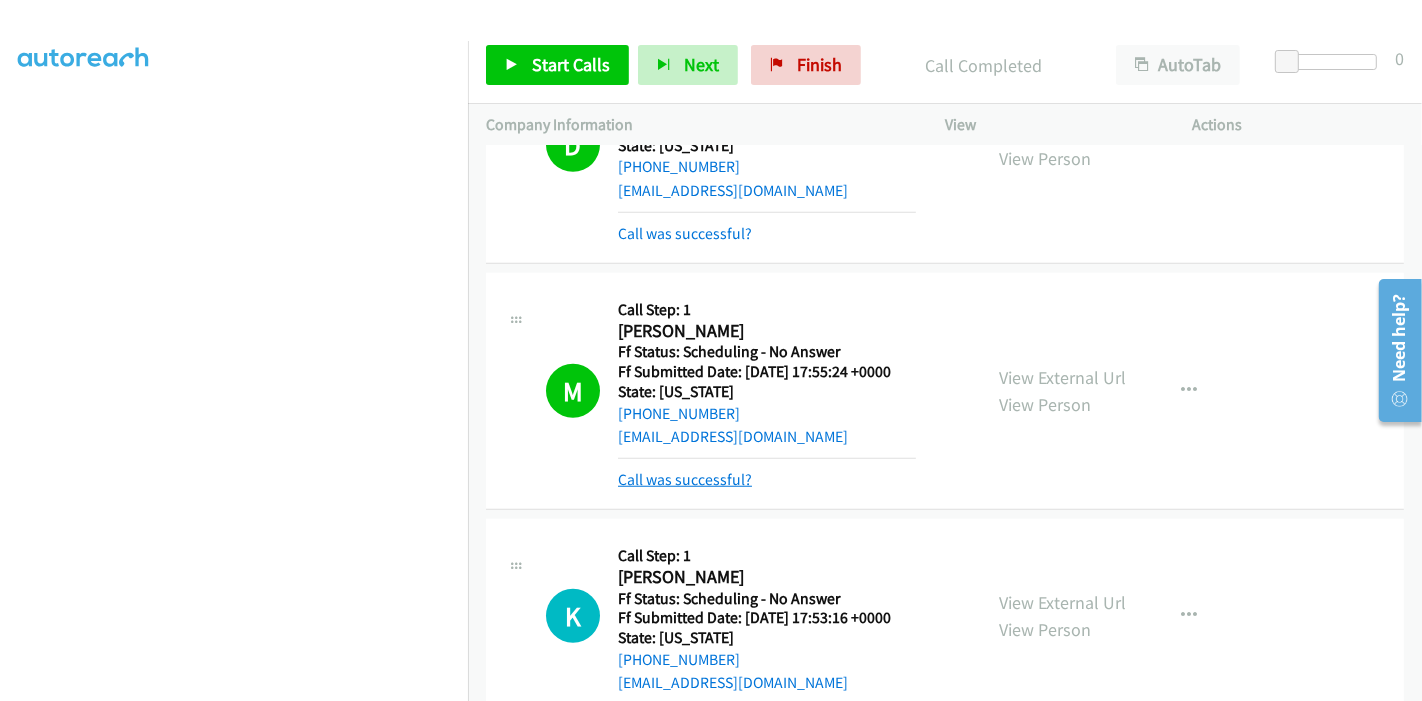 click on "Call was successful?" at bounding box center [685, 479] 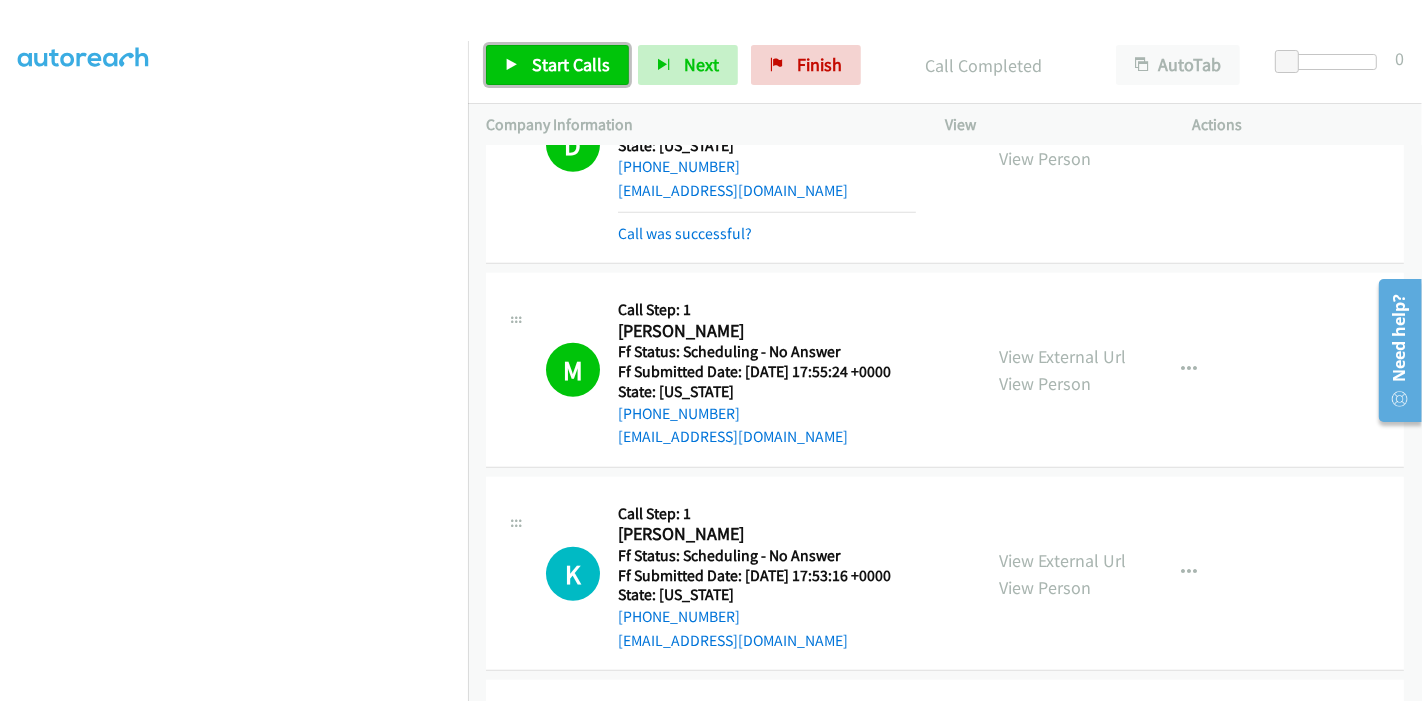 click on "Start Calls" at bounding box center [571, 64] 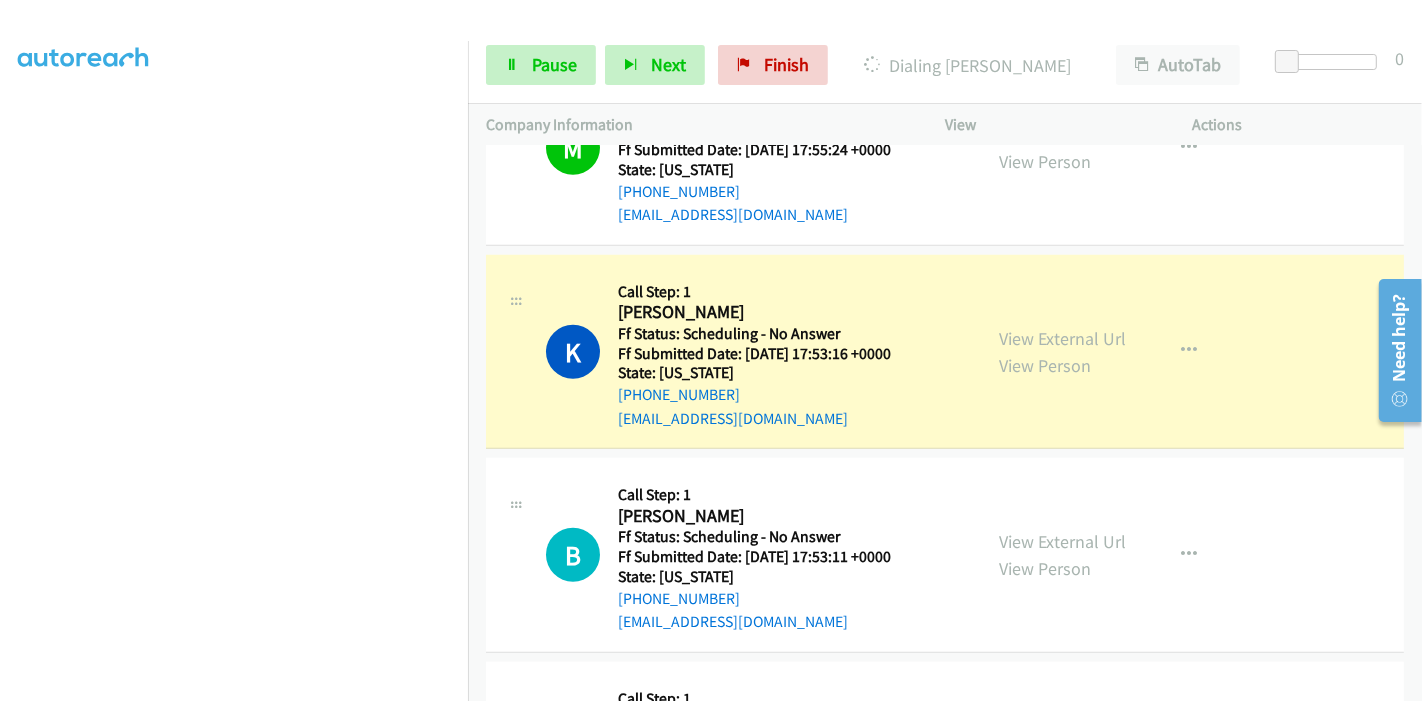 scroll, scrollTop: 1687, scrollLeft: 0, axis: vertical 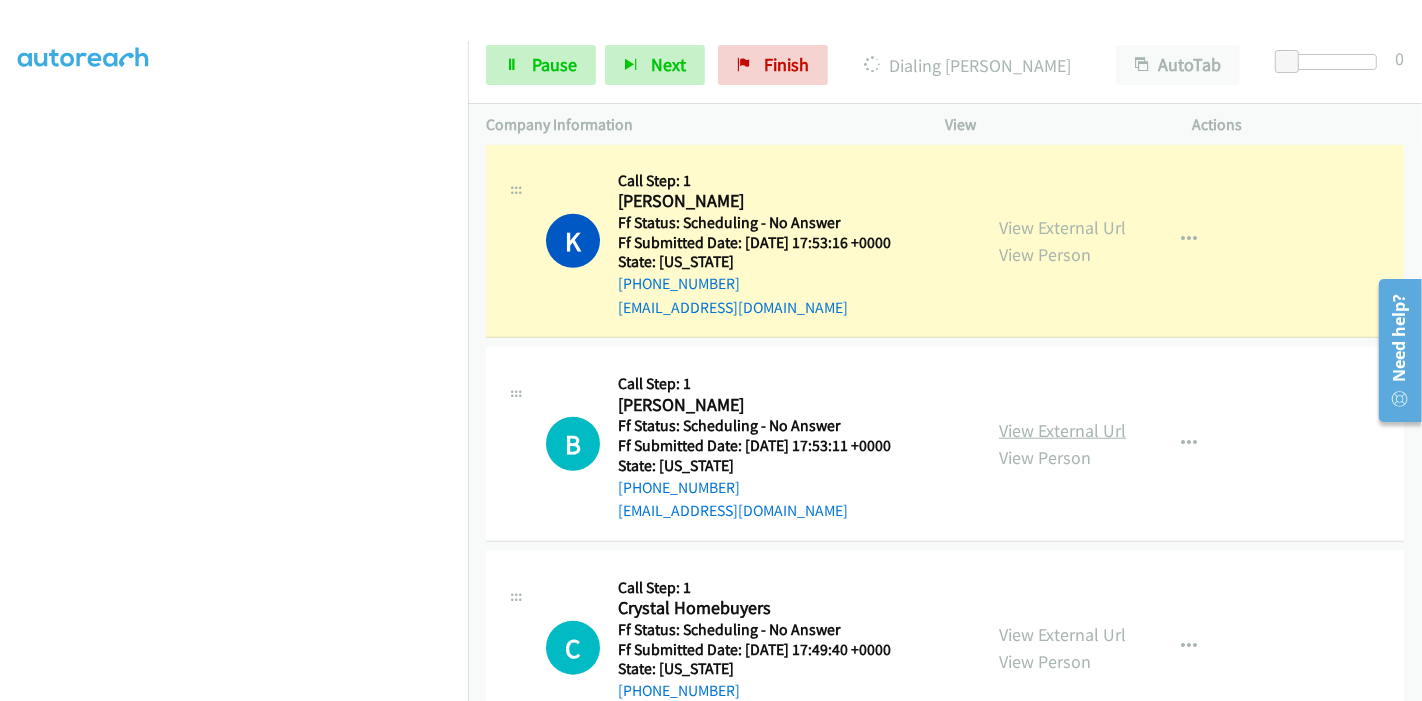 click on "View External Url" at bounding box center [1062, 430] 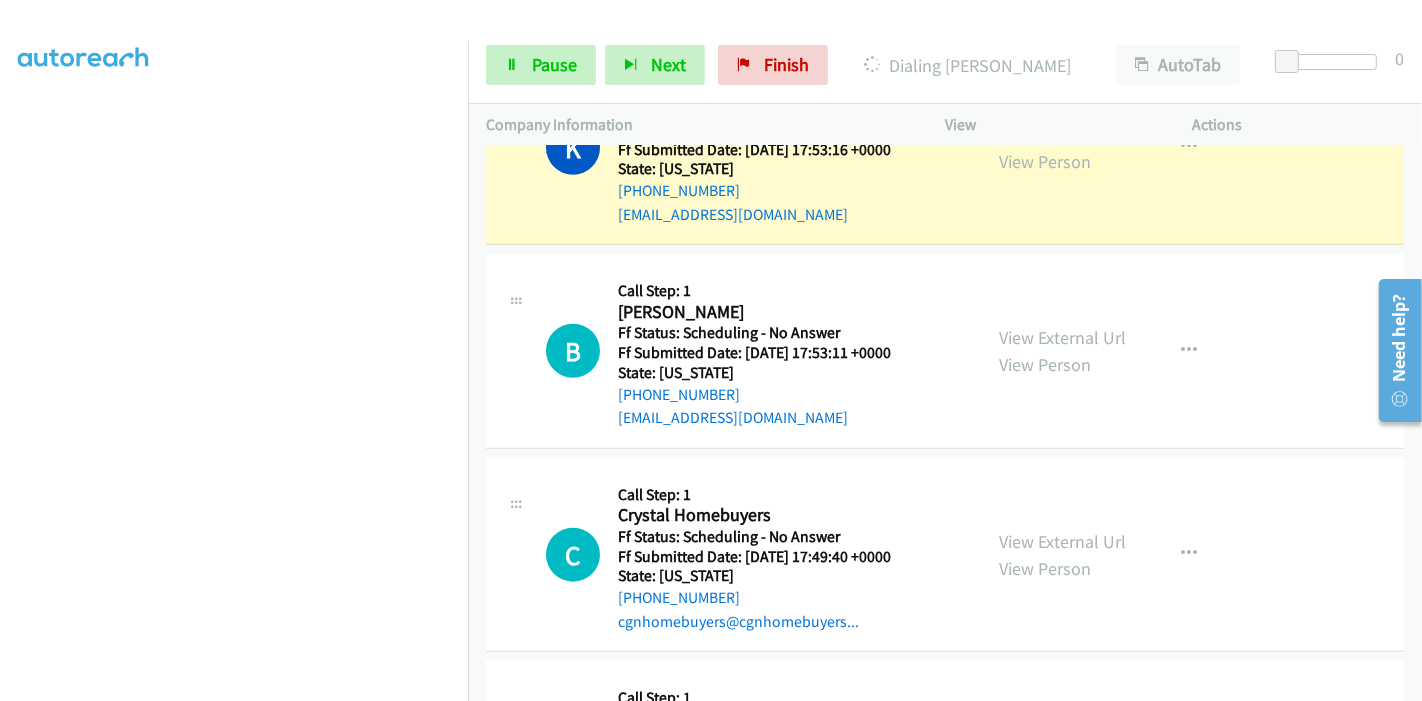 scroll, scrollTop: 1909, scrollLeft: 0, axis: vertical 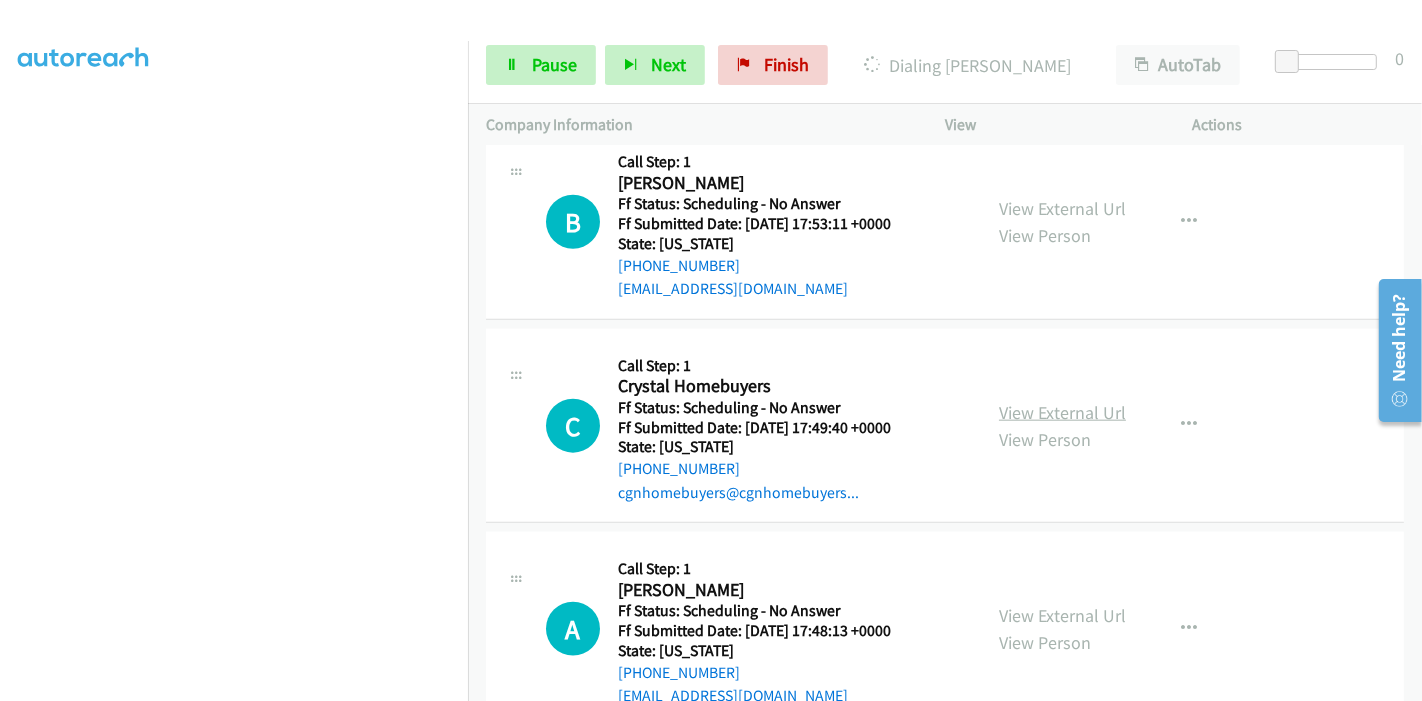 click on "View External Url" at bounding box center (1062, 412) 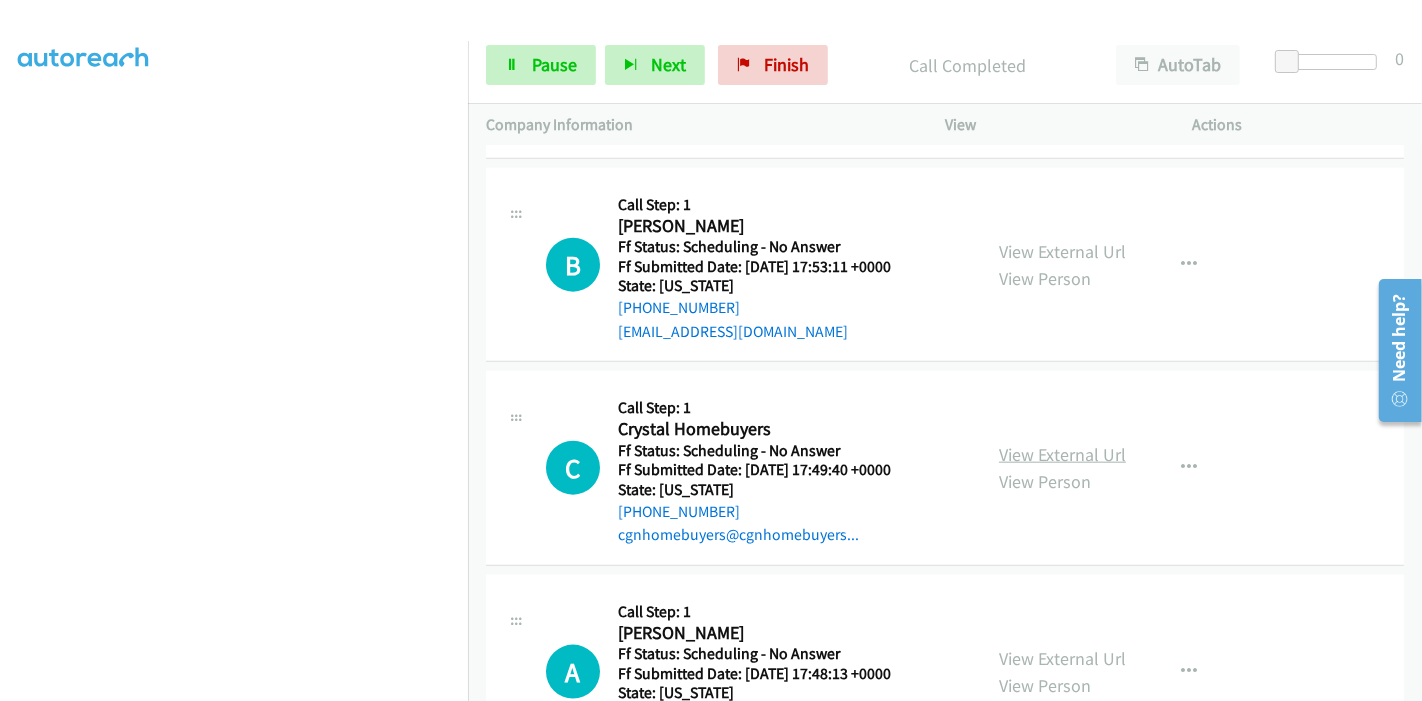 scroll, scrollTop: 1951, scrollLeft: 0, axis: vertical 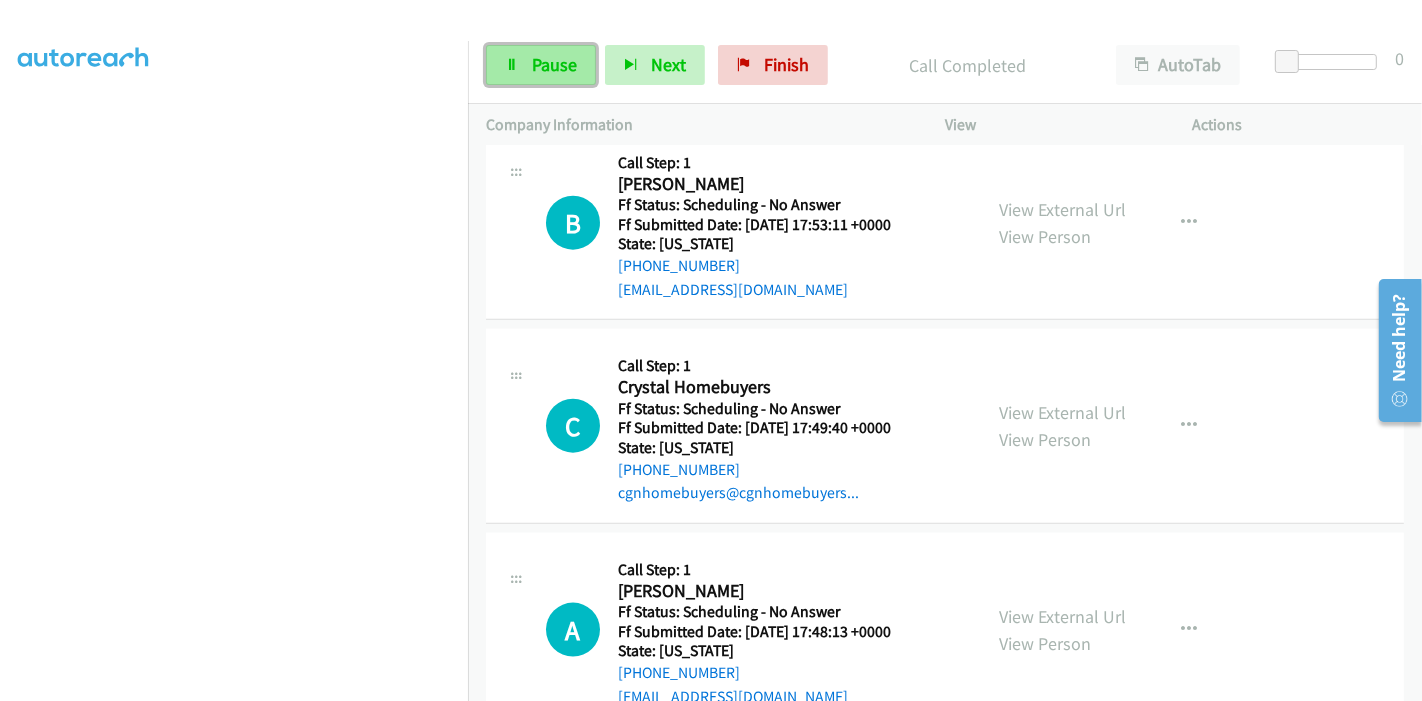 click on "Pause" at bounding box center [554, 64] 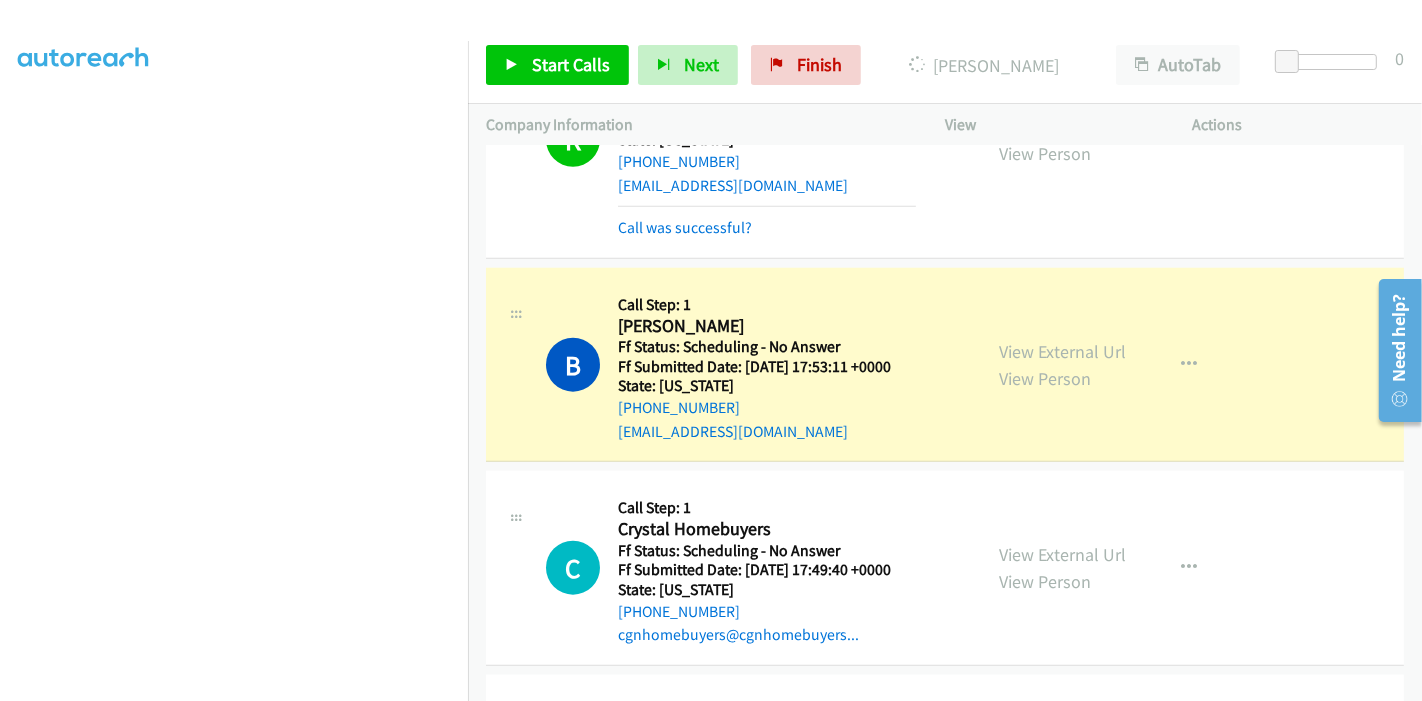 scroll, scrollTop: 1840, scrollLeft: 0, axis: vertical 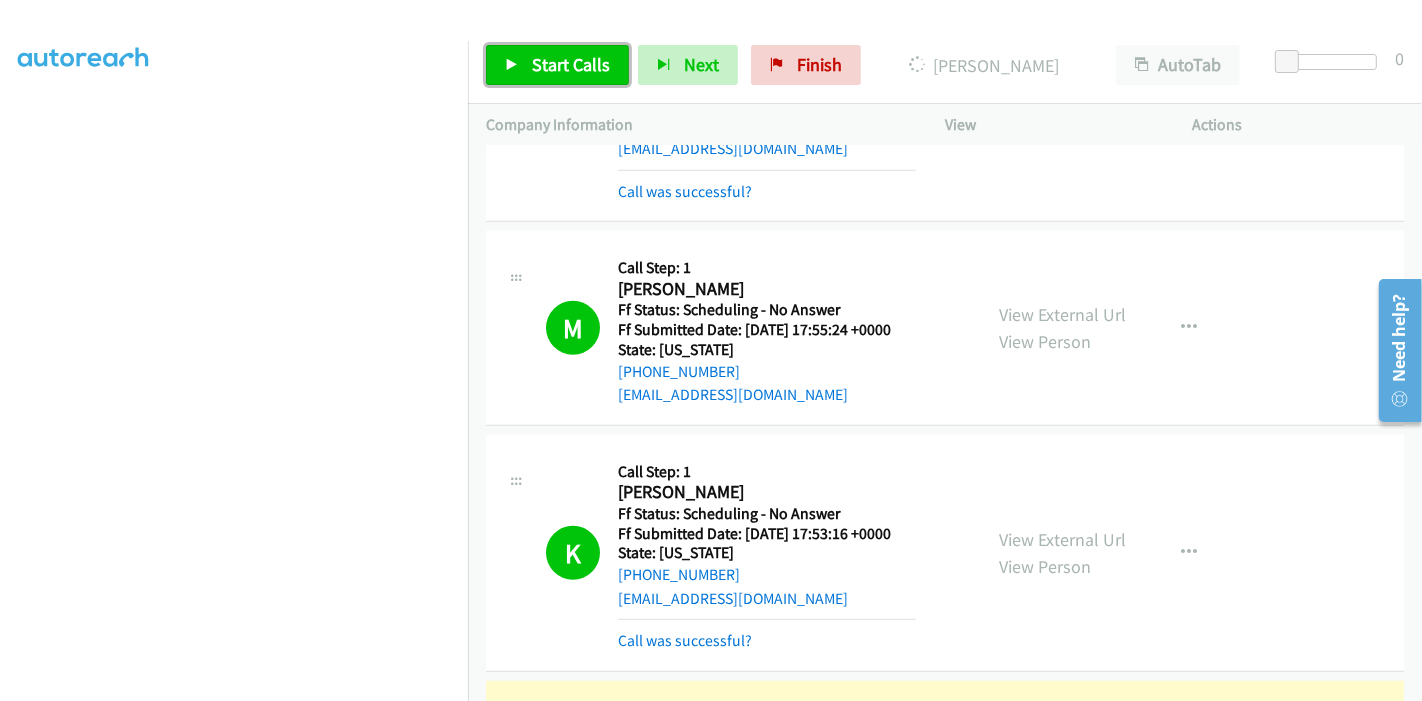 click on "Start Calls" at bounding box center (557, 65) 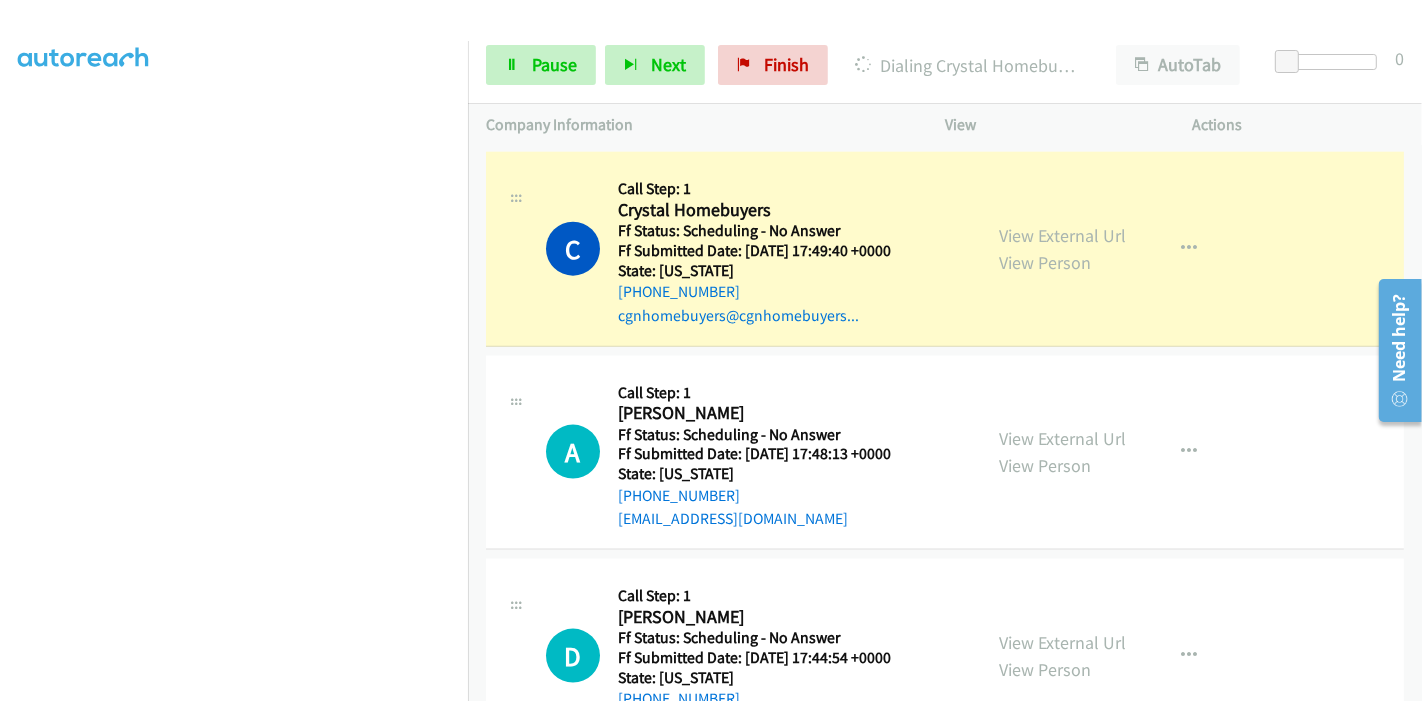 scroll, scrollTop: 2174, scrollLeft: 0, axis: vertical 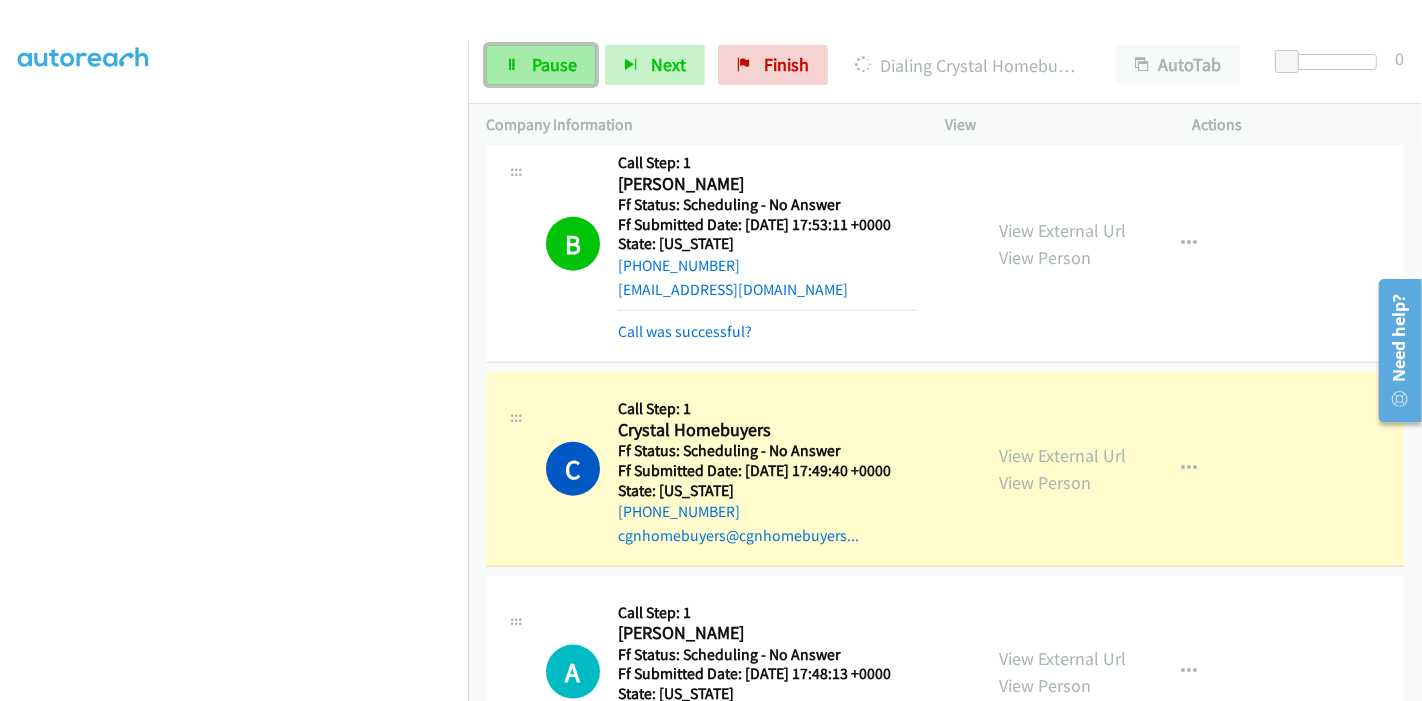 click on "Pause" at bounding box center [554, 64] 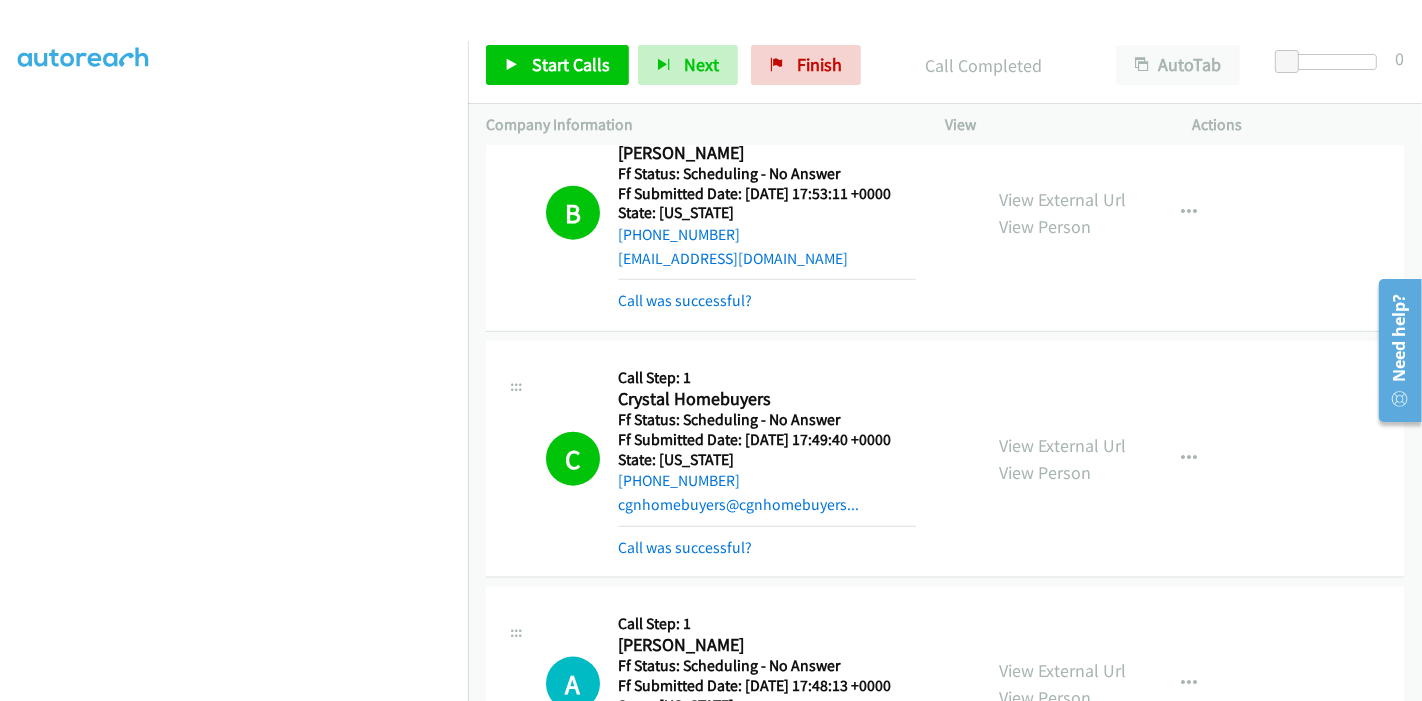 scroll, scrollTop: 1951, scrollLeft: 0, axis: vertical 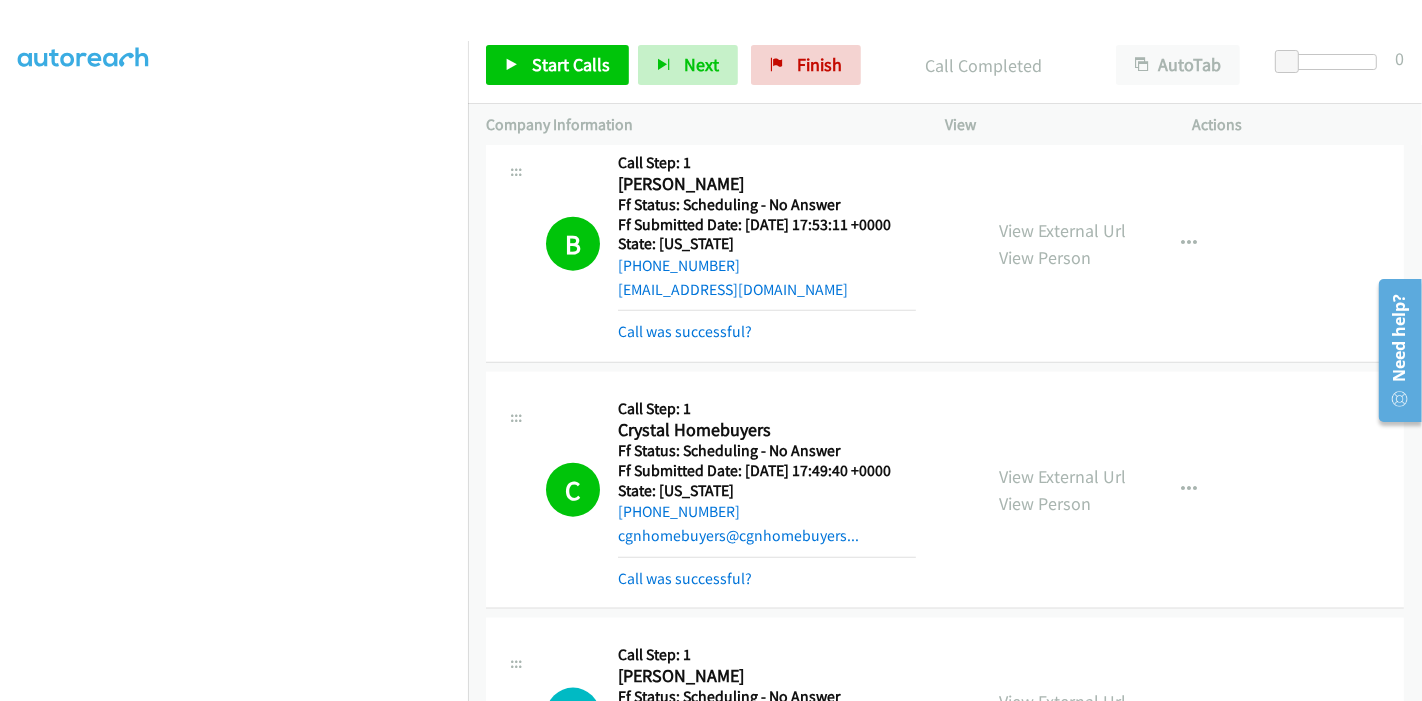 click on "Start Calls
Pause
Next
Finish
Call Completed
AutoTab
AutoTab
0" at bounding box center (945, 65) 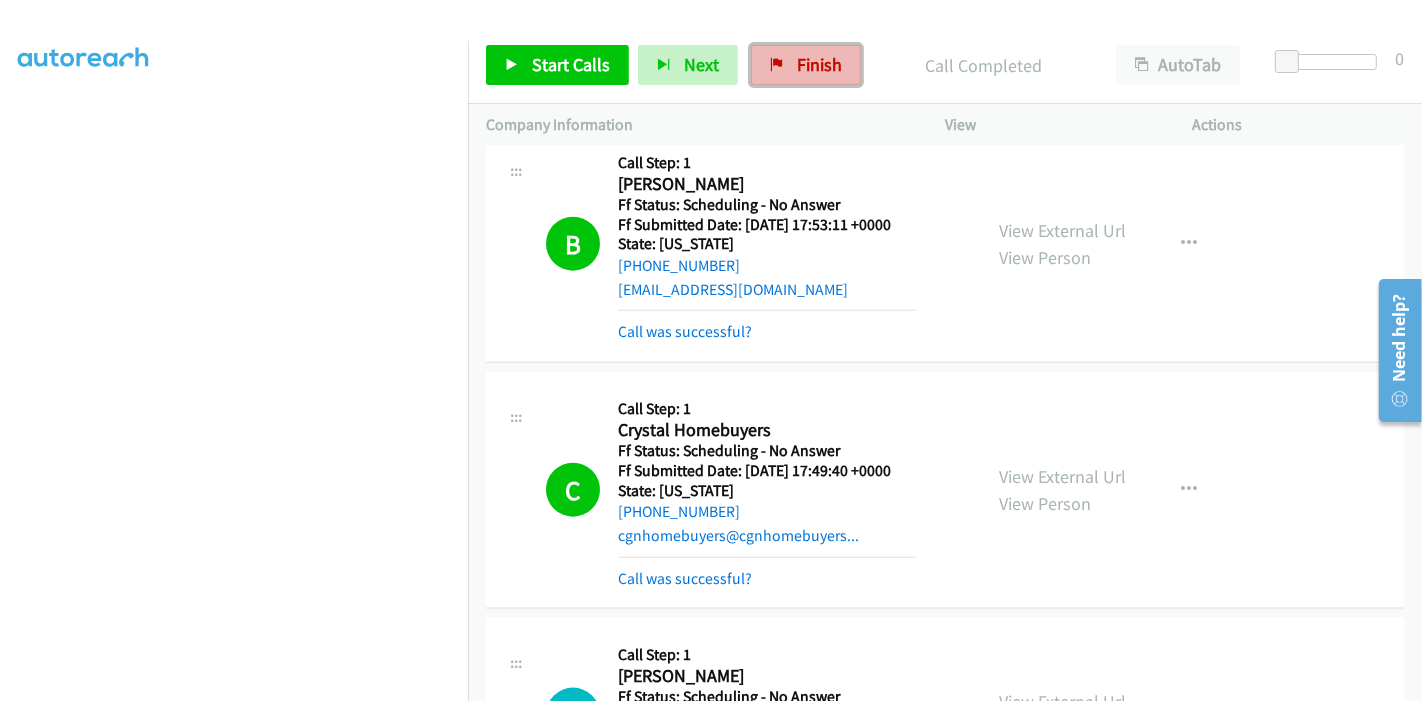 click on "Finish" at bounding box center (806, 65) 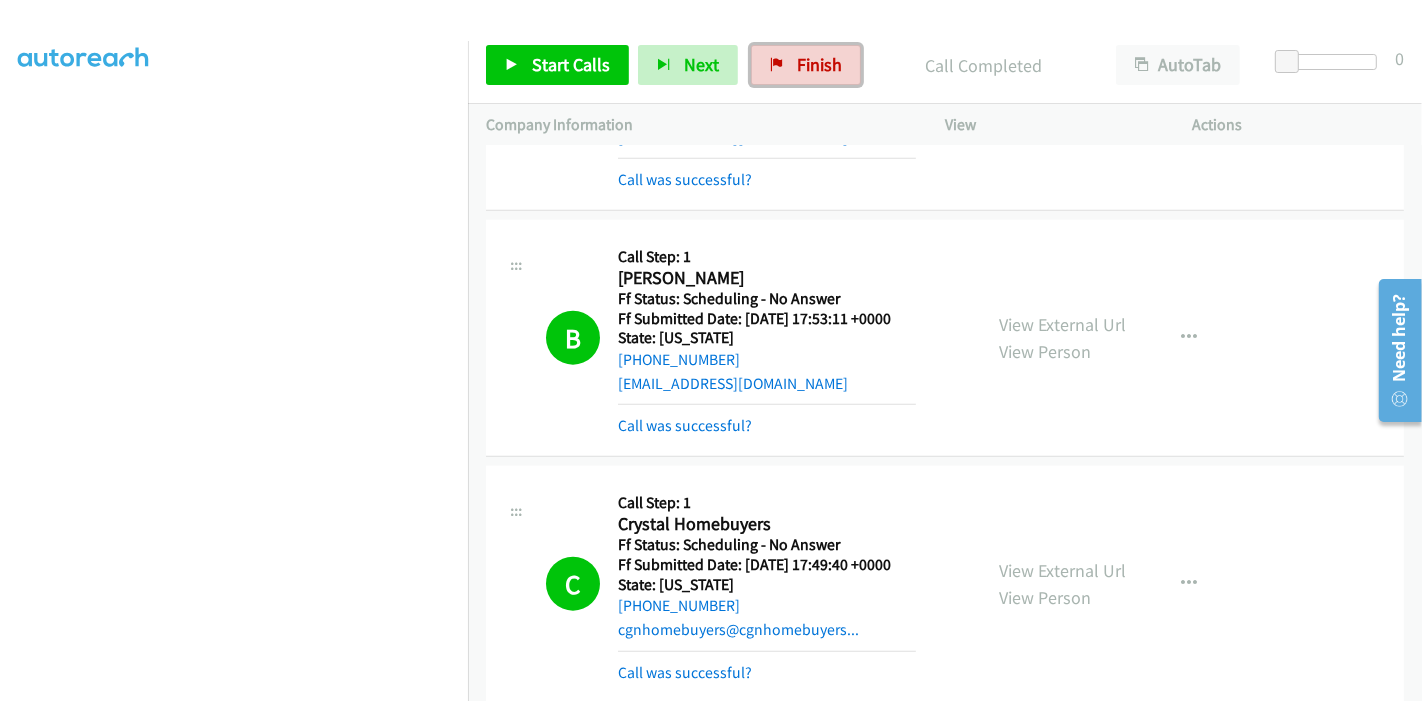 scroll, scrollTop: 1729, scrollLeft: 0, axis: vertical 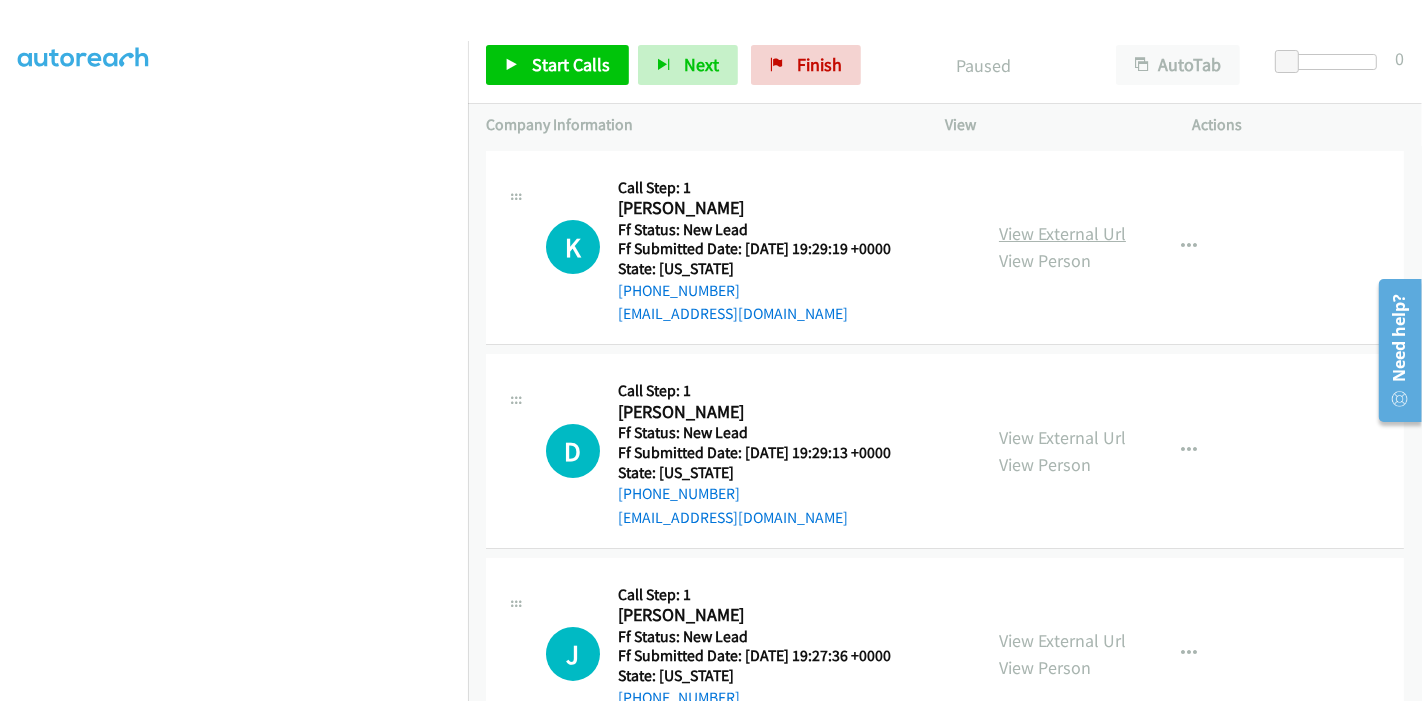 click on "View External Url" at bounding box center (1062, 233) 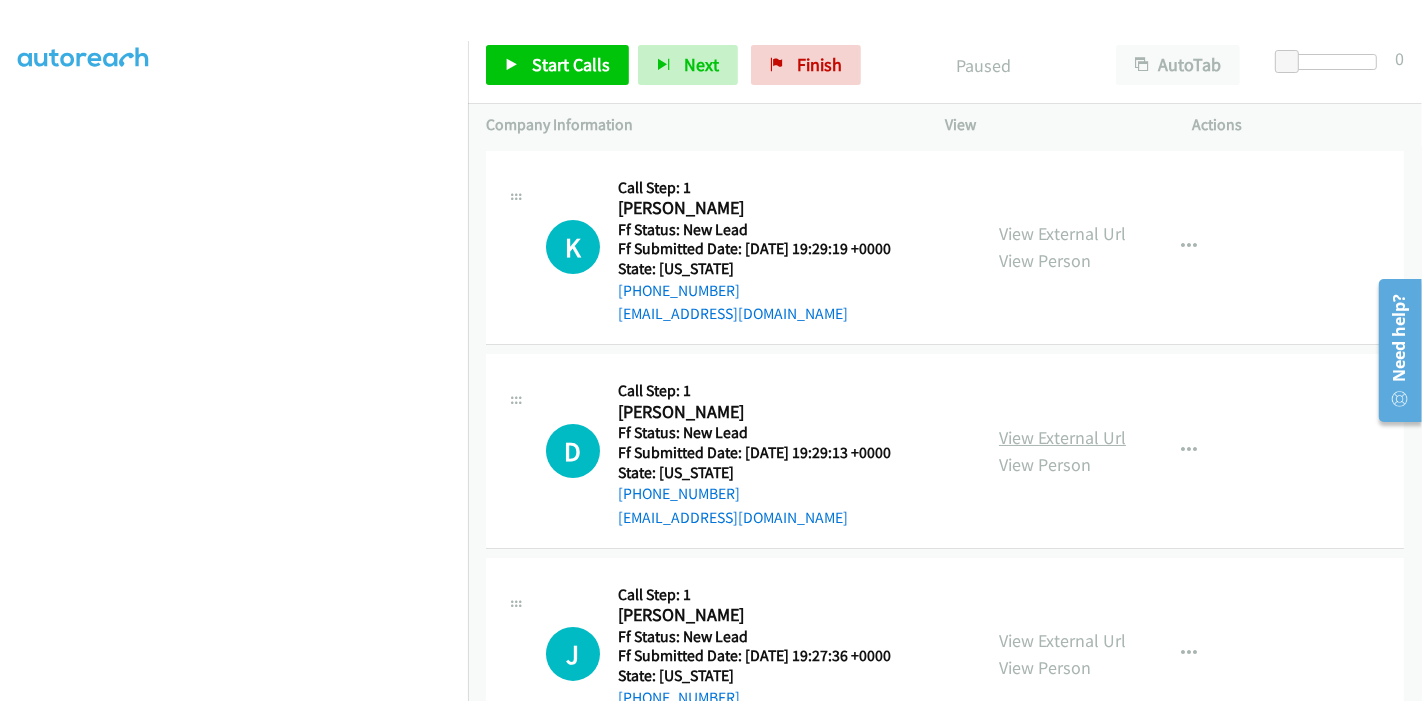 click on "View External Url" at bounding box center (1062, 437) 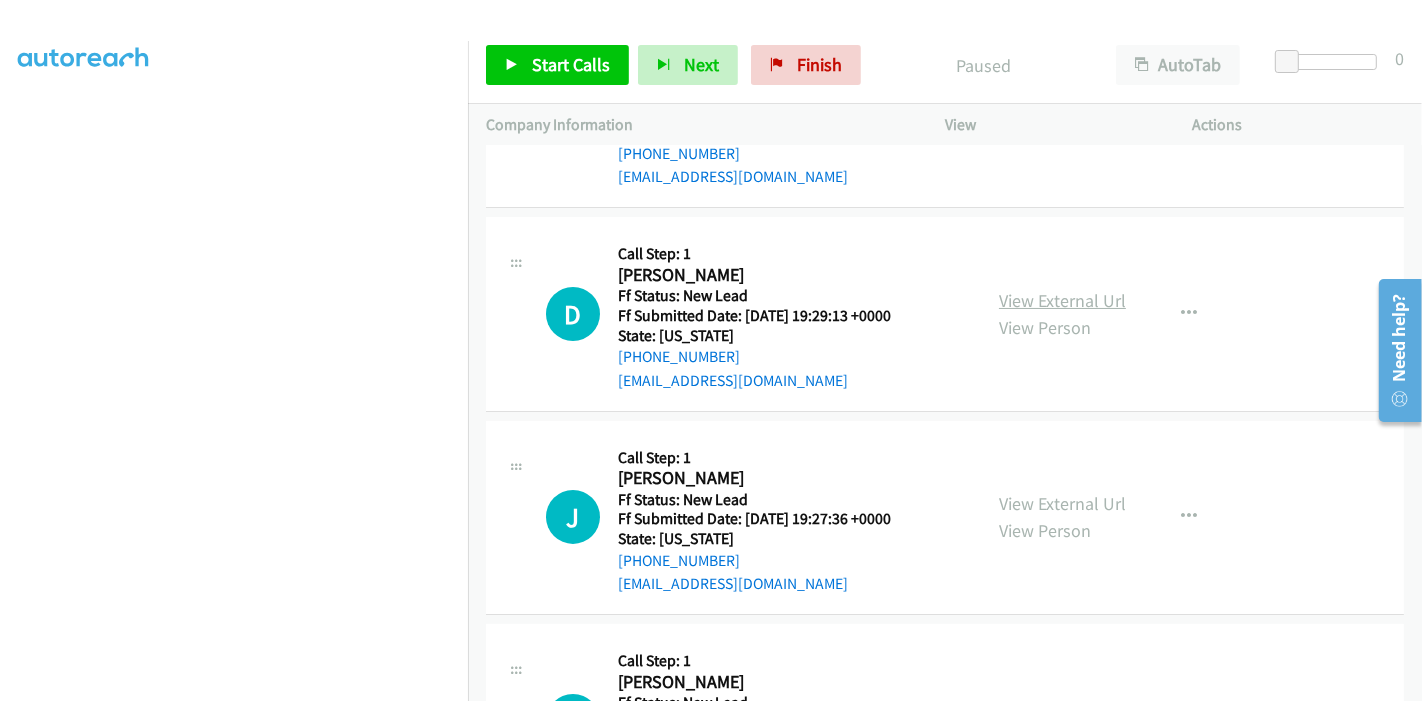 scroll, scrollTop: 222, scrollLeft: 0, axis: vertical 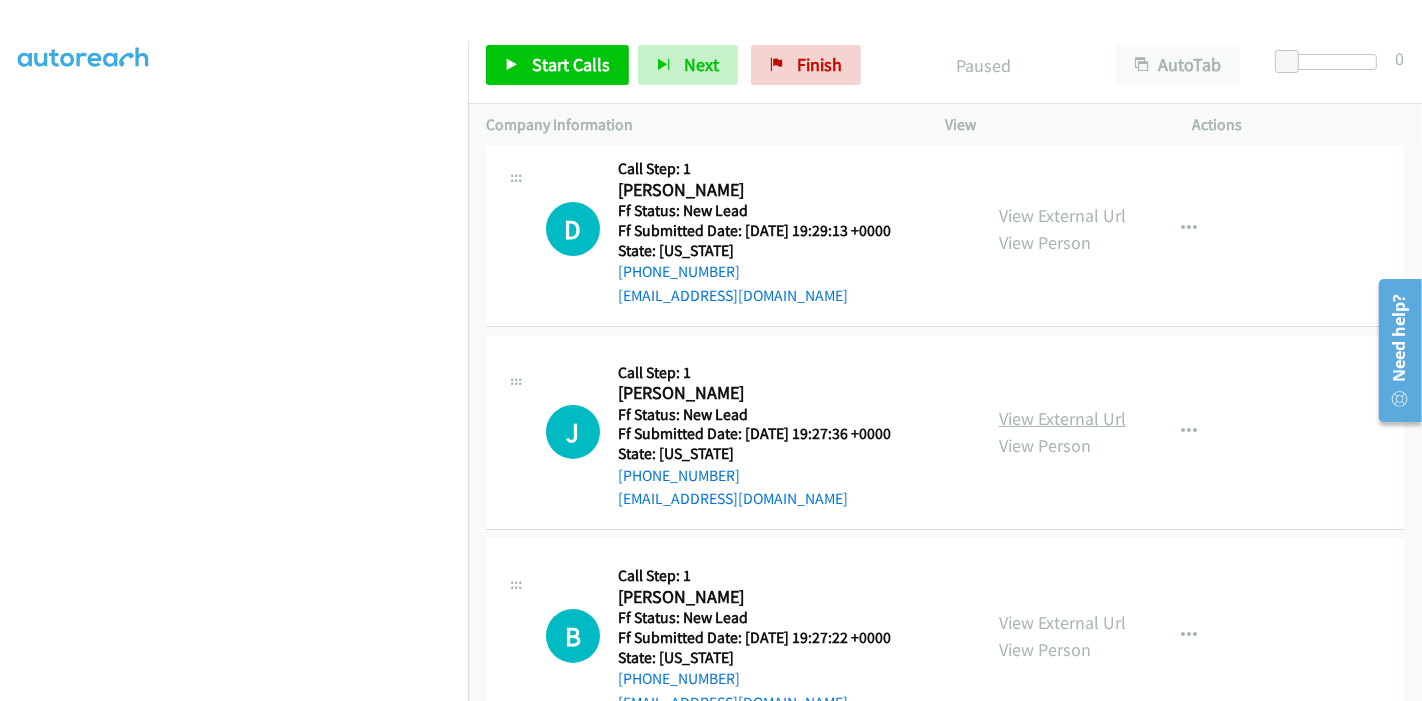 click on "View External Url" at bounding box center (1062, 418) 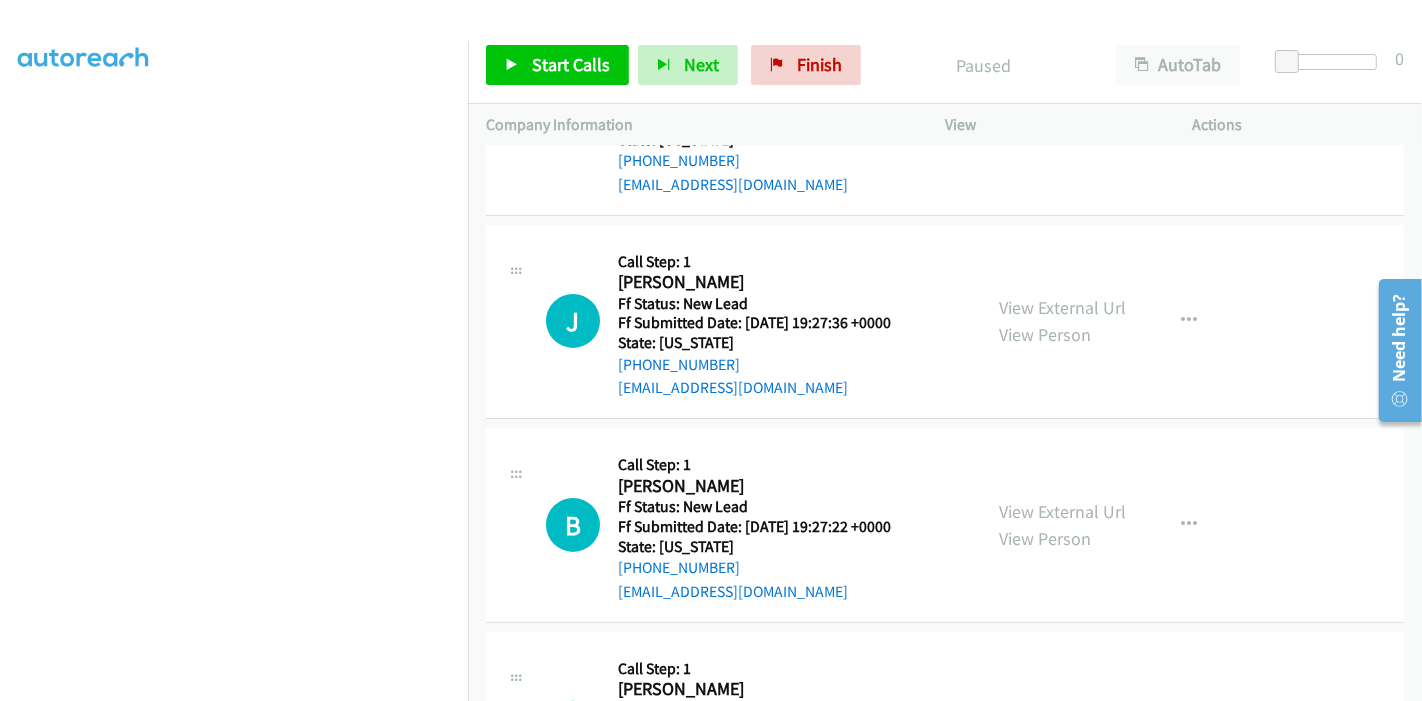 scroll, scrollTop: 487, scrollLeft: 0, axis: vertical 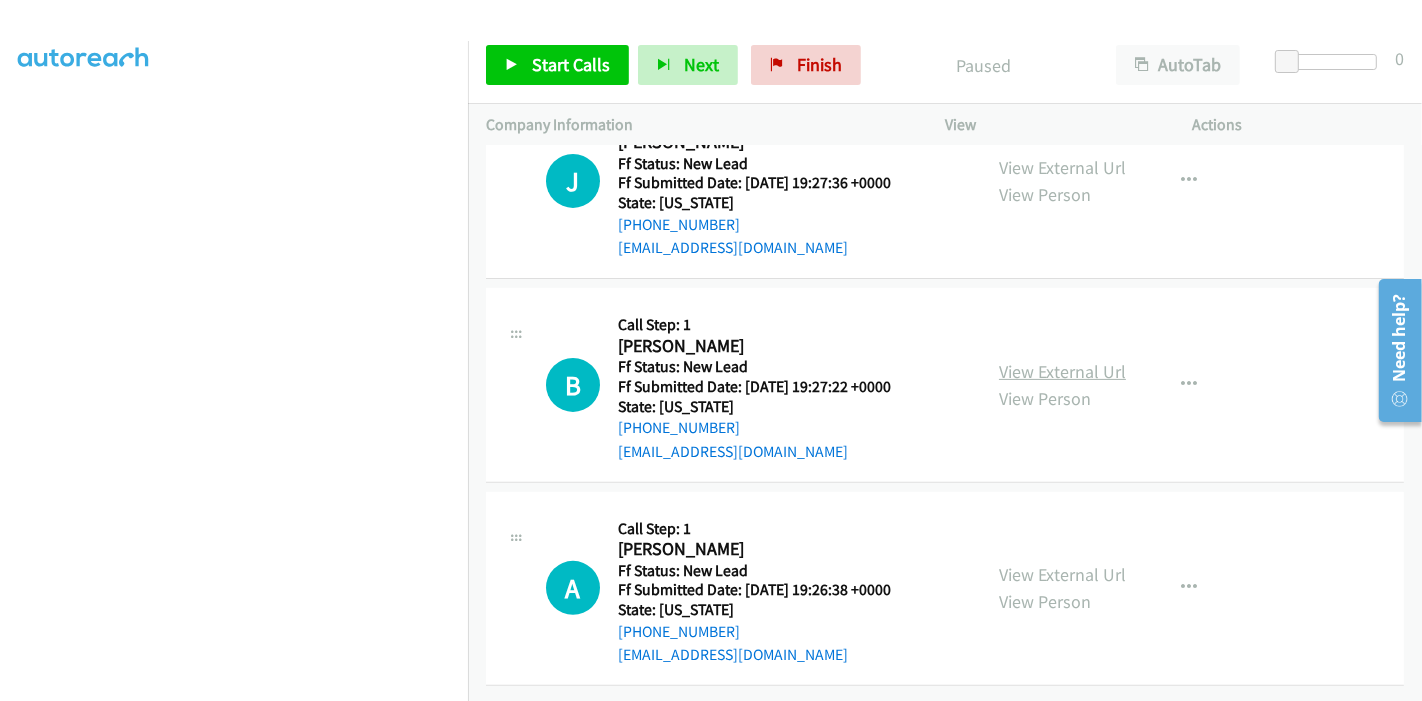 click on "View External Url" at bounding box center (1062, 371) 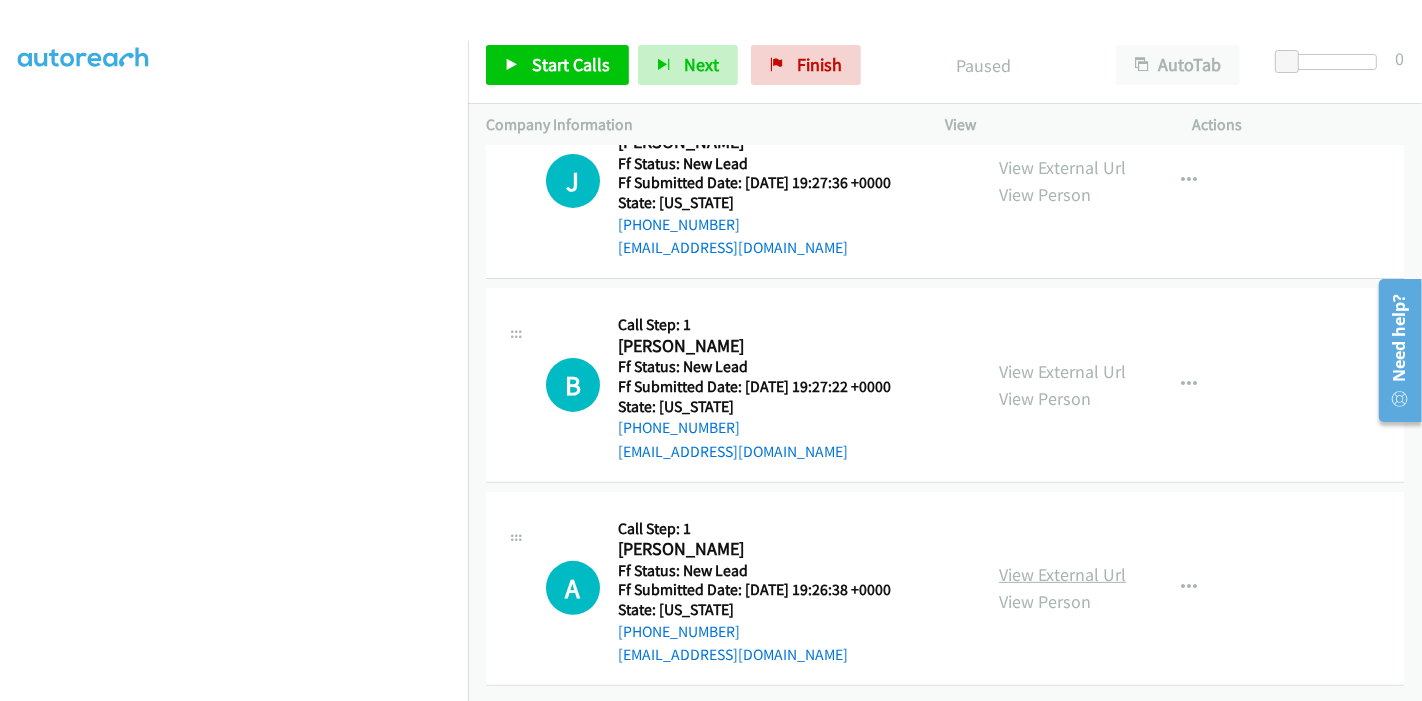 click on "View External Url" at bounding box center [1062, 574] 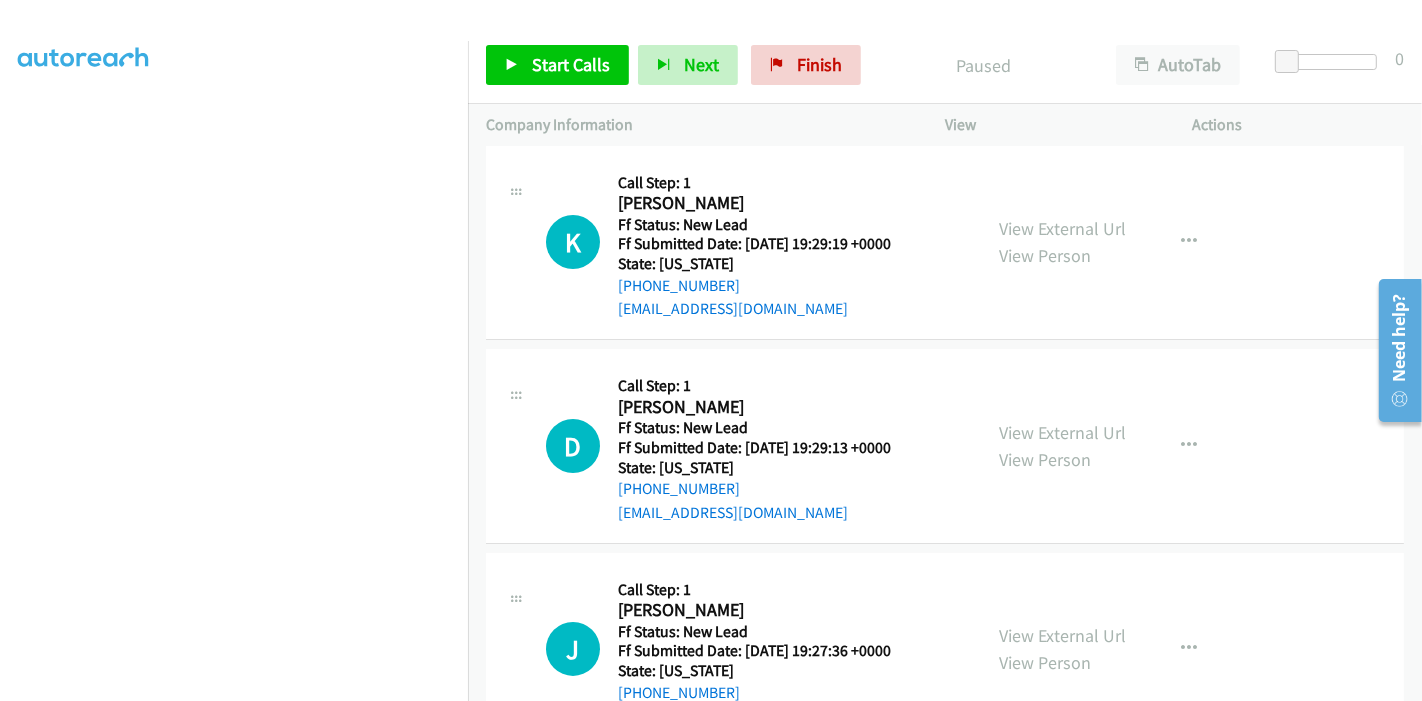 scroll, scrollTop: 0, scrollLeft: 0, axis: both 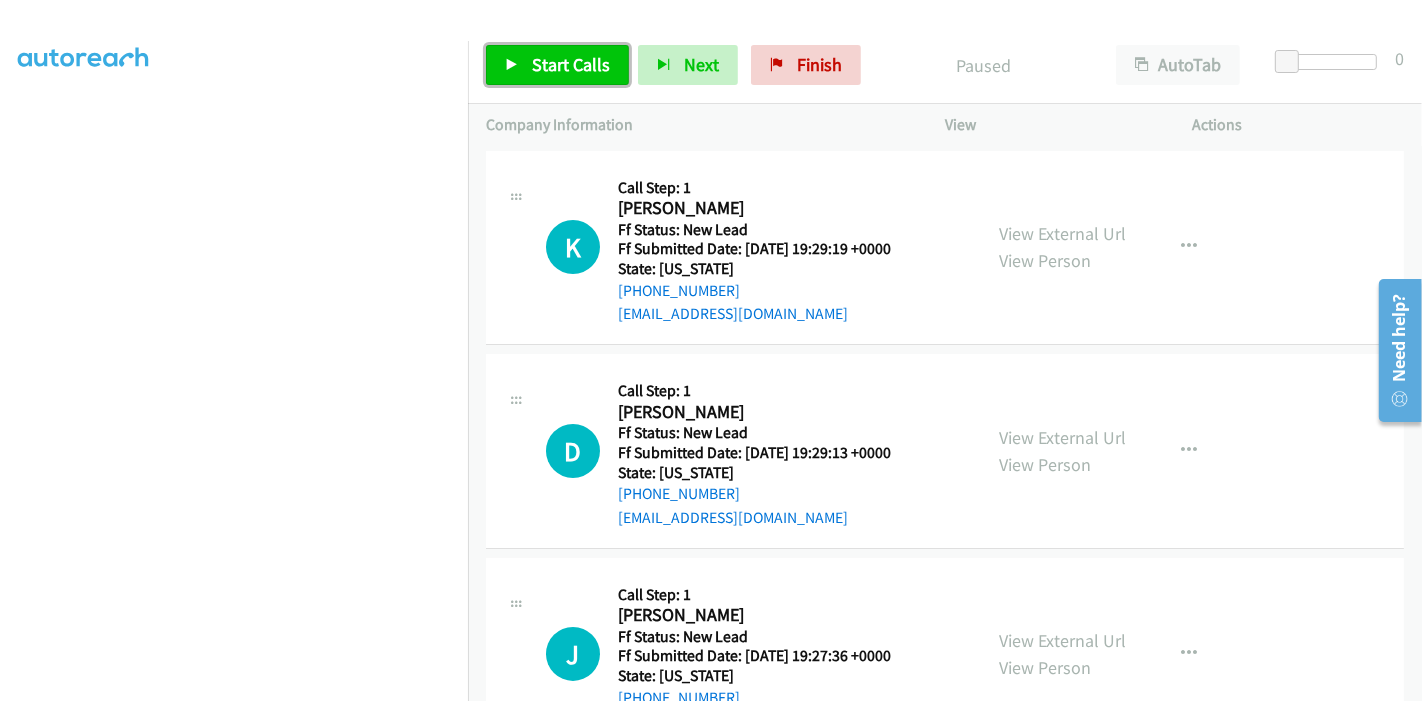 click on "Start Calls" at bounding box center [557, 65] 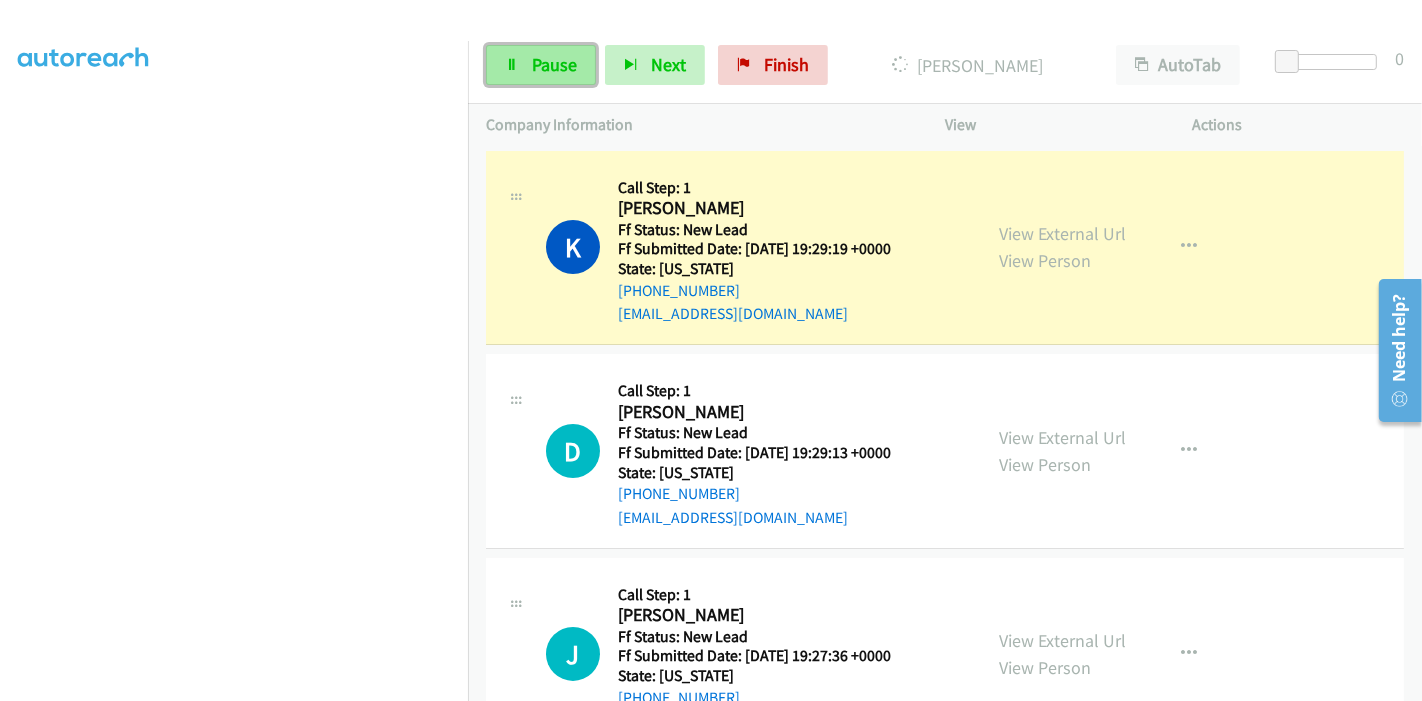 click on "Pause" at bounding box center [554, 64] 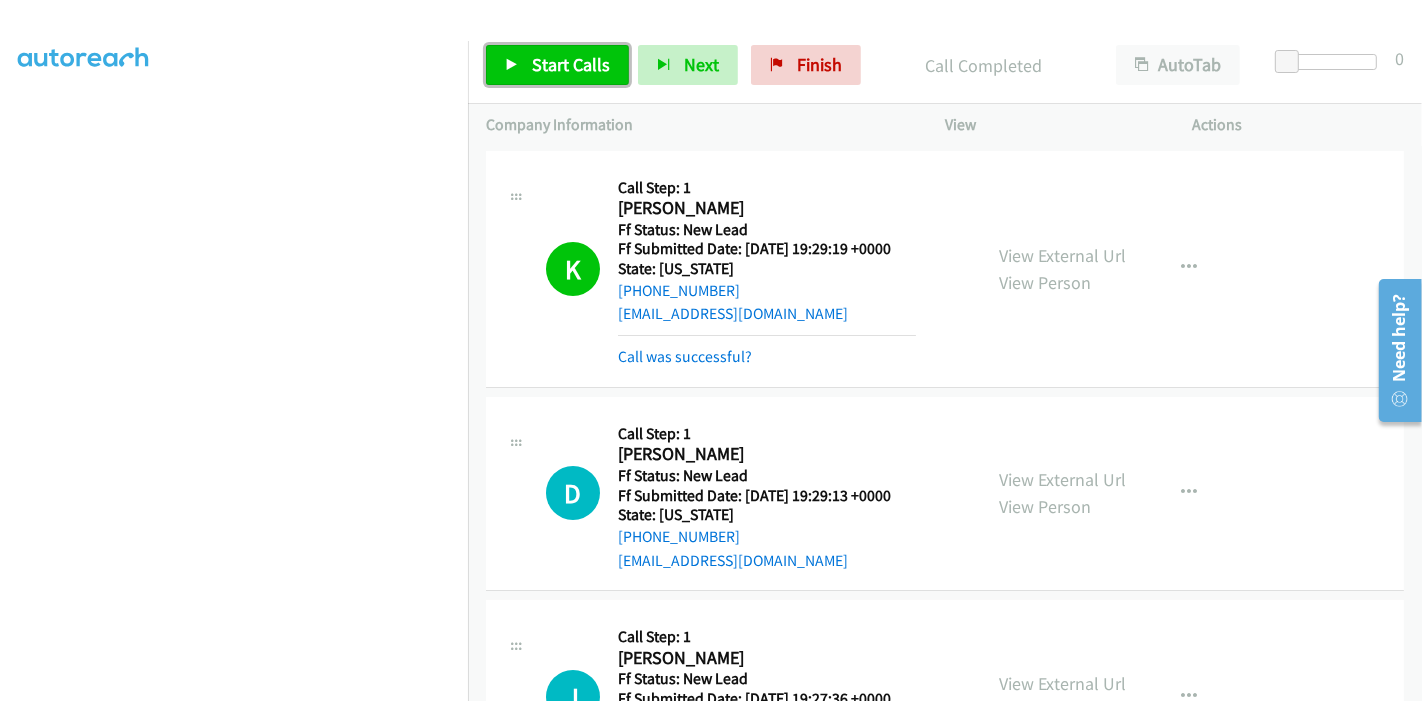 click on "Start Calls" at bounding box center (571, 64) 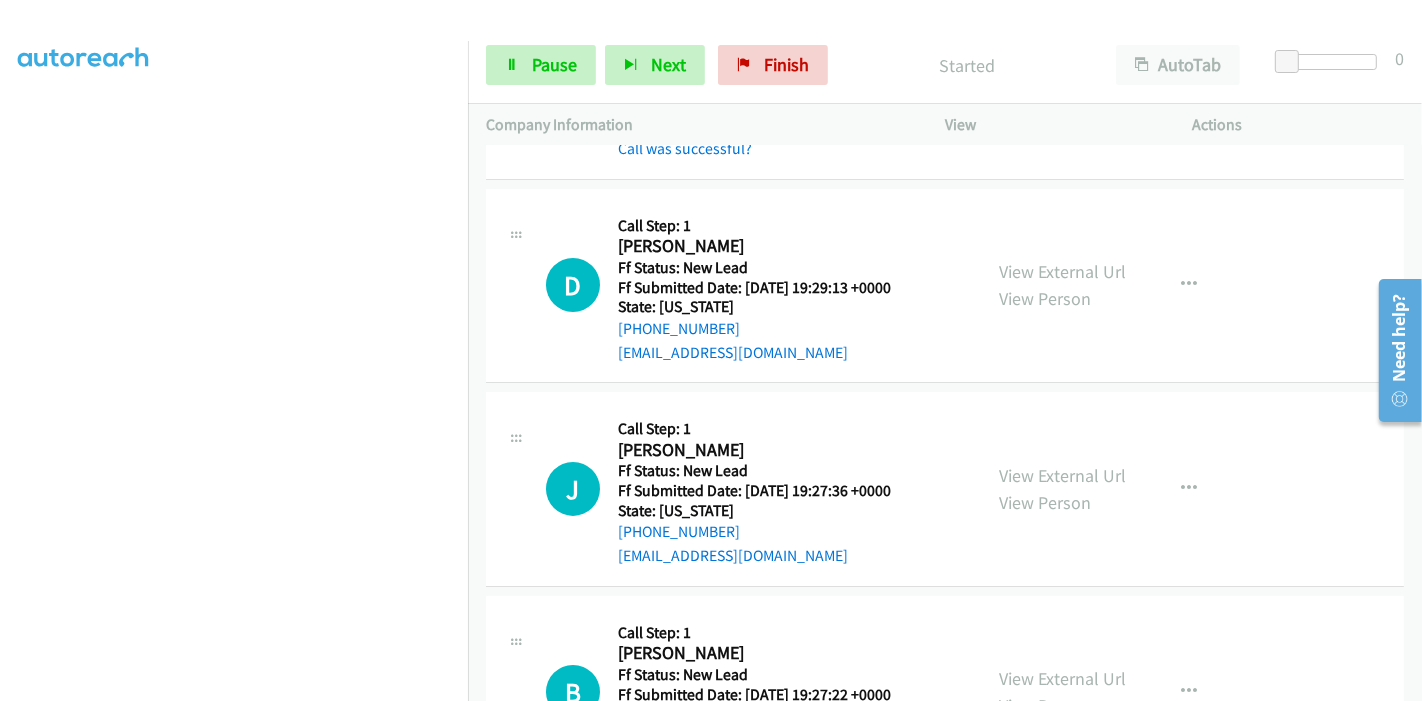 scroll, scrollTop: 222, scrollLeft: 0, axis: vertical 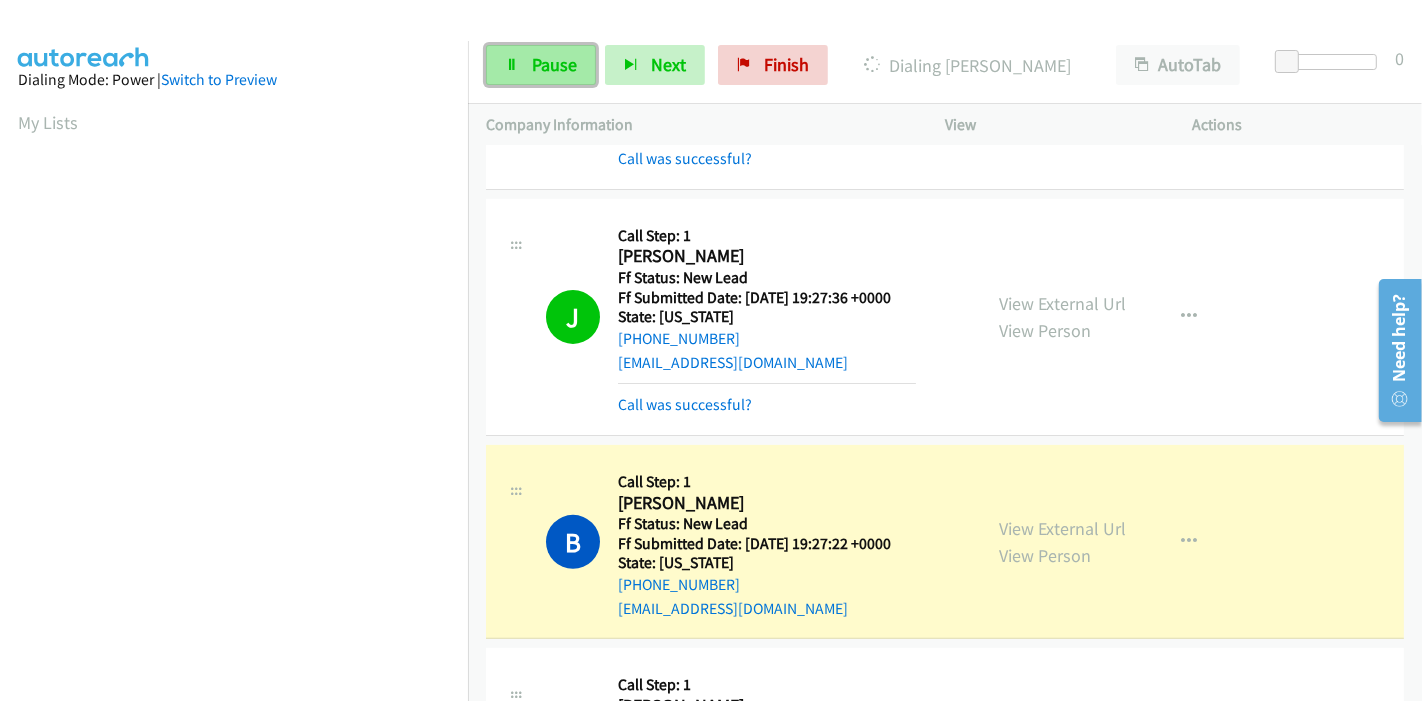 click on "Pause" at bounding box center (541, 65) 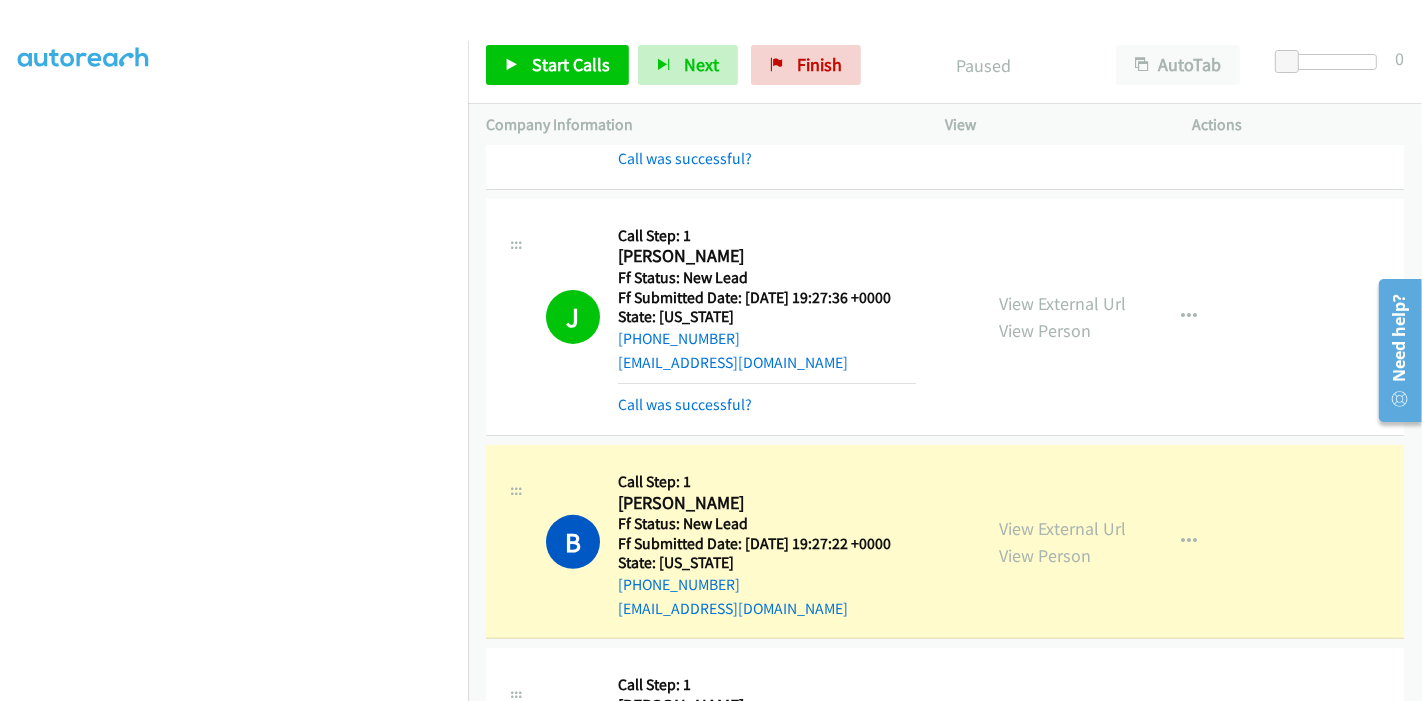 scroll, scrollTop: 0, scrollLeft: 0, axis: both 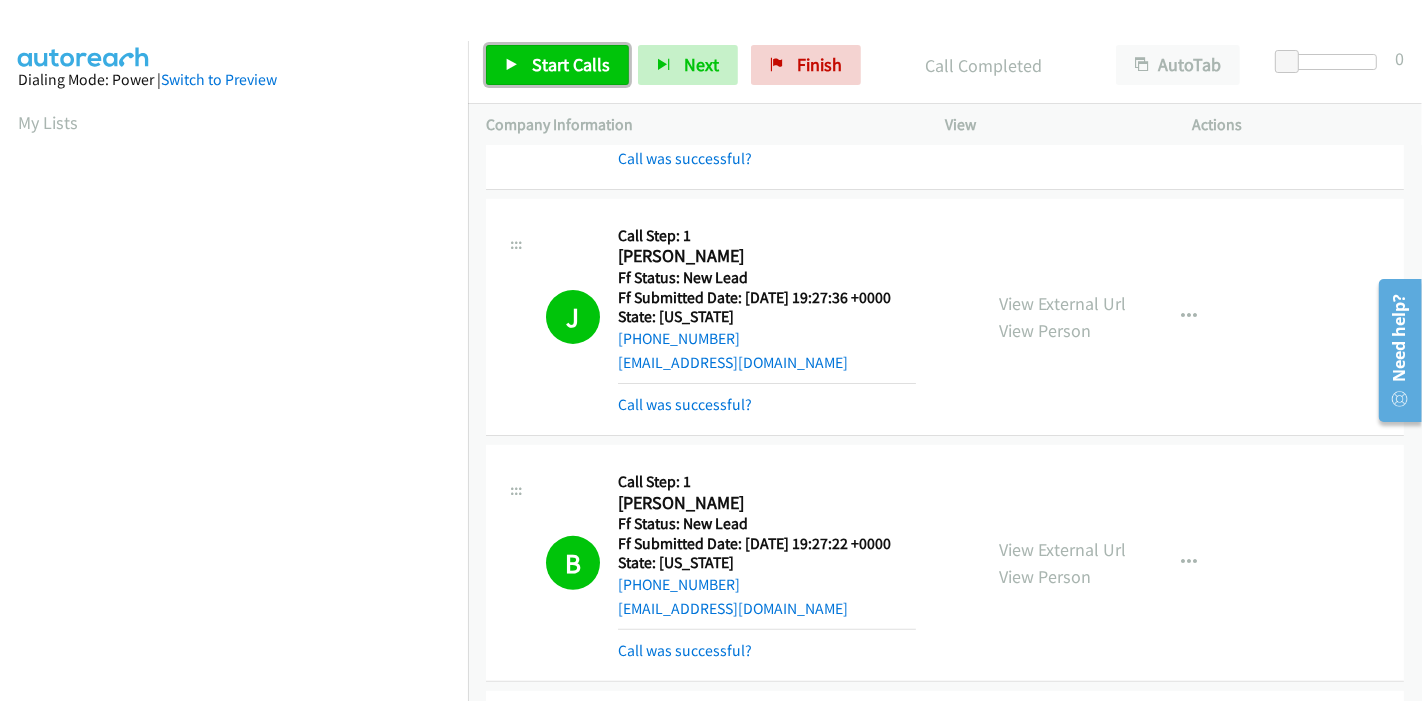 click on "Start Calls" at bounding box center (571, 64) 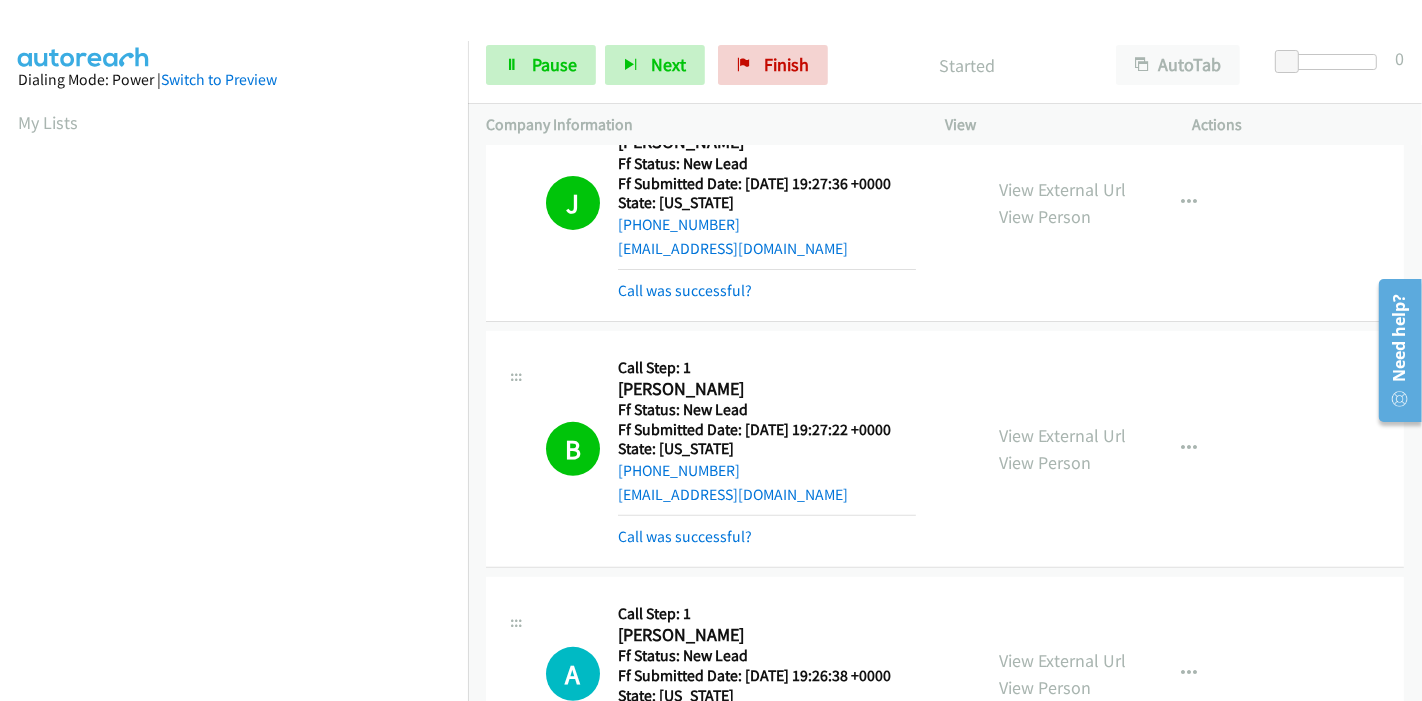 scroll, scrollTop: 666, scrollLeft: 0, axis: vertical 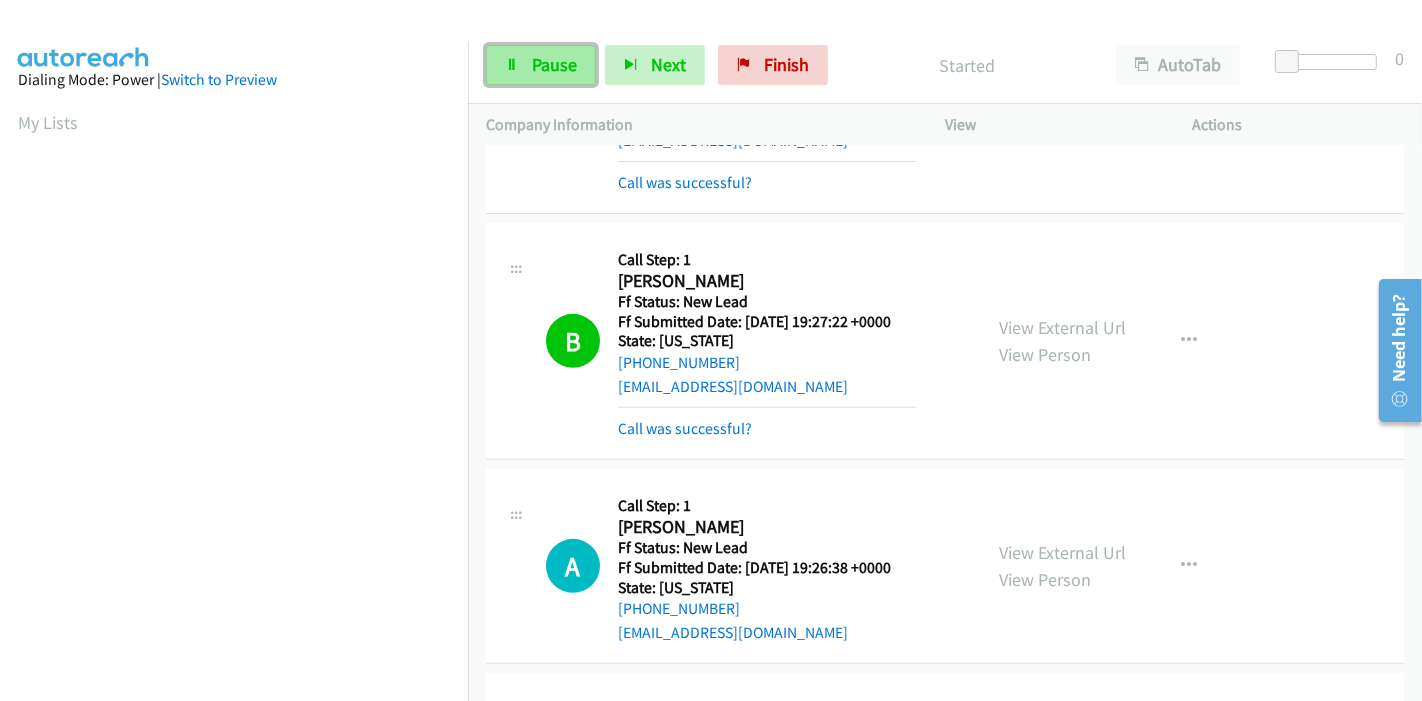 click on "Pause" at bounding box center (554, 64) 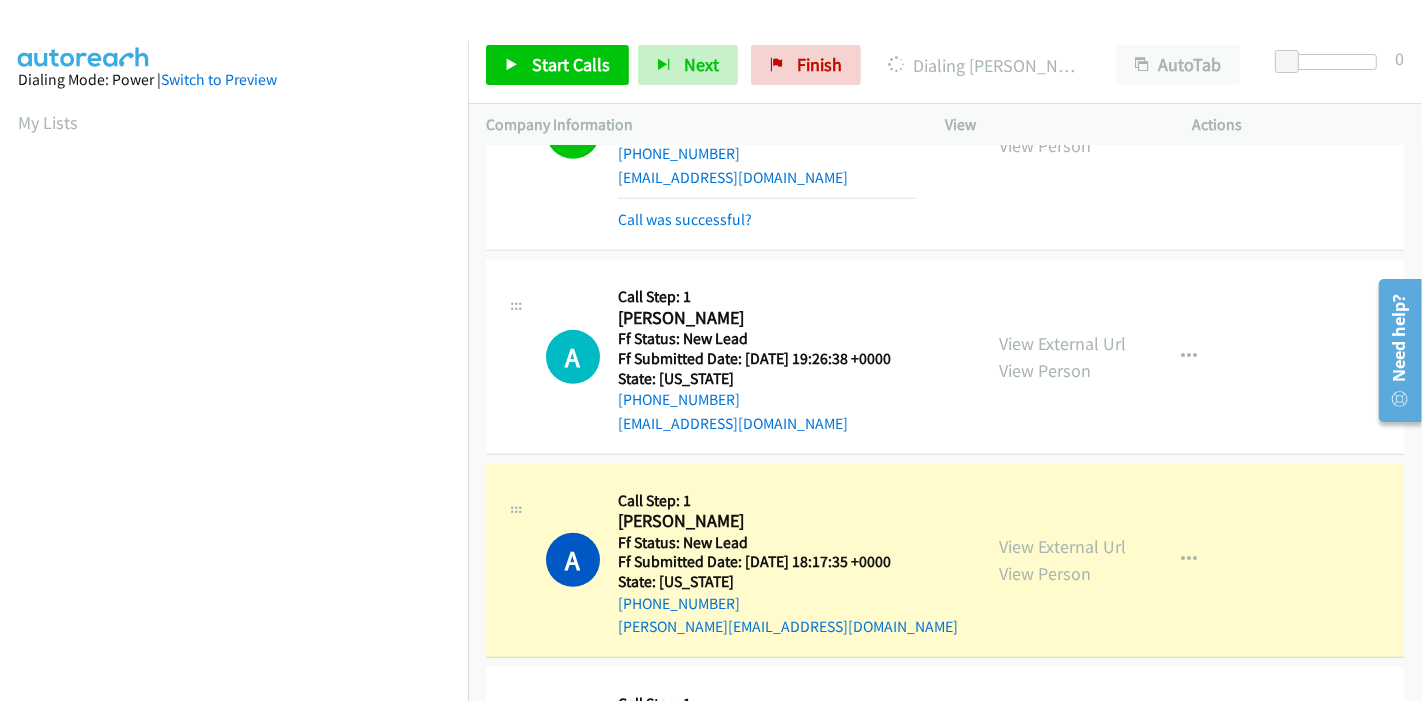 scroll, scrollTop: 1000, scrollLeft: 0, axis: vertical 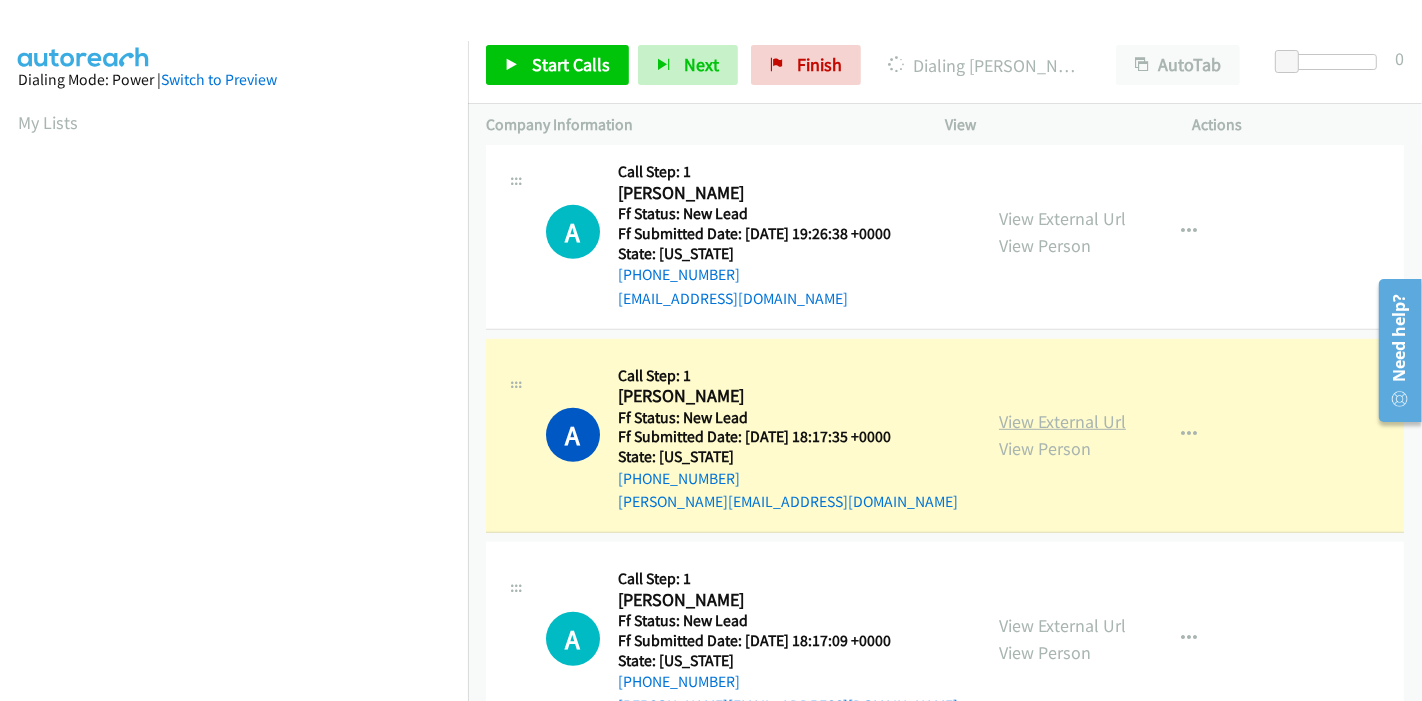 click on "View External Url" at bounding box center [1062, 421] 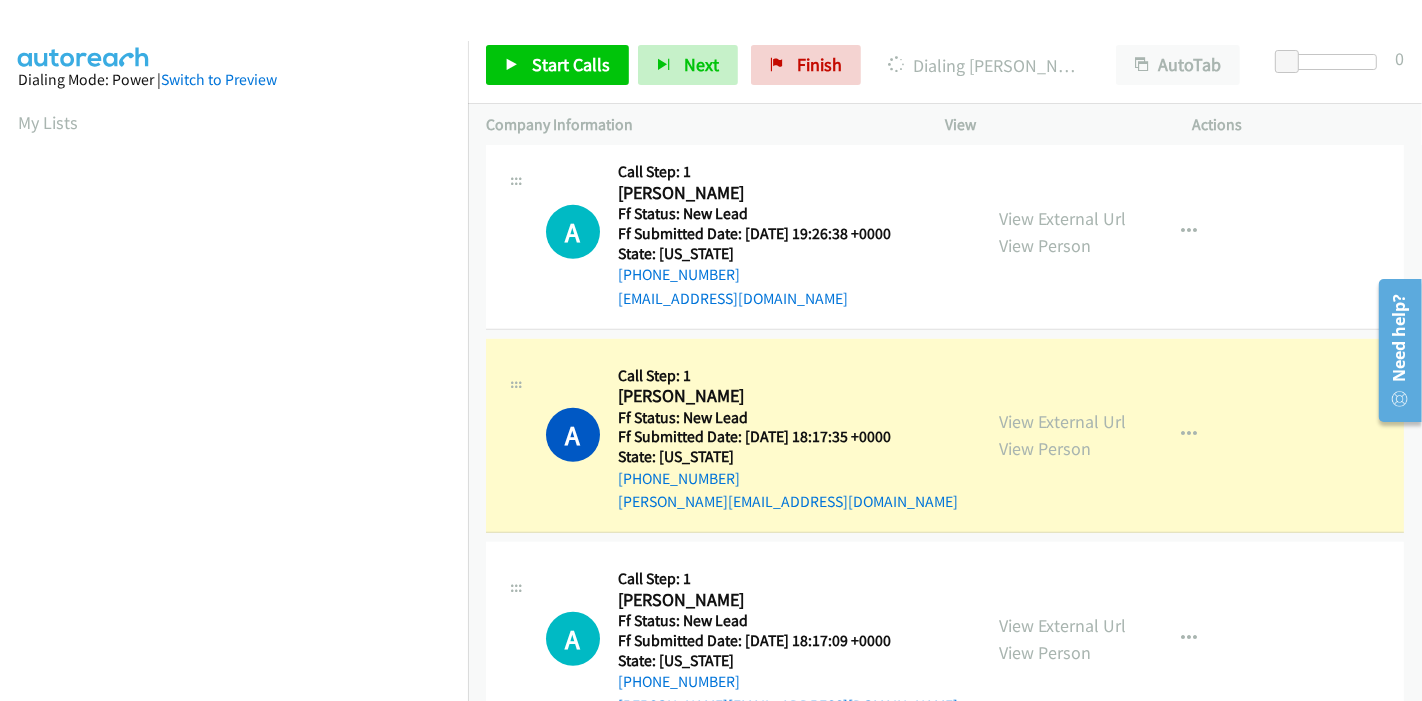 scroll, scrollTop: 422, scrollLeft: 0, axis: vertical 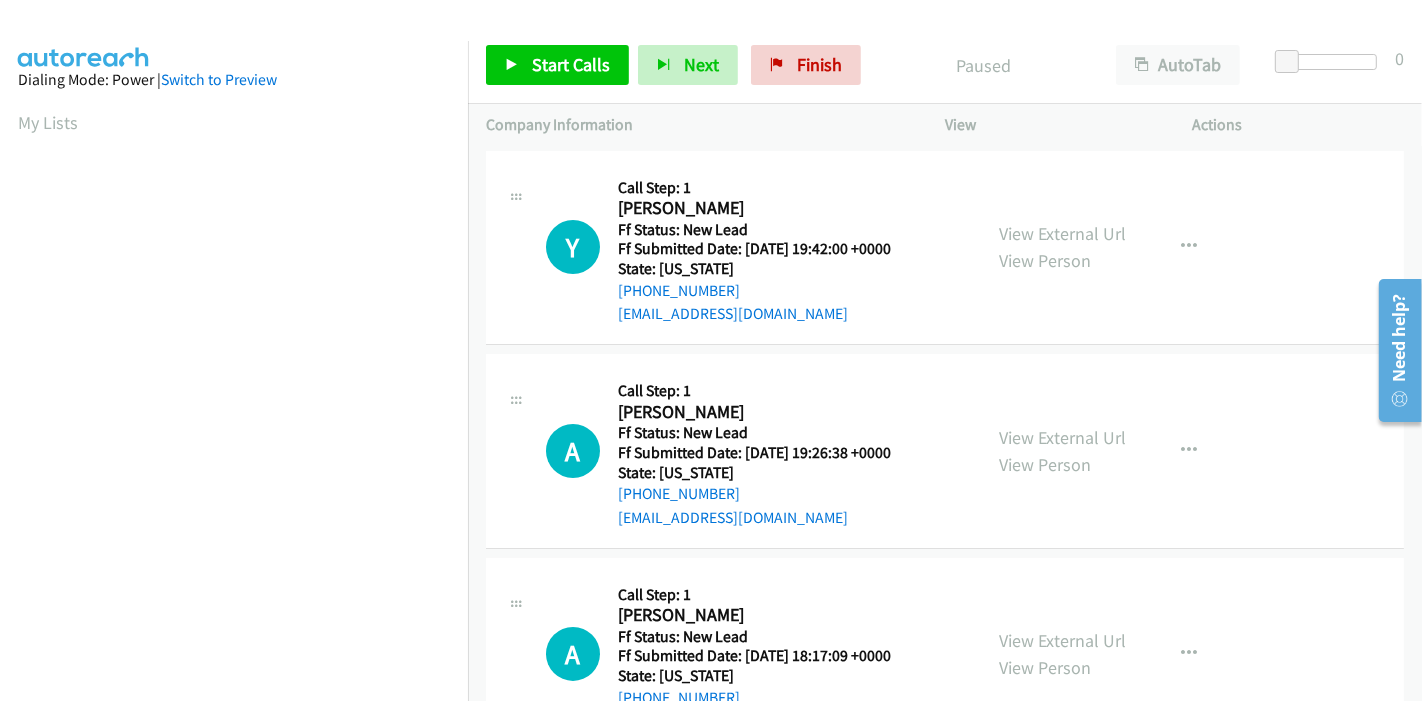 click on "Start Calls
Pause
Next
Finish
Paused
AutoTab
AutoTab
0" at bounding box center (945, 65) 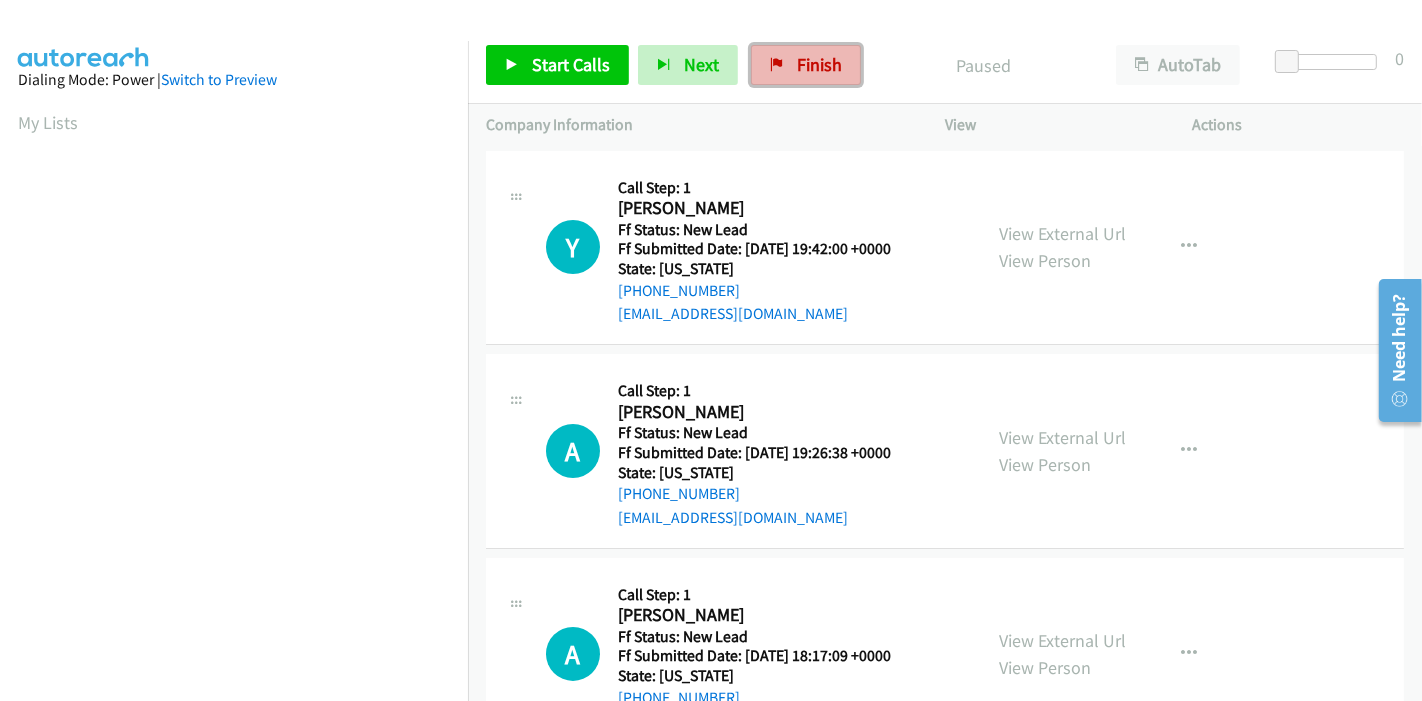 click on "Finish" at bounding box center [819, 64] 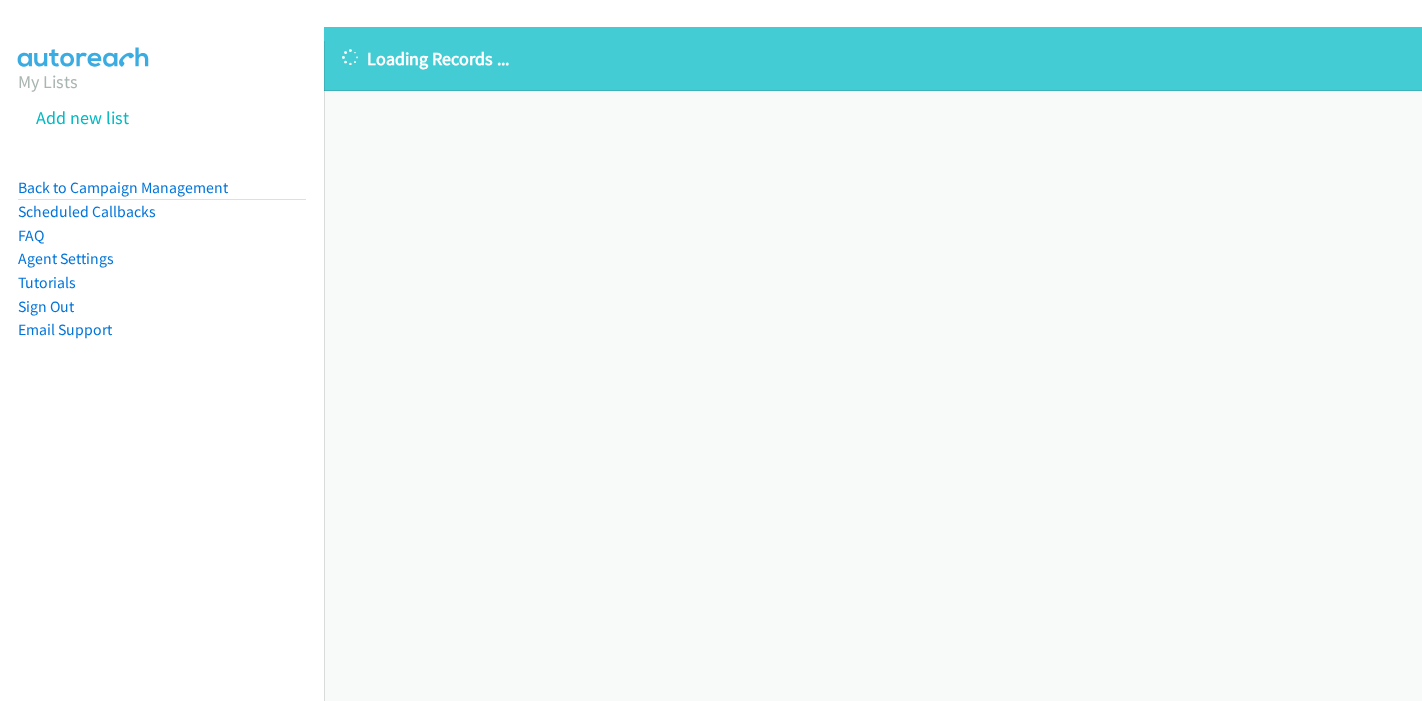 scroll, scrollTop: 0, scrollLeft: 0, axis: both 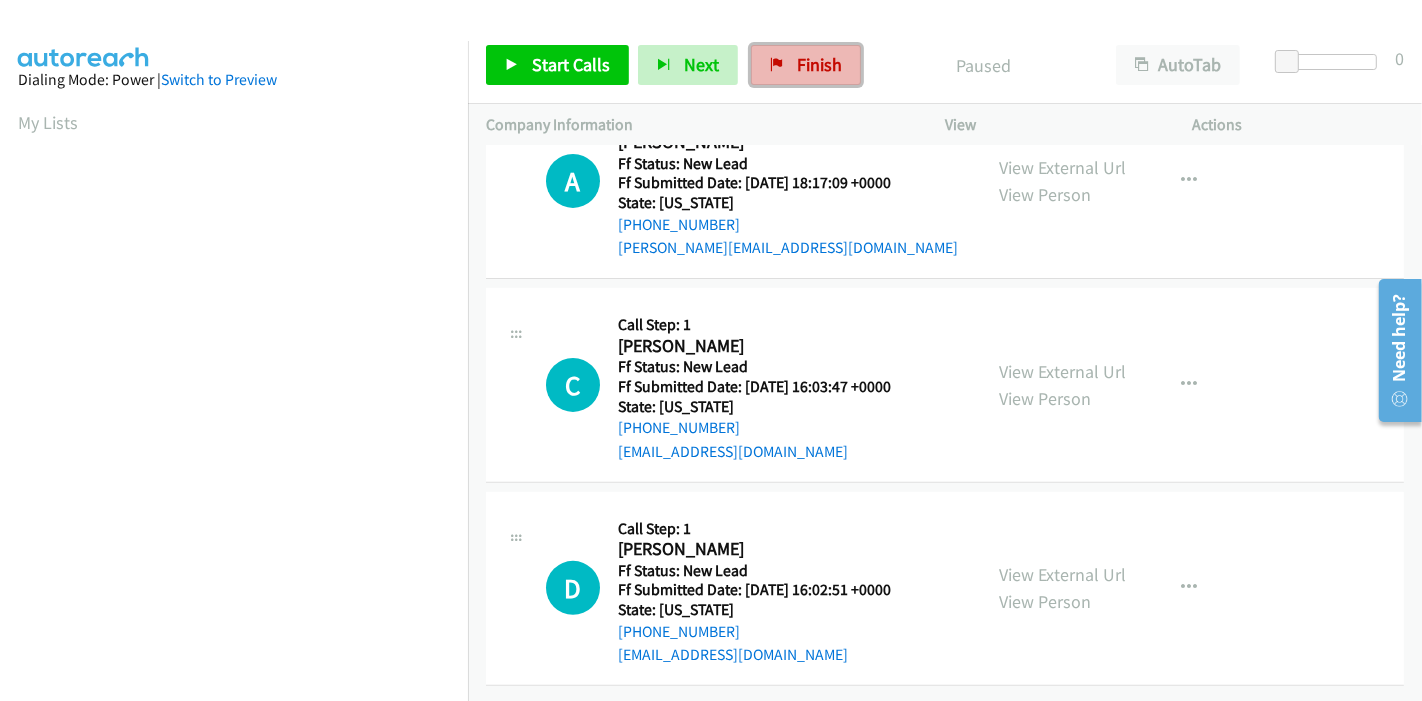 click on "Finish" at bounding box center (819, 64) 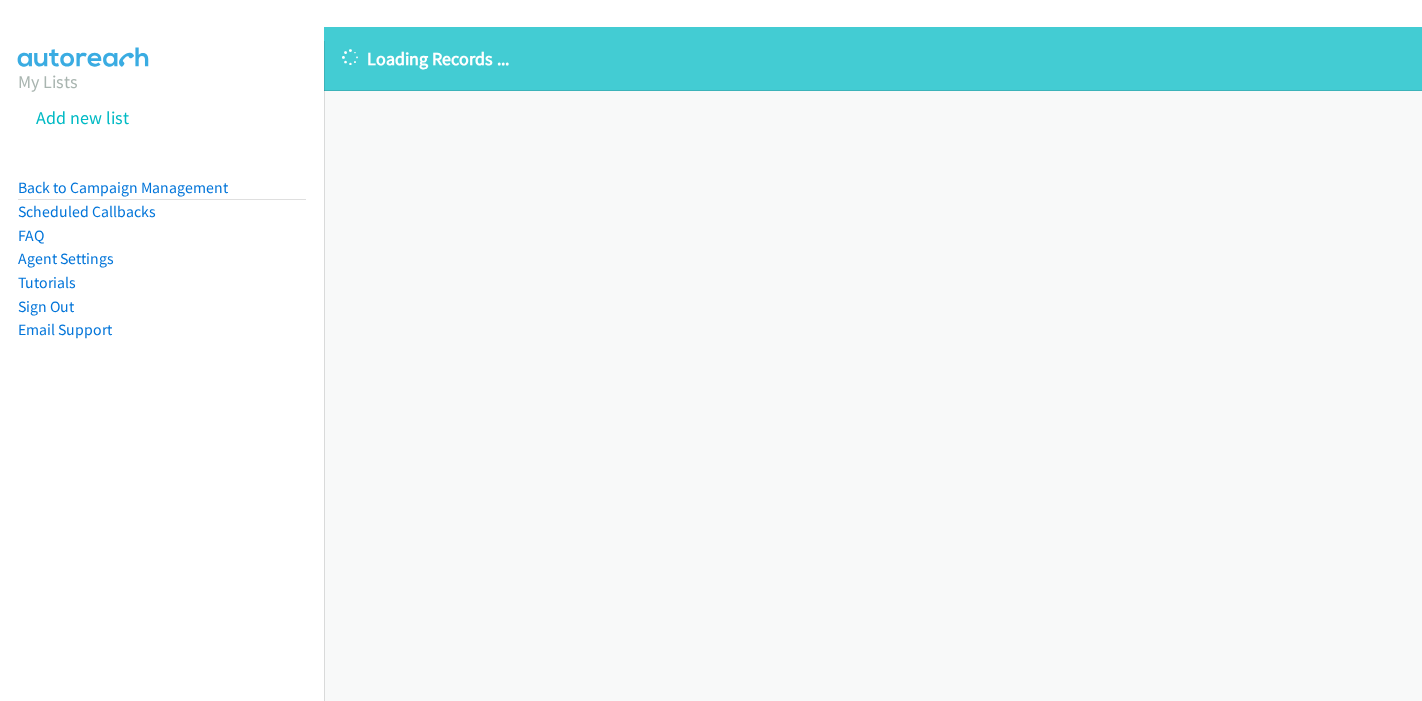 scroll, scrollTop: 0, scrollLeft: 0, axis: both 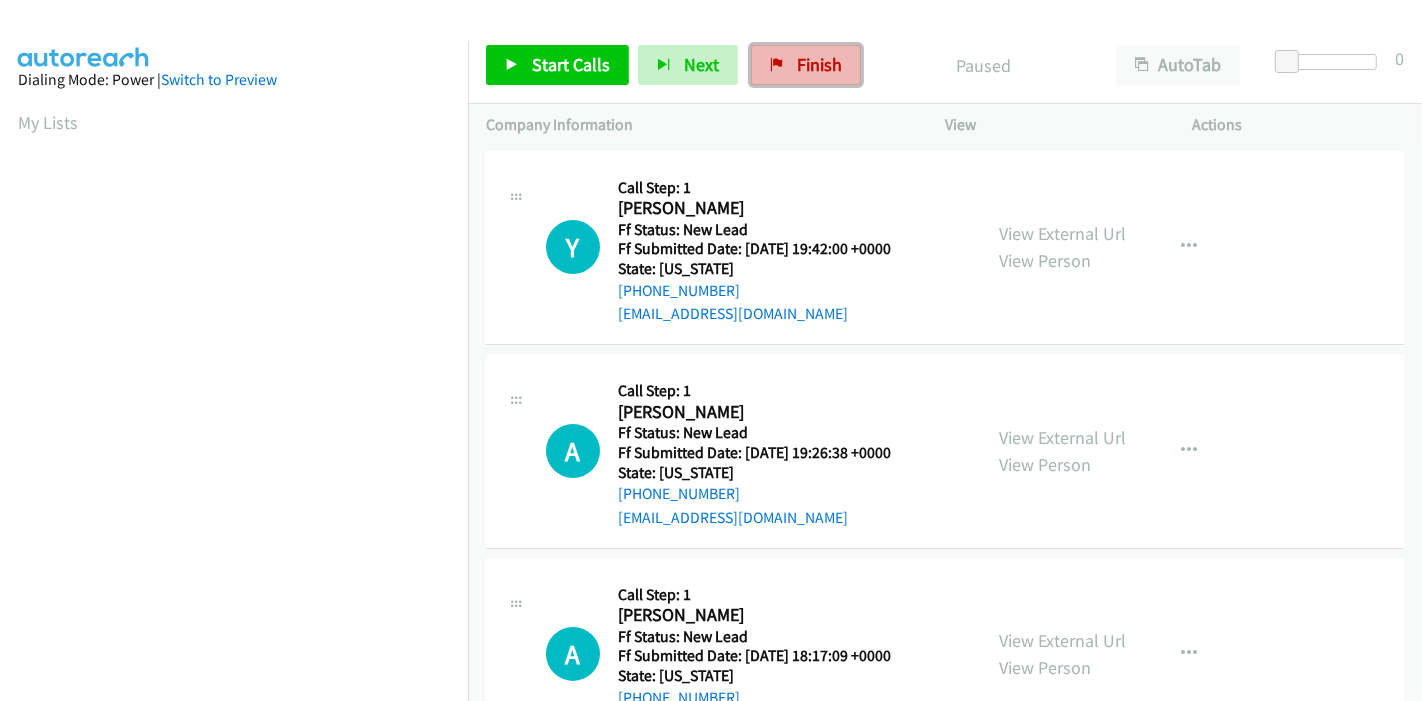 click on "Finish" at bounding box center (819, 64) 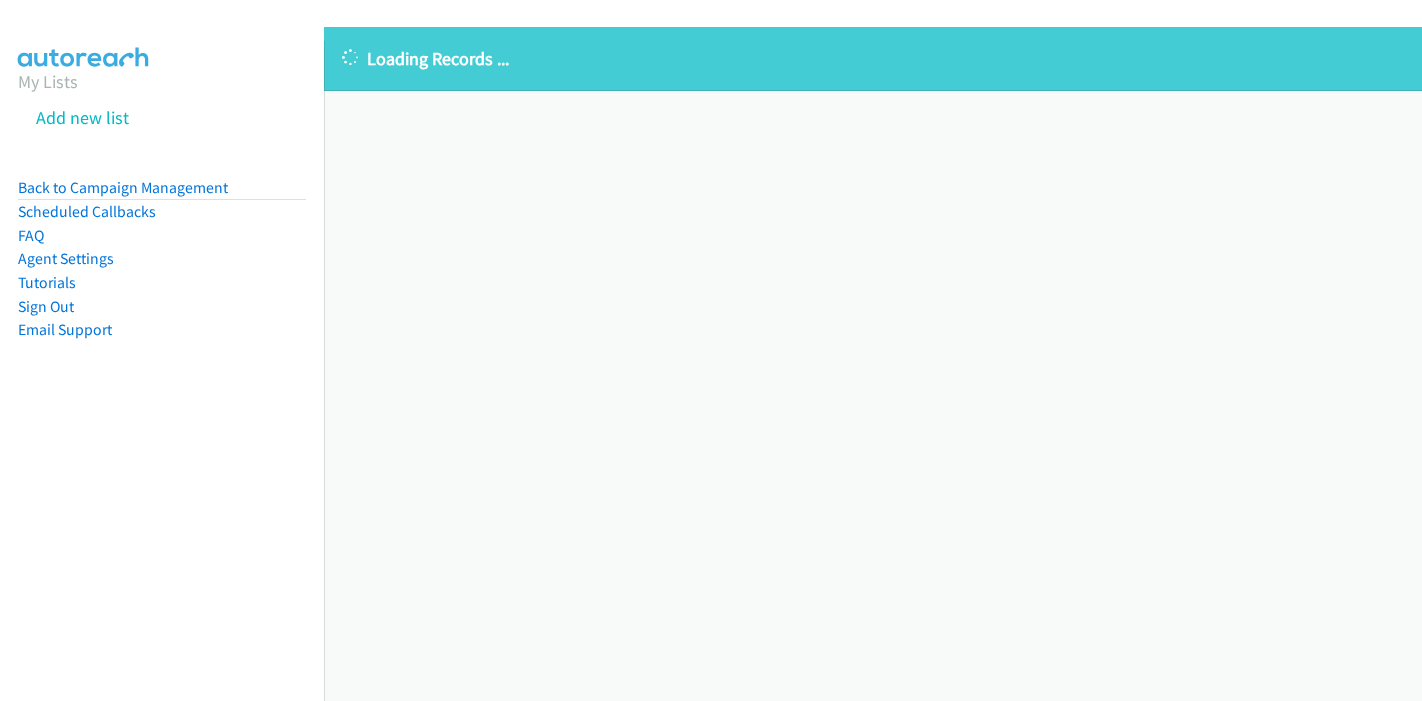 scroll, scrollTop: 0, scrollLeft: 0, axis: both 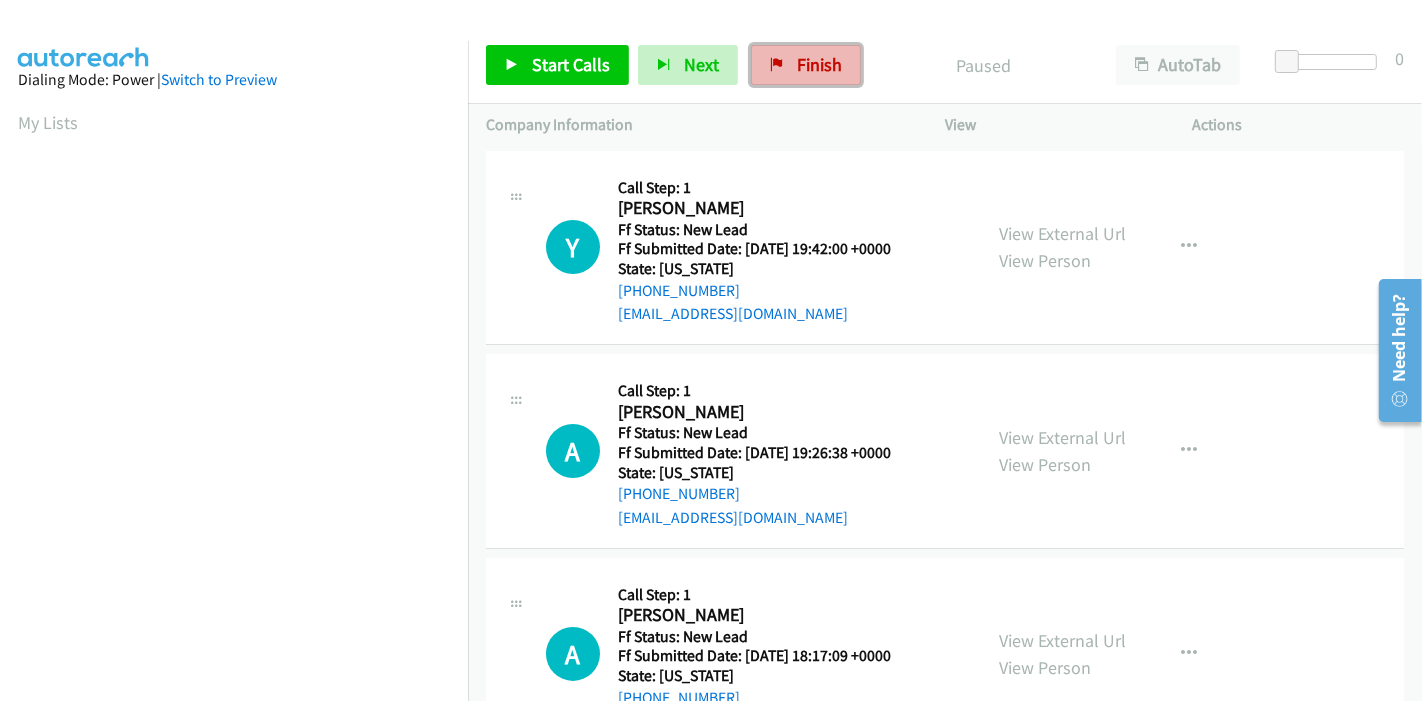 click on "Finish" at bounding box center [819, 64] 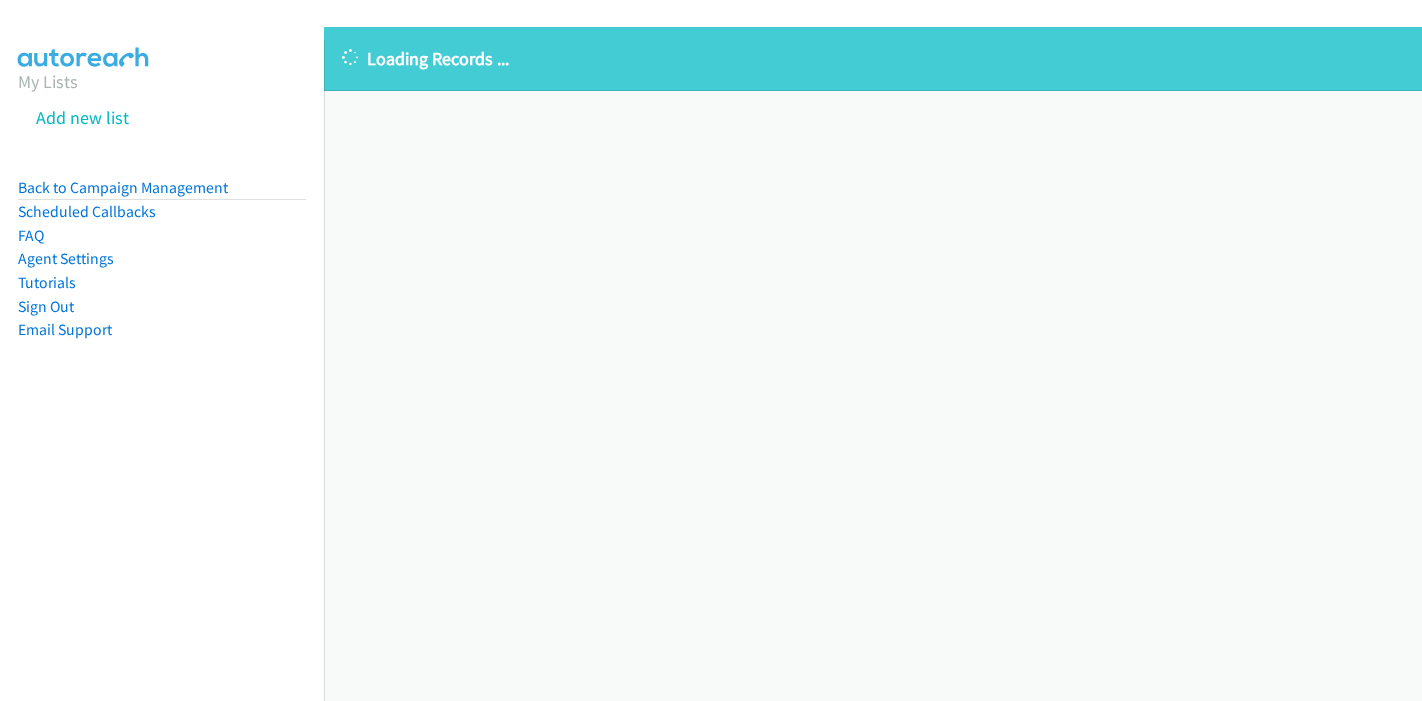 scroll, scrollTop: 0, scrollLeft: 0, axis: both 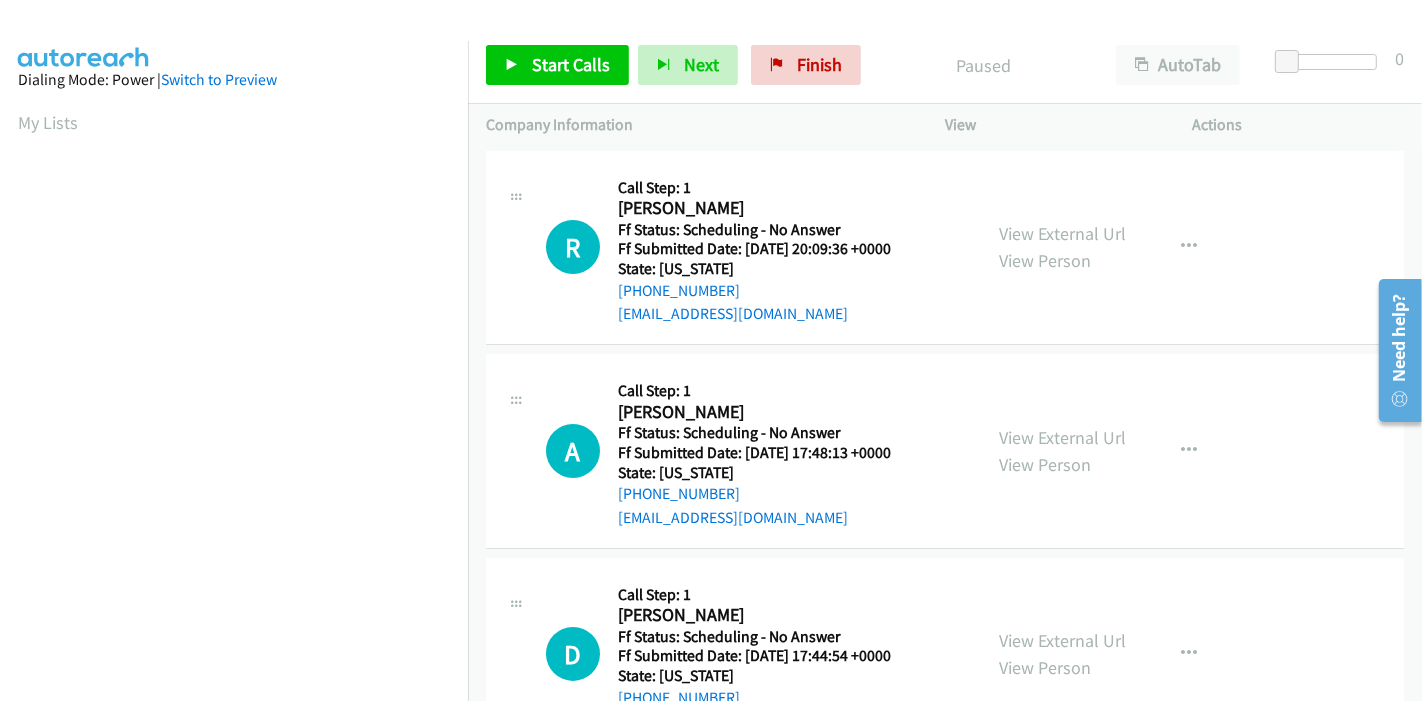click on "Start Calls
Pause
Next
Finish
Paused
AutoTab
AutoTab
0" at bounding box center [945, 65] 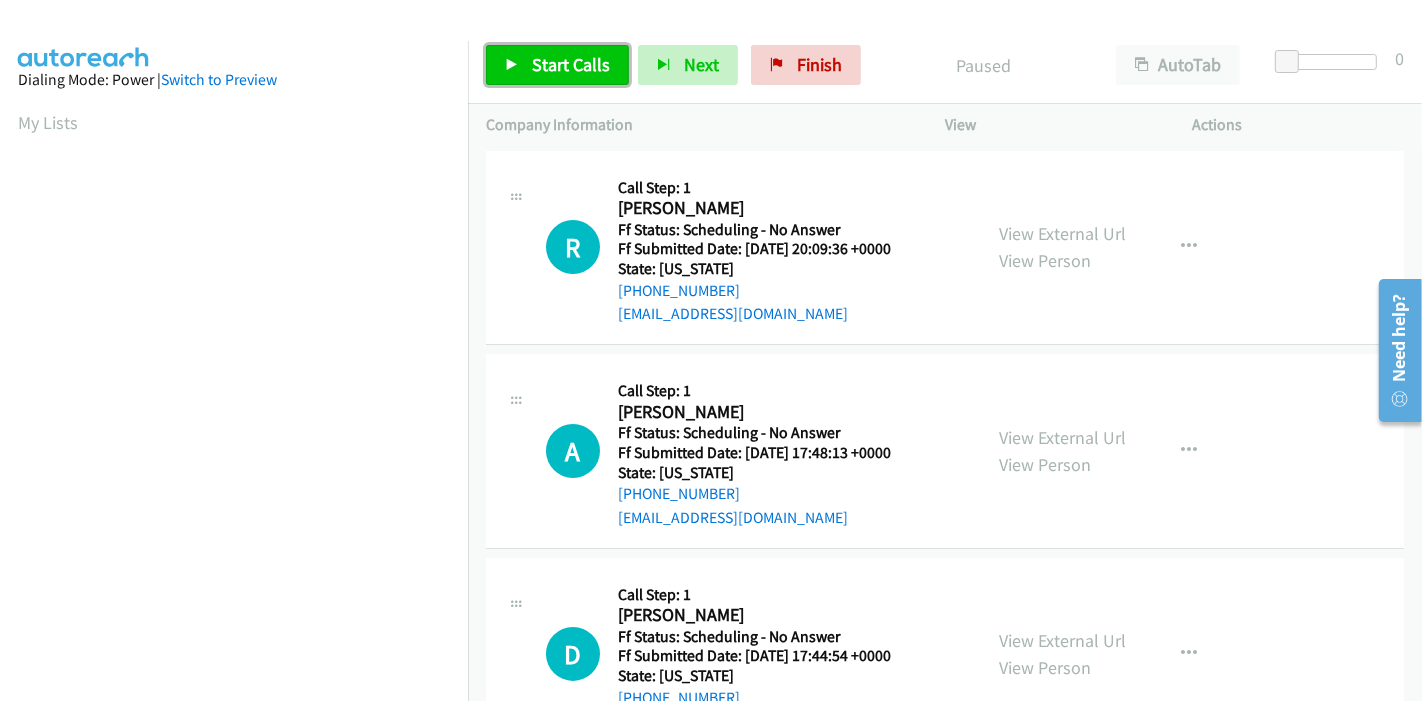 click on "Start Calls" at bounding box center (571, 64) 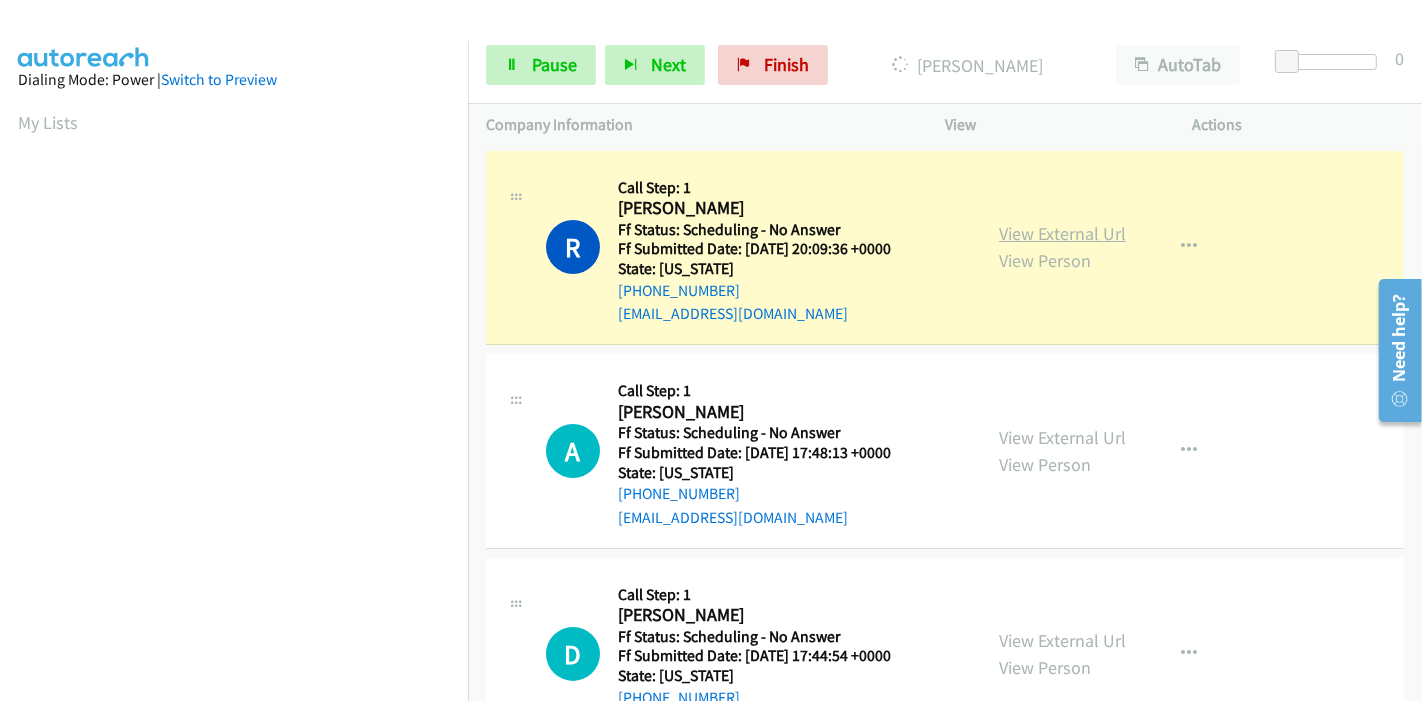 click on "View External Url" at bounding box center [1062, 233] 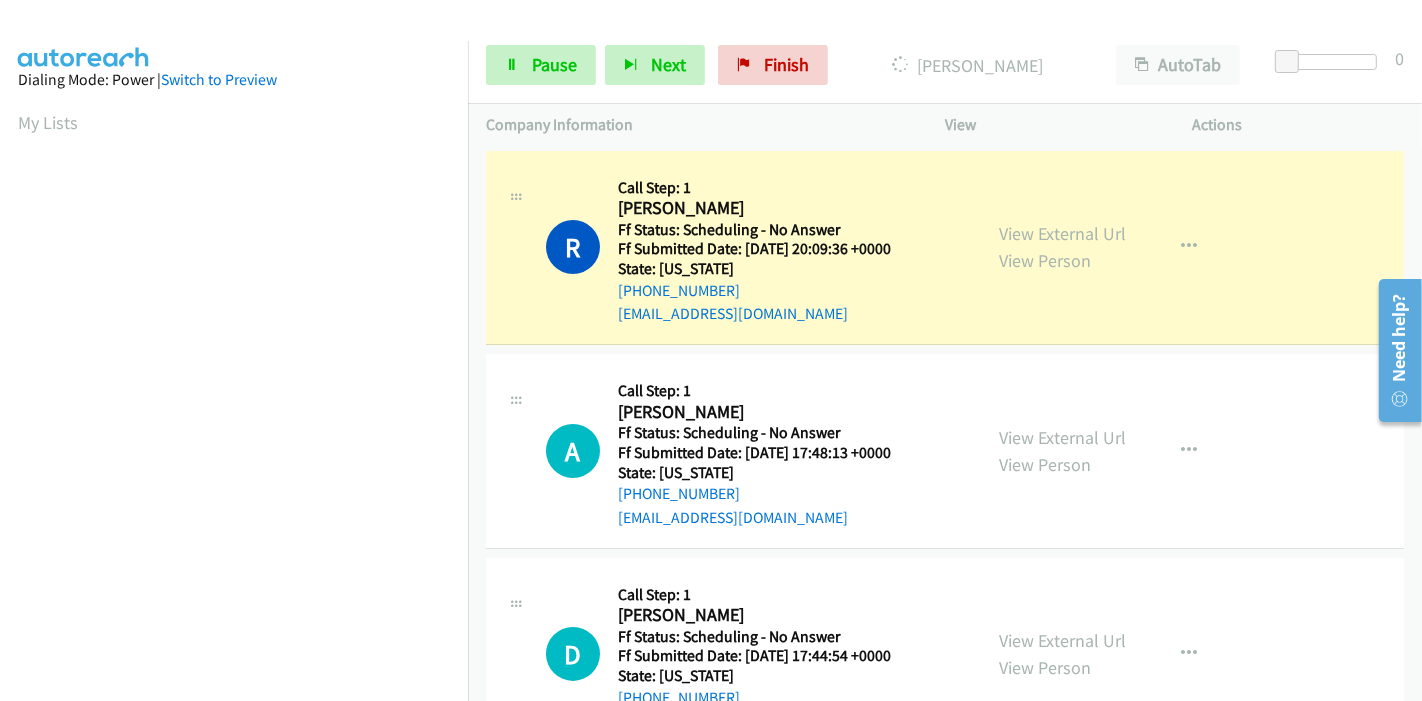 scroll, scrollTop: 422, scrollLeft: 0, axis: vertical 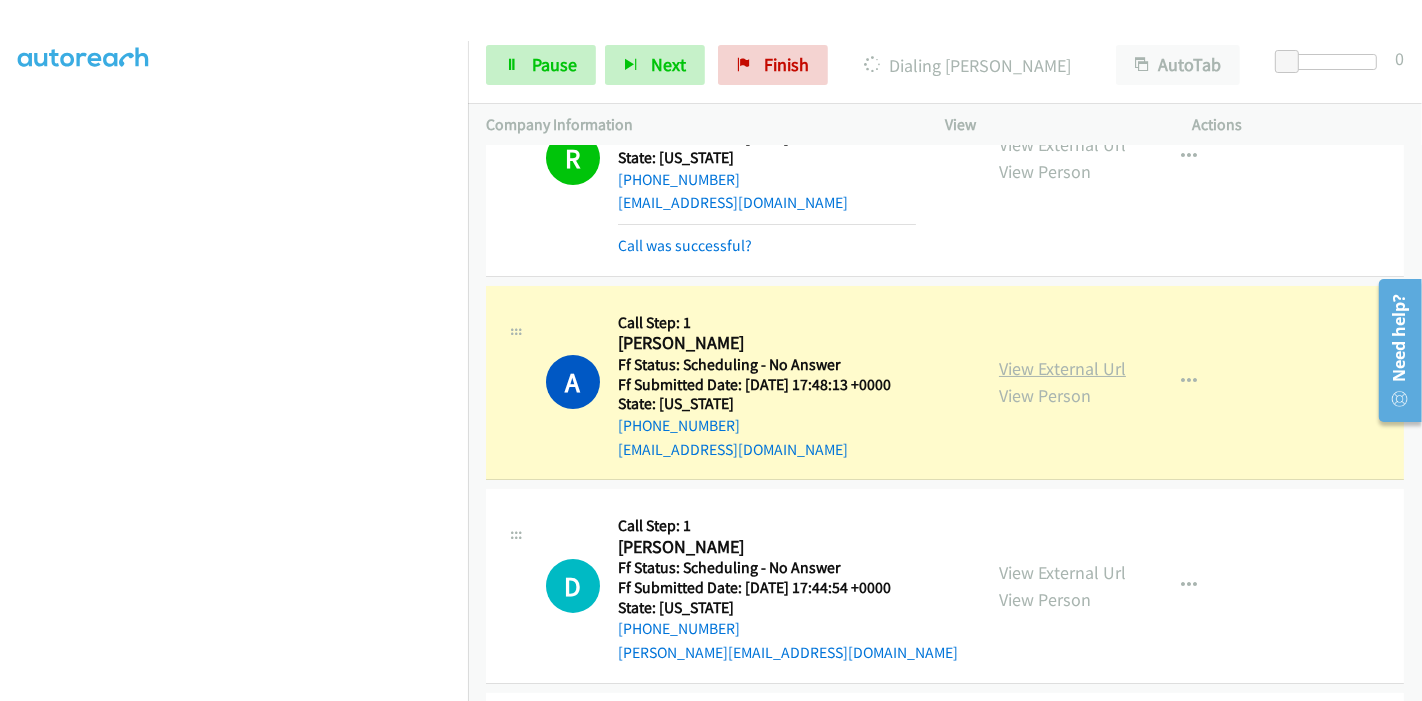 click on "View External Url" at bounding box center [1062, 368] 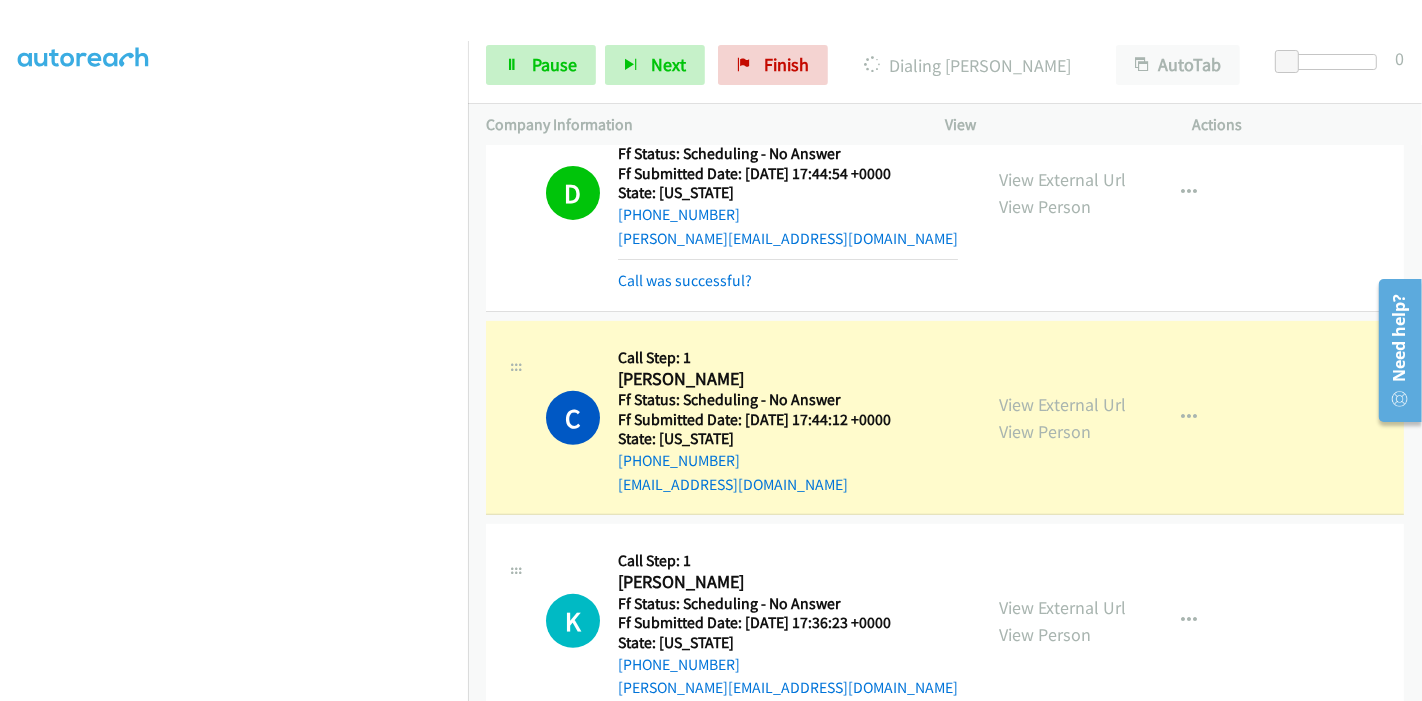 scroll, scrollTop: 576, scrollLeft: 0, axis: vertical 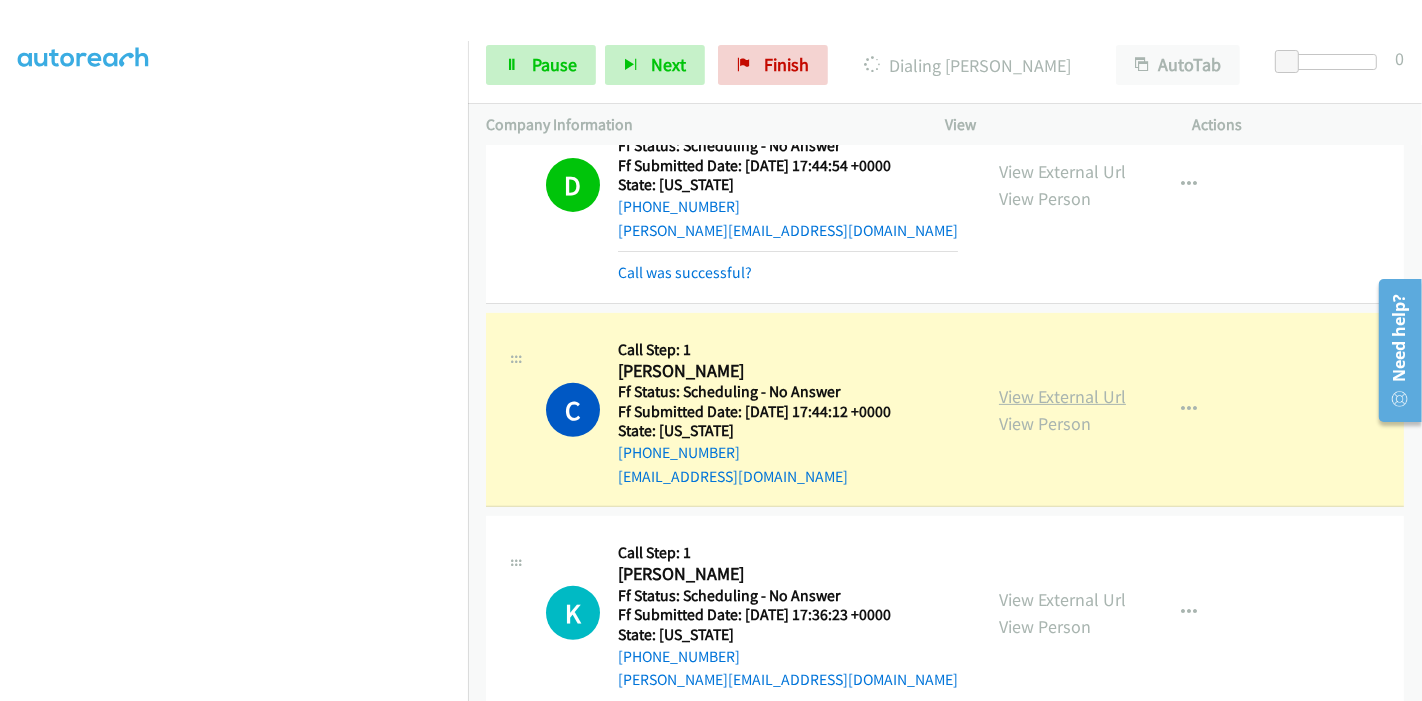 click on "View External Url" at bounding box center [1062, 396] 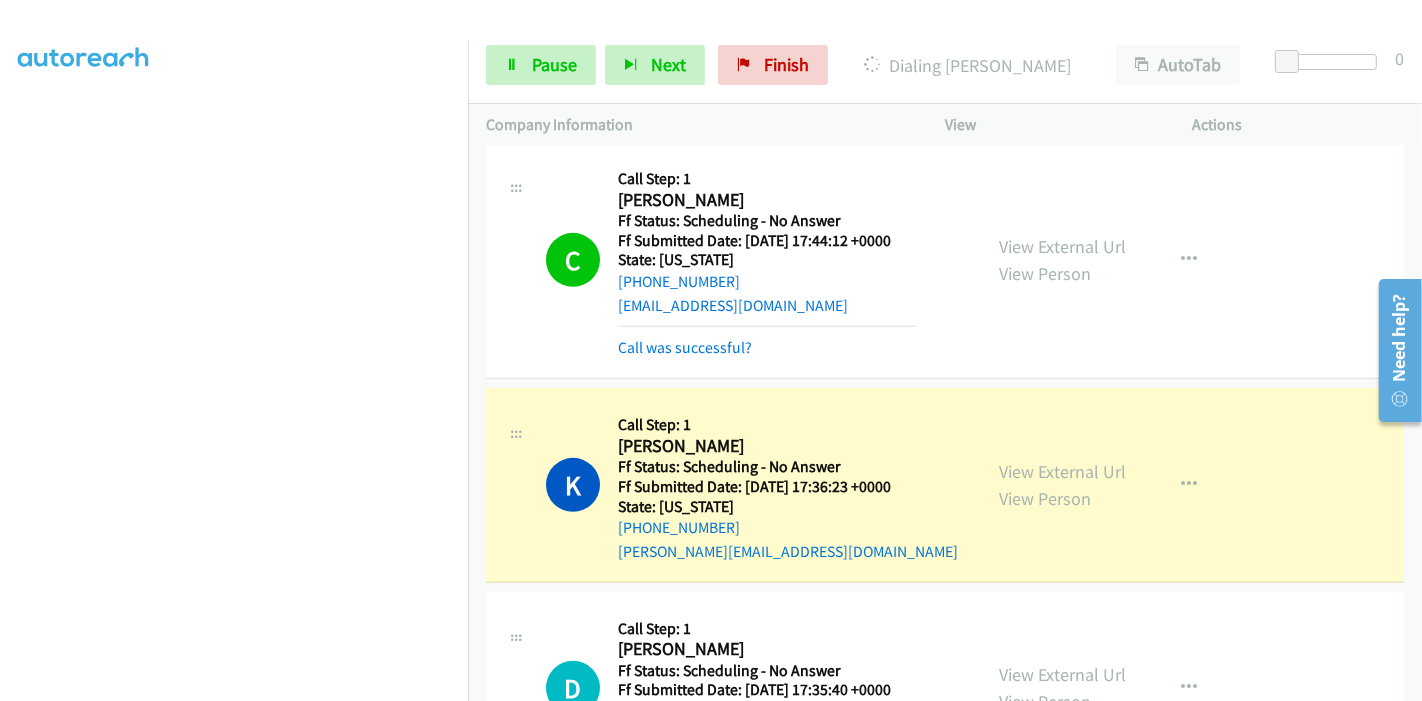 scroll, scrollTop: 798, scrollLeft: 0, axis: vertical 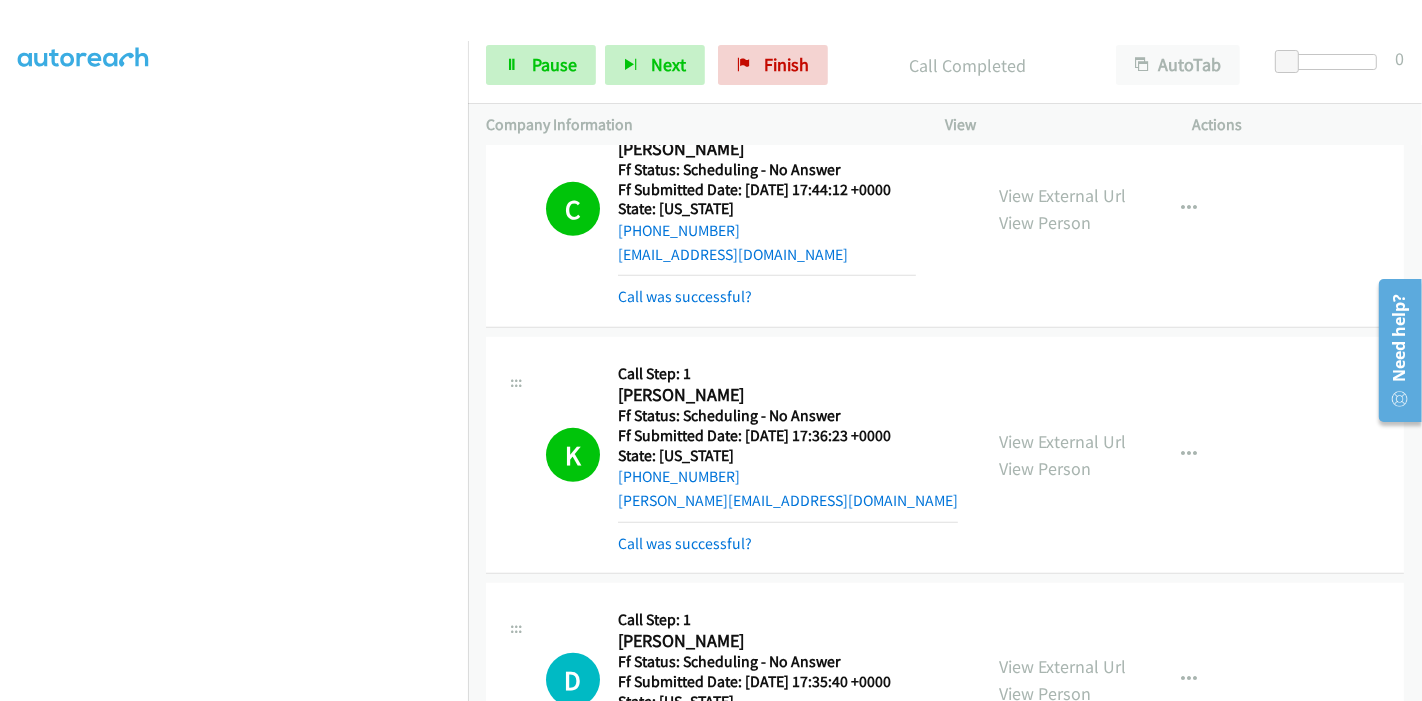 click on "View External Url
View Person
View External Url
Email
Schedule/Manage Callback
Skip Call
Add to do not call list" at bounding box center [1114, 455] 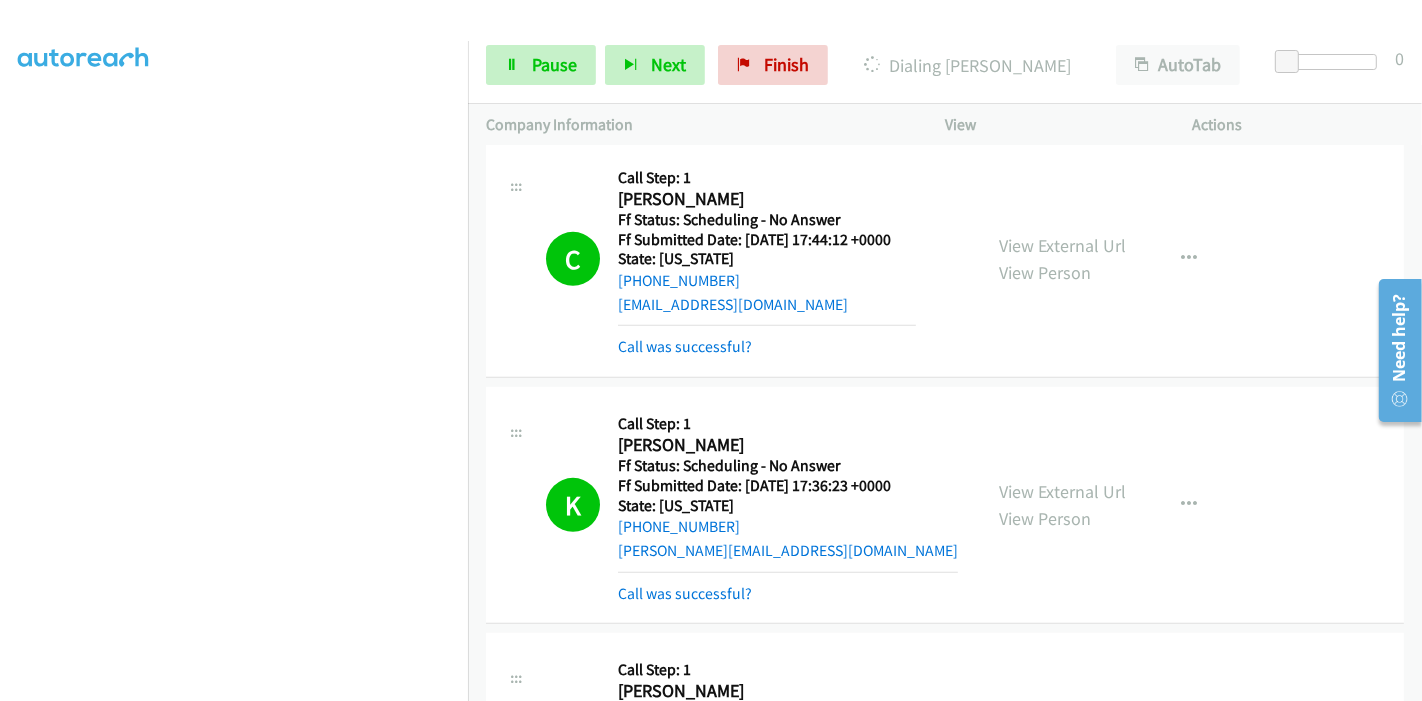 scroll, scrollTop: 798, scrollLeft: 0, axis: vertical 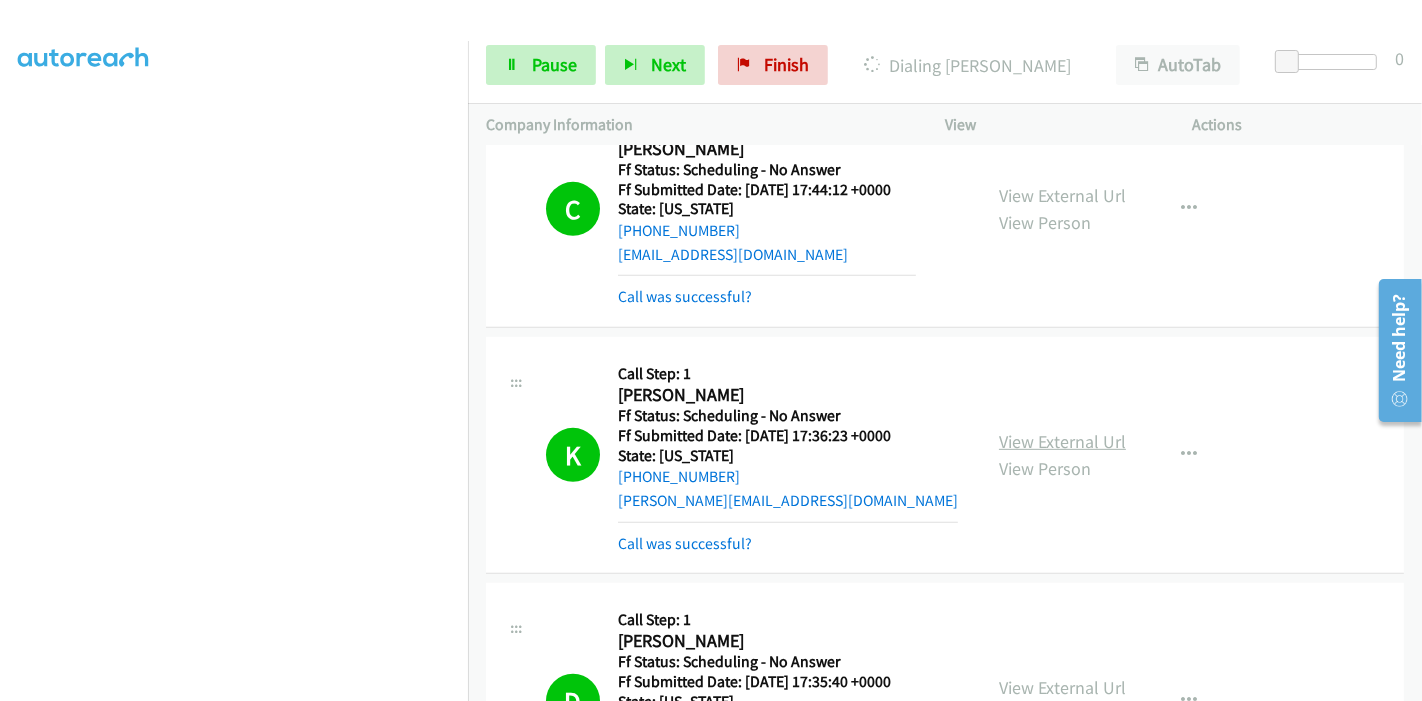 click on "View External Url" at bounding box center (1062, 441) 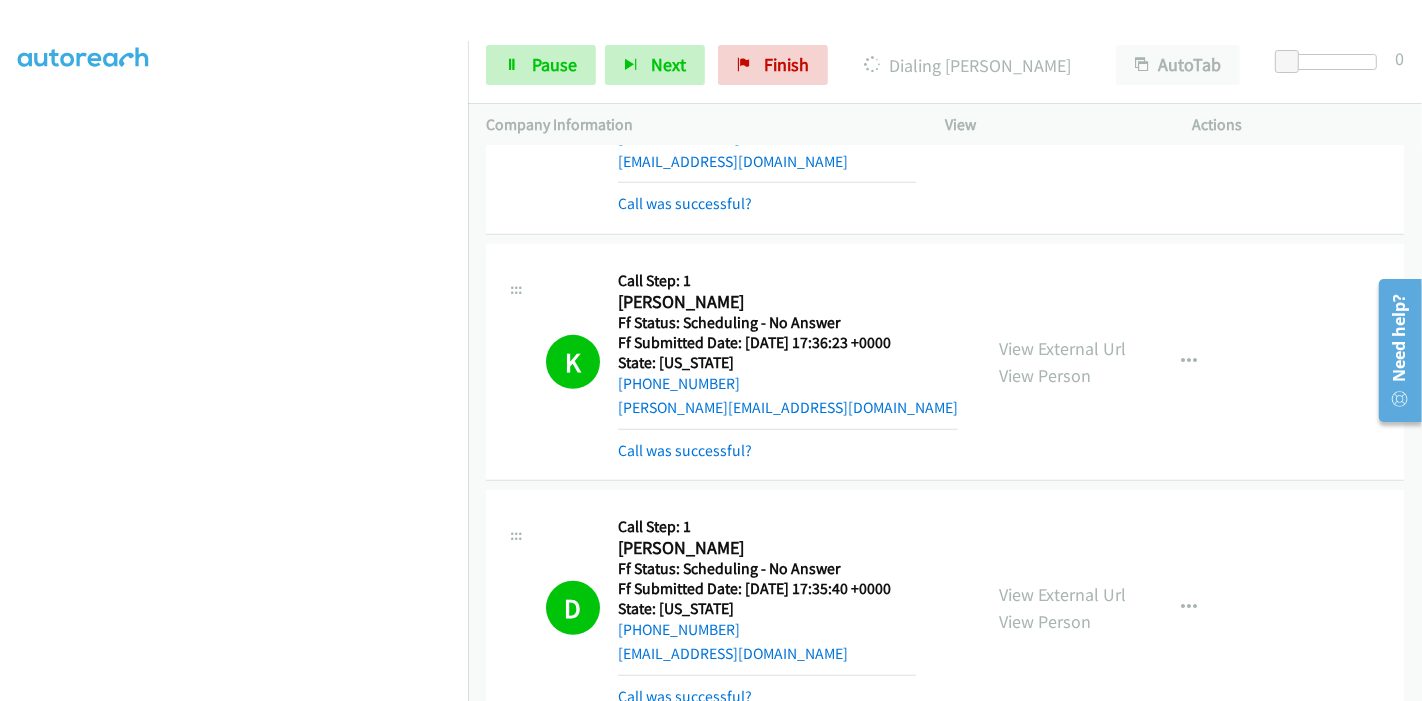 scroll, scrollTop: 1020, scrollLeft: 0, axis: vertical 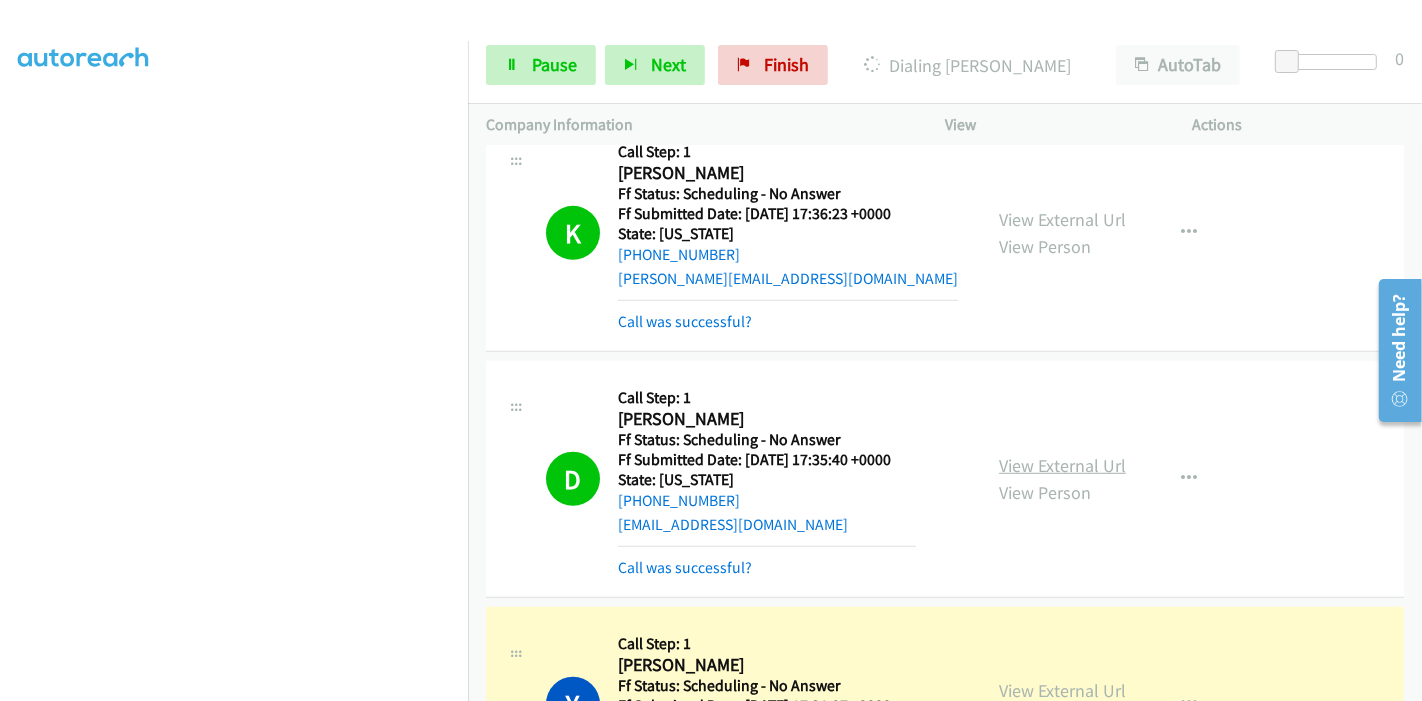 click on "View External Url" at bounding box center (1062, 465) 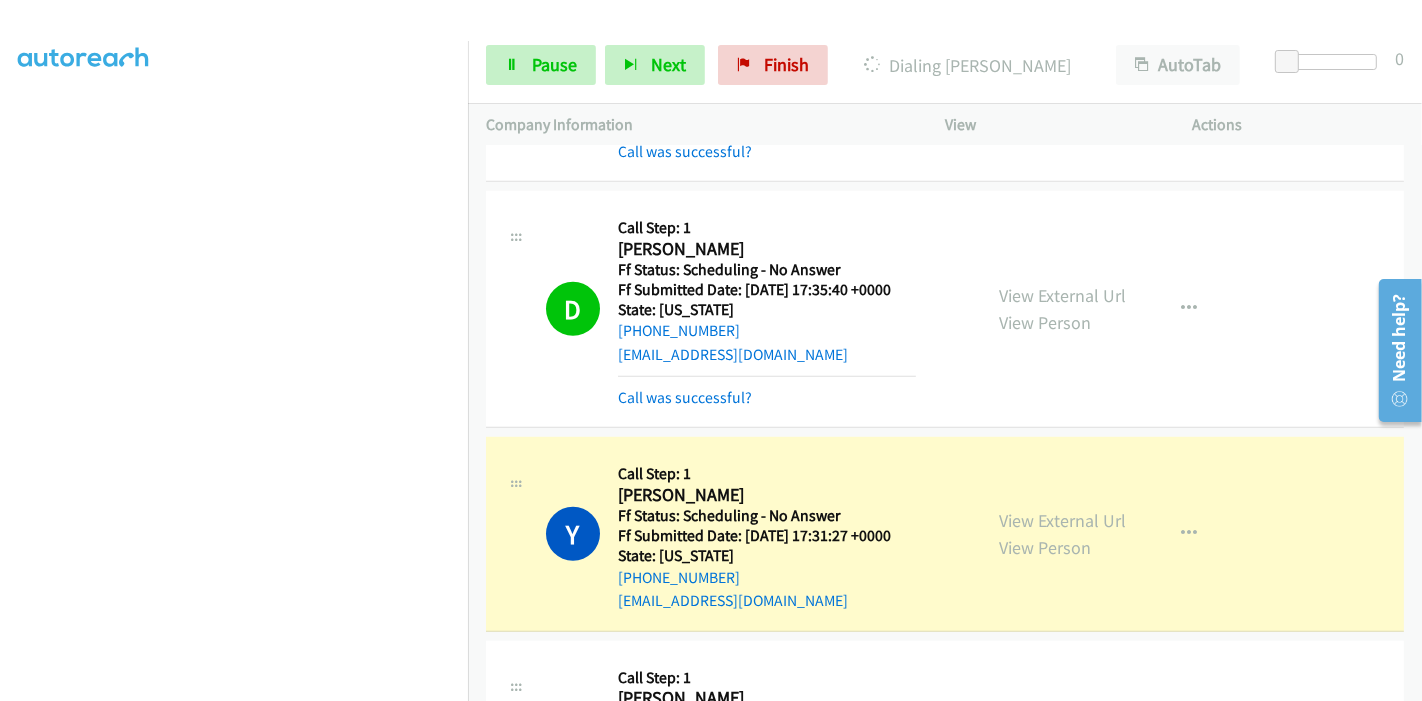 scroll, scrollTop: 1465, scrollLeft: 0, axis: vertical 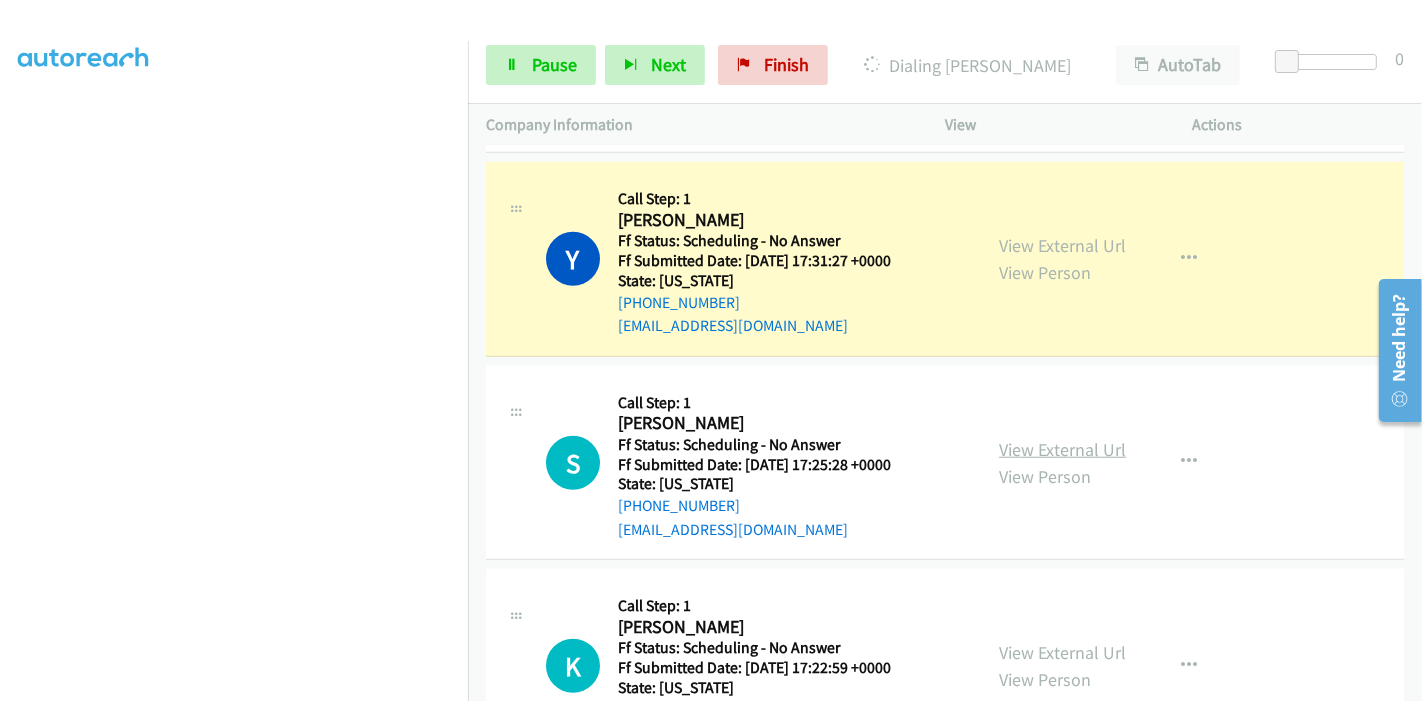 click on "View External Url" at bounding box center (1062, 449) 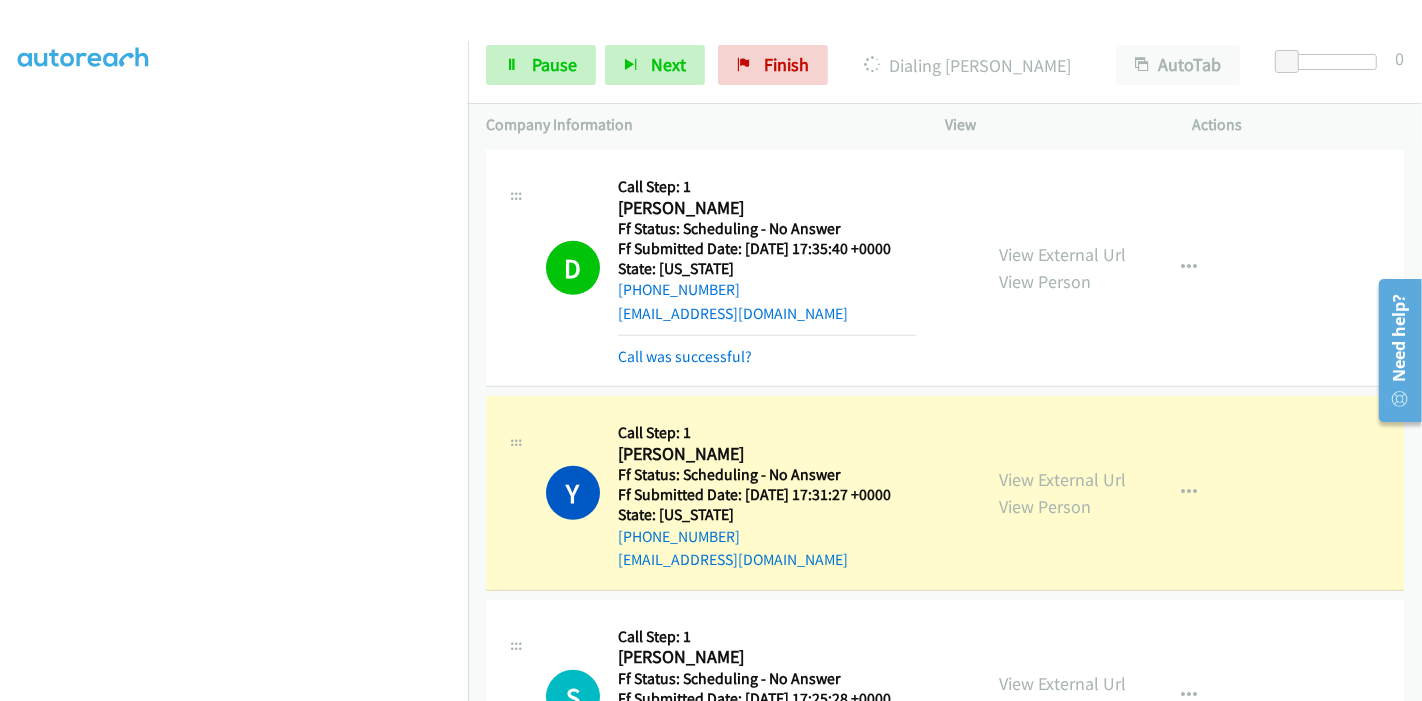 scroll, scrollTop: 1354, scrollLeft: 0, axis: vertical 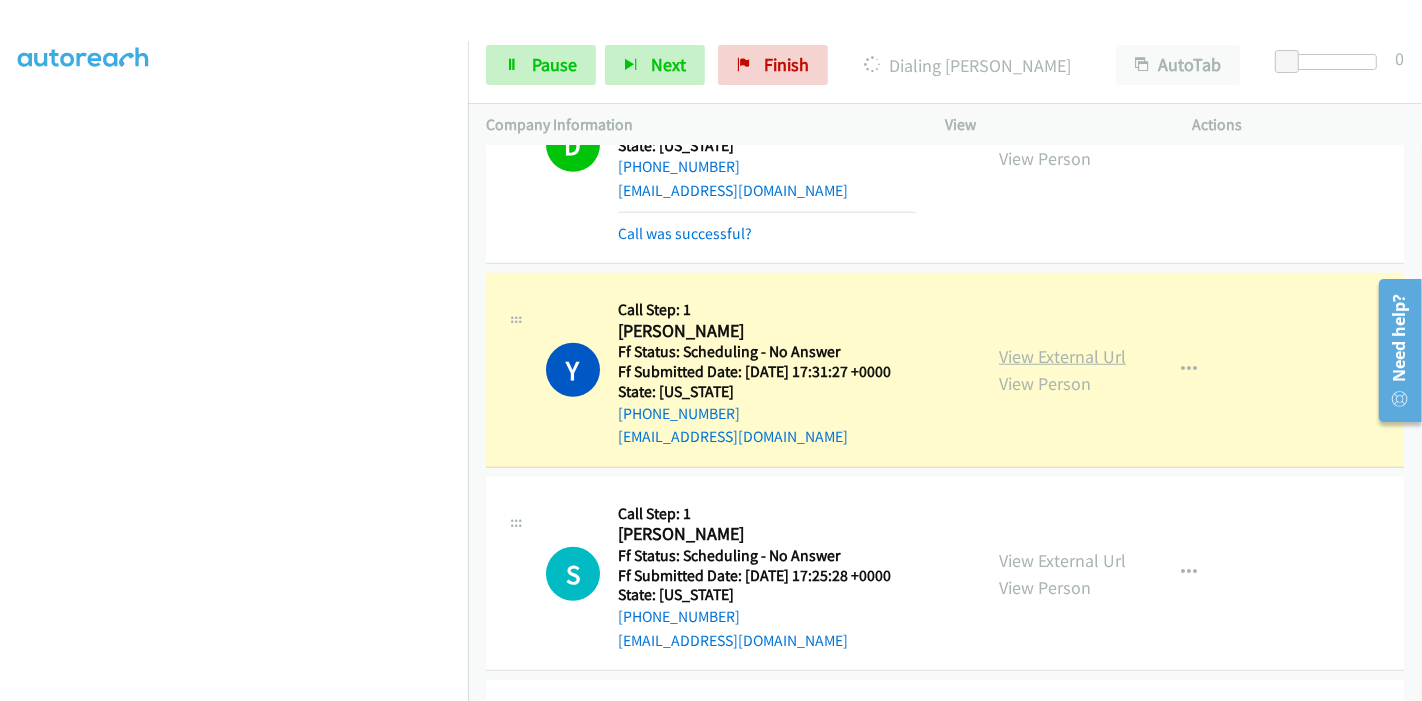 click on "View External Url" at bounding box center (1062, 356) 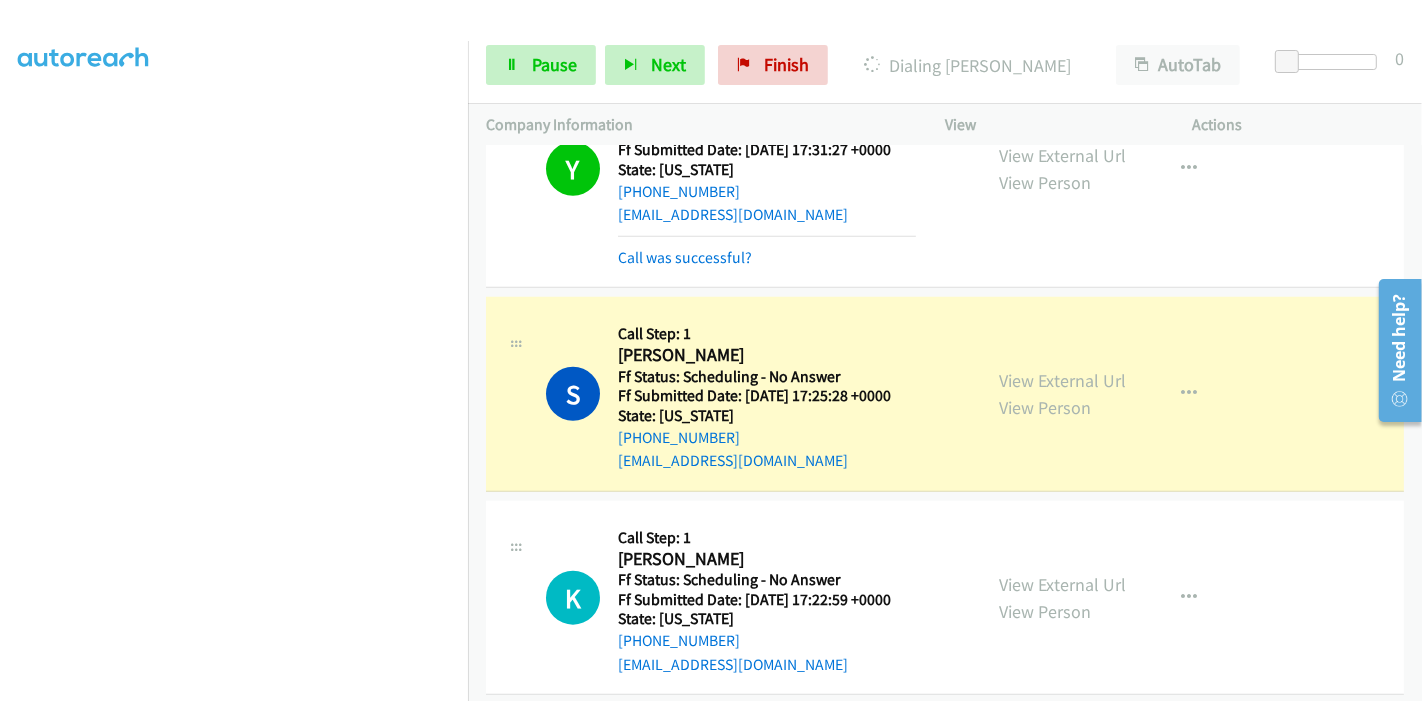 scroll, scrollTop: 1354, scrollLeft: 0, axis: vertical 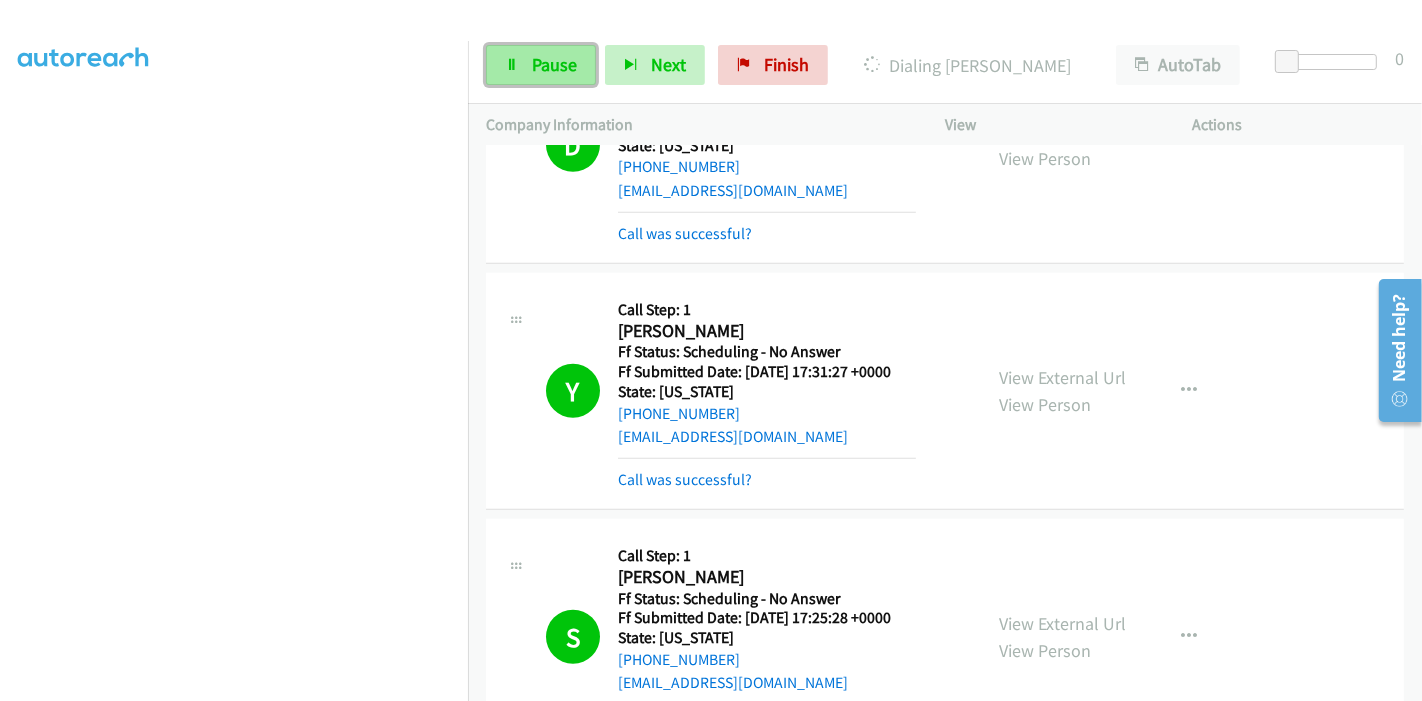 click on "Pause" at bounding box center (554, 64) 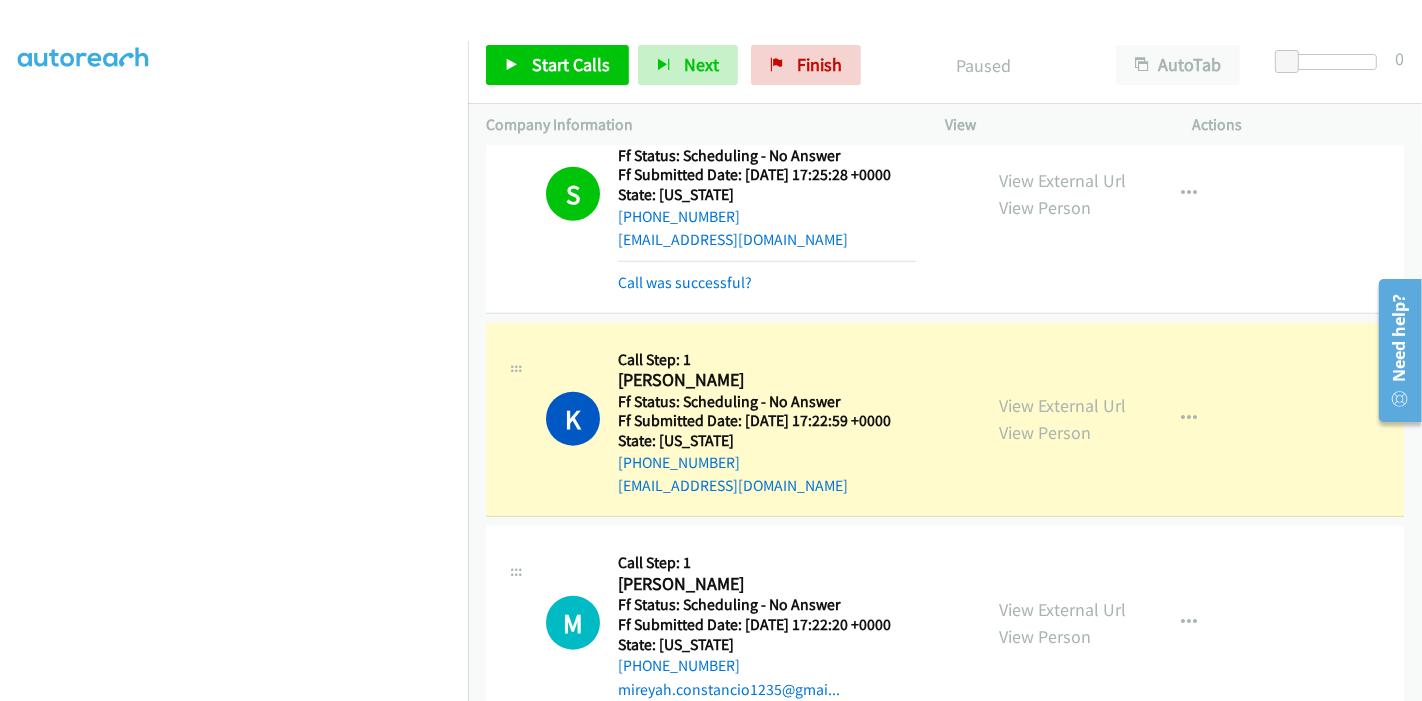 scroll, scrollTop: 1798, scrollLeft: 0, axis: vertical 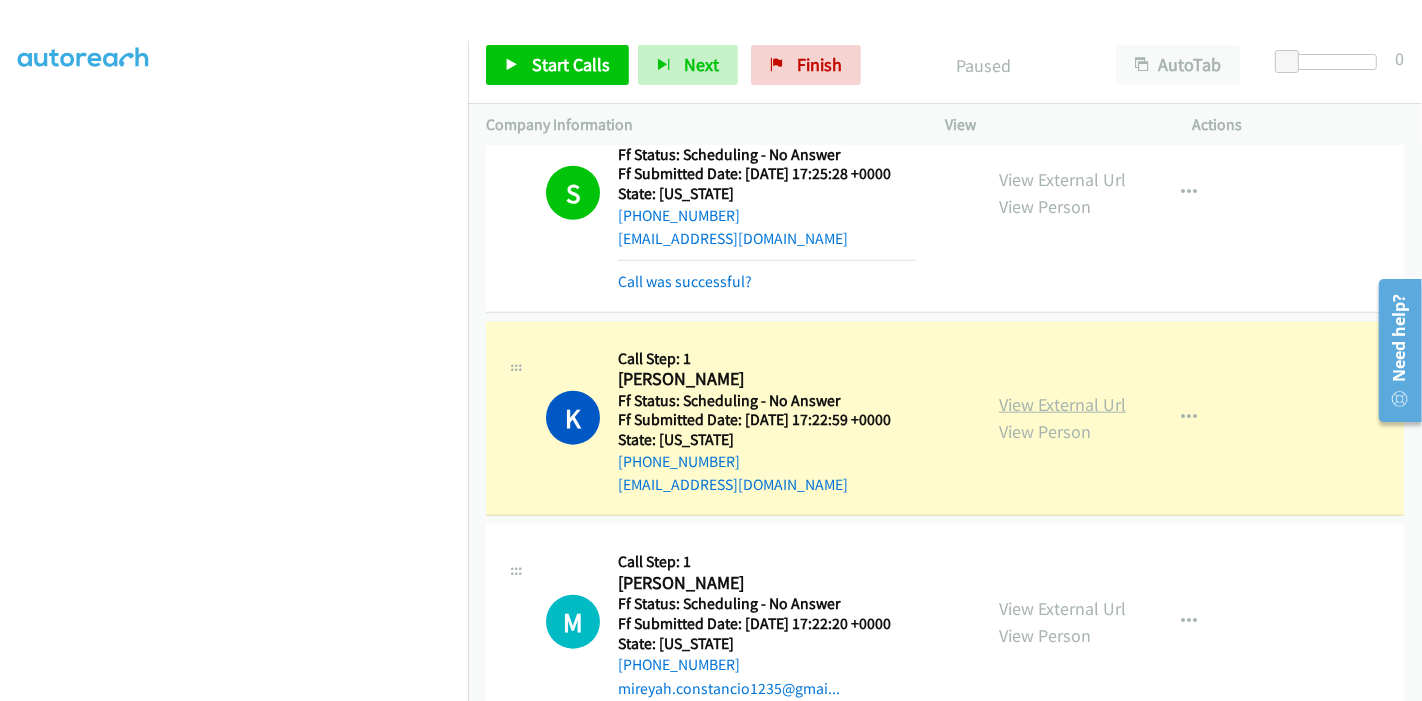 click on "View External Url" at bounding box center [1062, 404] 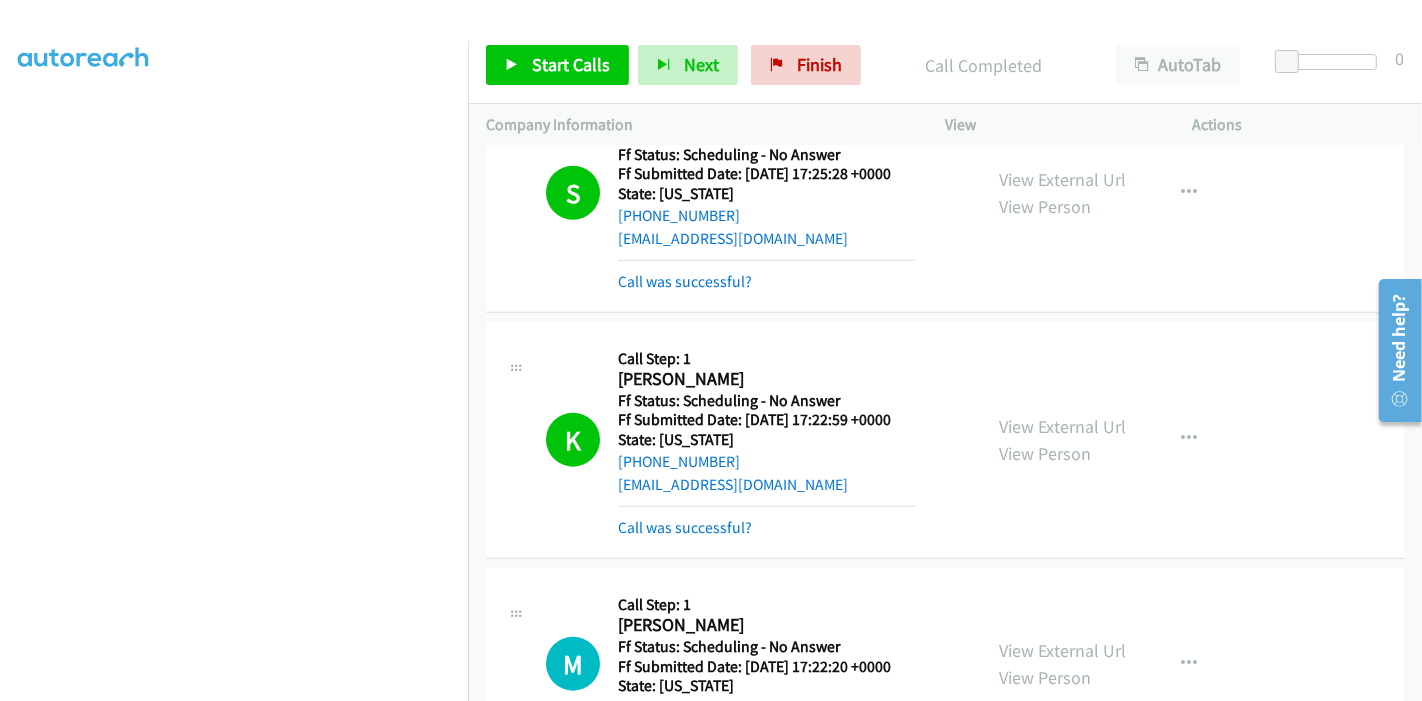 scroll, scrollTop: 422, scrollLeft: 0, axis: vertical 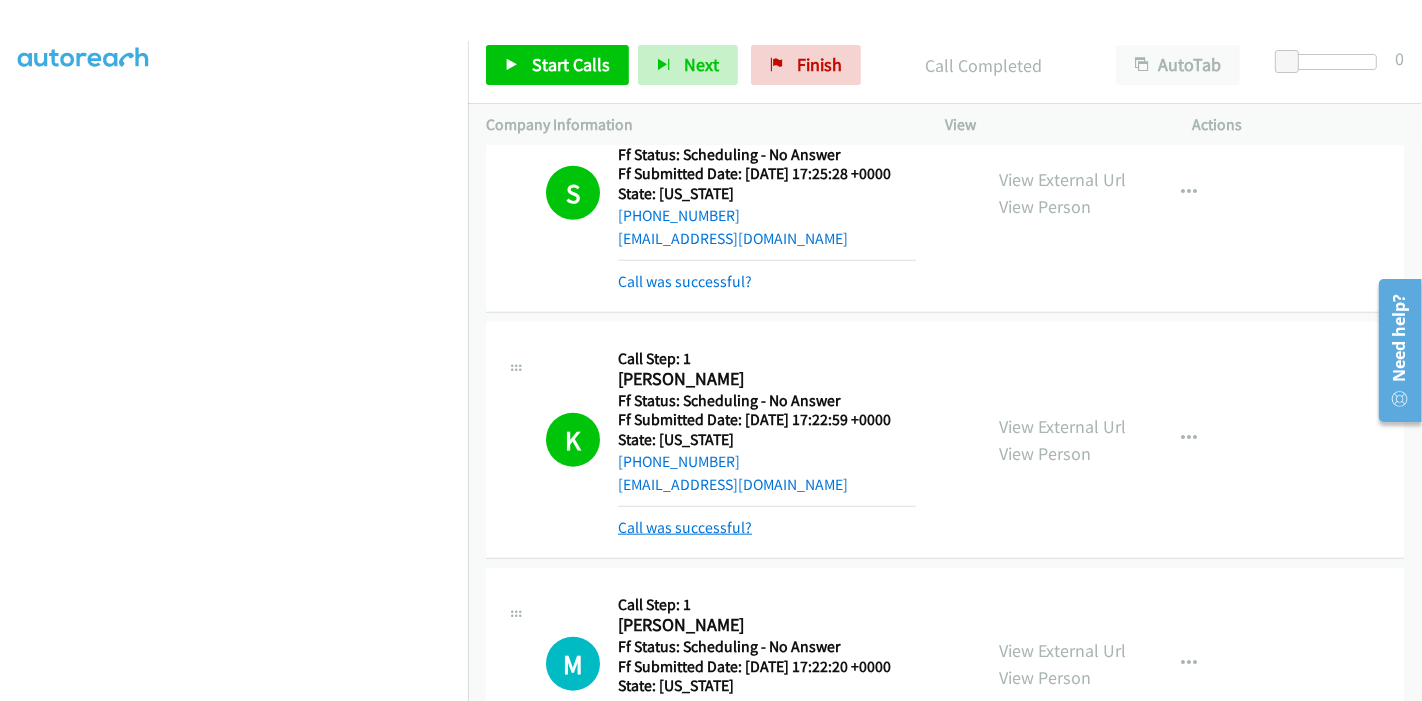click on "Call was successful?" at bounding box center [685, 527] 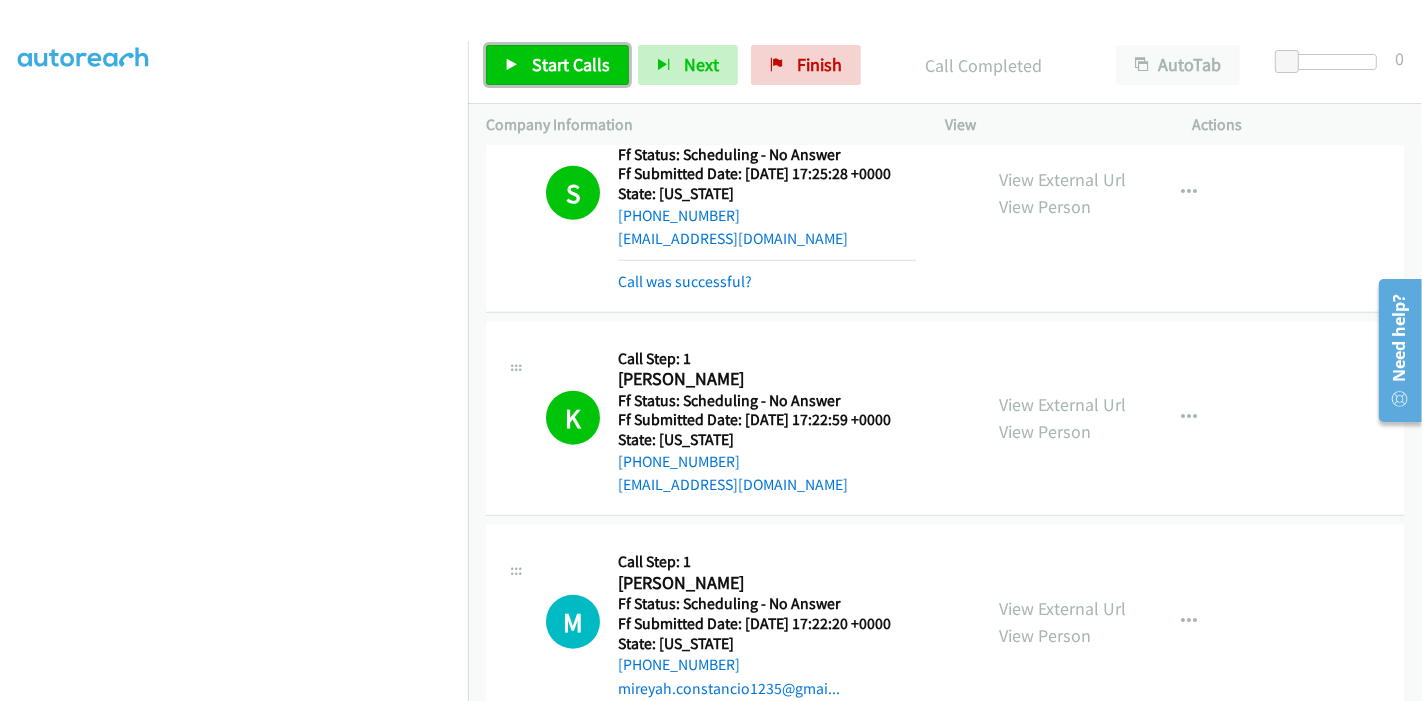 click on "Start Calls" at bounding box center (571, 64) 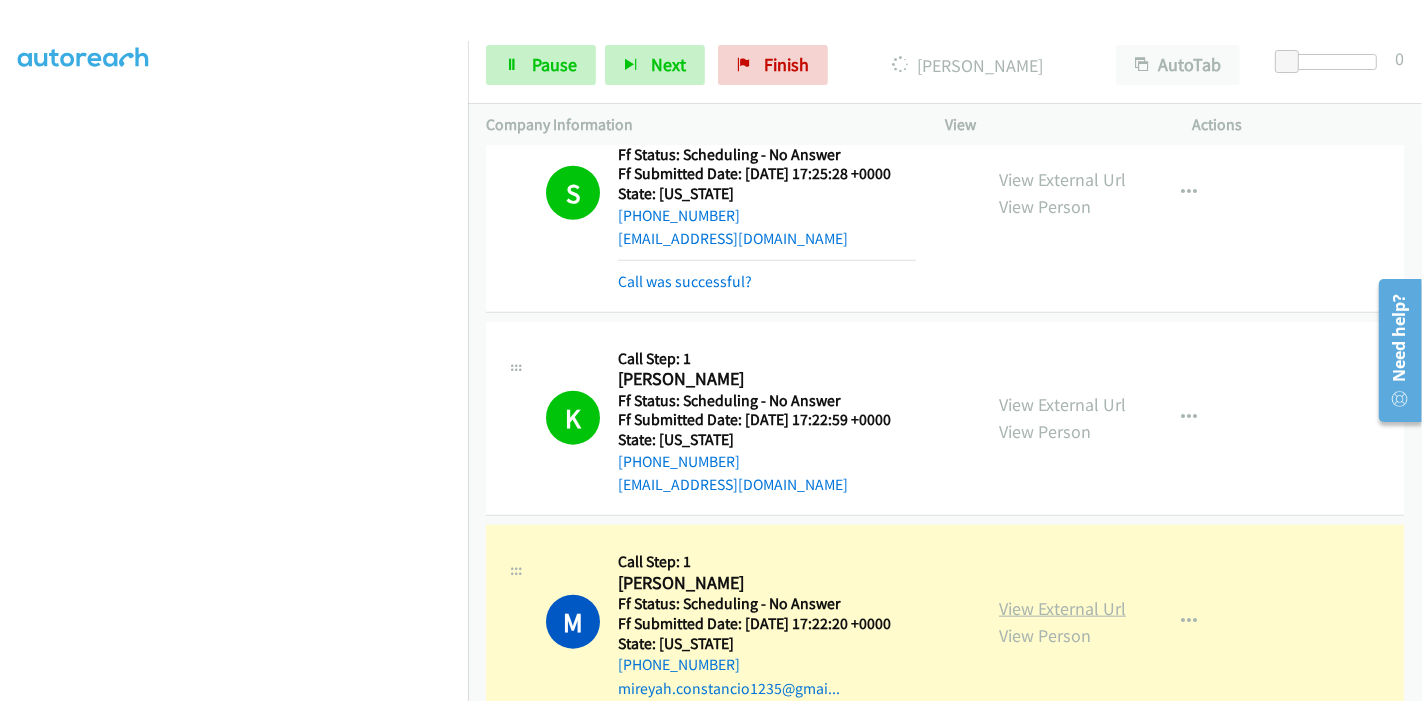 click on "View External Url" at bounding box center [1062, 608] 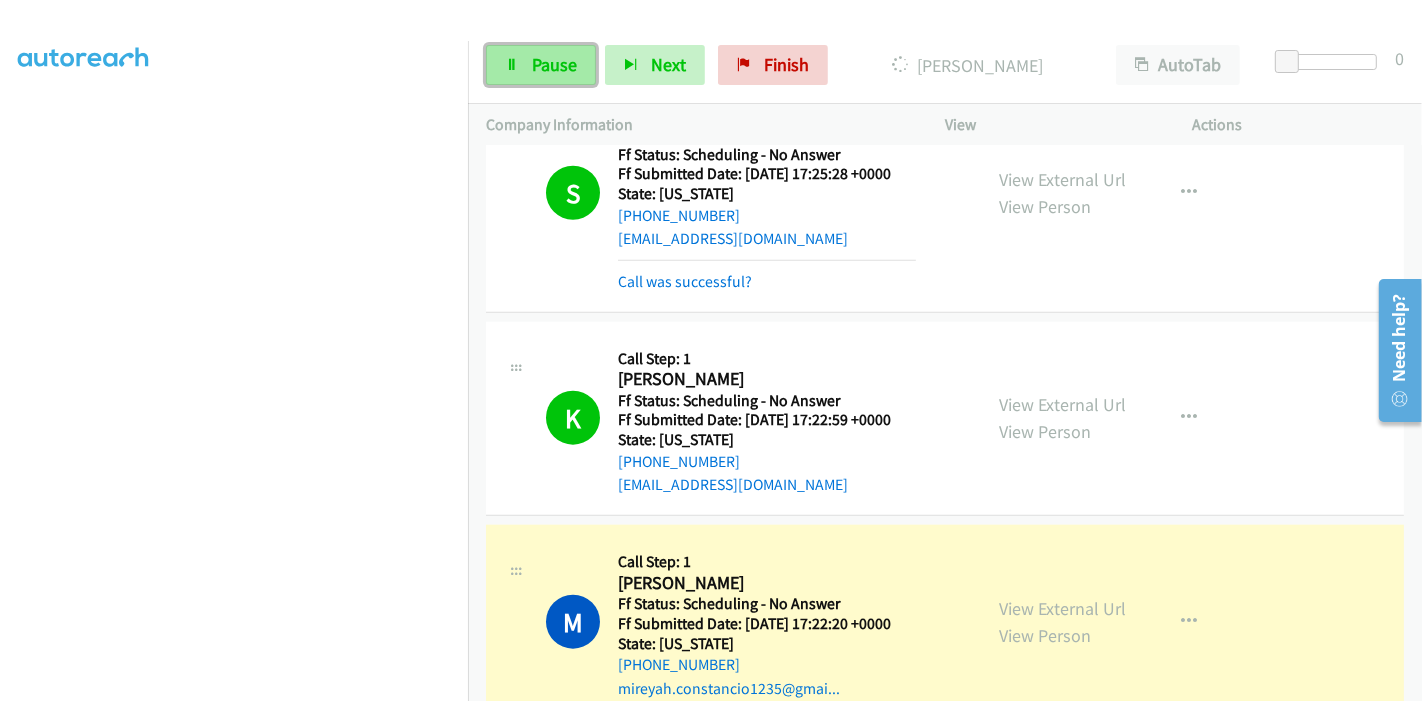 click on "Pause" at bounding box center [554, 64] 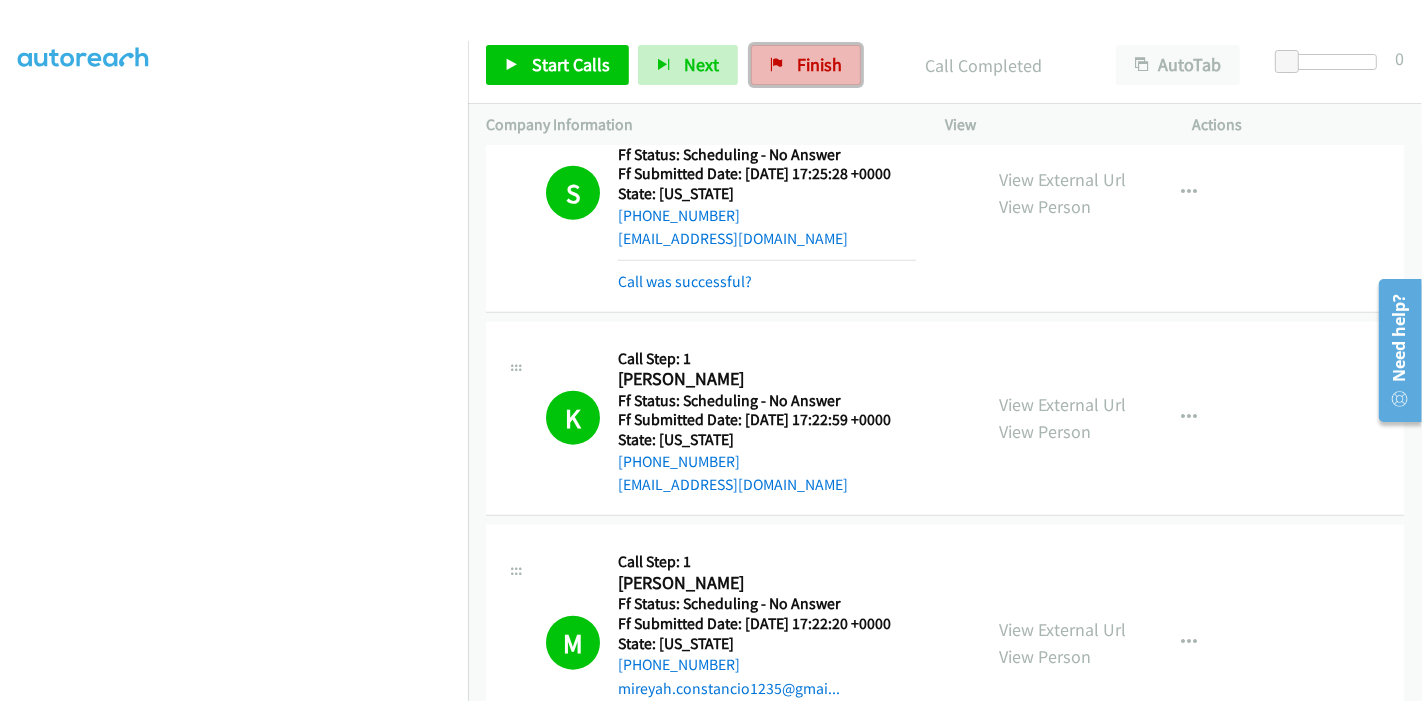 click on "Finish" at bounding box center [806, 65] 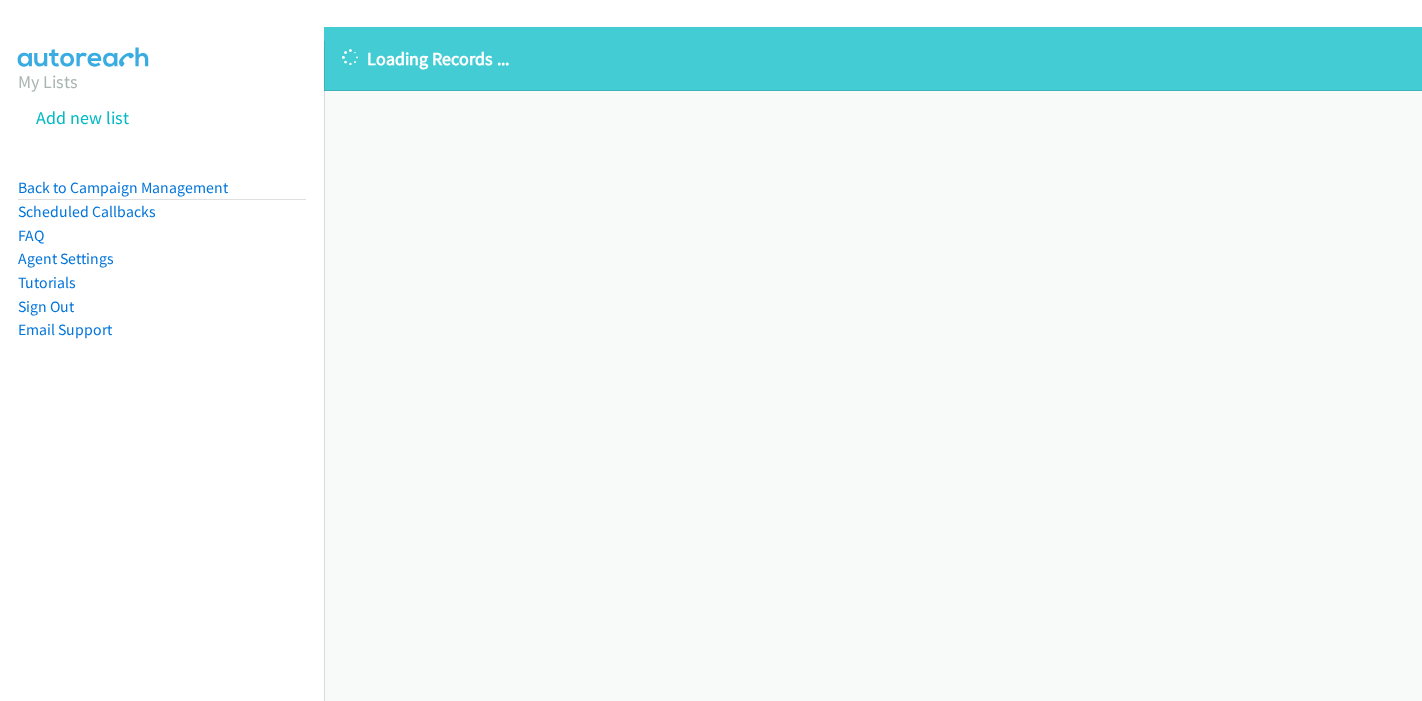 scroll, scrollTop: 0, scrollLeft: 0, axis: both 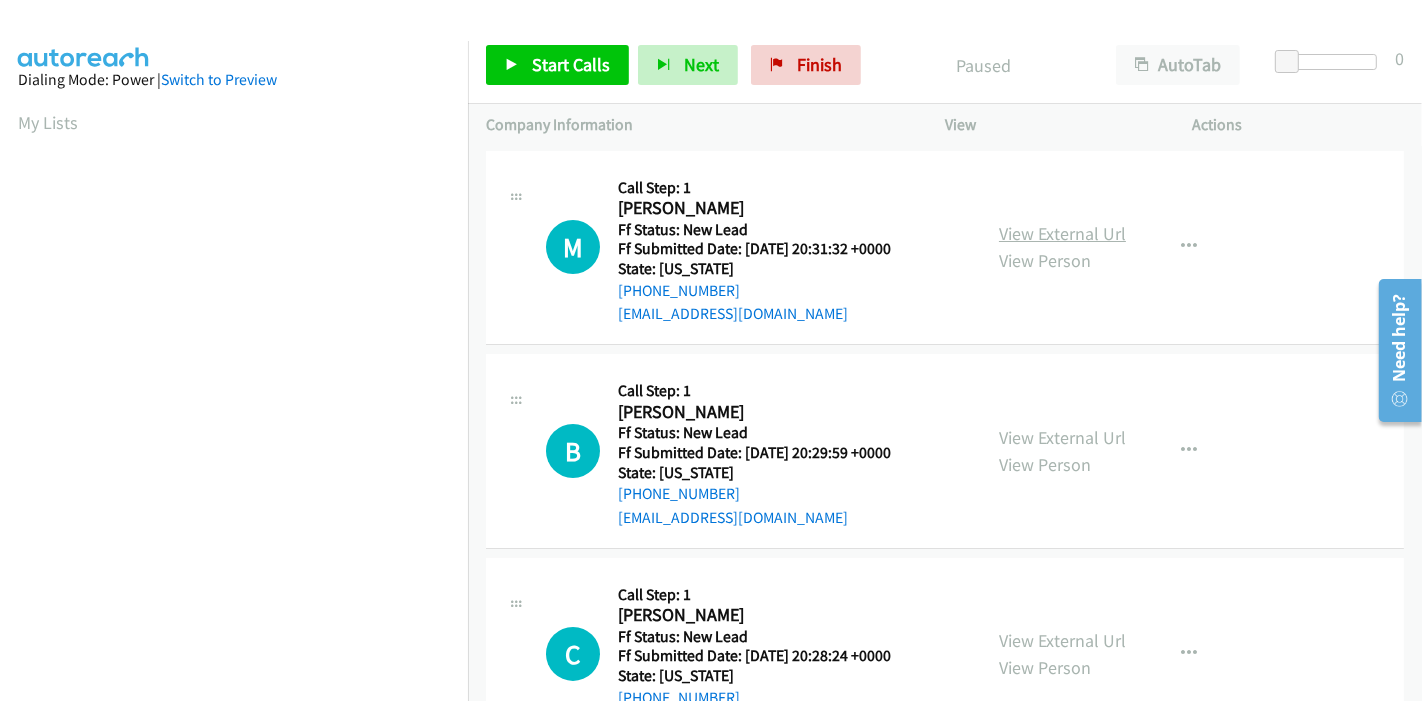 click on "View External Url" at bounding box center [1062, 233] 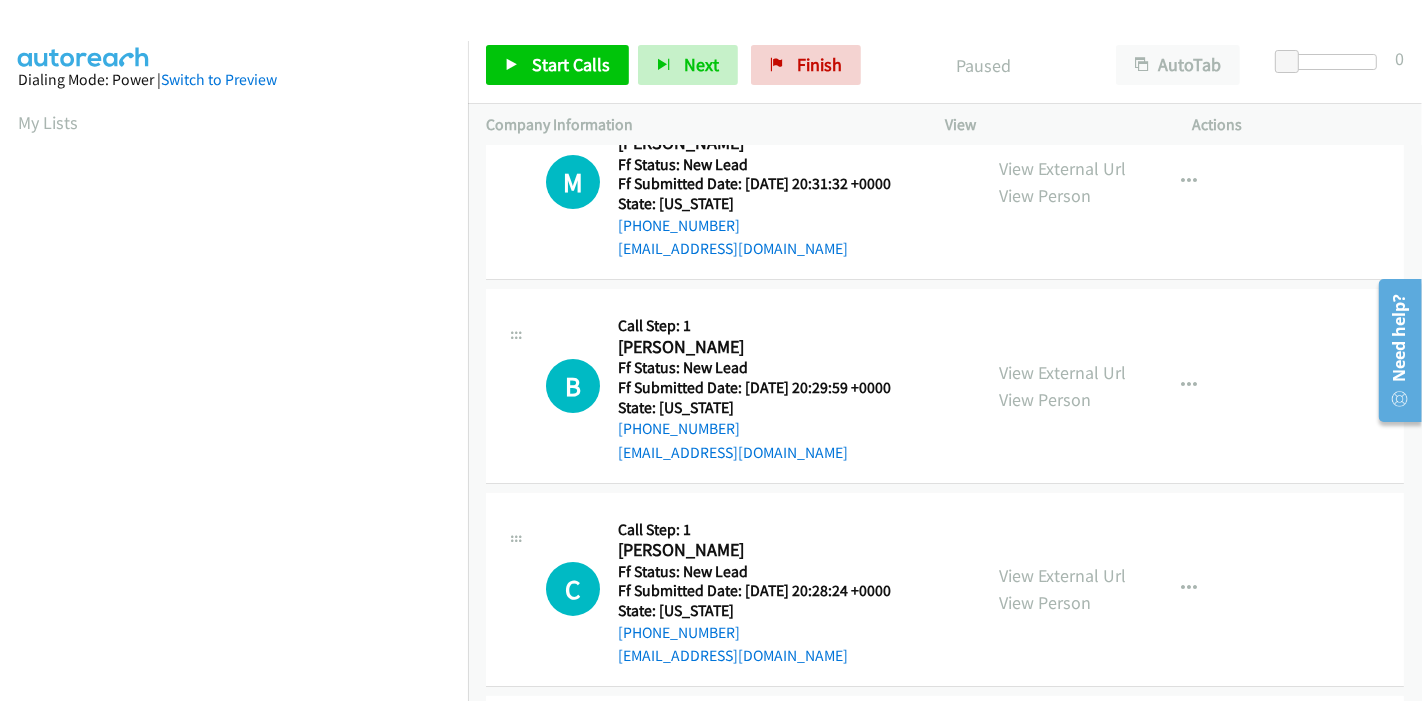 scroll, scrollTop: 111, scrollLeft: 0, axis: vertical 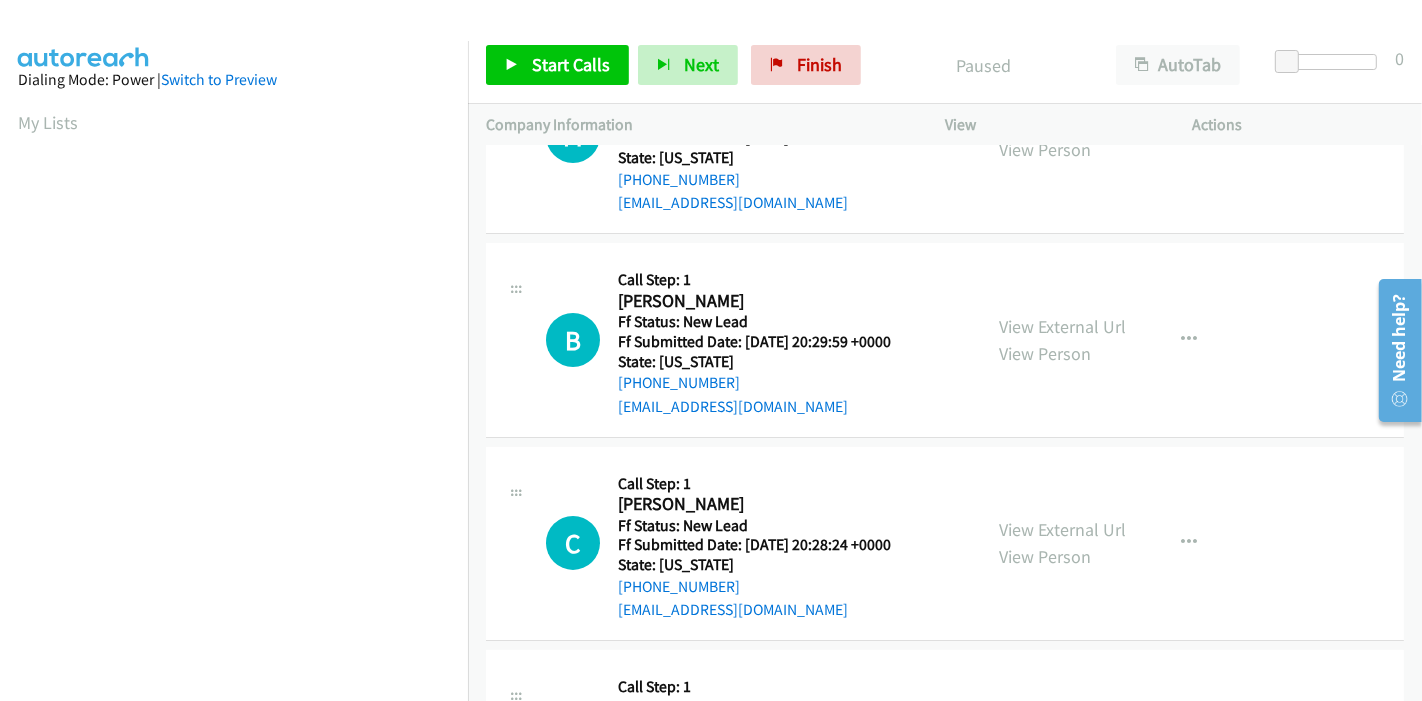 click on "View External Url" at bounding box center [1062, 326] 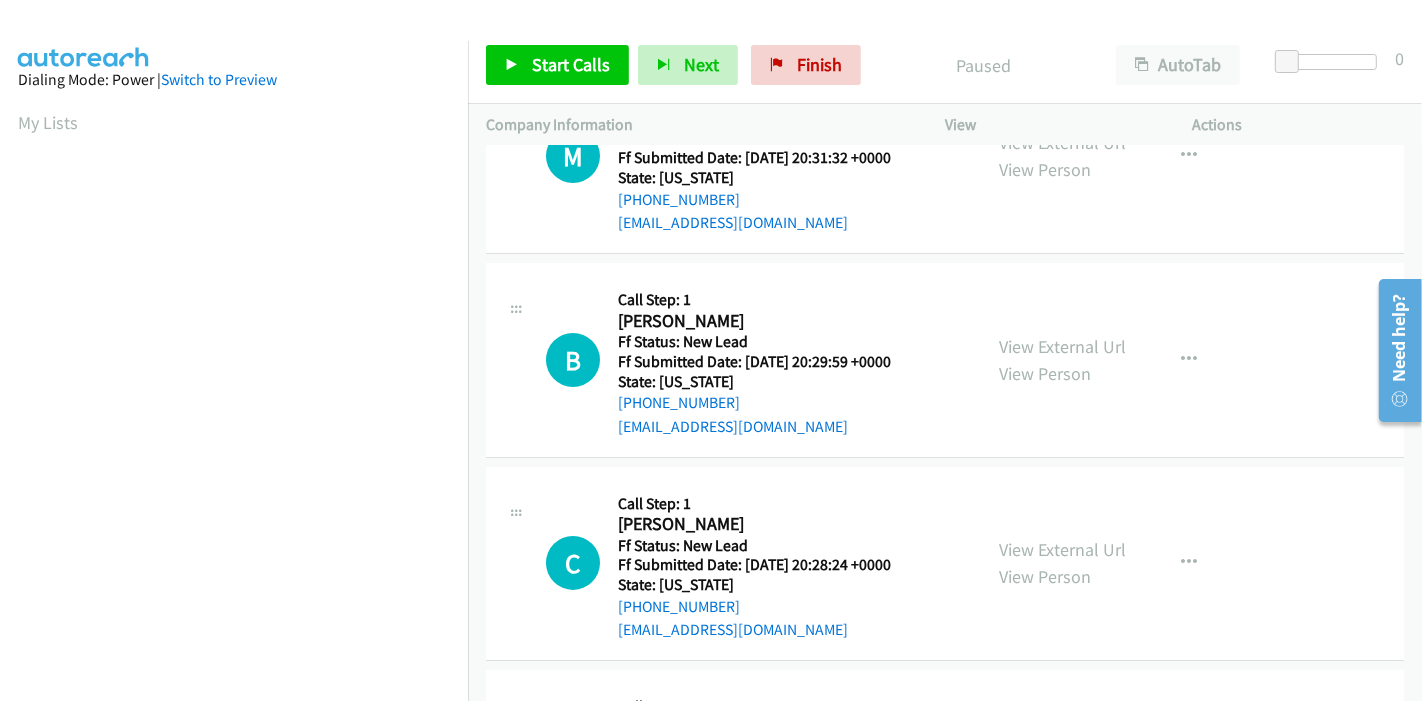 scroll, scrollTop: 222, scrollLeft: 0, axis: vertical 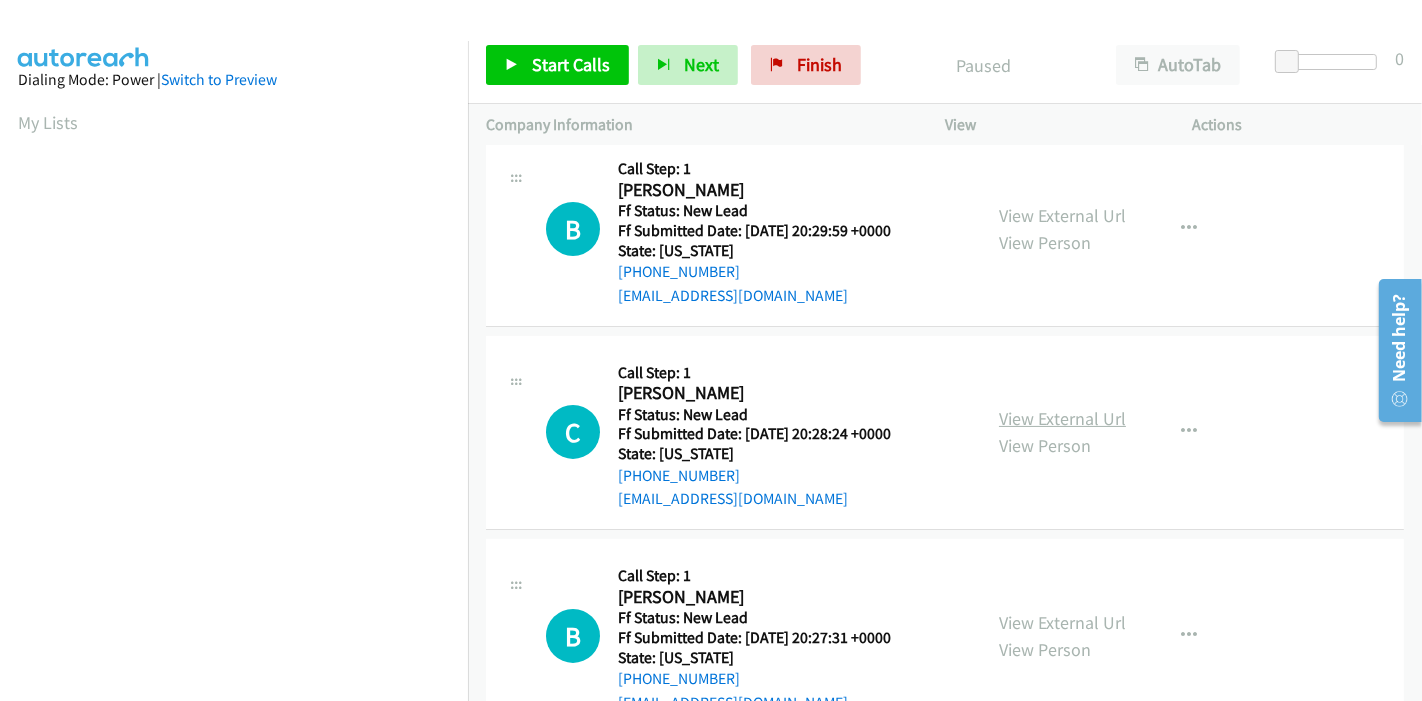 click on "View External Url" at bounding box center [1062, 418] 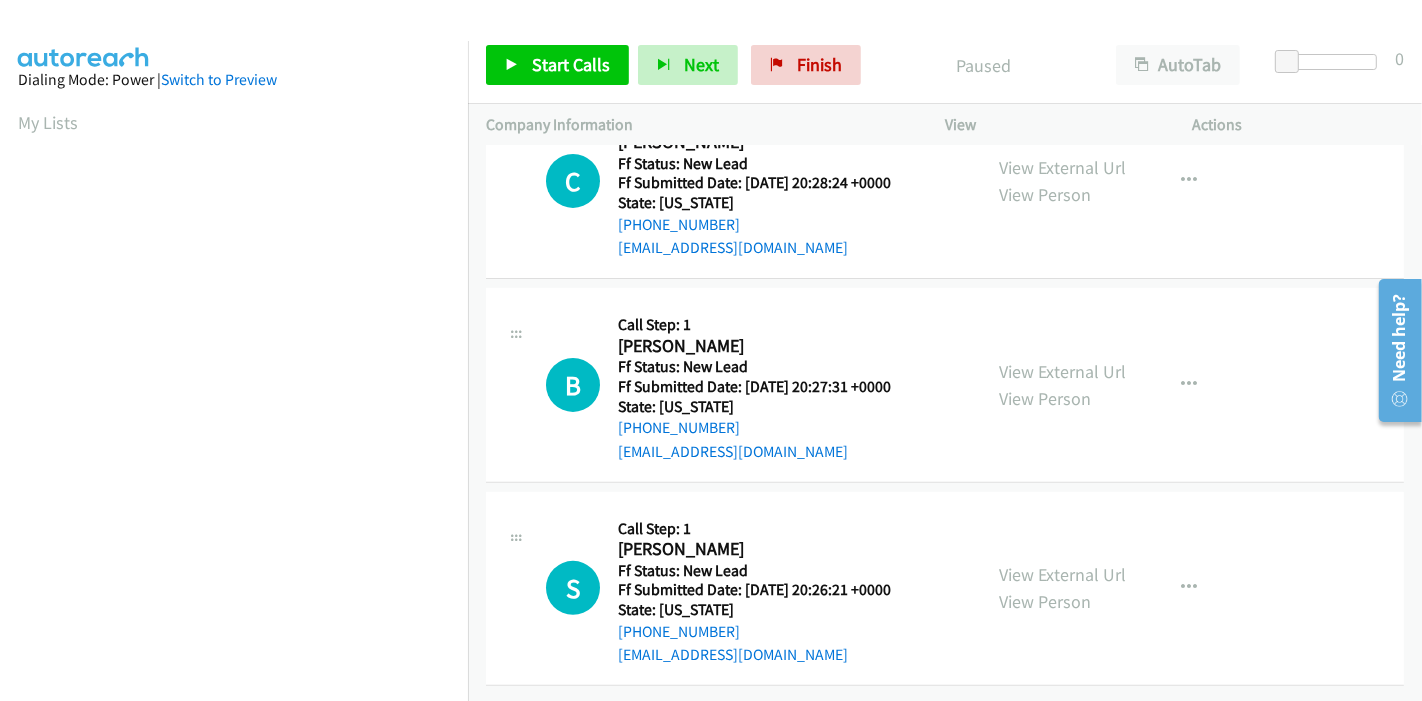 scroll, scrollTop: 487, scrollLeft: 0, axis: vertical 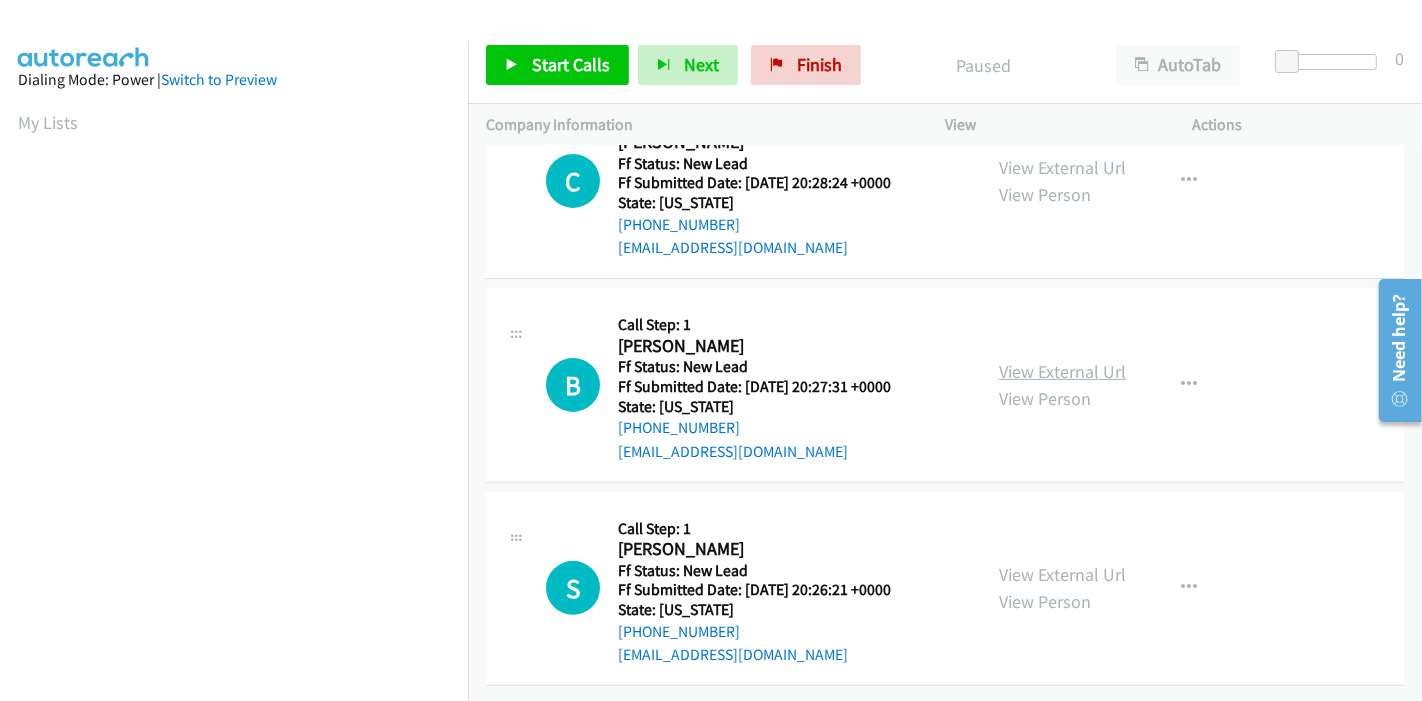 click on "View External Url" at bounding box center (1062, 371) 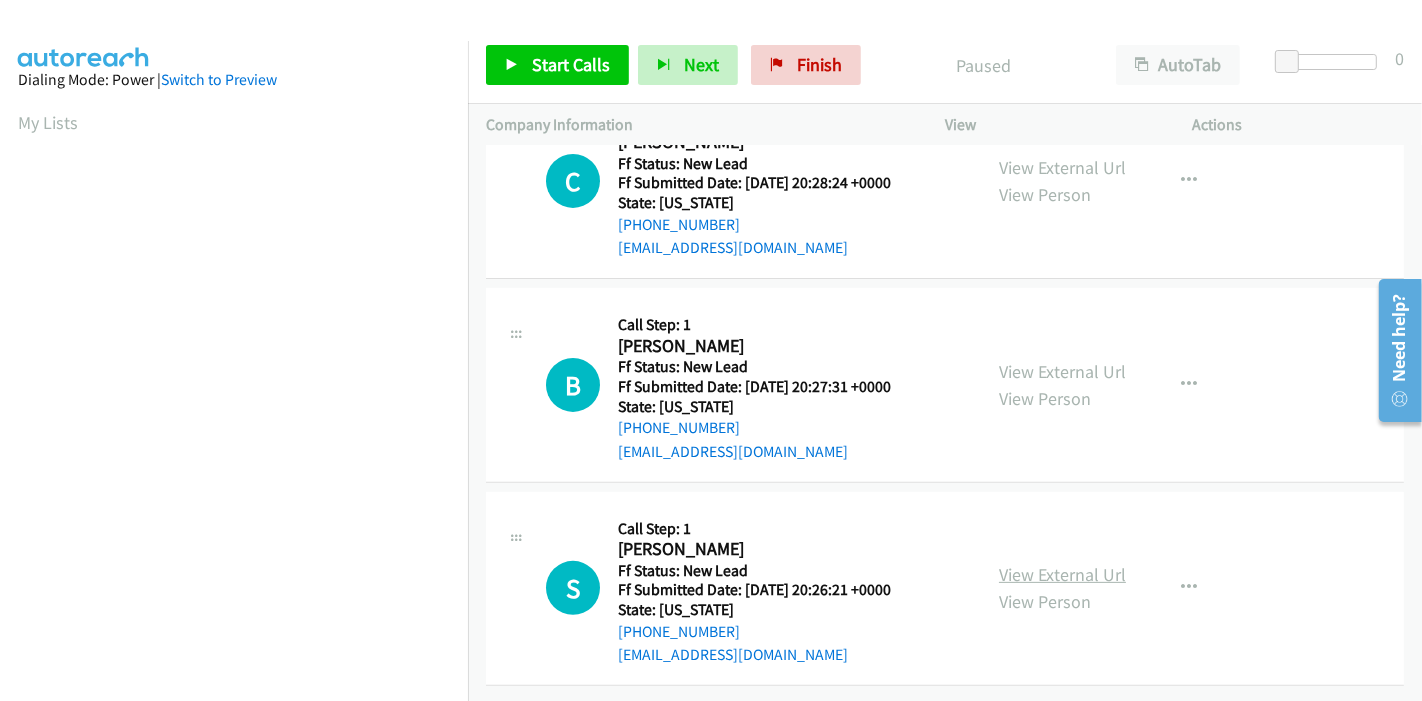 click on "View External Url" at bounding box center [1062, 574] 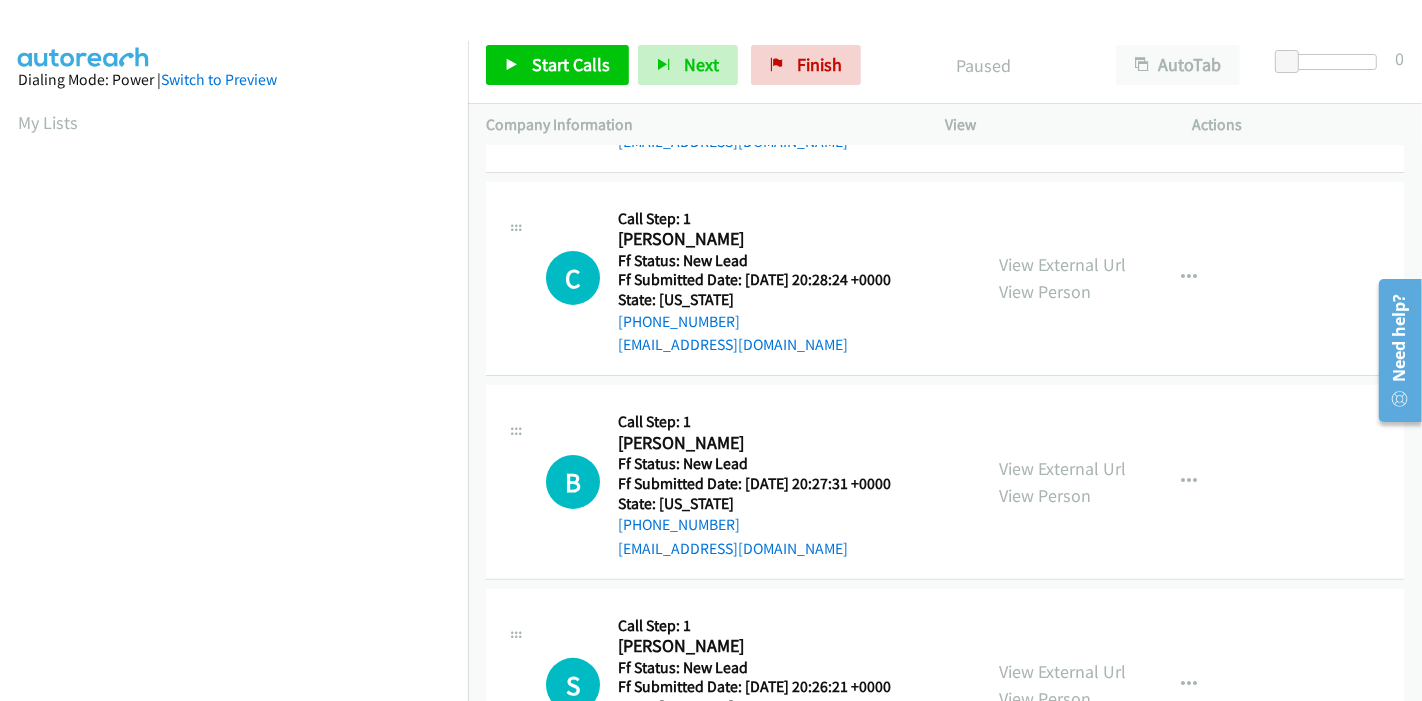 scroll, scrollTop: 265, scrollLeft: 0, axis: vertical 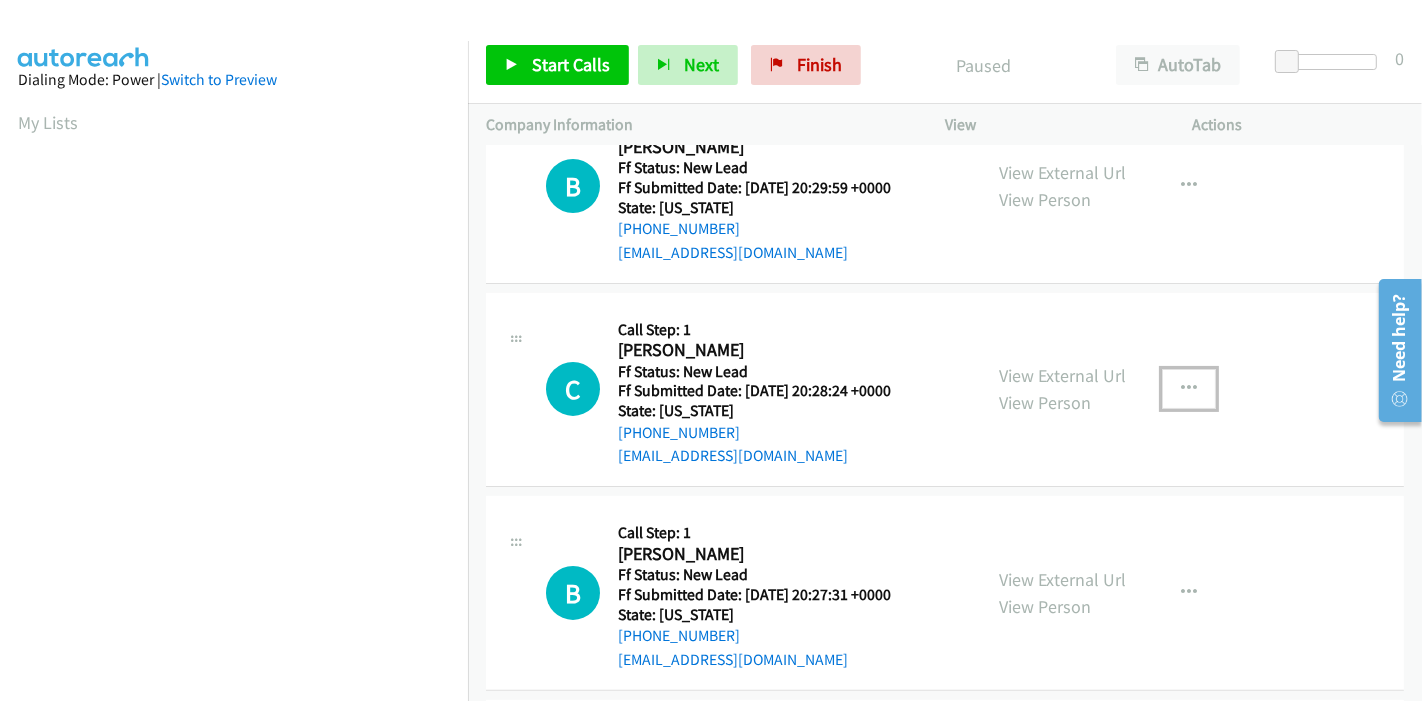 click at bounding box center (1189, 389) 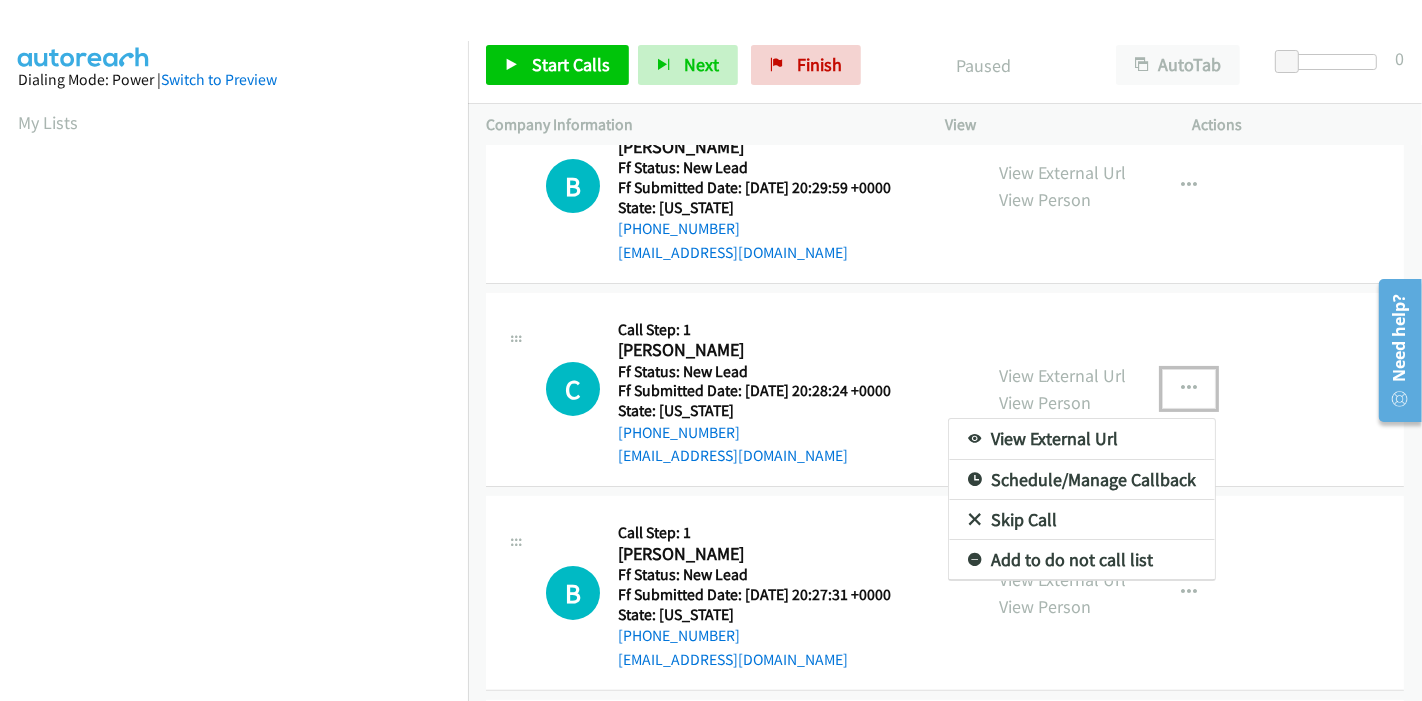 click on "Skip Call" at bounding box center [1082, 520] 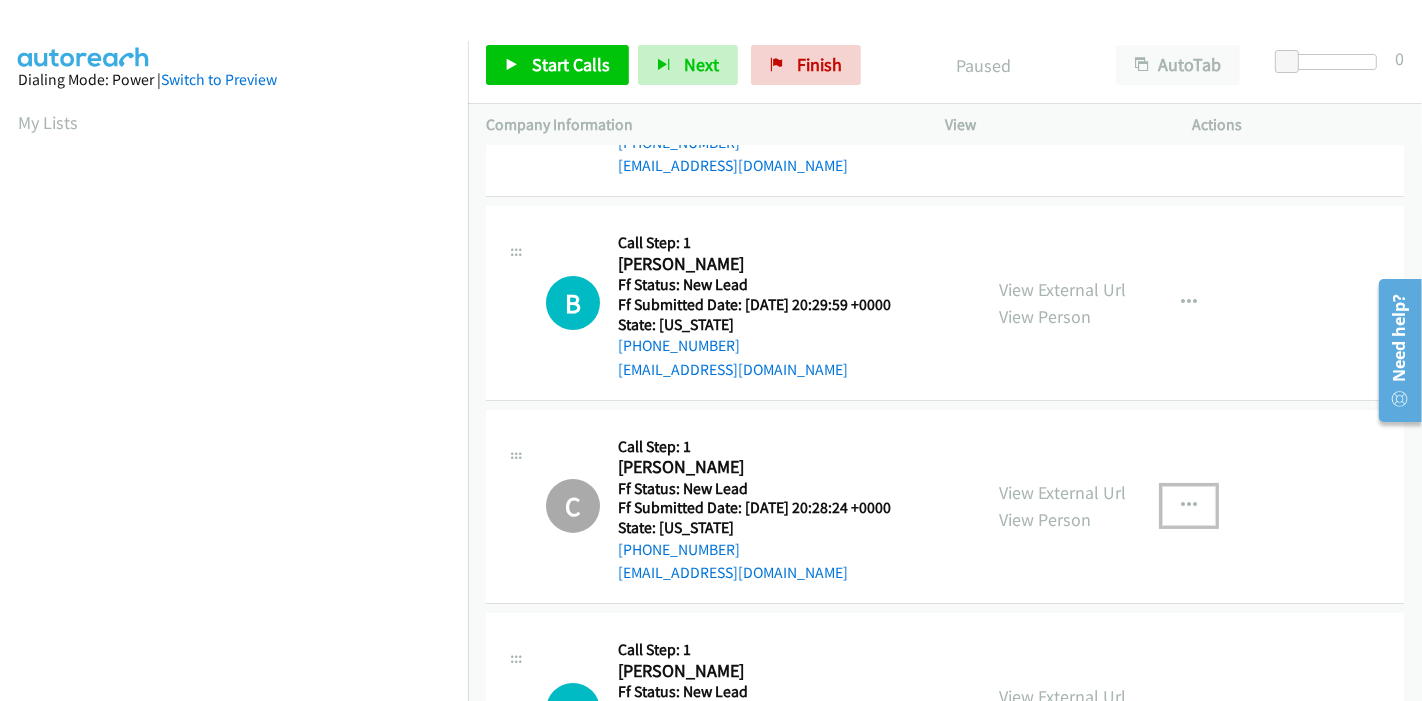 scroll, scrollTop: 0, scrollLeft: 0, axis: both 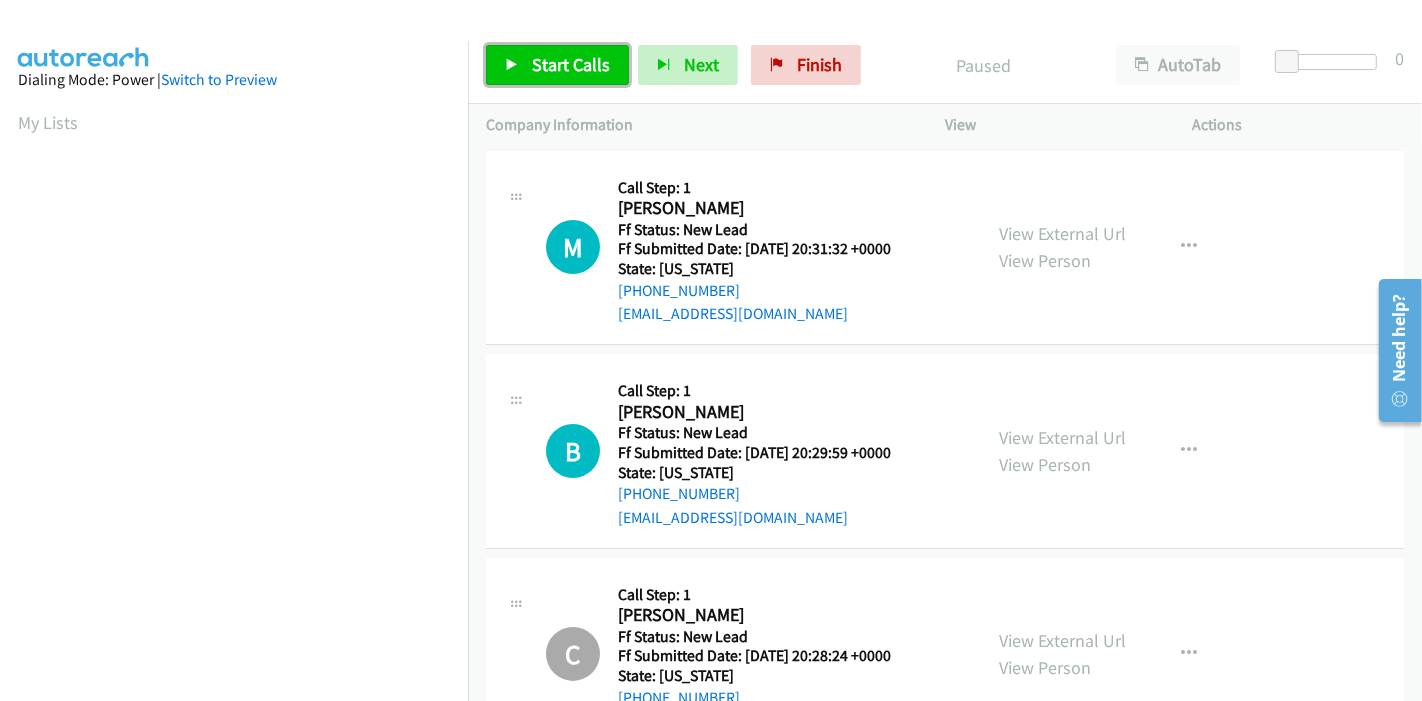 click on "Start Calls" at bounding box center [557, 65] 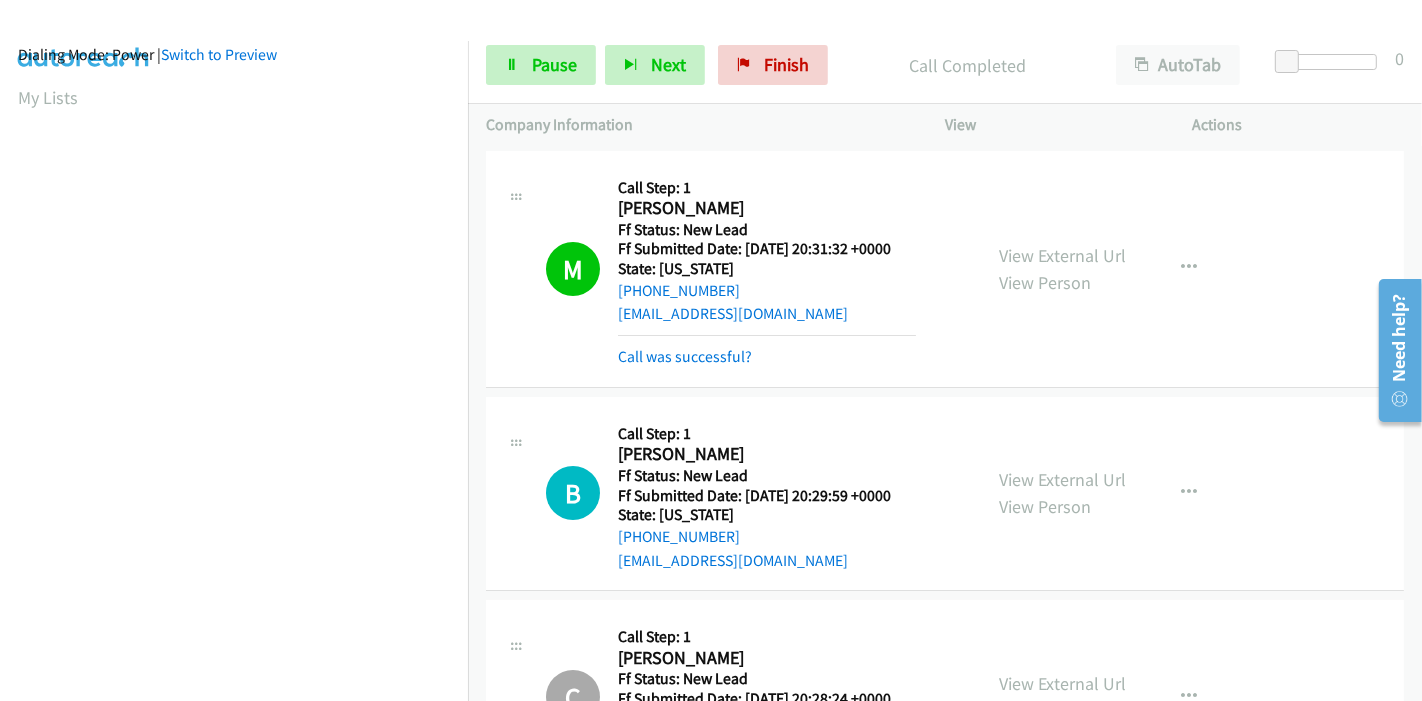 scroll, scrollTop: 0, scrollLeft: 0, axis: both 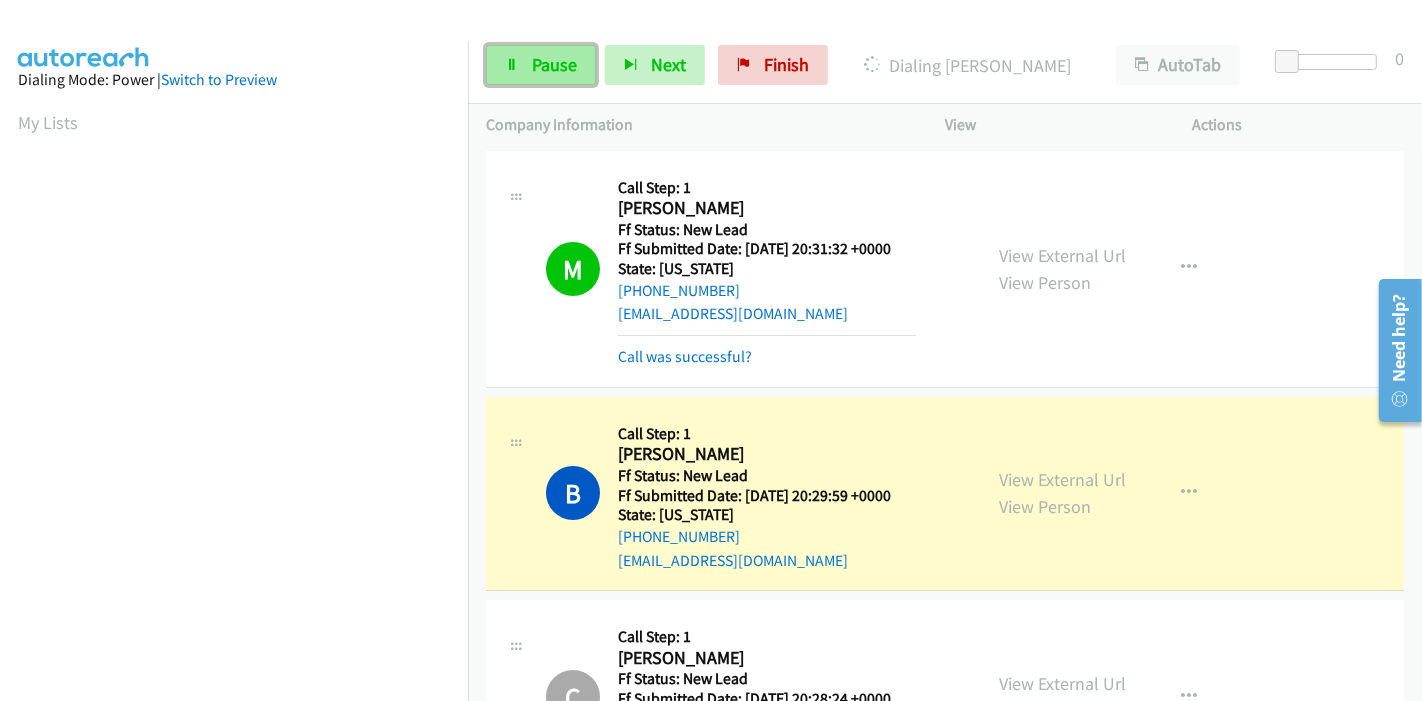 click on "Pause" at bounding box center [554, 64] 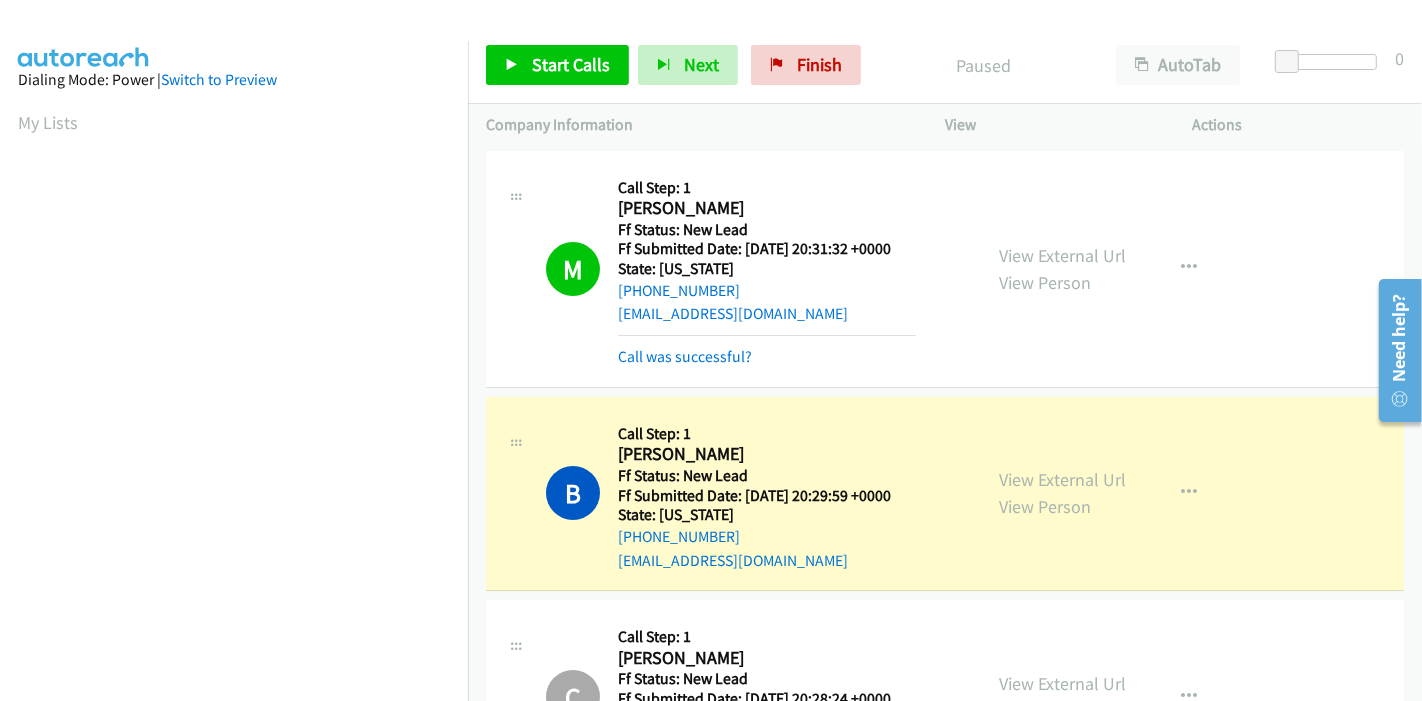scroll, scrollTop: 422, scrollLeft: 0, axis: vertical 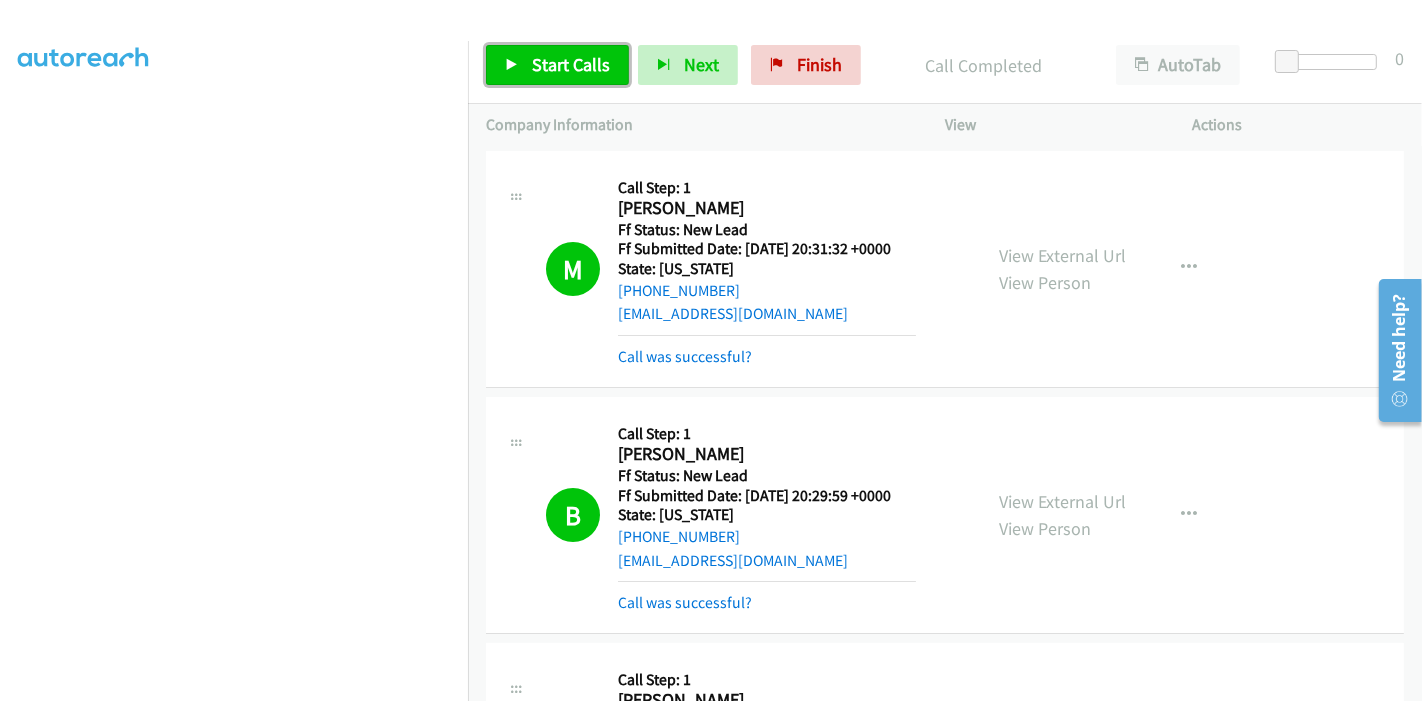 click on "Start Calls" at bounding box center [557, 65] 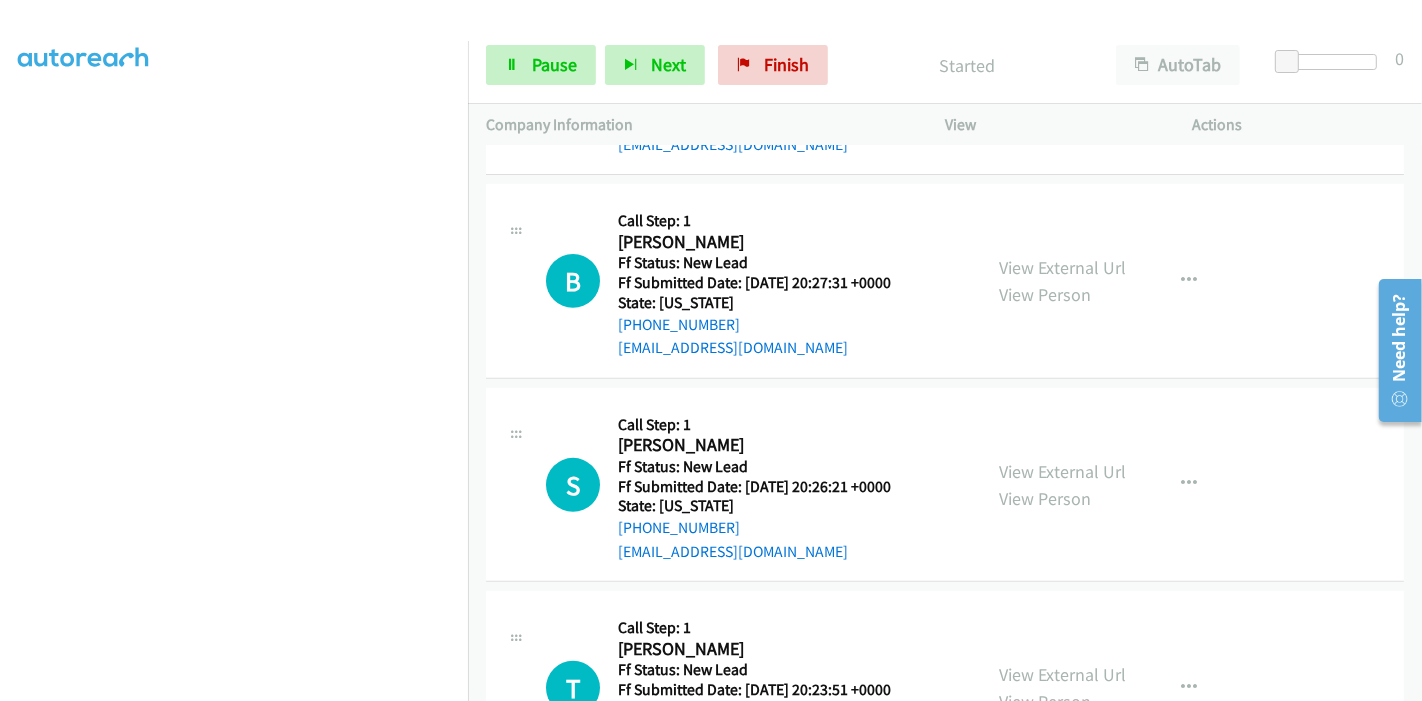 scroll, scrollTop: 666, scrollLeft: 0, axis: vertical 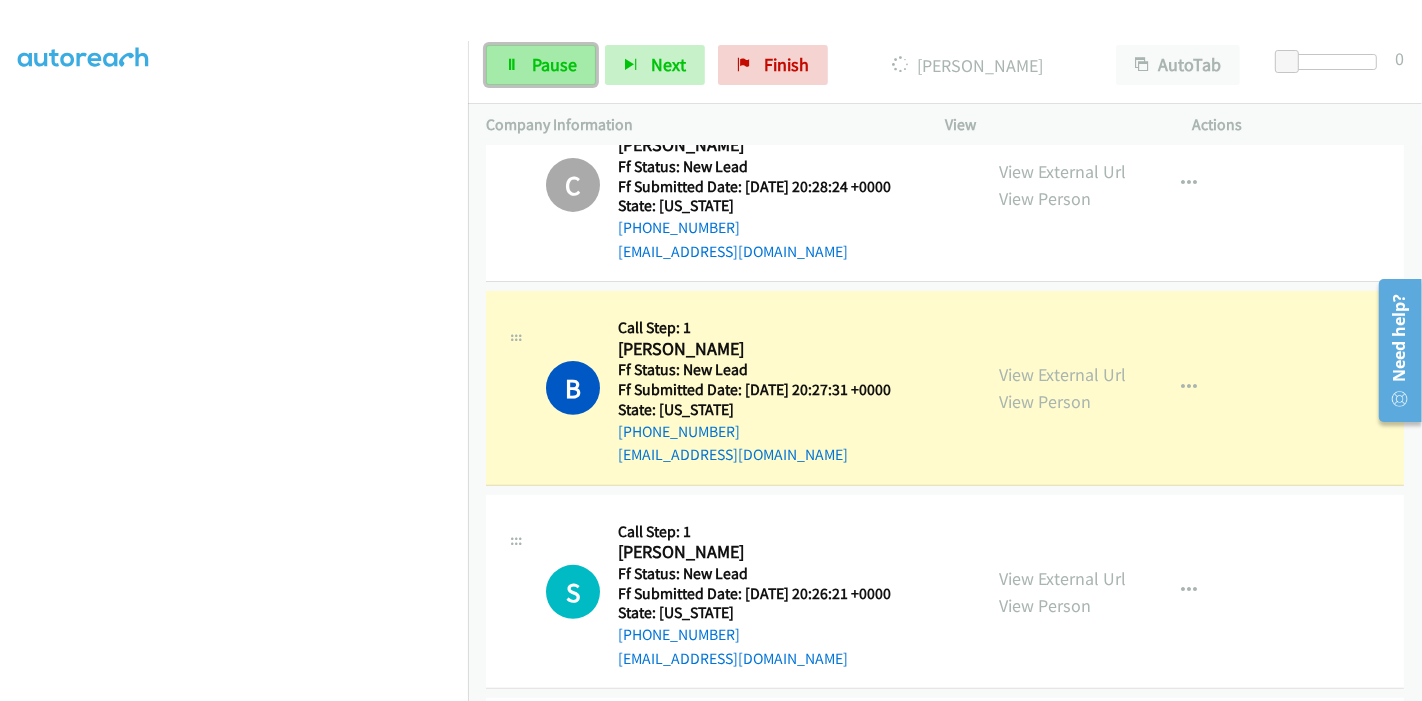 click on "Pause" at bounding box center (554, 64) 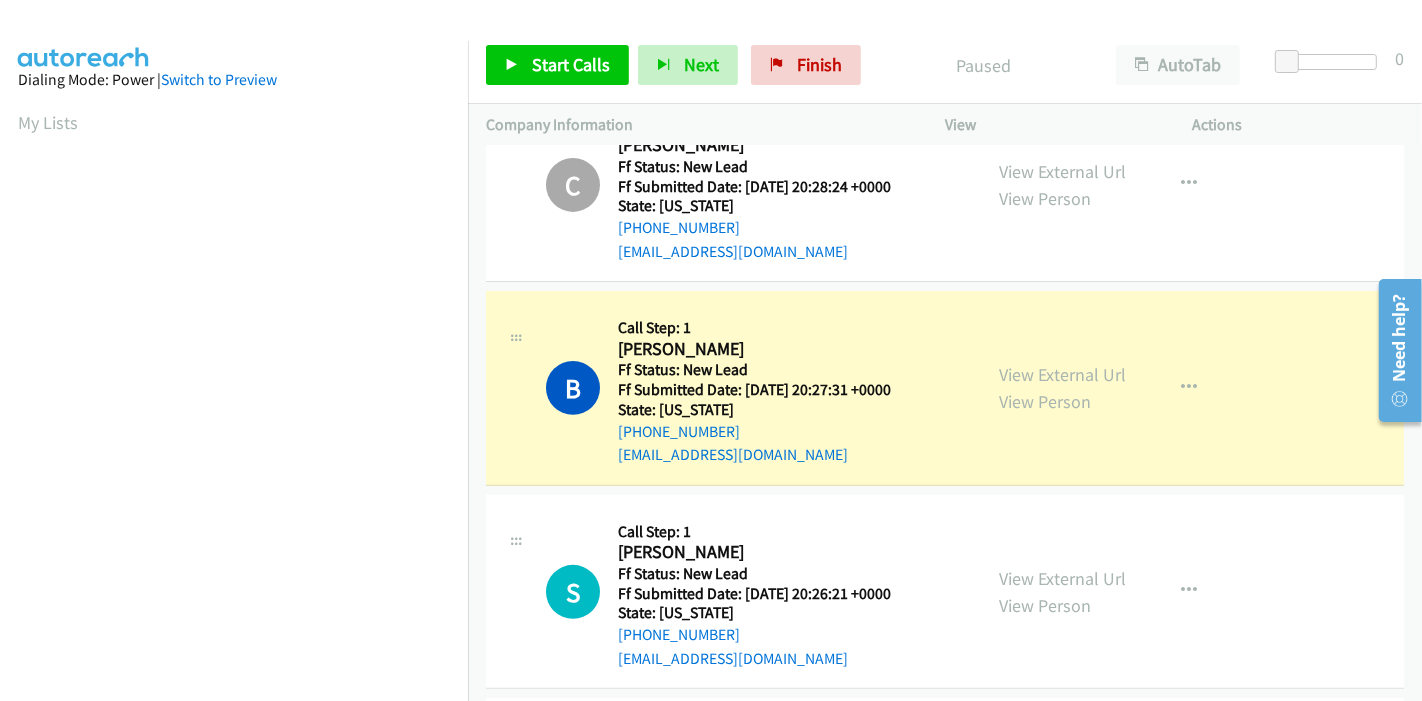 scroll, scrollTop: 422, scrollLeft: 0, axis: vertical 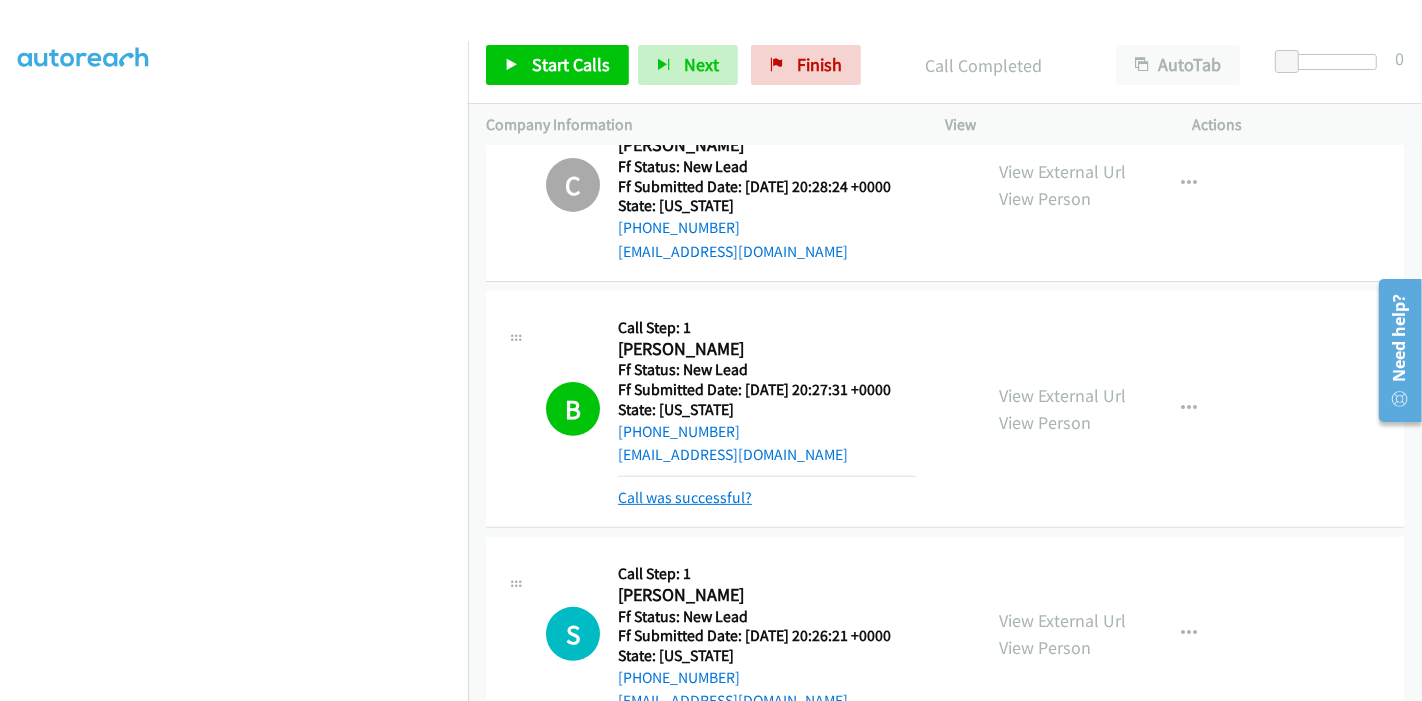 click on "Call was successful?" at bounding box center [685, 497] 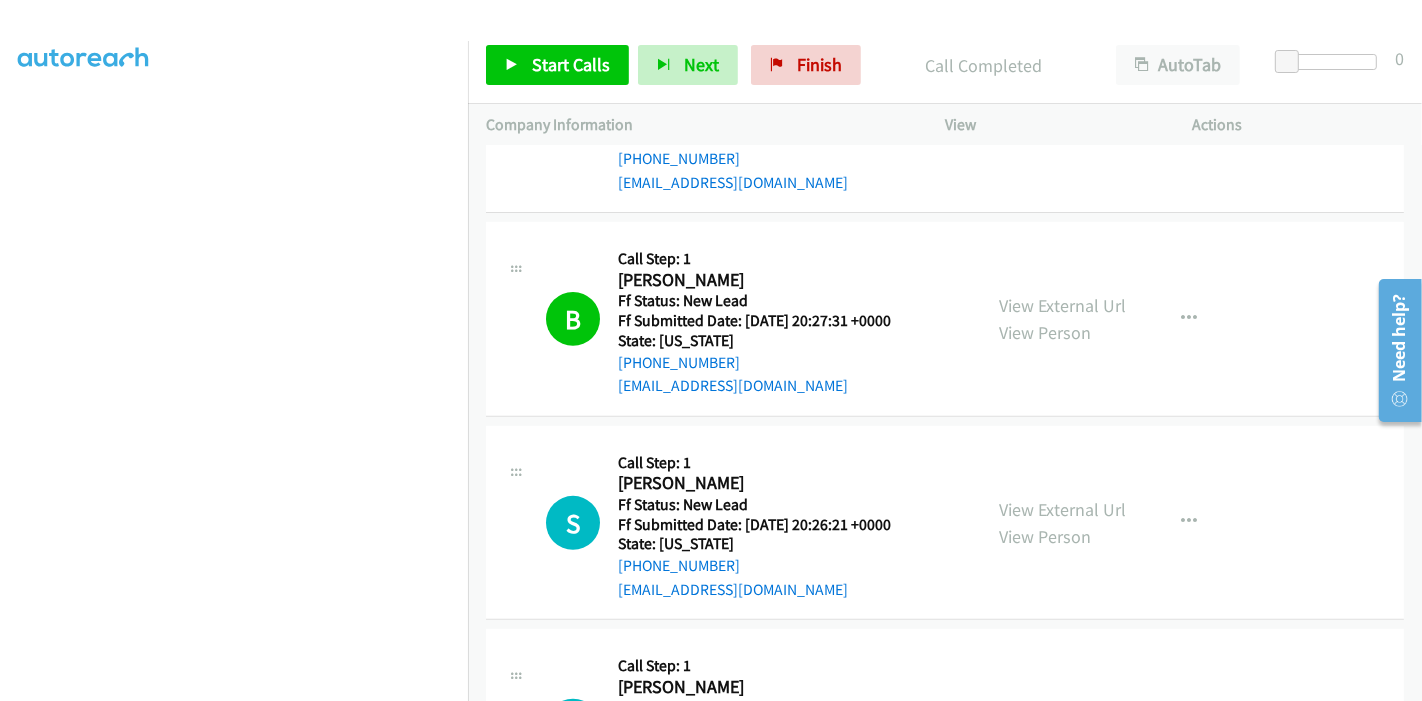 scroll, scrollTop: 666, scrollLeft: 0, axis: vertical 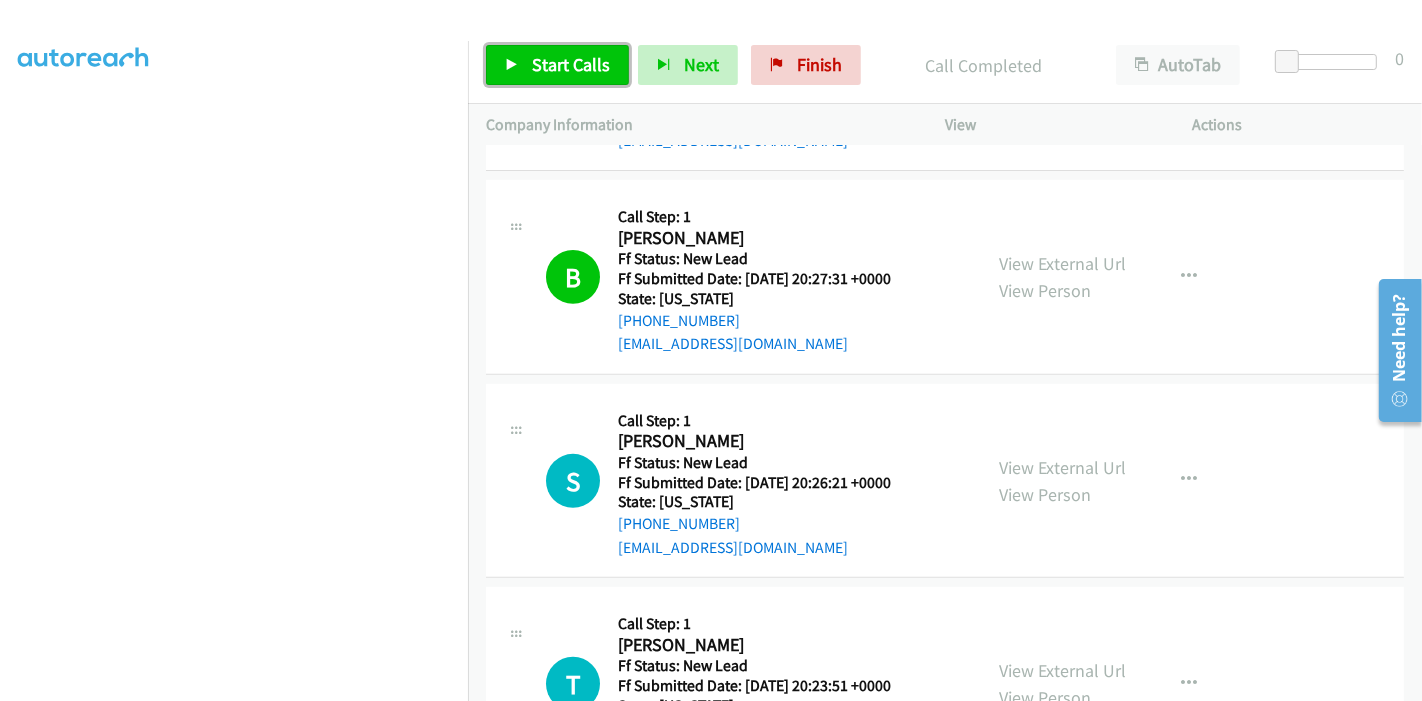 click on "Start Calls" at bounding box center [571, 64] 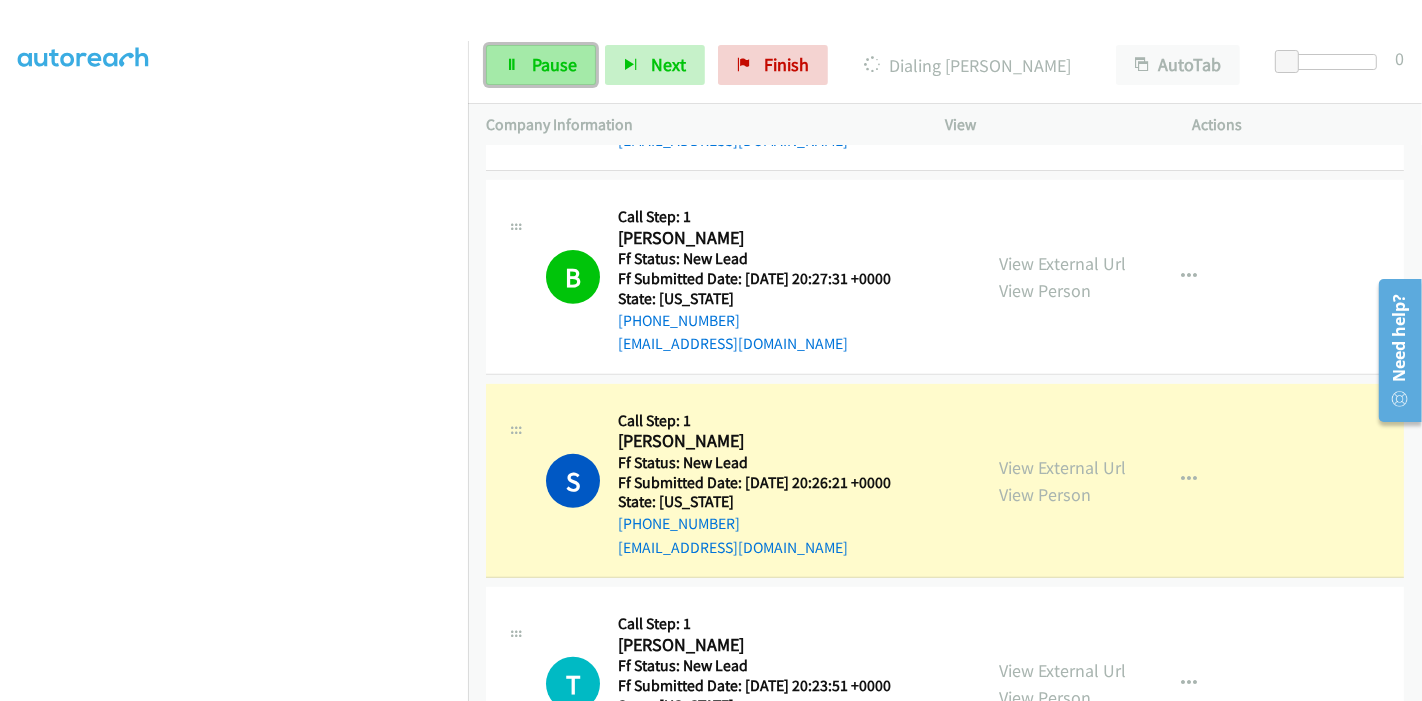 click on "Pause" at bounding box center (554, 64) 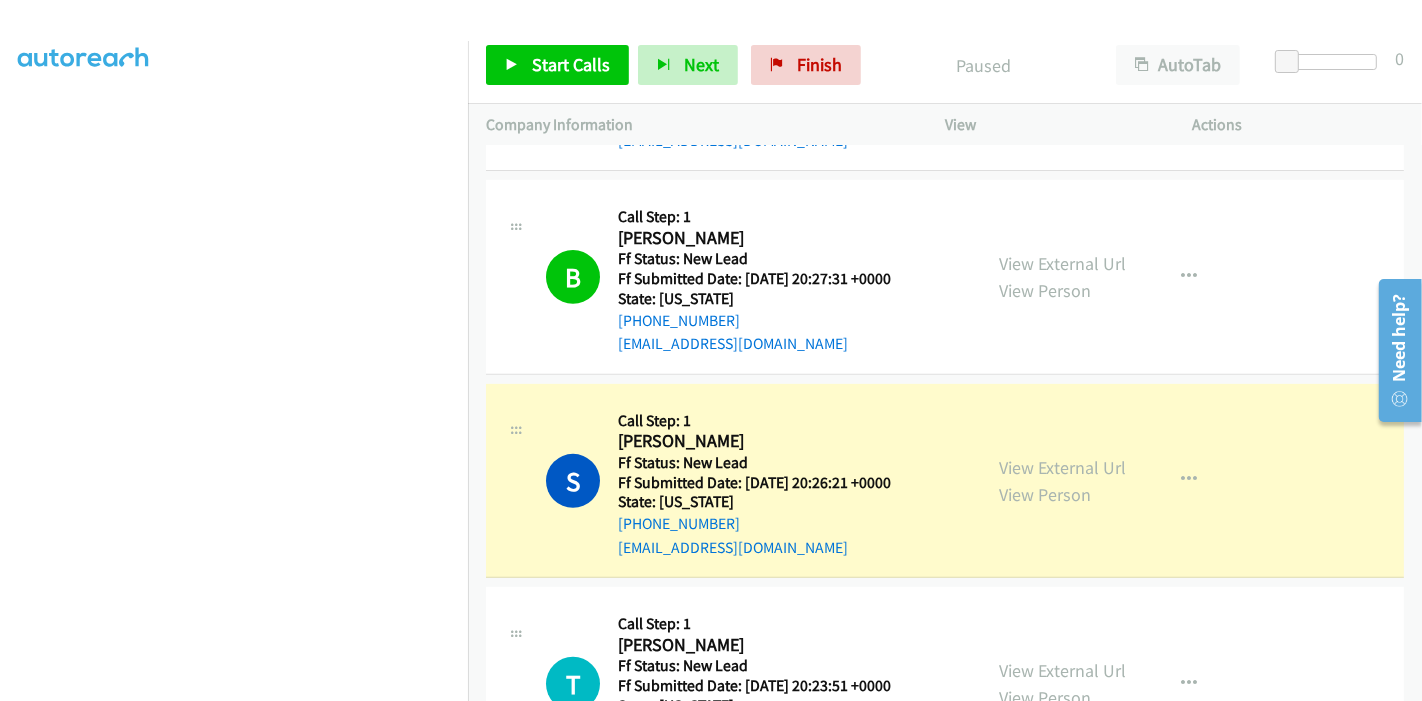 scroll, scrollTop: 422, scrollLeft: 0, axis: vertical 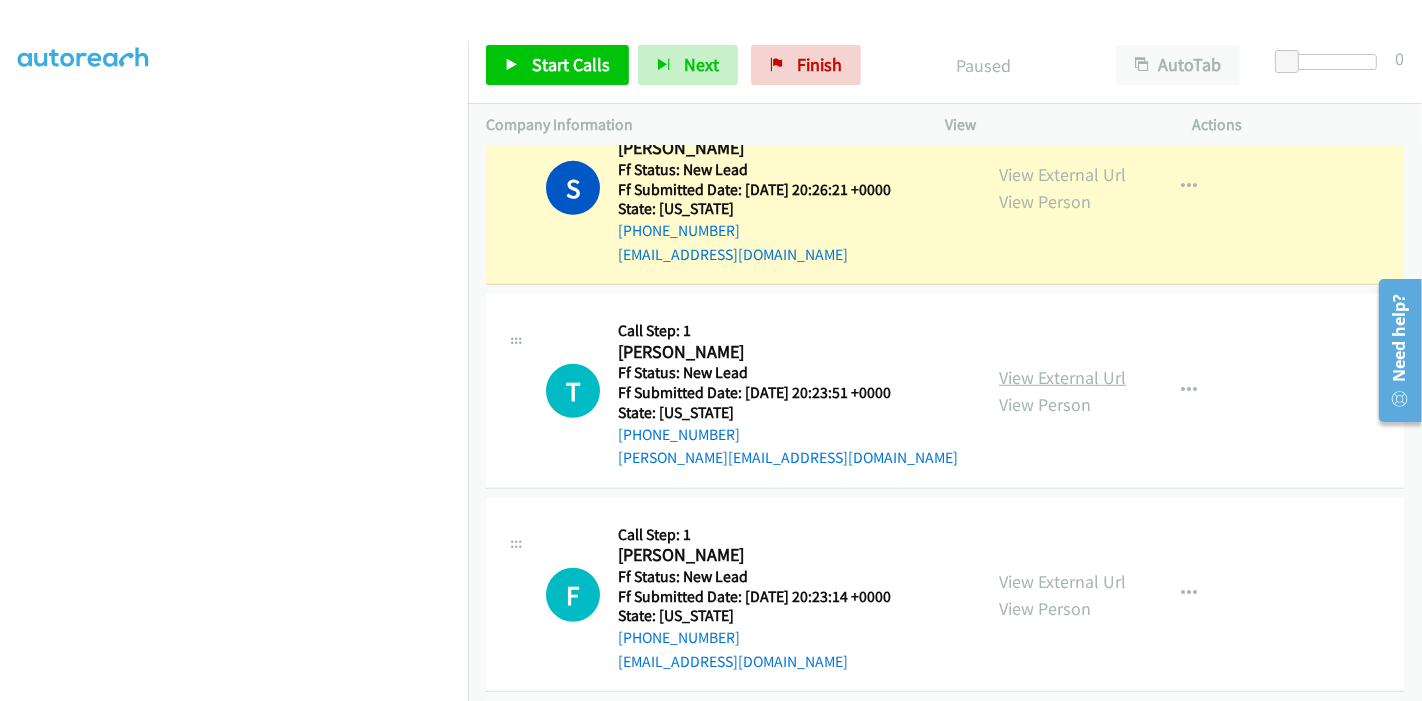 click on "View External Url" at bounding box center (1062, 377) 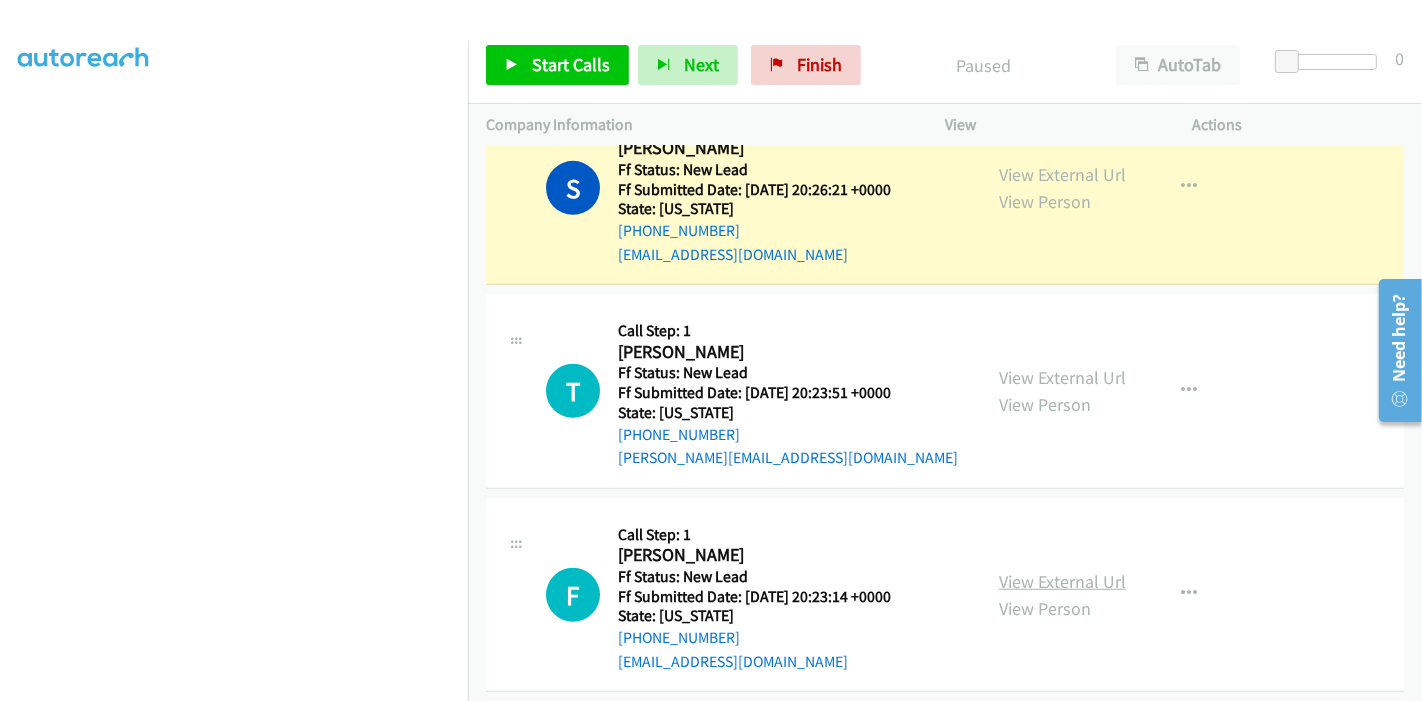 click on "View External Url" at bounding box center (1062, 581) 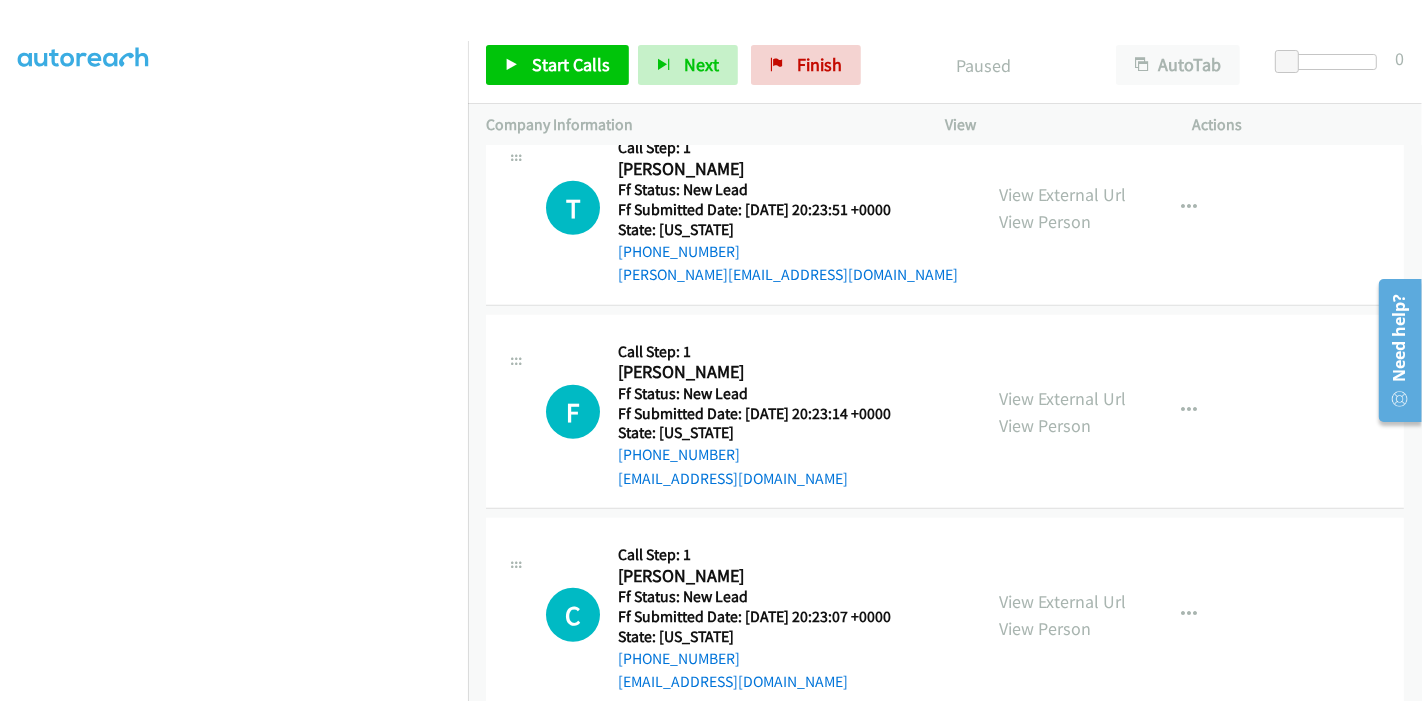 scroll, scrollTop: 1181, scrollLeft: 0, axis: vertical 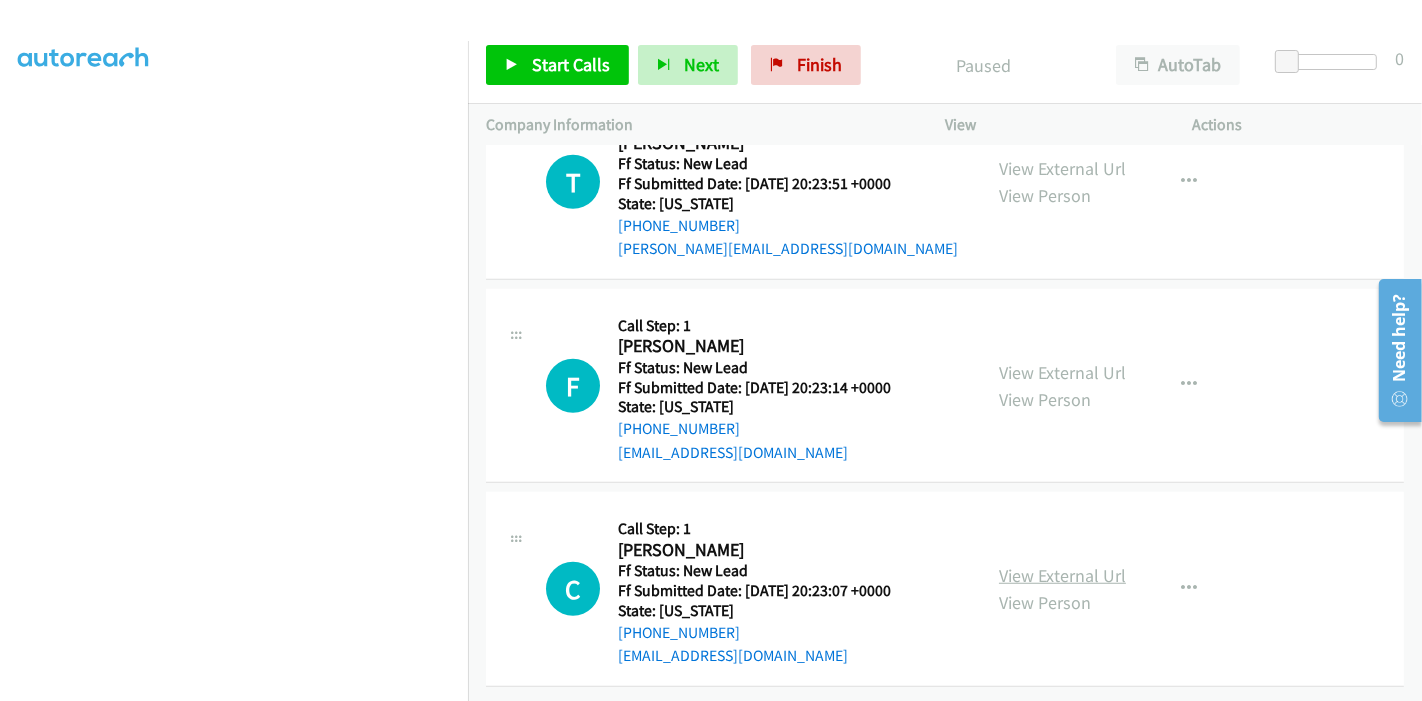 click on "View External Url" at bounding box center (1062, 575) 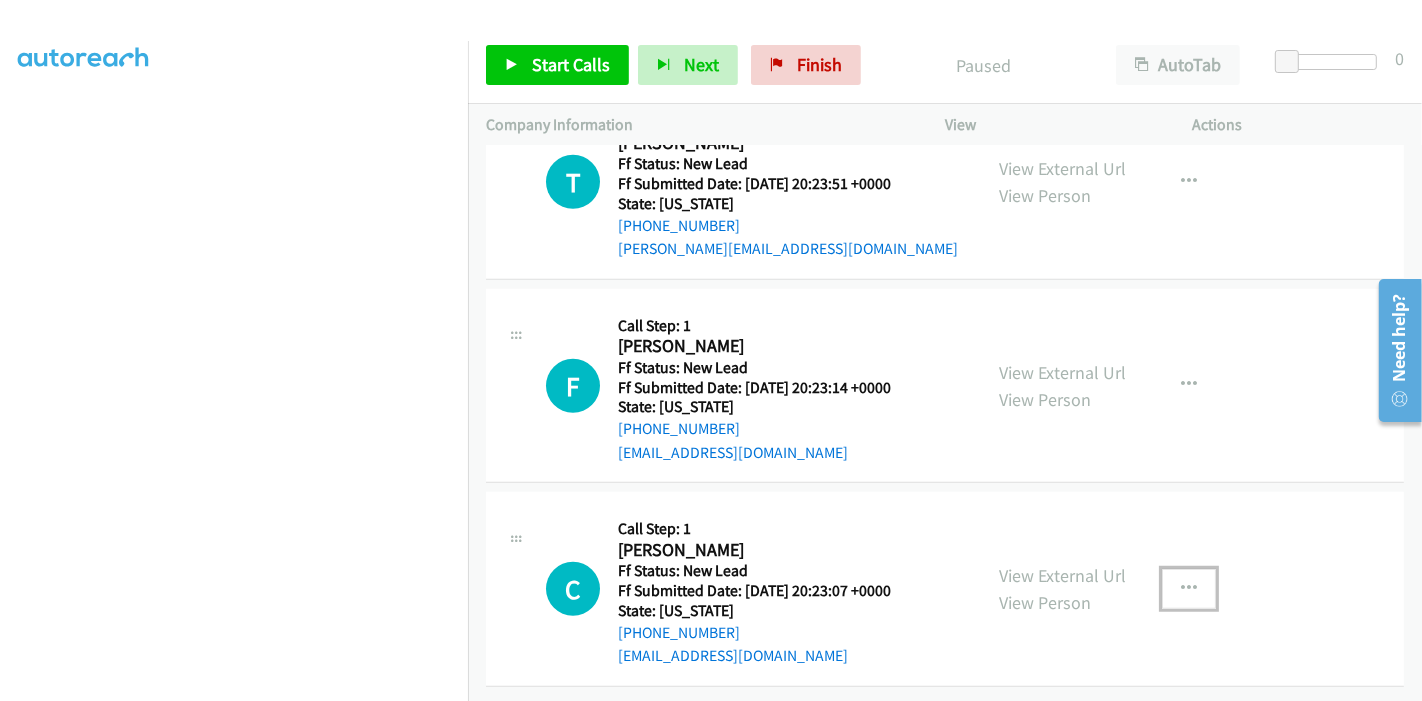 click at bounding box center [1189, 589] 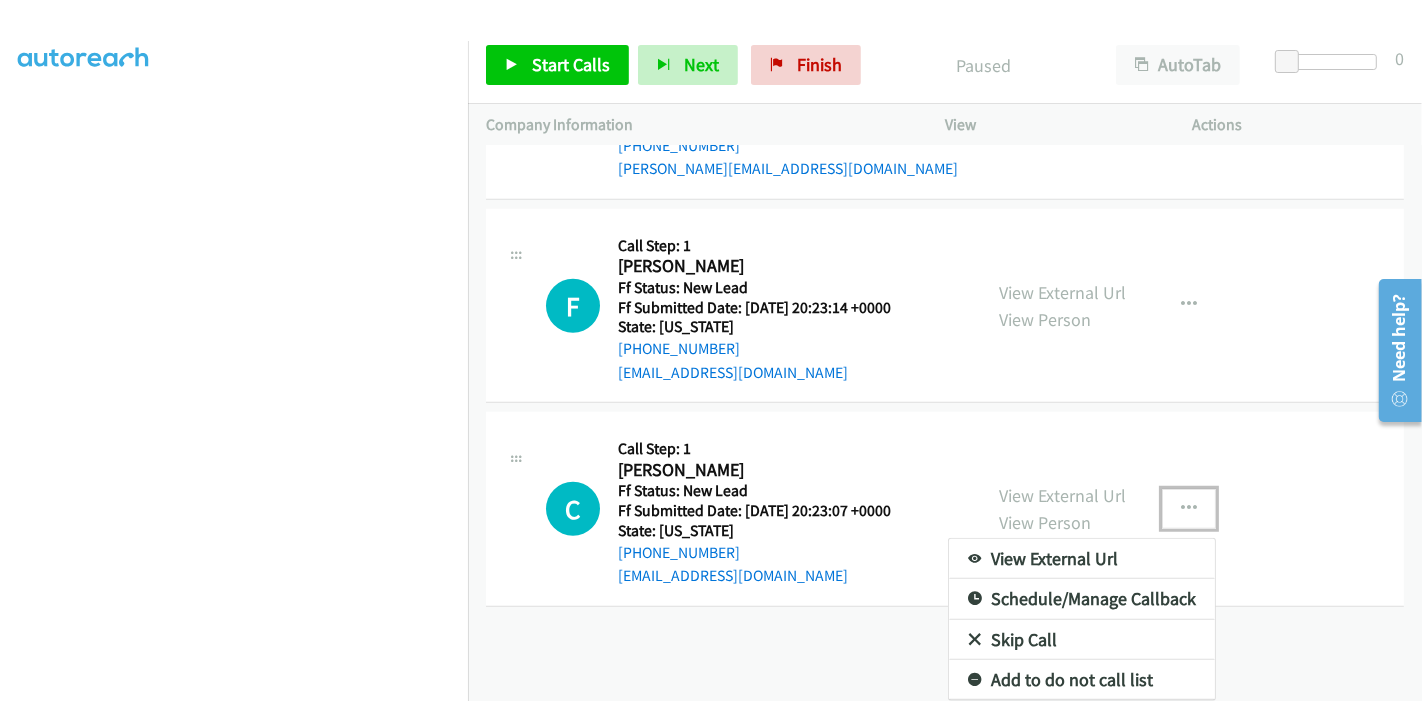 click on "Skip Call" at bounding box center [1082, 640] 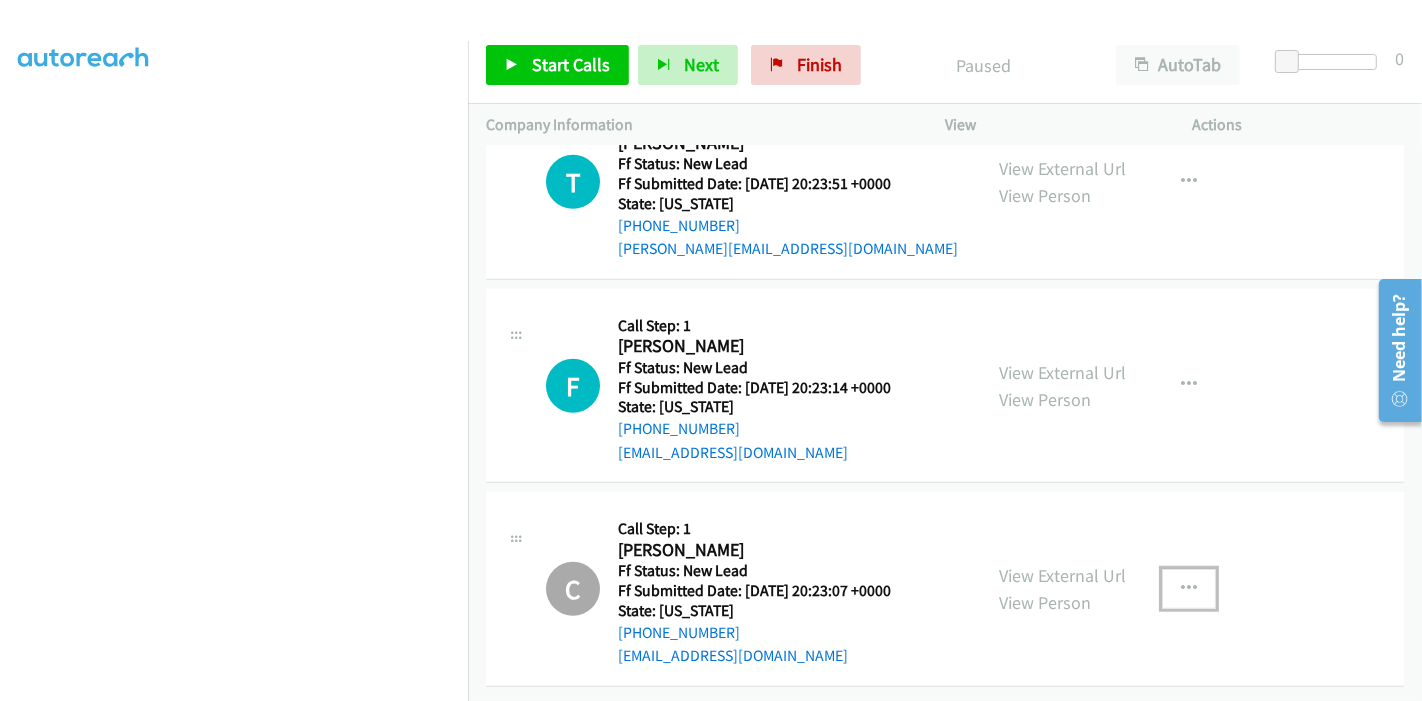 scroll, scrollTop: 1259, scrollLeft: 0, axis: vertical 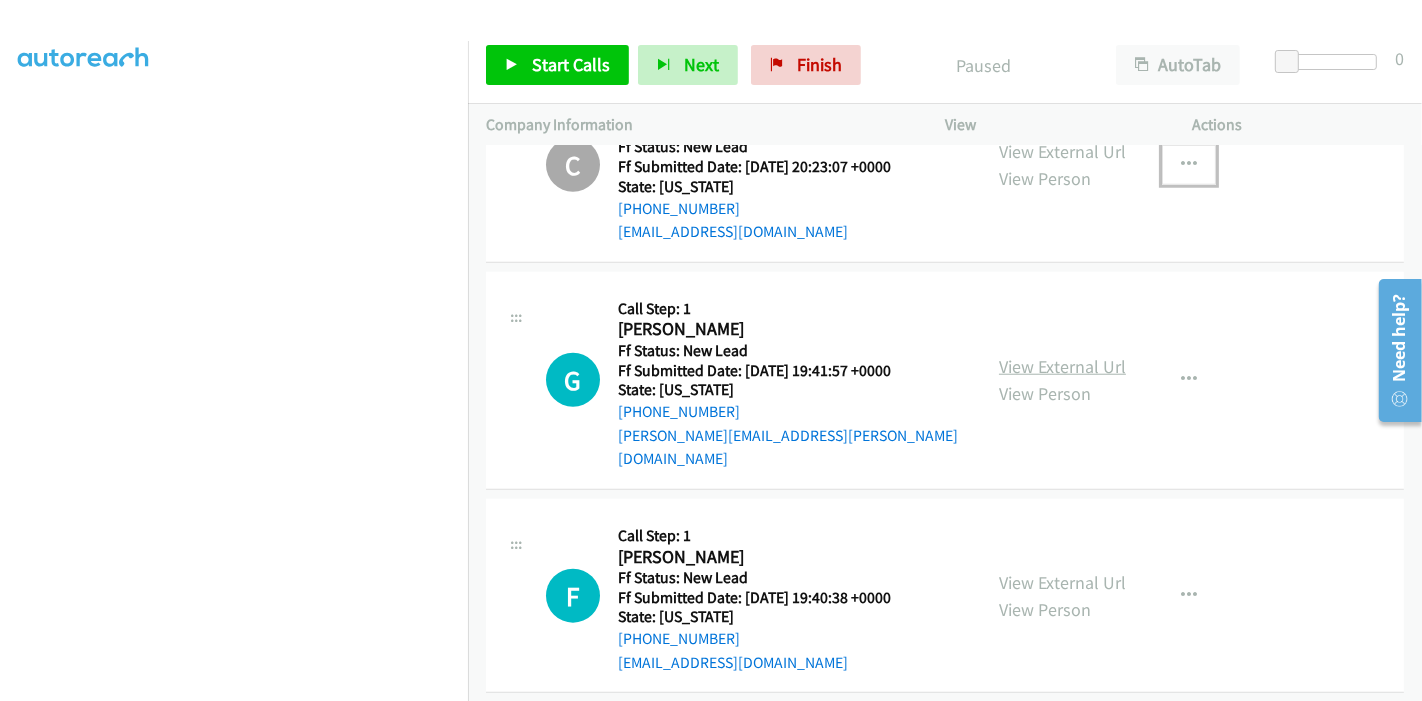 click on "View External Url" at bounding box center [1062, 366] 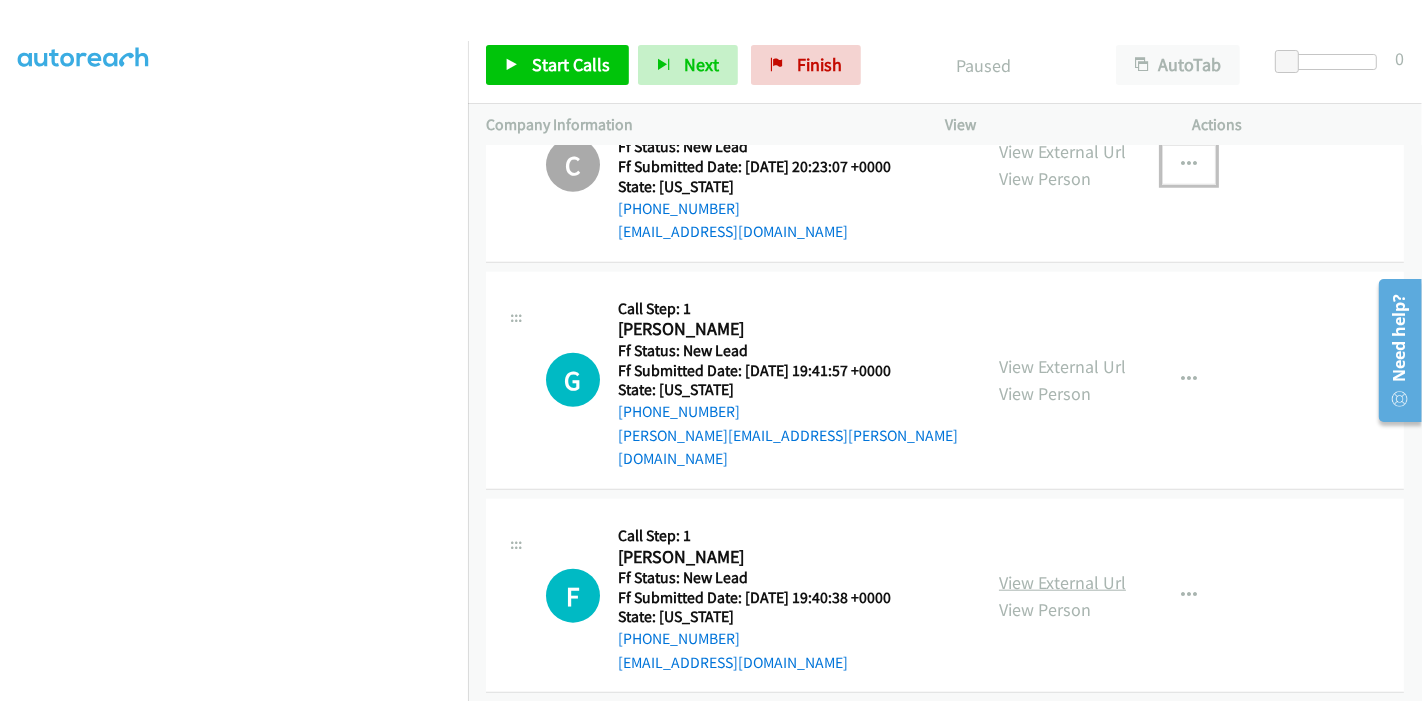 click on "View External Url" at bounding box center [1062, 582] 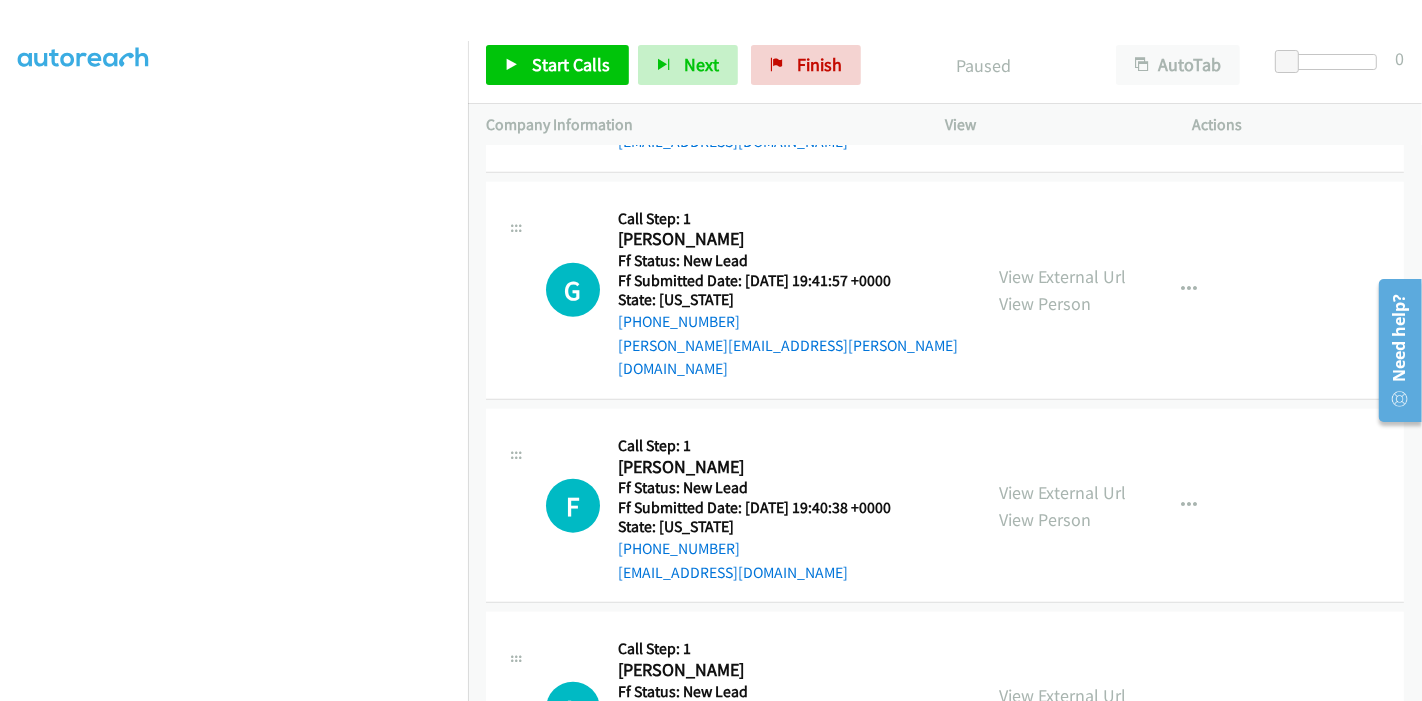 scroll, scrollTop: 1791, scrollLeft: 0, axis: vertical 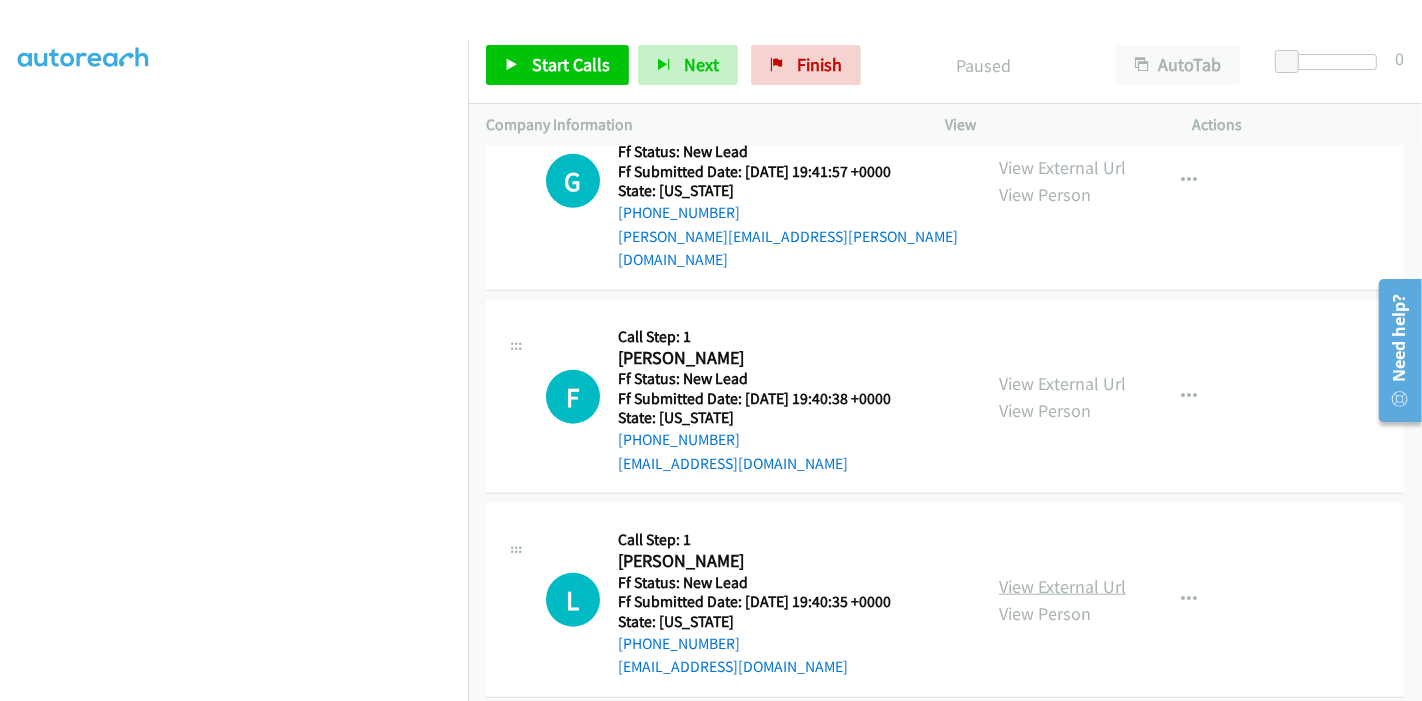 click on "View External Url" at bounding box center (1062, 586) 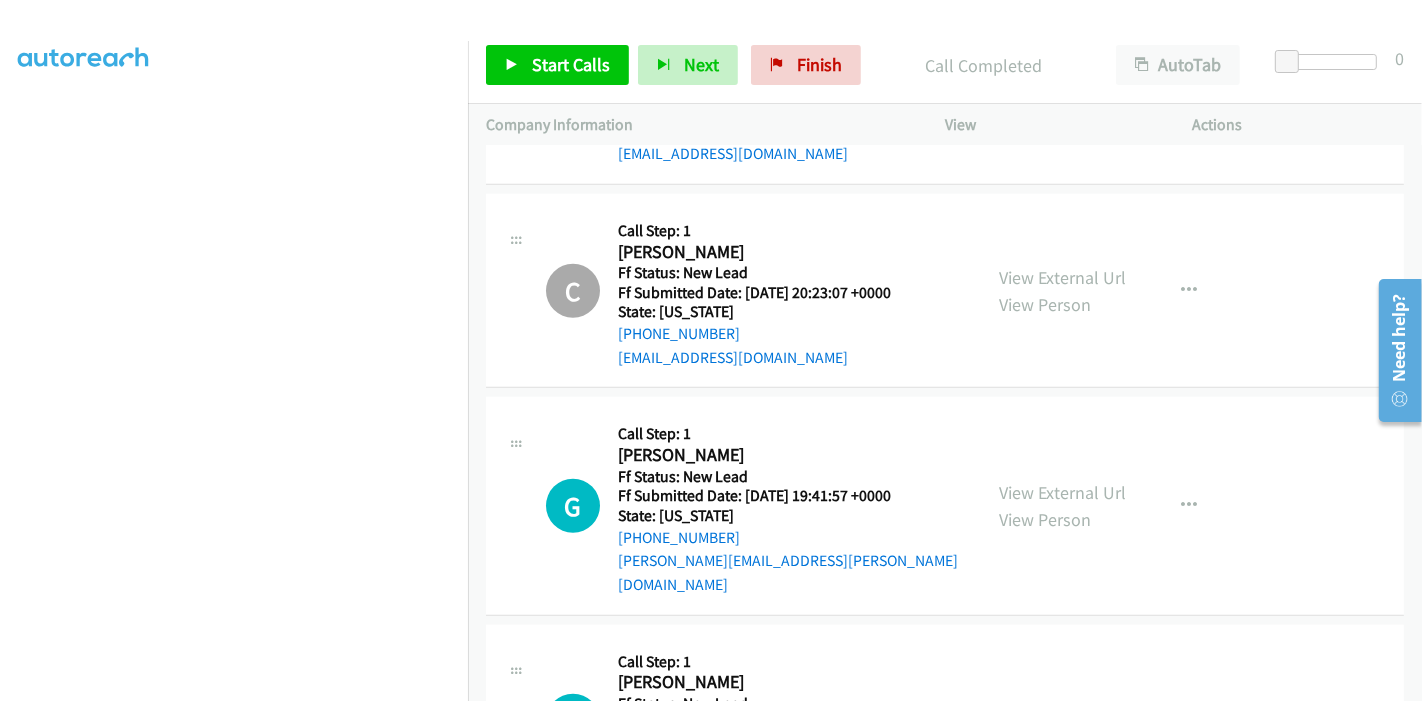 scroll, scrollTop: 1500, scrollLeft: 0, axis: vertical 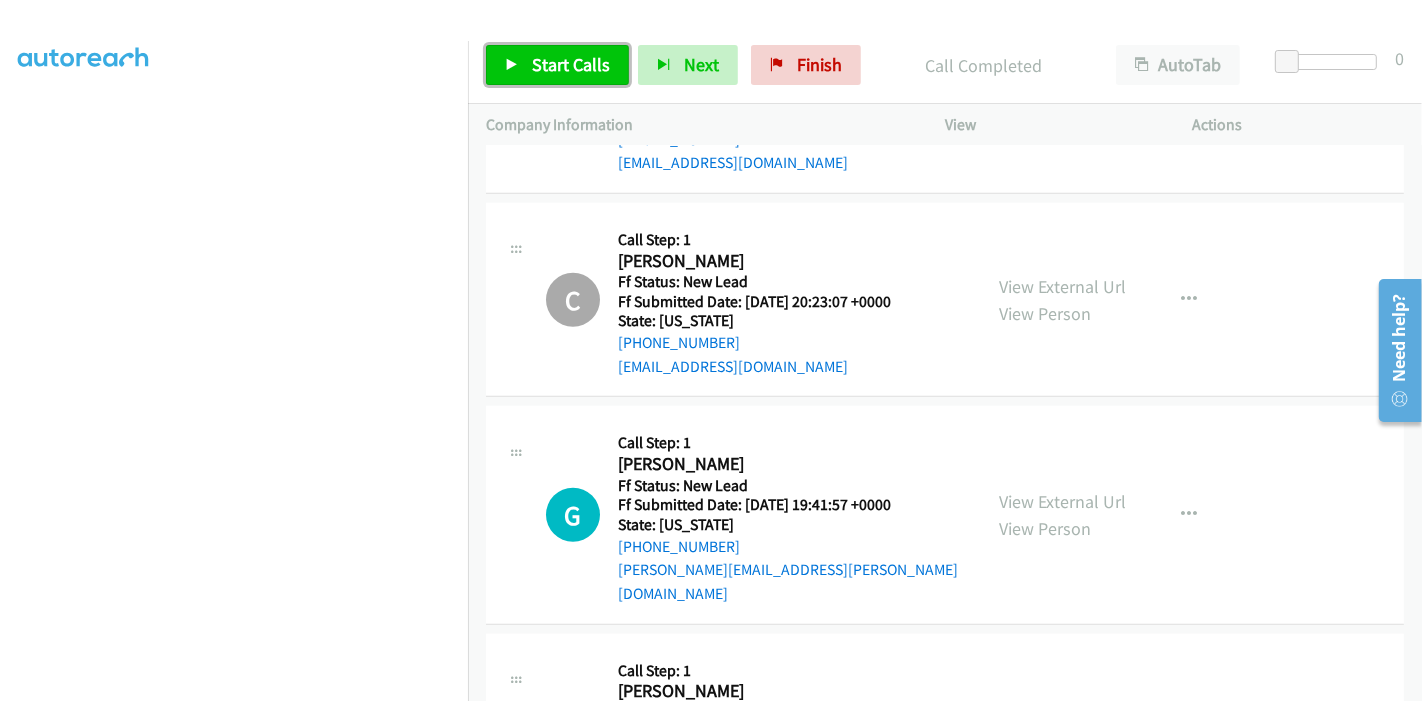 click on "Start Calls" at bounding box center (571, 64) 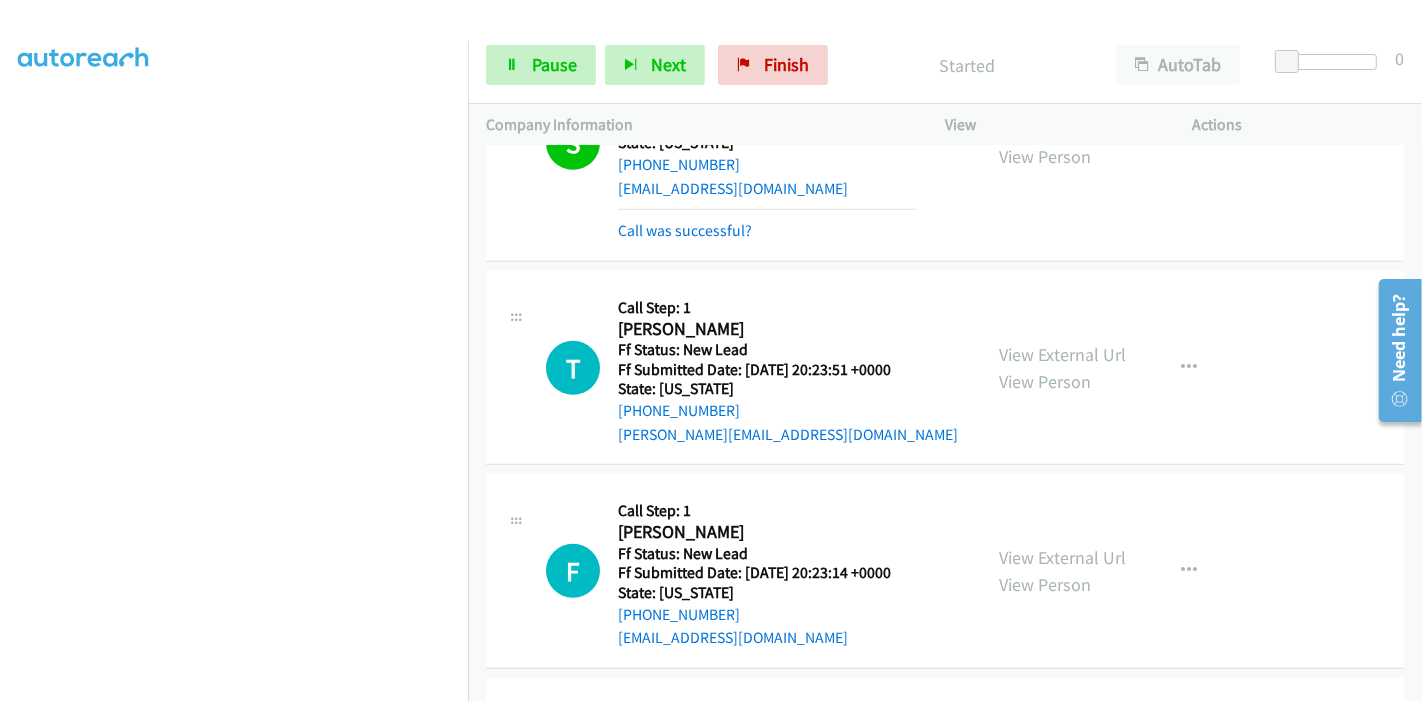 scroll, scrollTop: 1055, scrollLeft: 0, axis: vertical 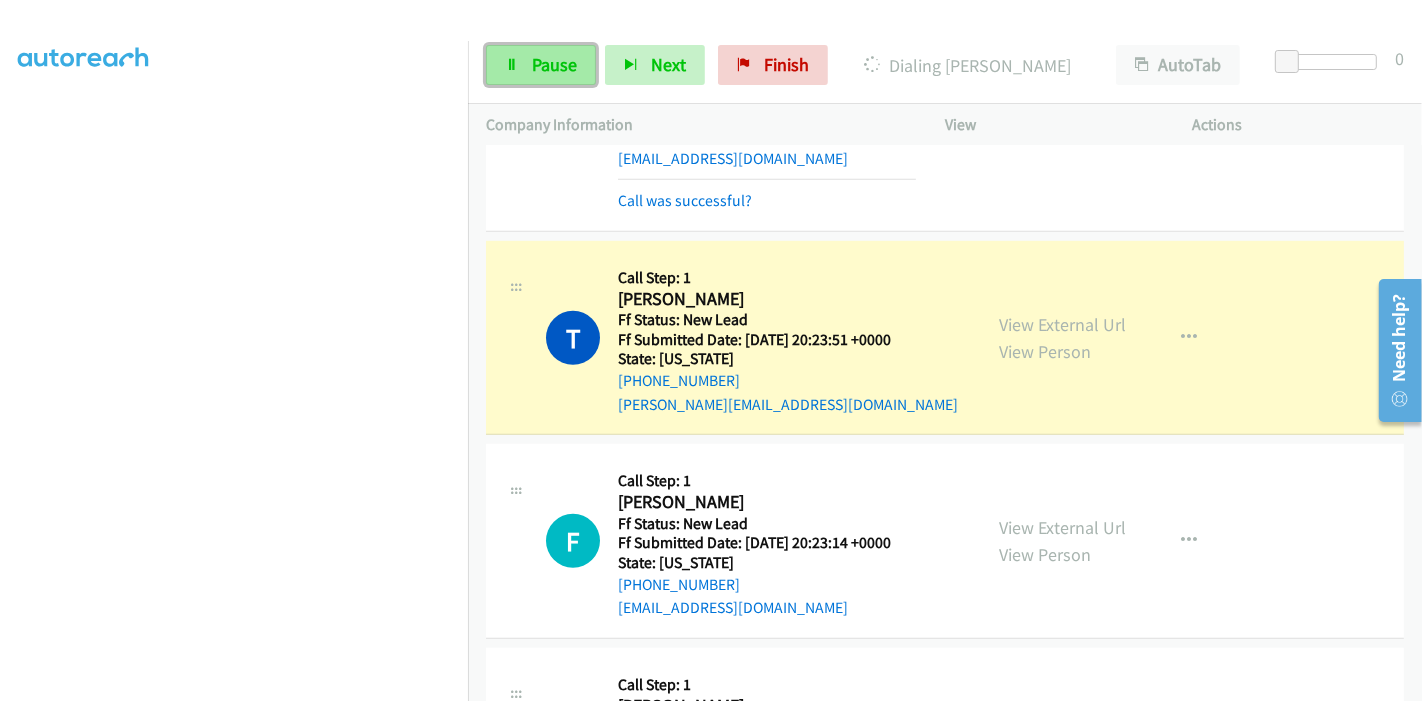 click on "Pause" at bounding box center (541, 65) 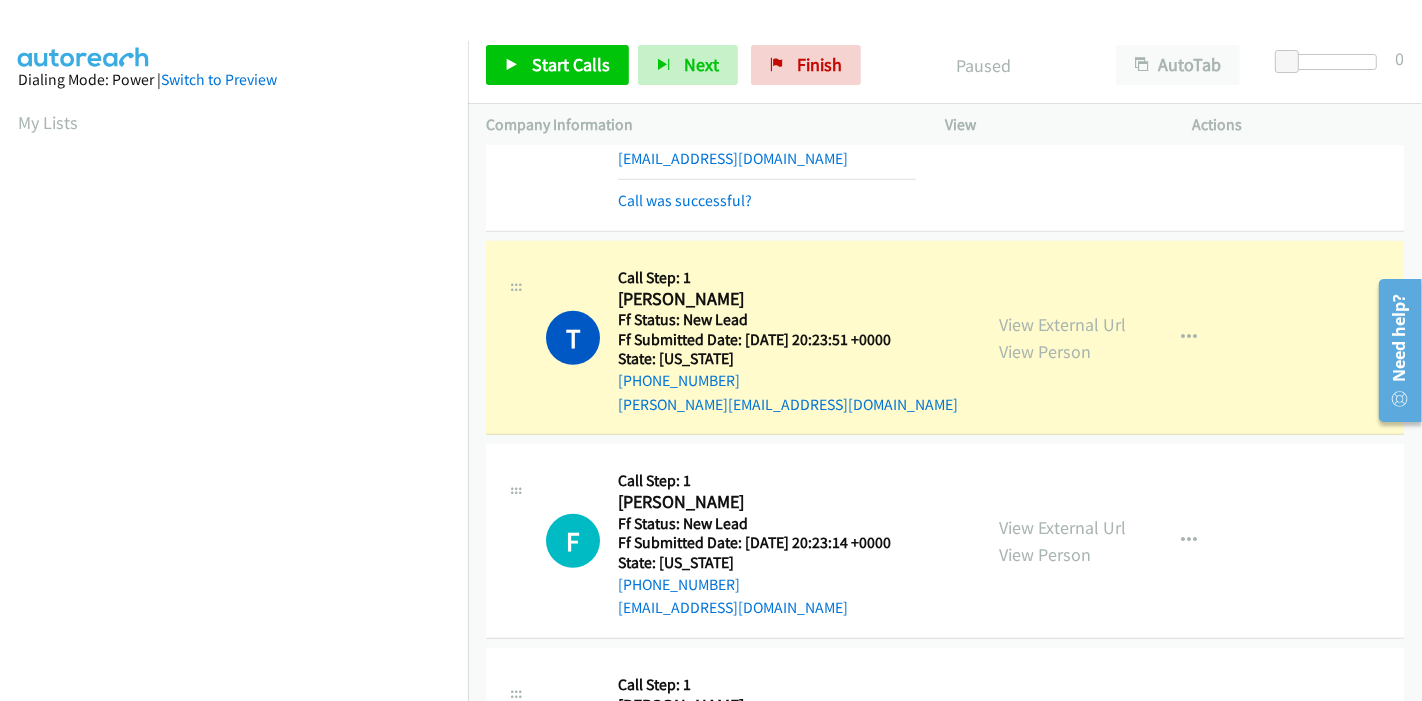 scroll, scrollTop: 422, scrollLeft: 0, axis: vertical 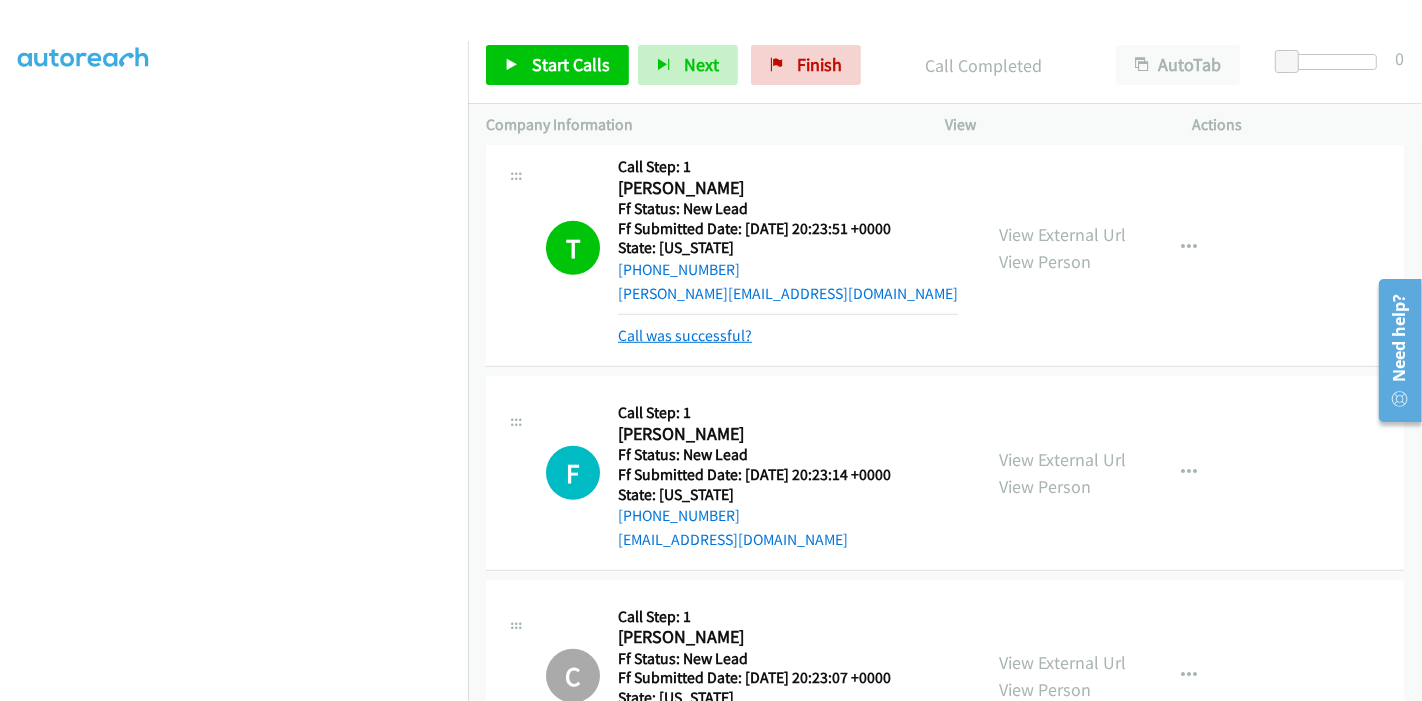 click on "Call was successful?" at bounding box center [685, 335] 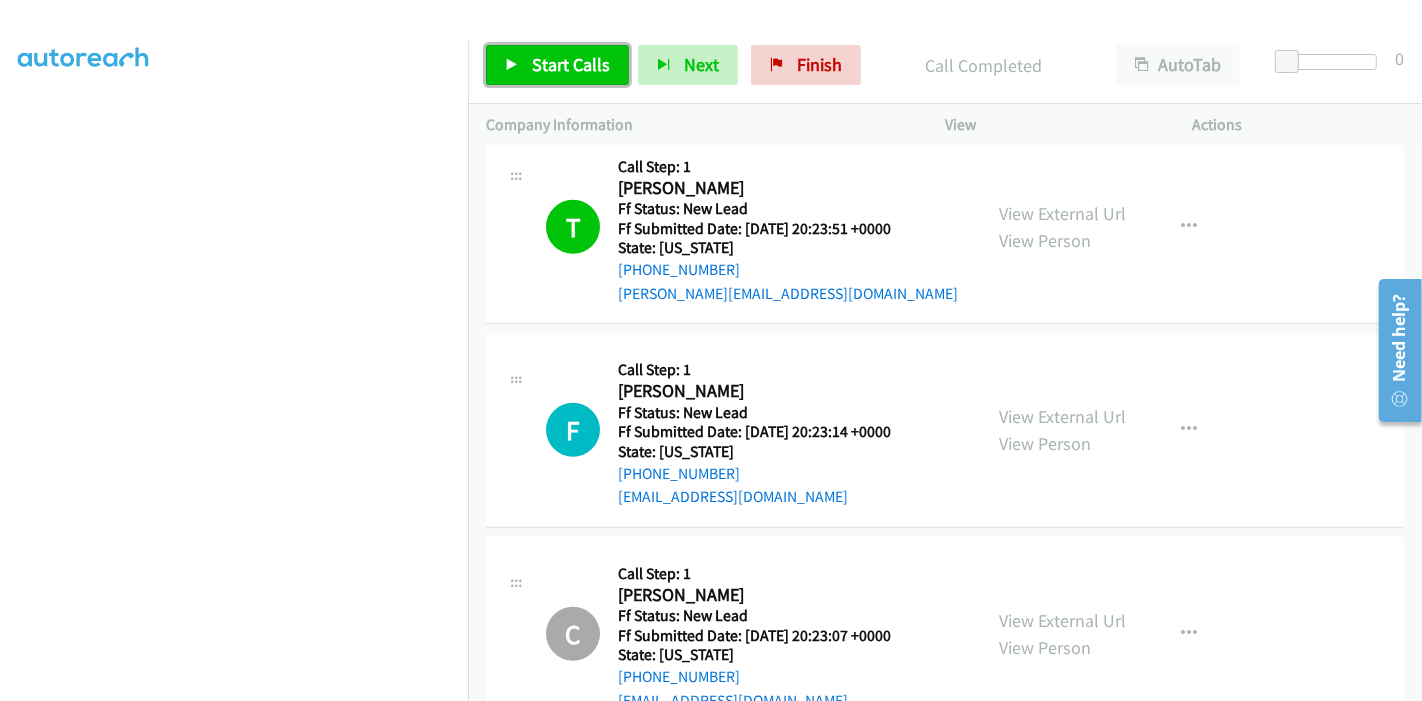click on "Start Calls" at bounding box center [571, 64] 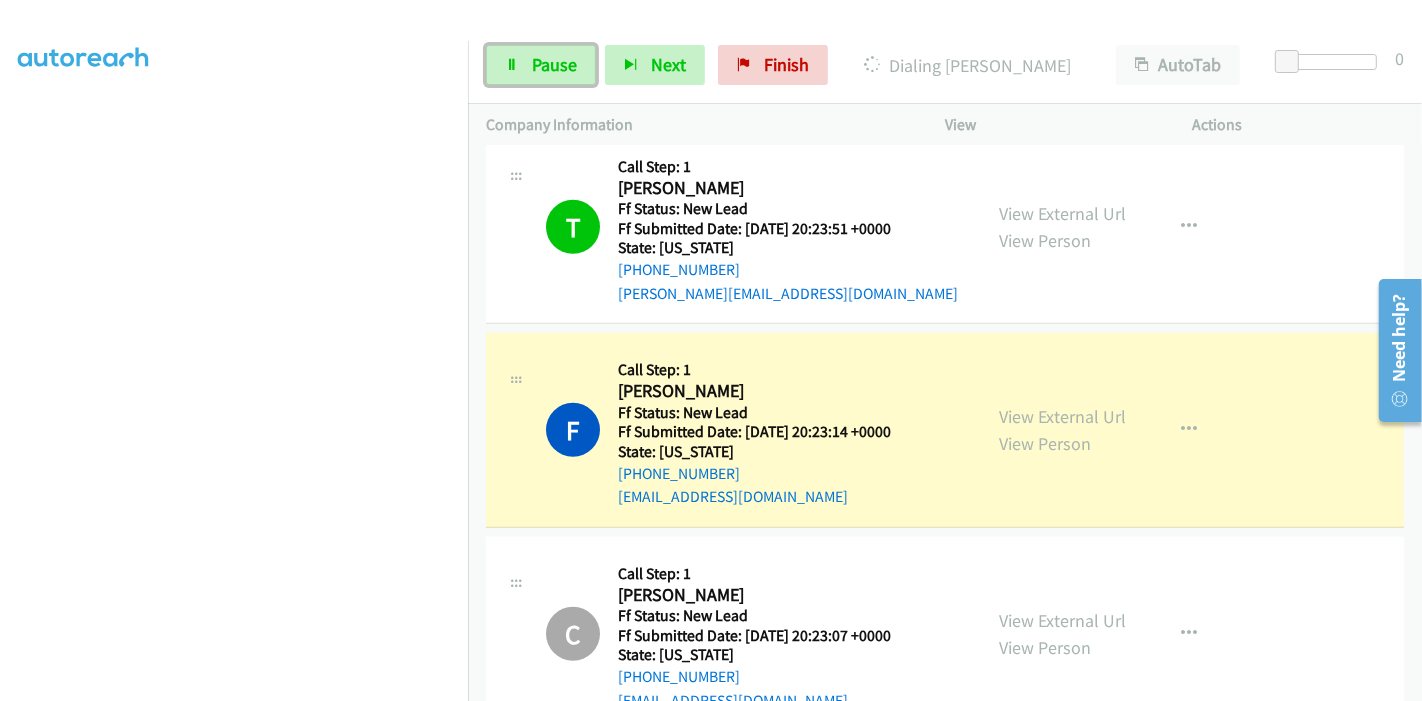 click on "Pause" at bounding box center (554, 64) 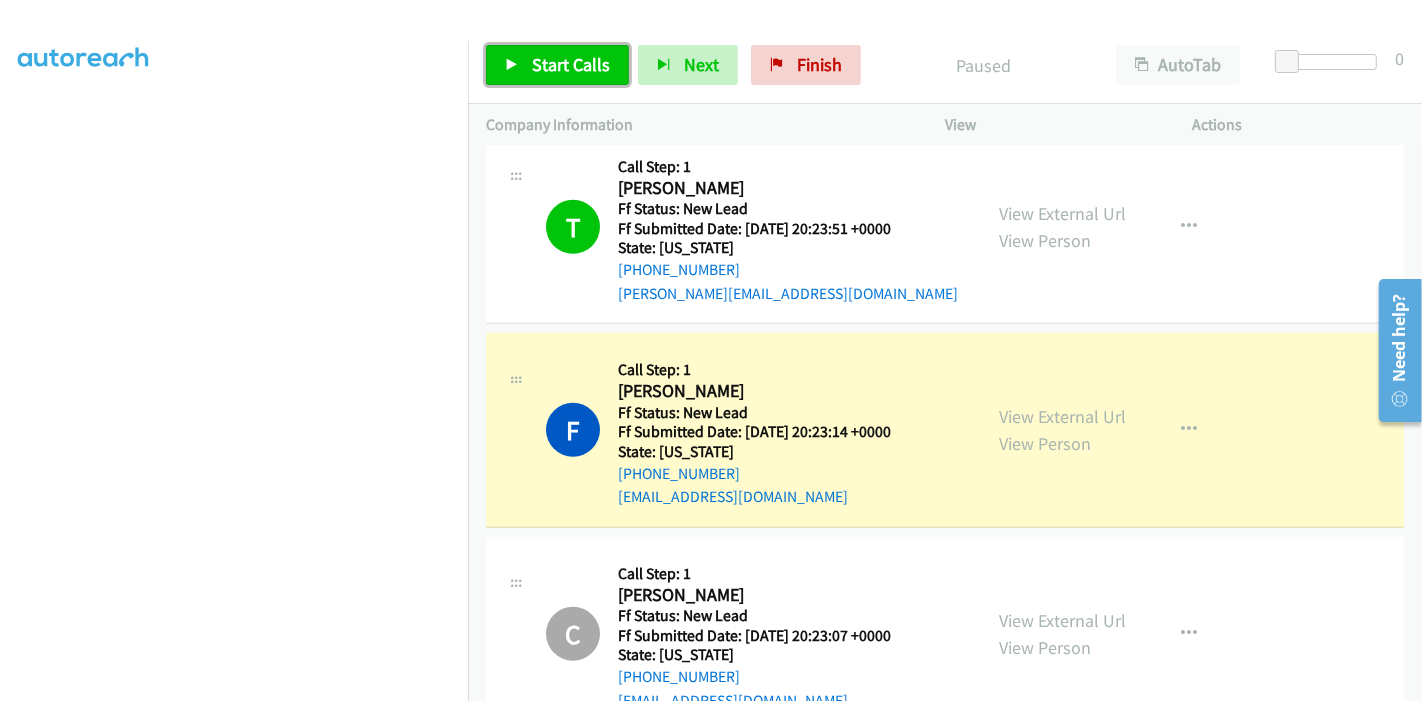 click on "Start Calls" at bounding box center [571, 64] 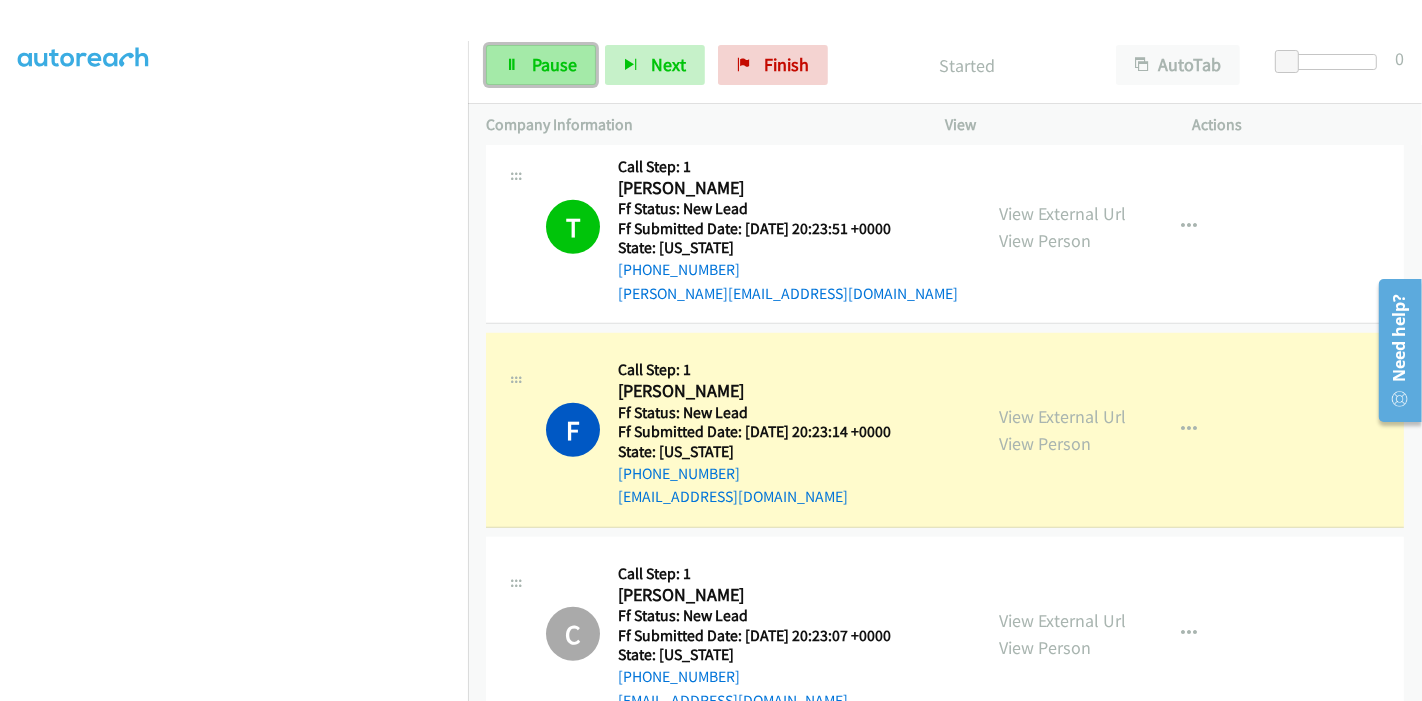 click on "Pause" at bounding box center [541, 65] 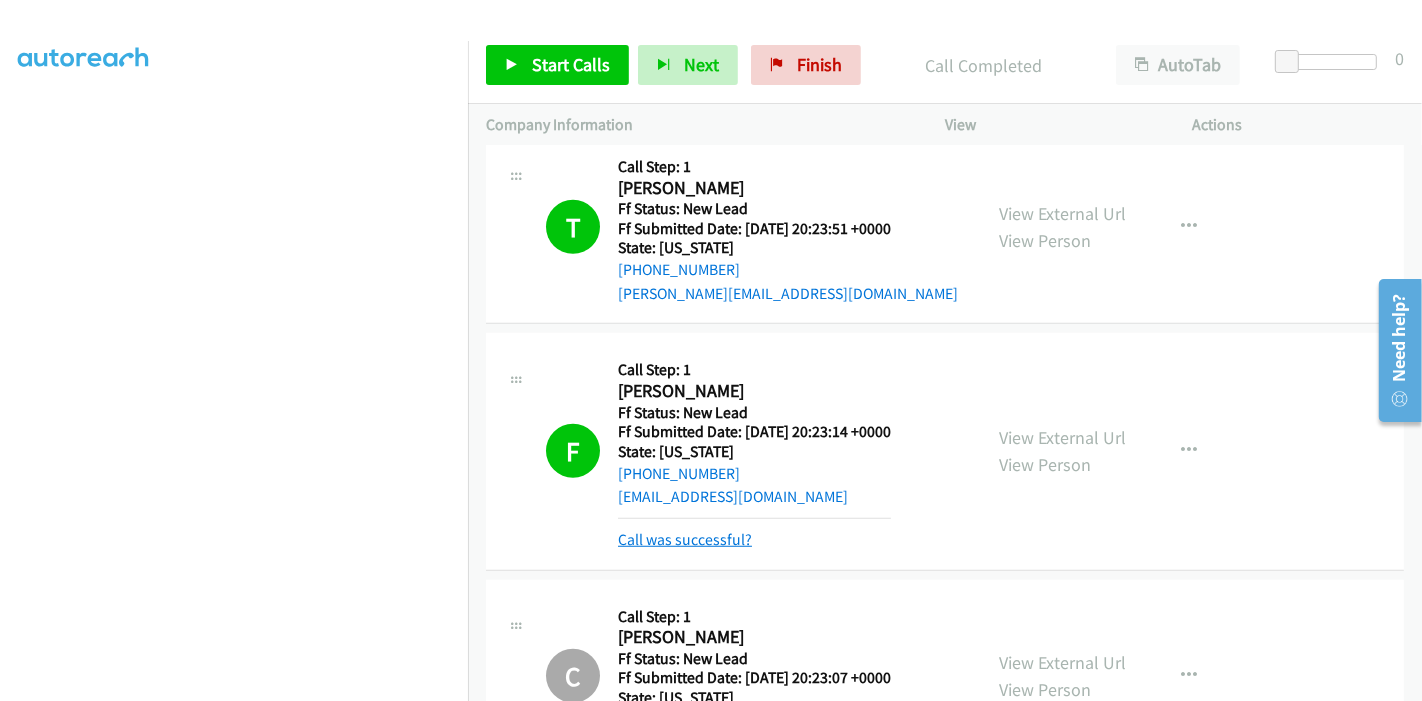 click on "Call was successful?" at bounding box center [685, 539] 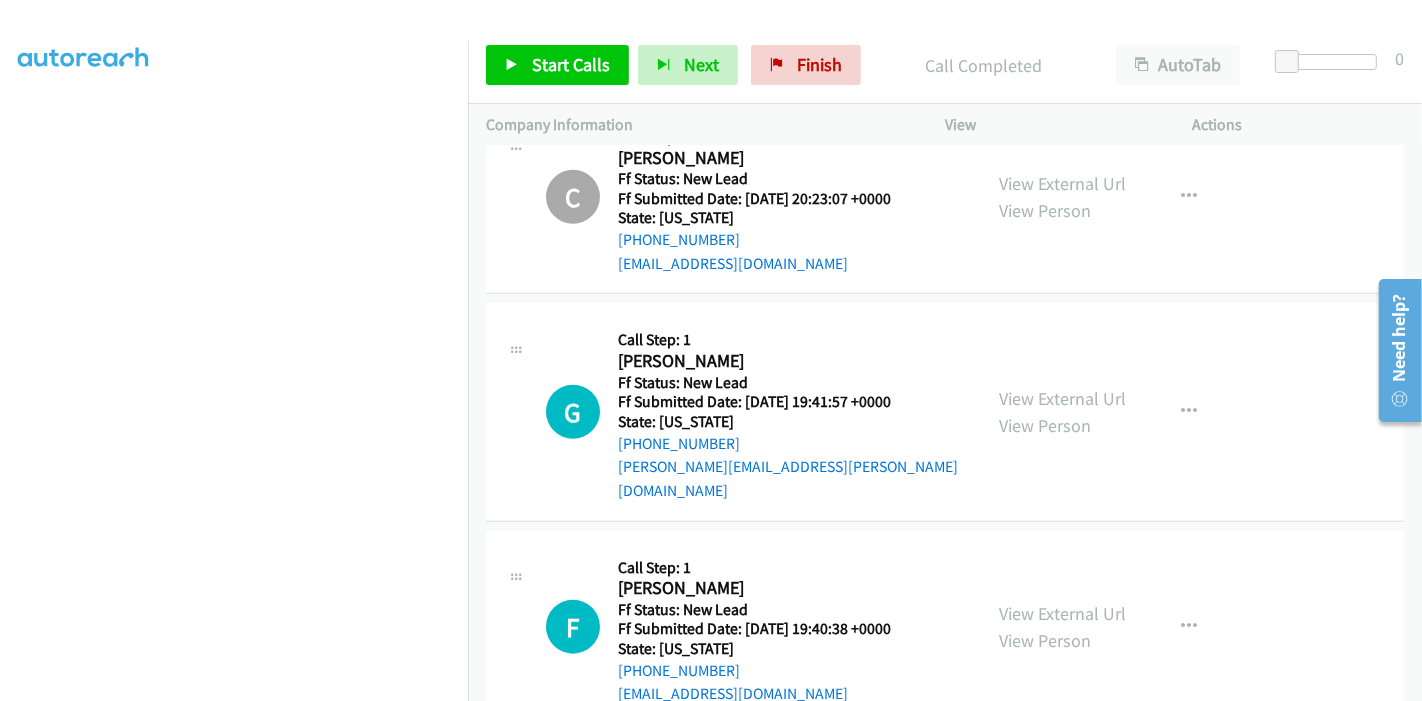 scroll, scrollTop: 1684, scrollLeft: 0, axis: vertical 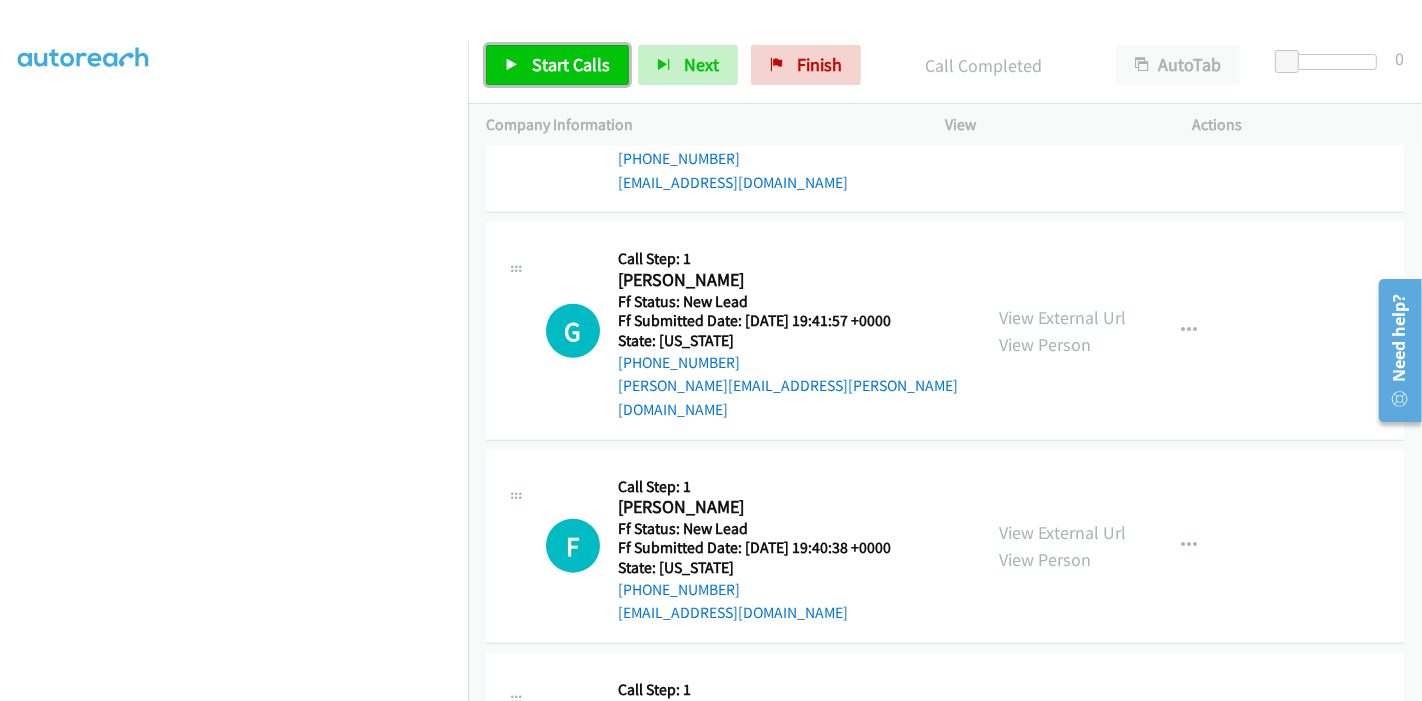 click on "Start Calls" at bounding box center (571, 64) 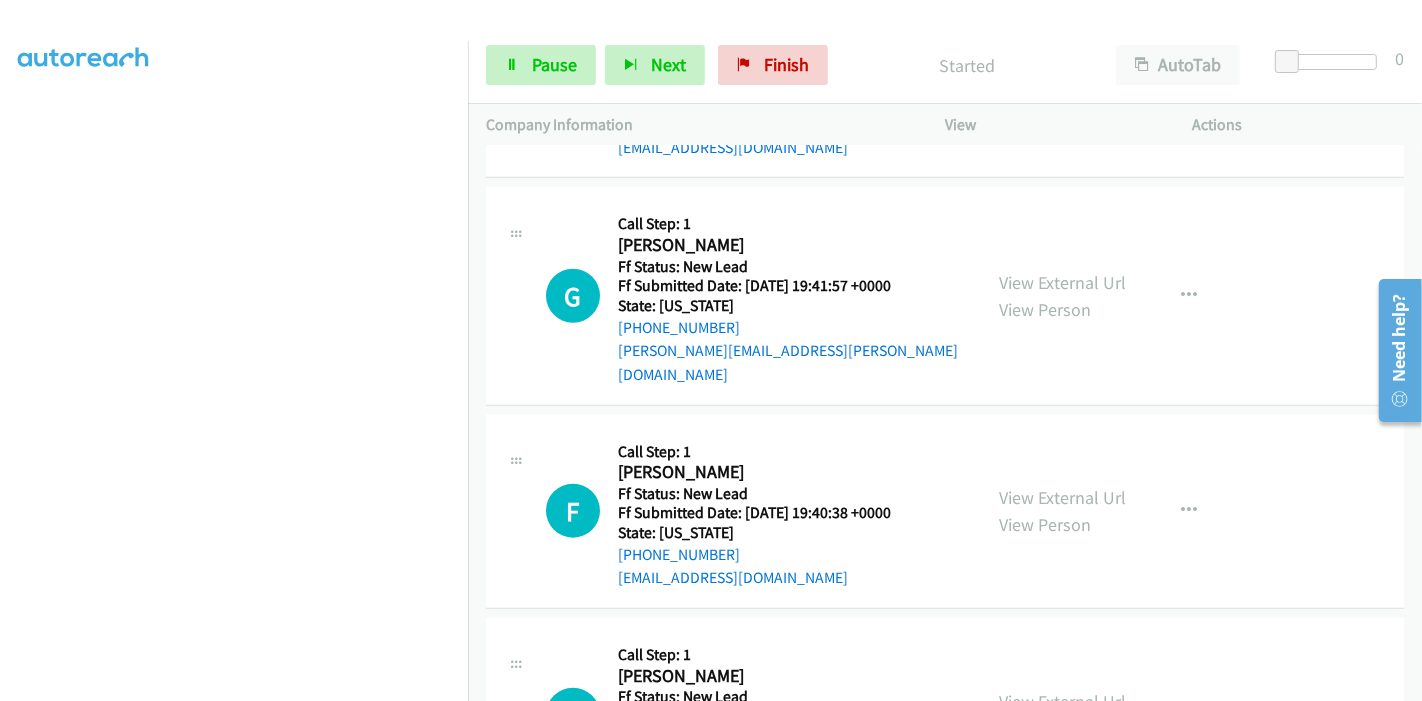 scroll, scrollTop: 1684, scrollLeft: 0, axis: vertical 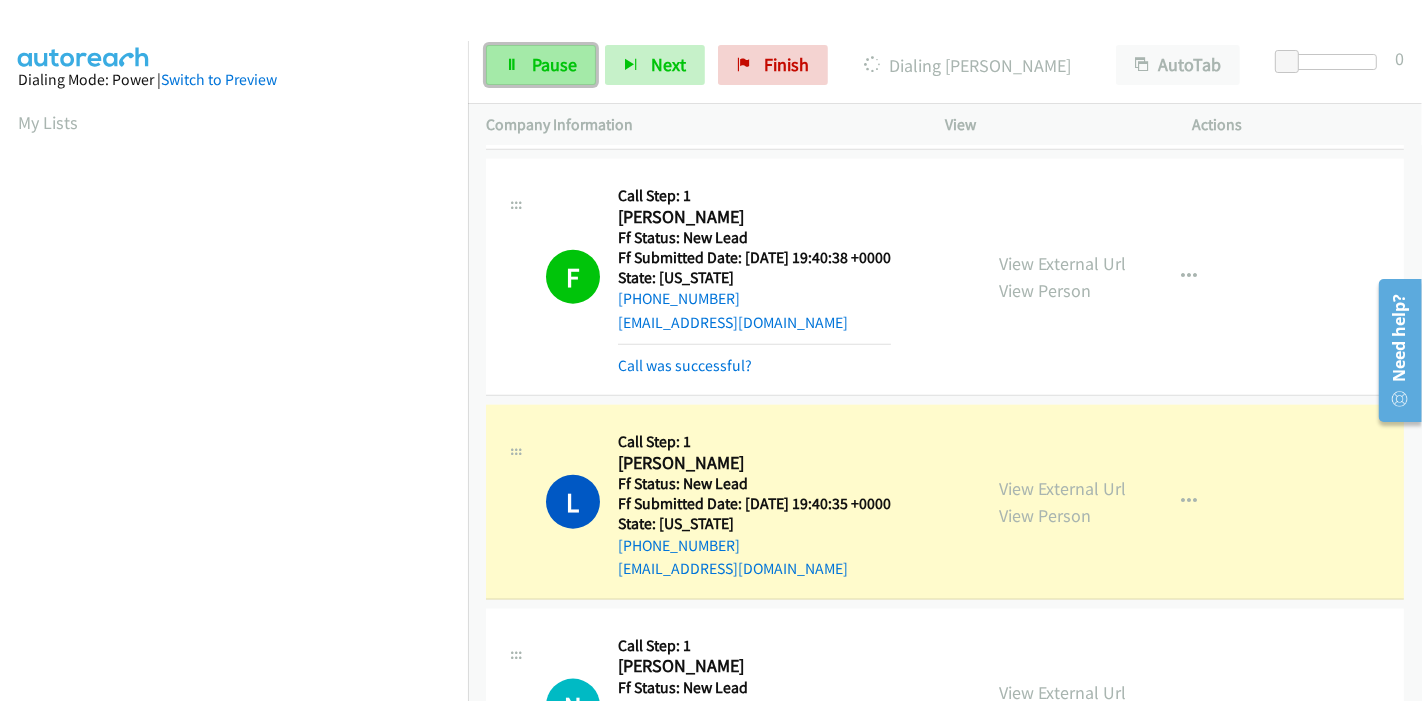 click on "Pause" at bounding box center (554, 64) 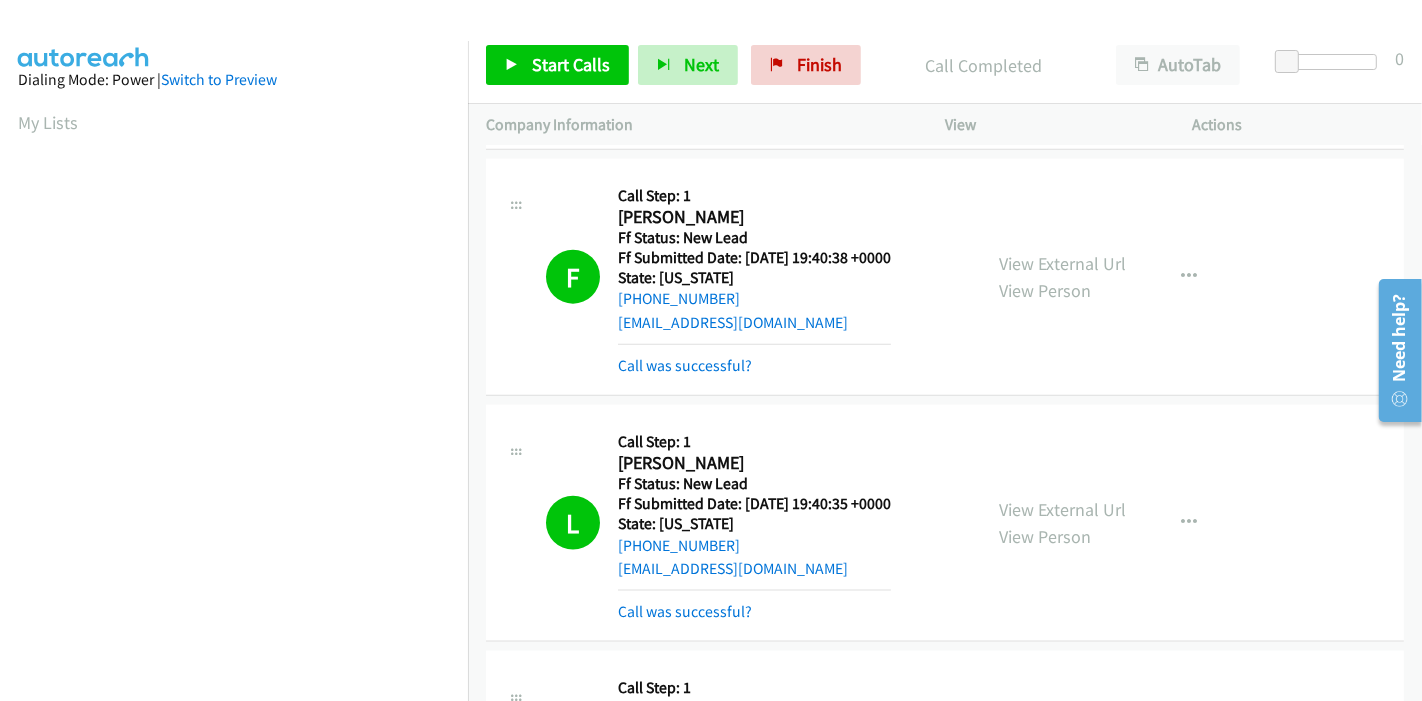 scroll, scrollTop: 422, scrollLeft: 0, axis: vertical 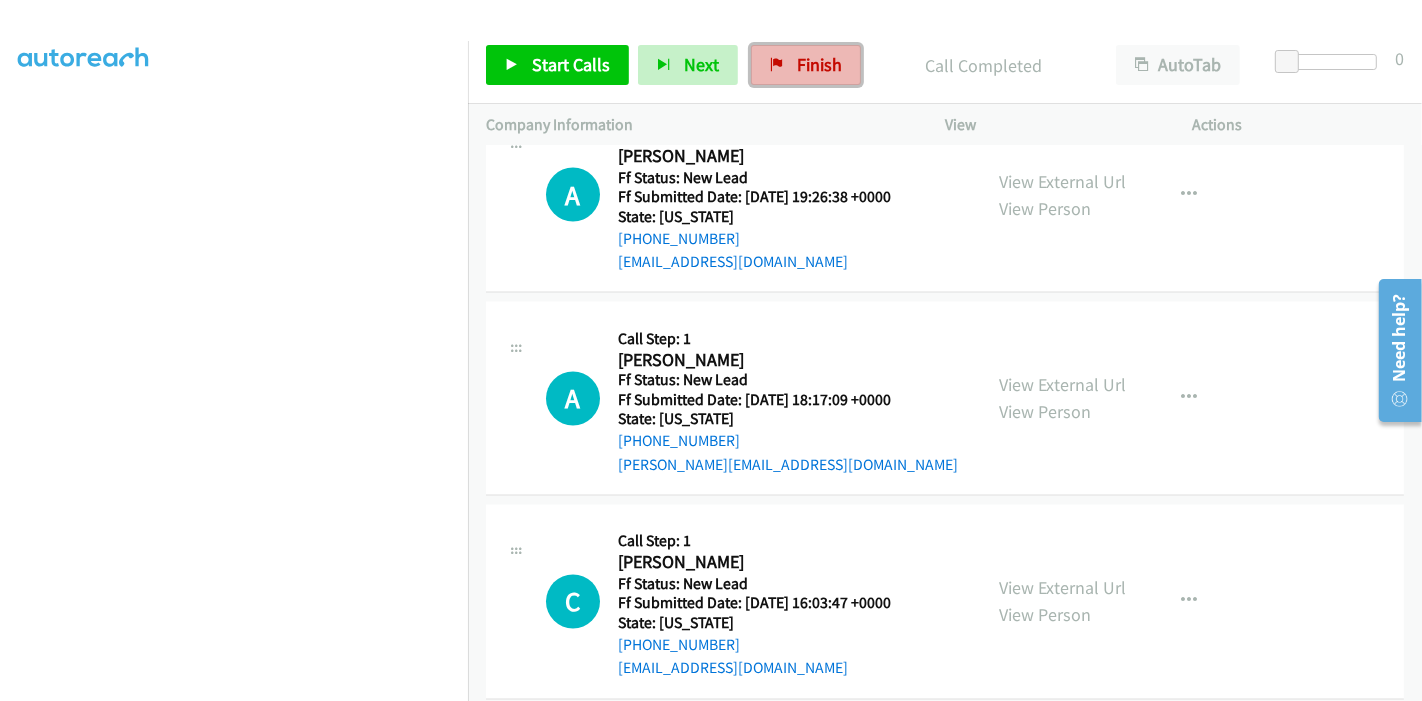 click on "Finish" at bounding box center [806, 65] 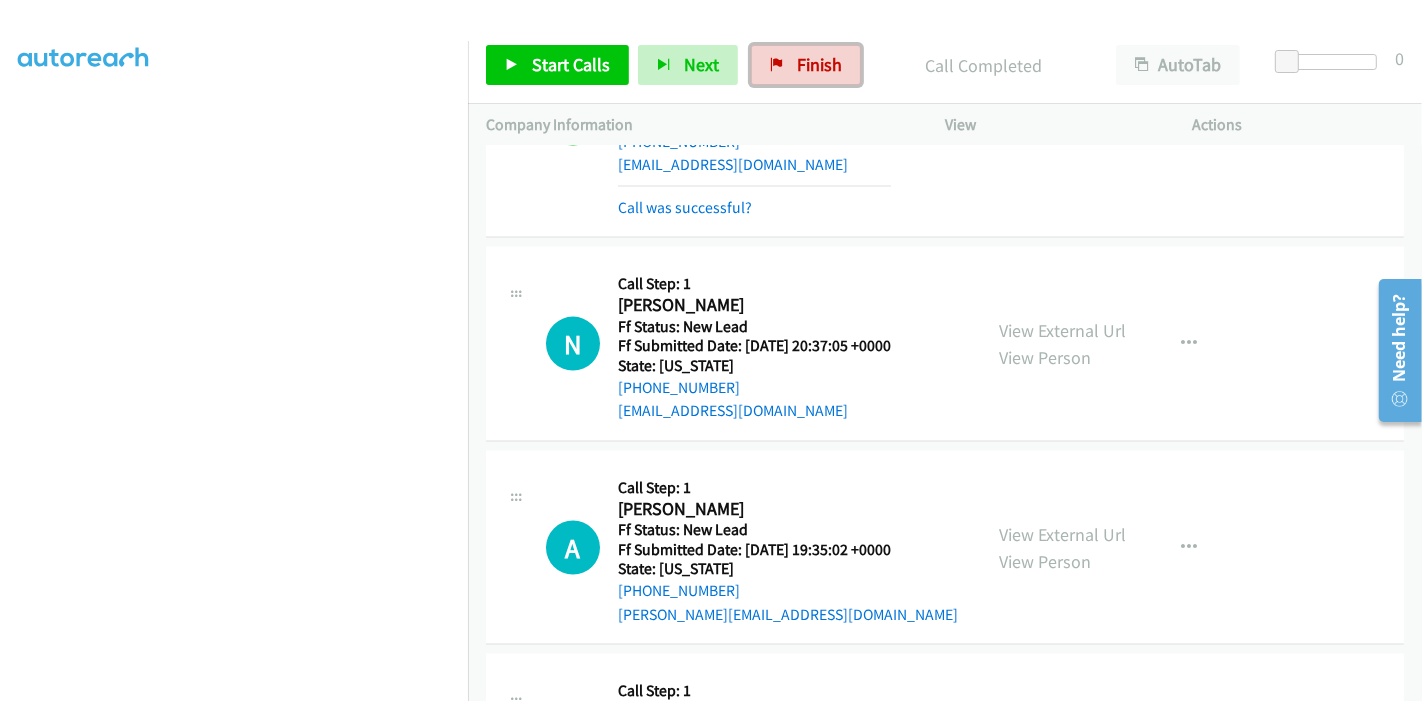 scroll, scrollTop: 2532, scrollLeft: 0, axis: vertical 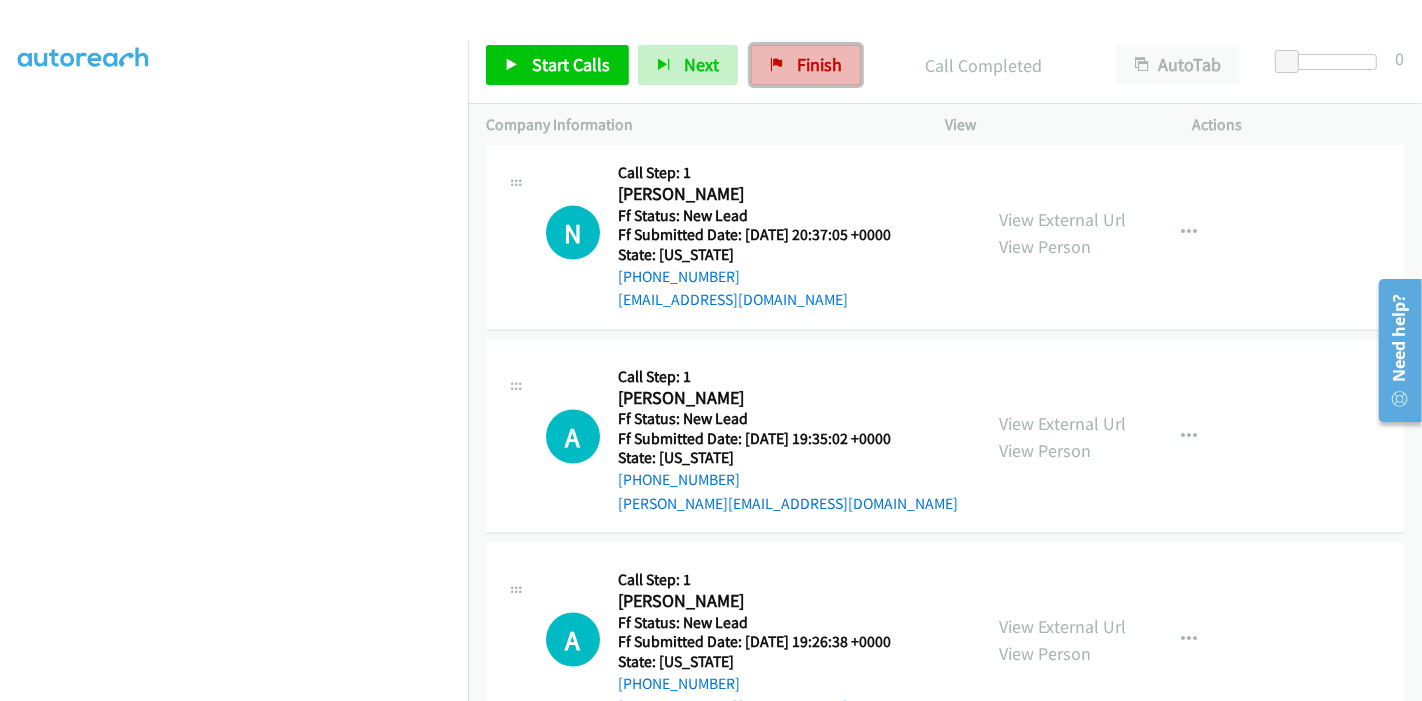 click on "Finish" at bounding box center (819, 64) 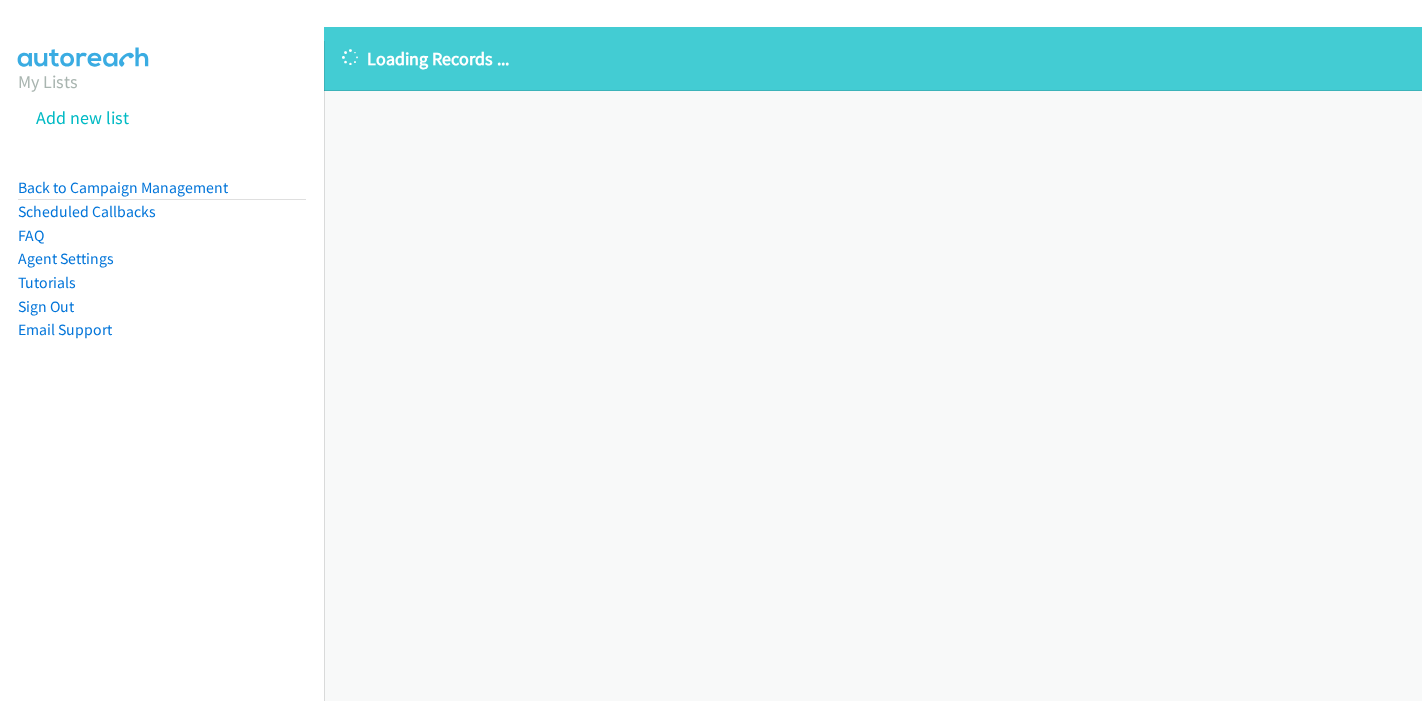 scroll, scrollTop: 0, scrollLeft: 0, axis: both 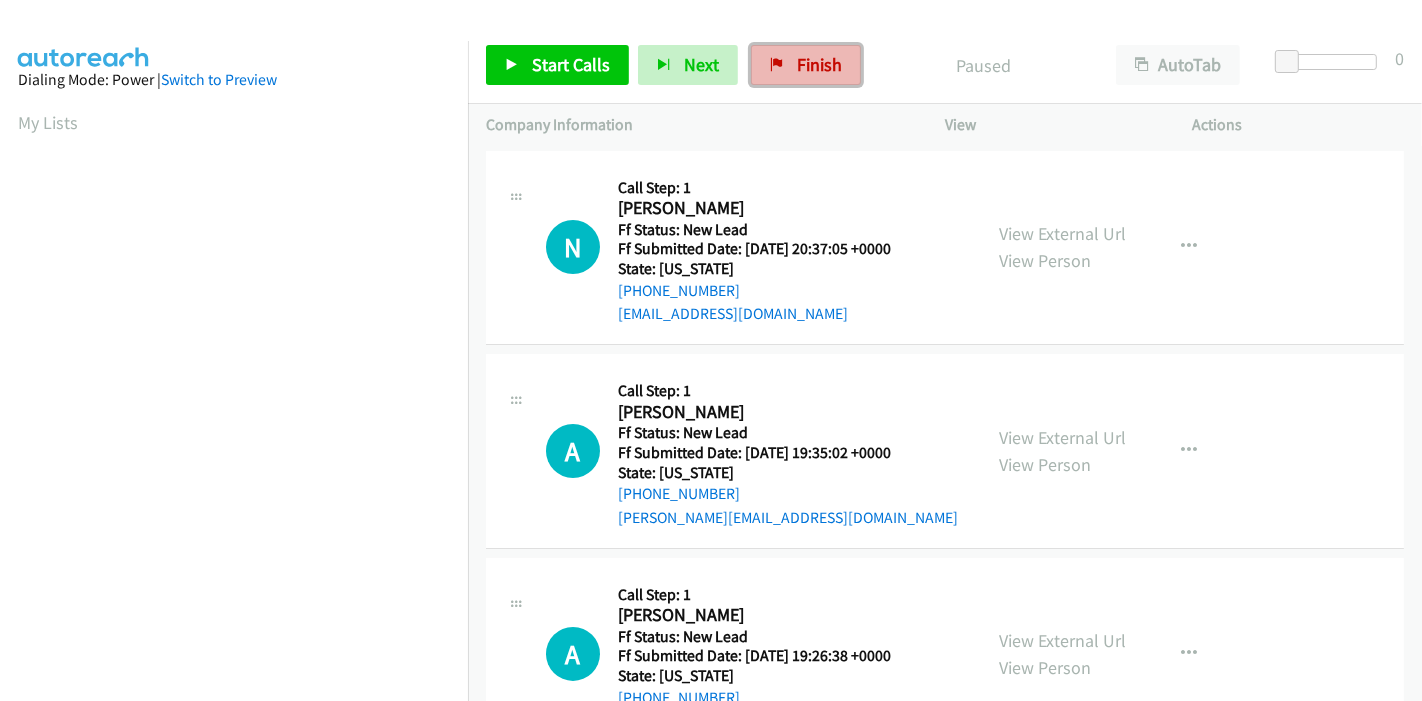 click on "Finish" at bounding box center (819, 64) 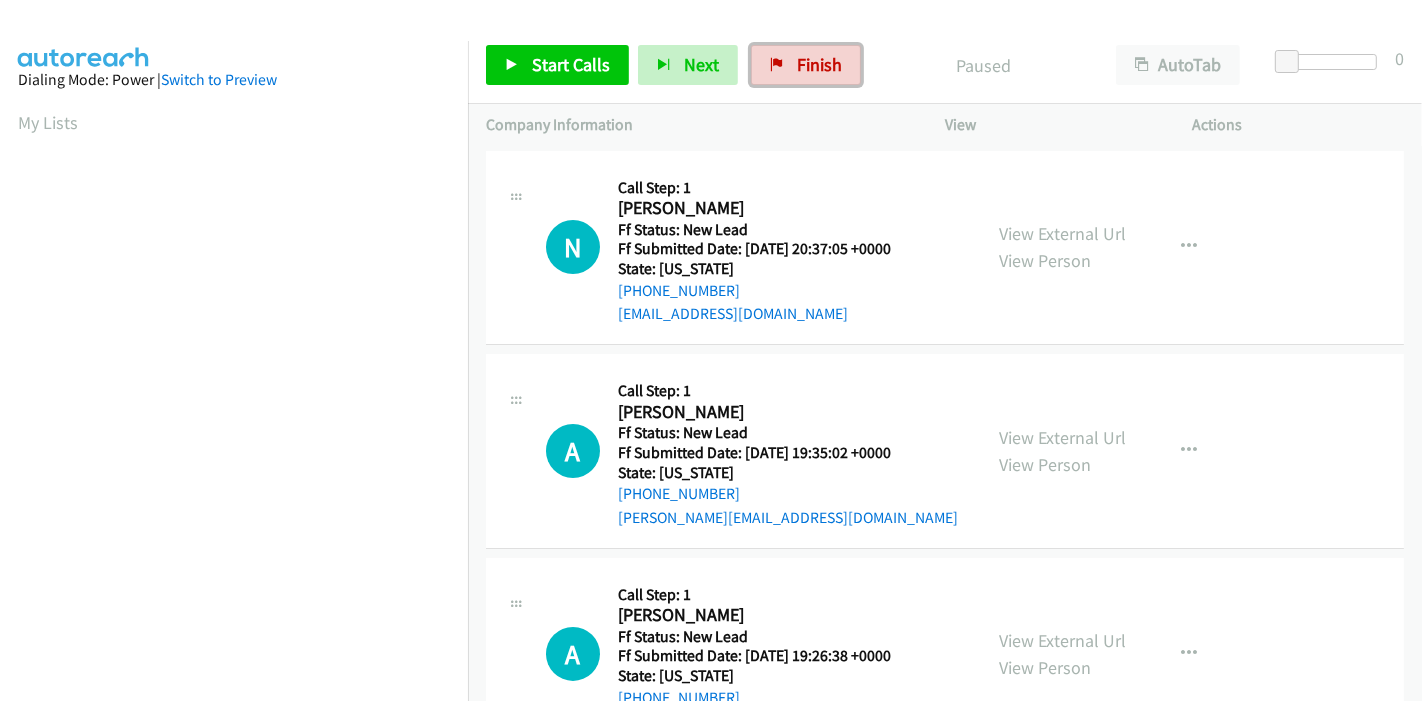 scroll, scrollTop: 0, scrollLeft: 0, axis: both 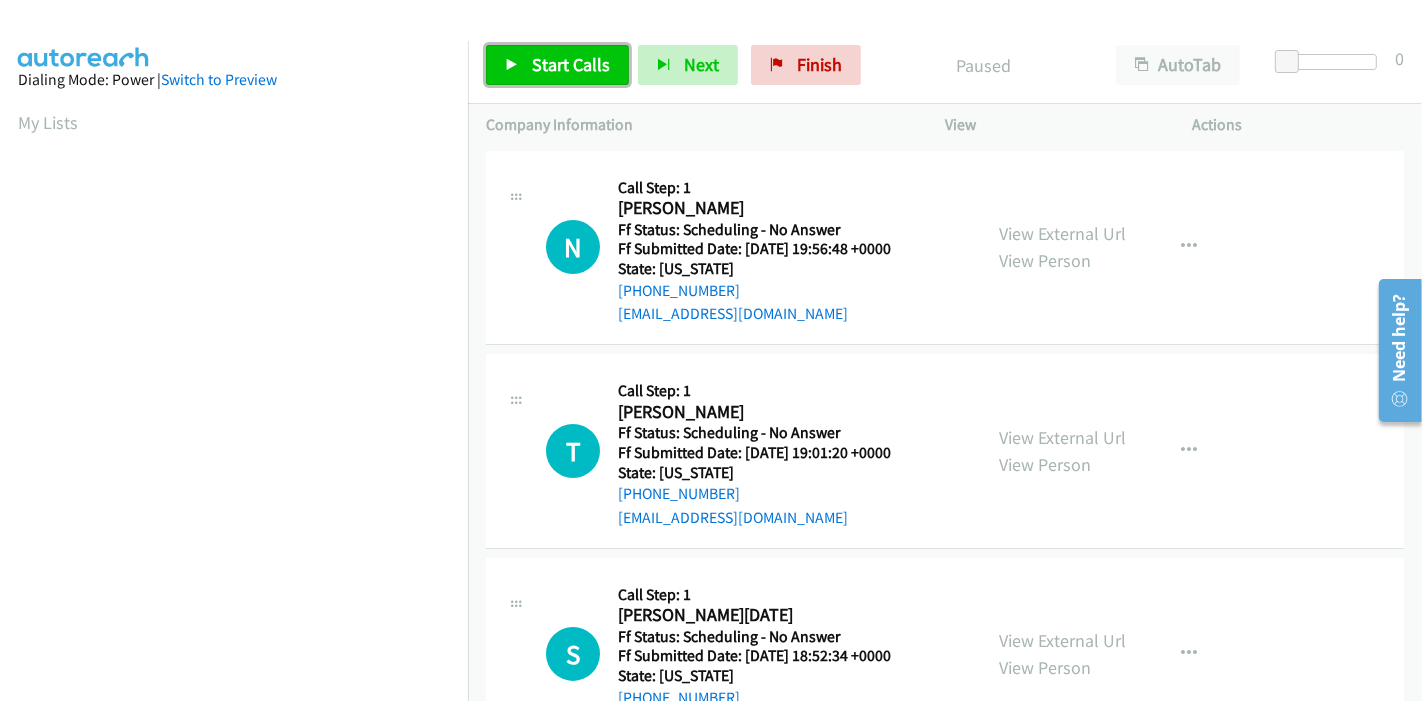 click on "Start Calls" at bounding box center (557, 65) 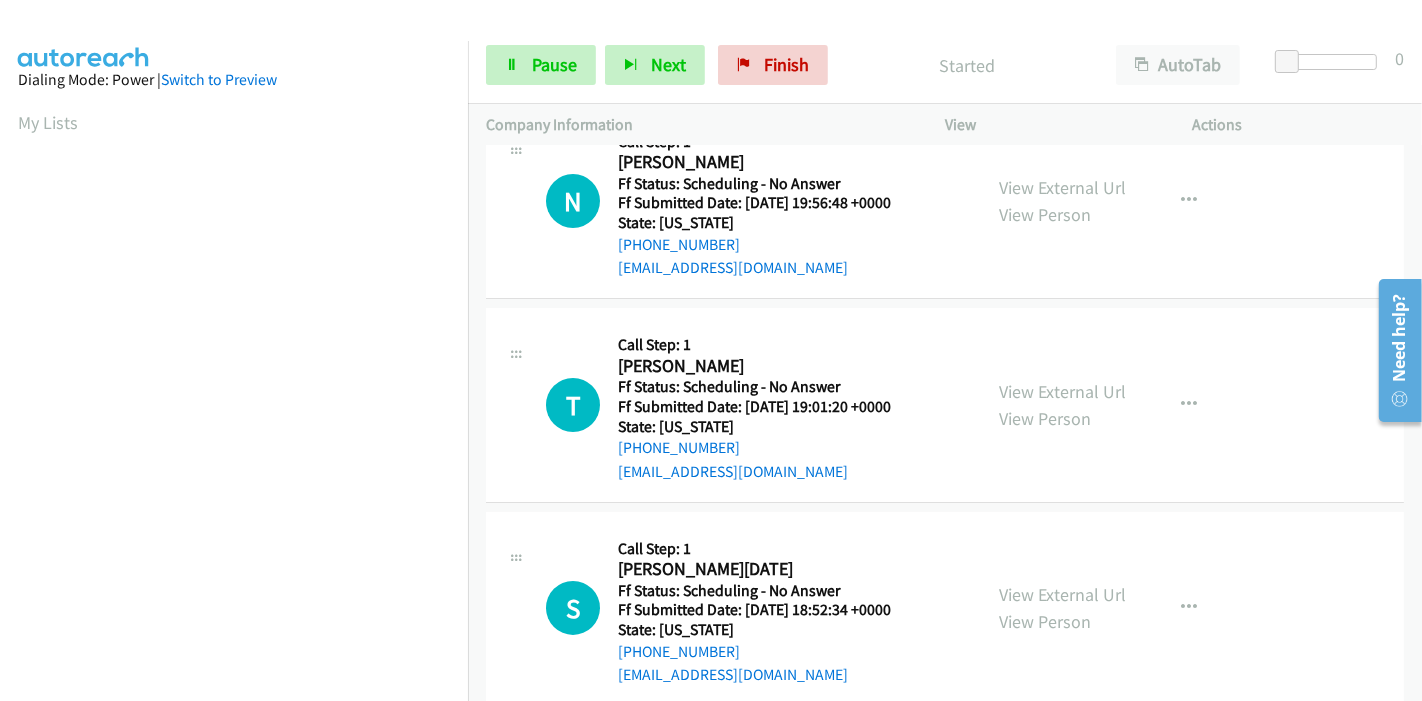 scroll, scrollTop: 0, scrollLeft: 0, axis: both 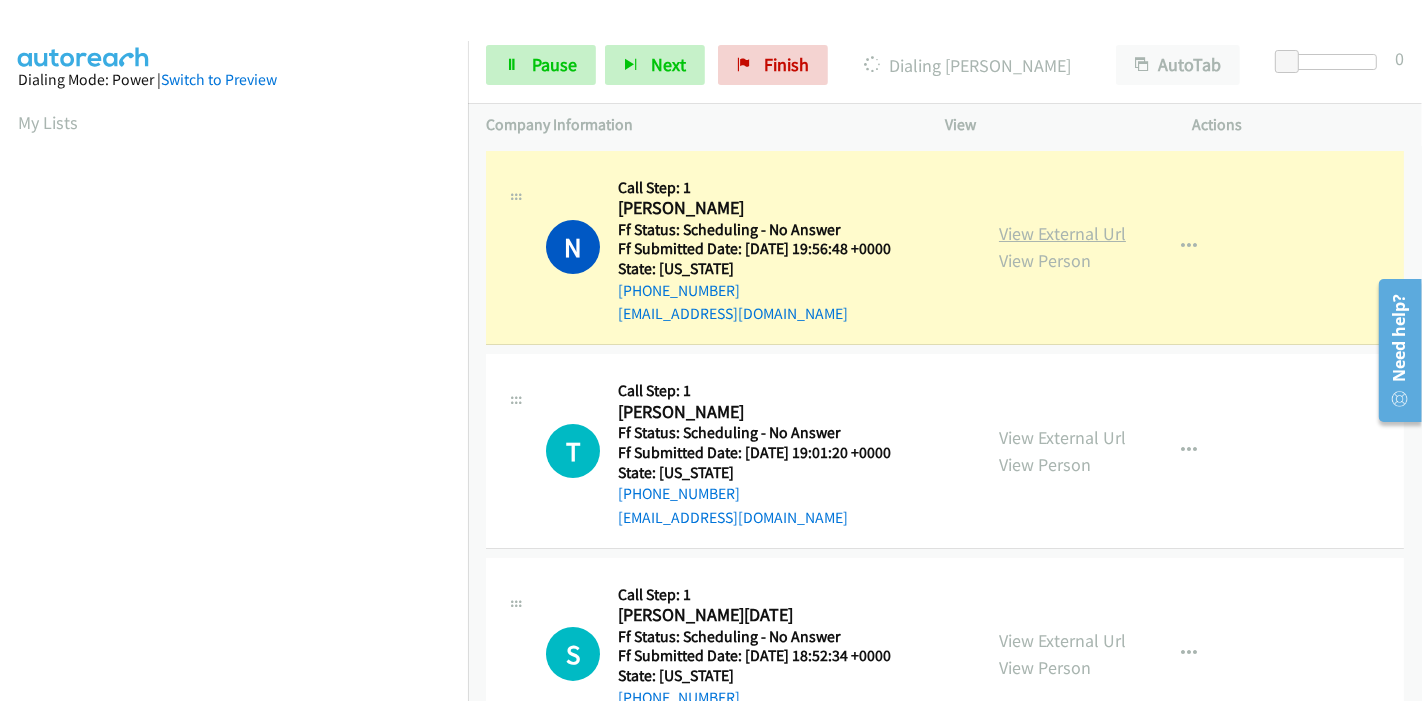 click on "View External Url" at bounding box center (1062, 233) 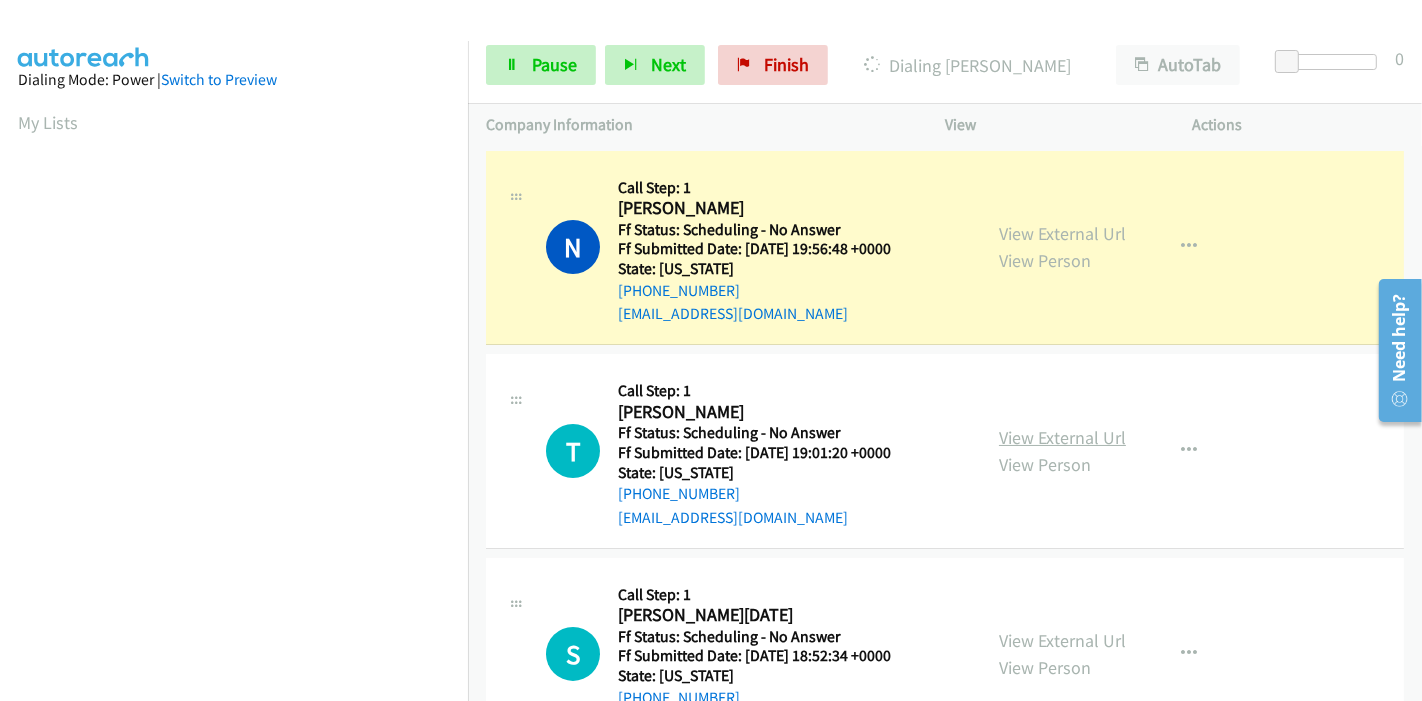 click on "View External Url" at bounding box center (1062, 437) 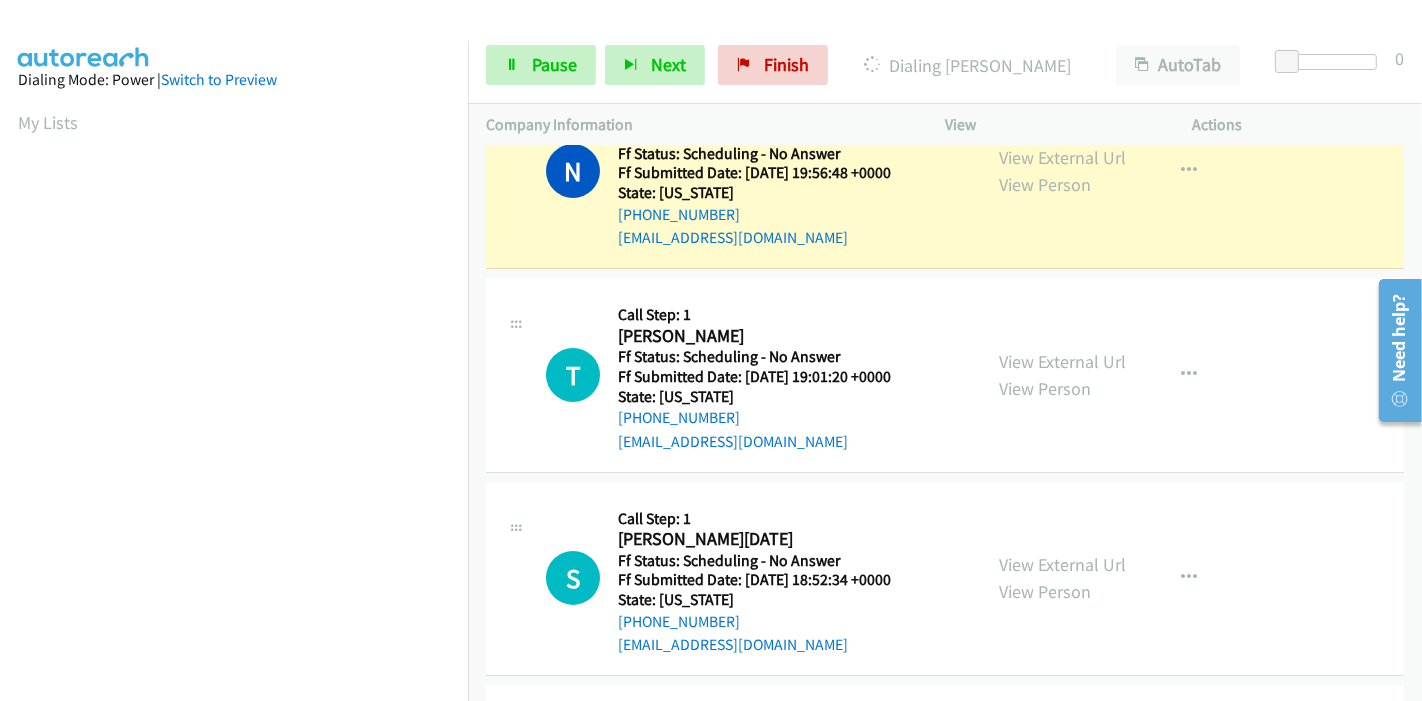 scroll, scrollTop: 111, scrollLeft: 0, axis: vertical 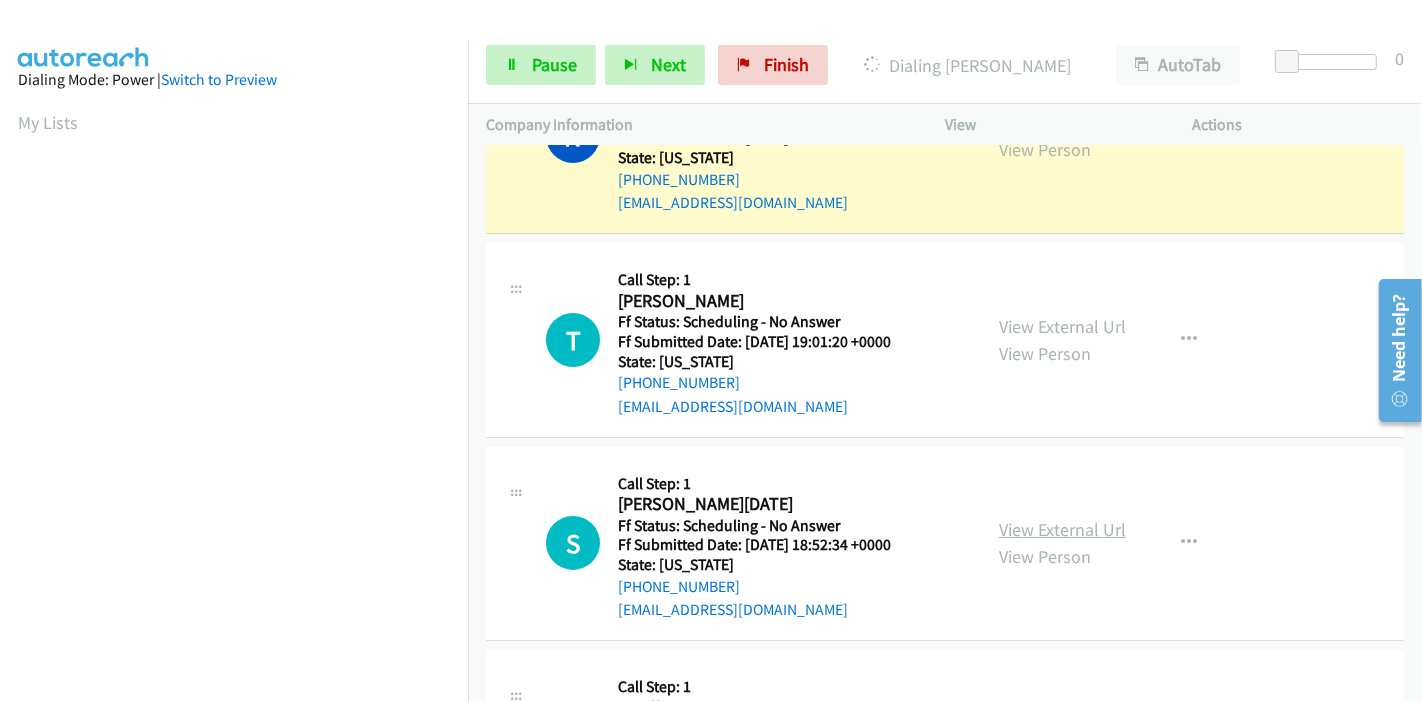 click on "View External Url" at bounding box center (1062, 529) 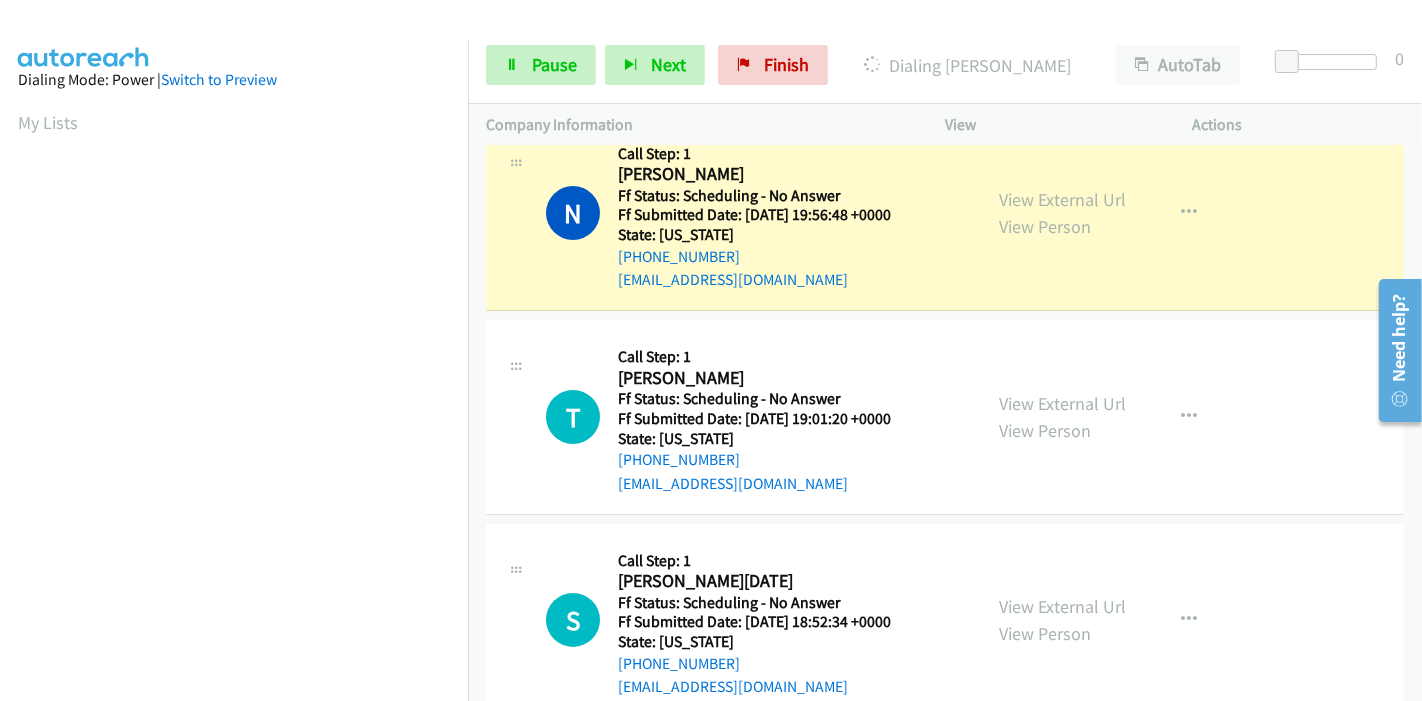 scroll, scrollTop: 0, scrollLeft: 0, axis: both 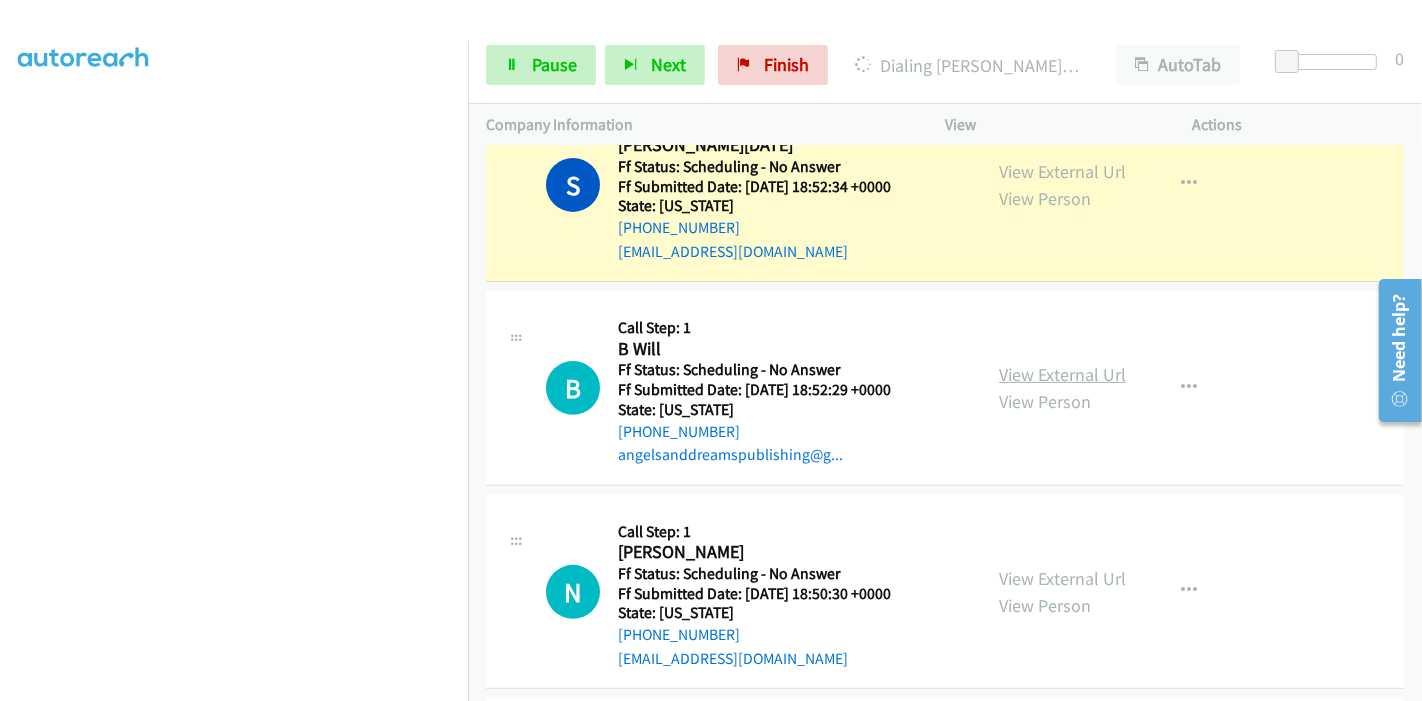 click on "View External Url" at bounding box center [1062, 374] 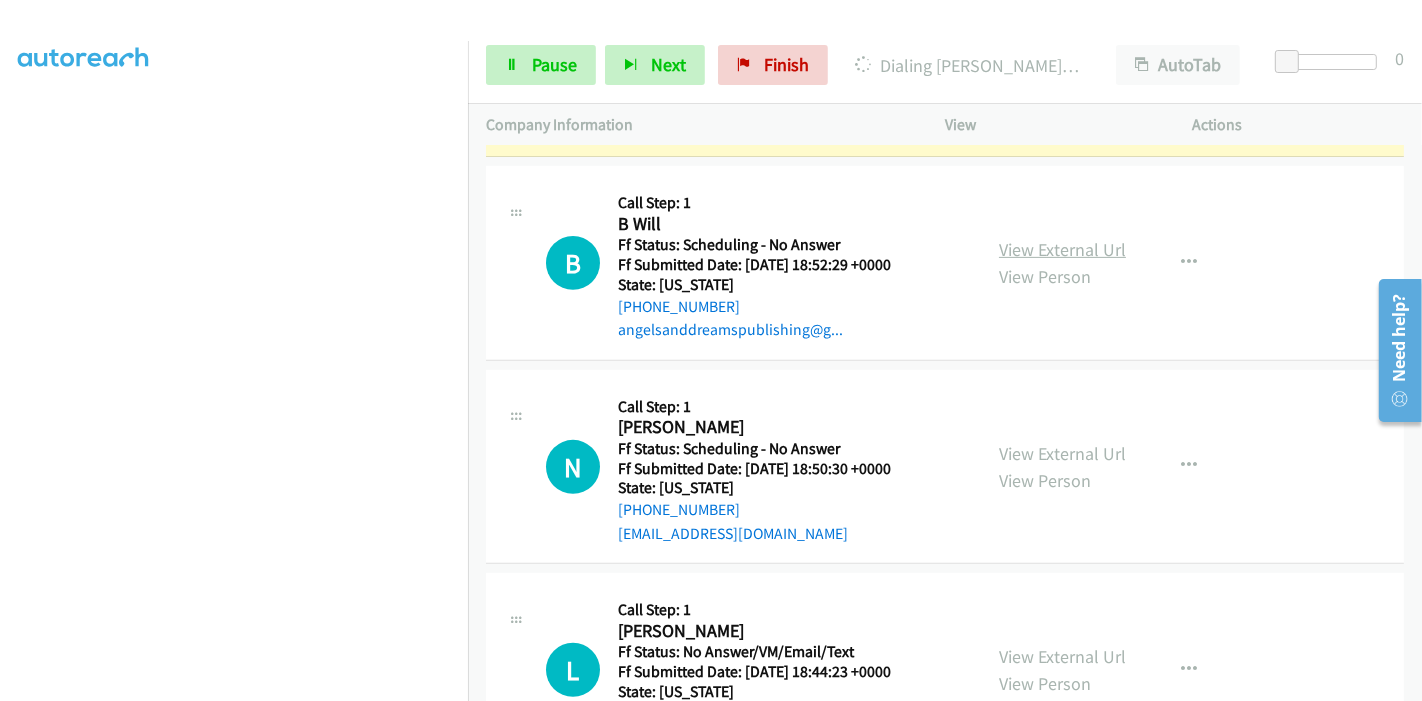 scroll, scrollTop: 888, scrollLeft: 0, axis: vertical 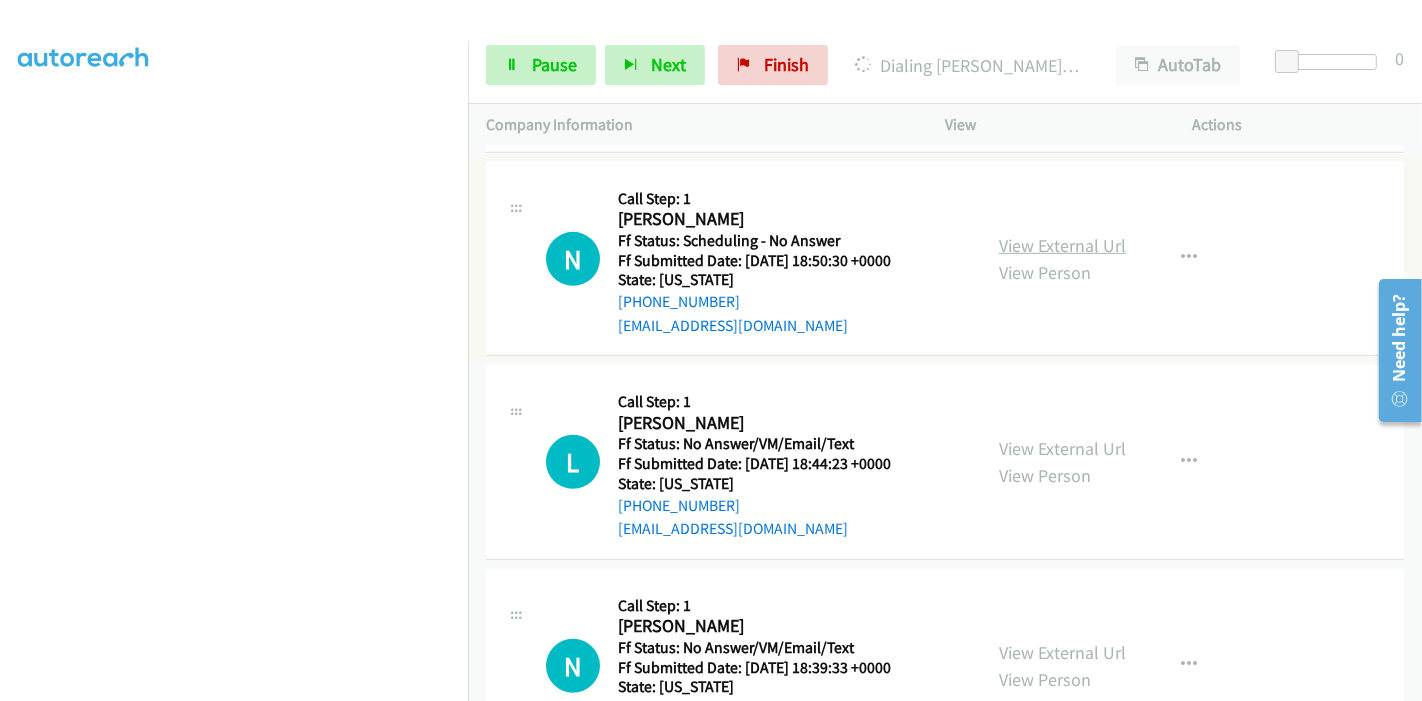 click on "View External Url" at bounding box center (1062, 245) 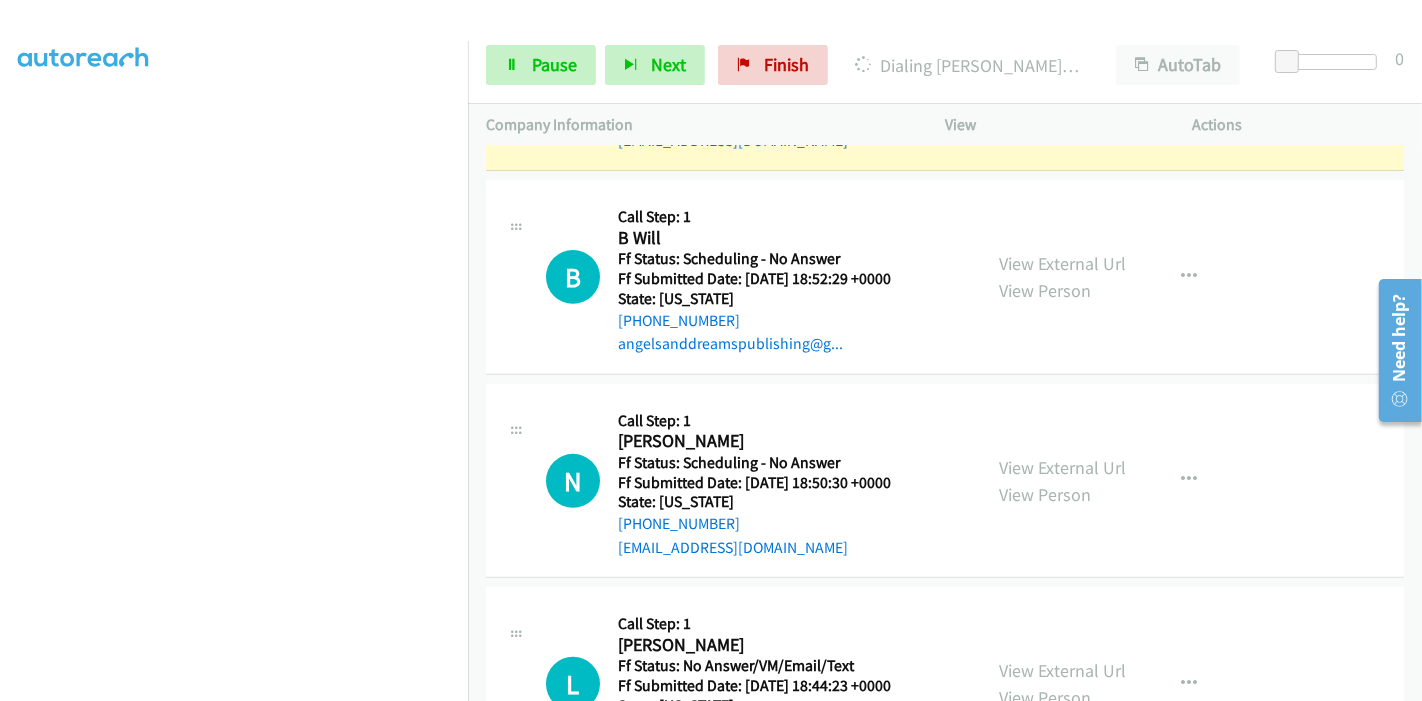 scroll, scrollTop: 888, scrollLeft: 0, axis: vertical 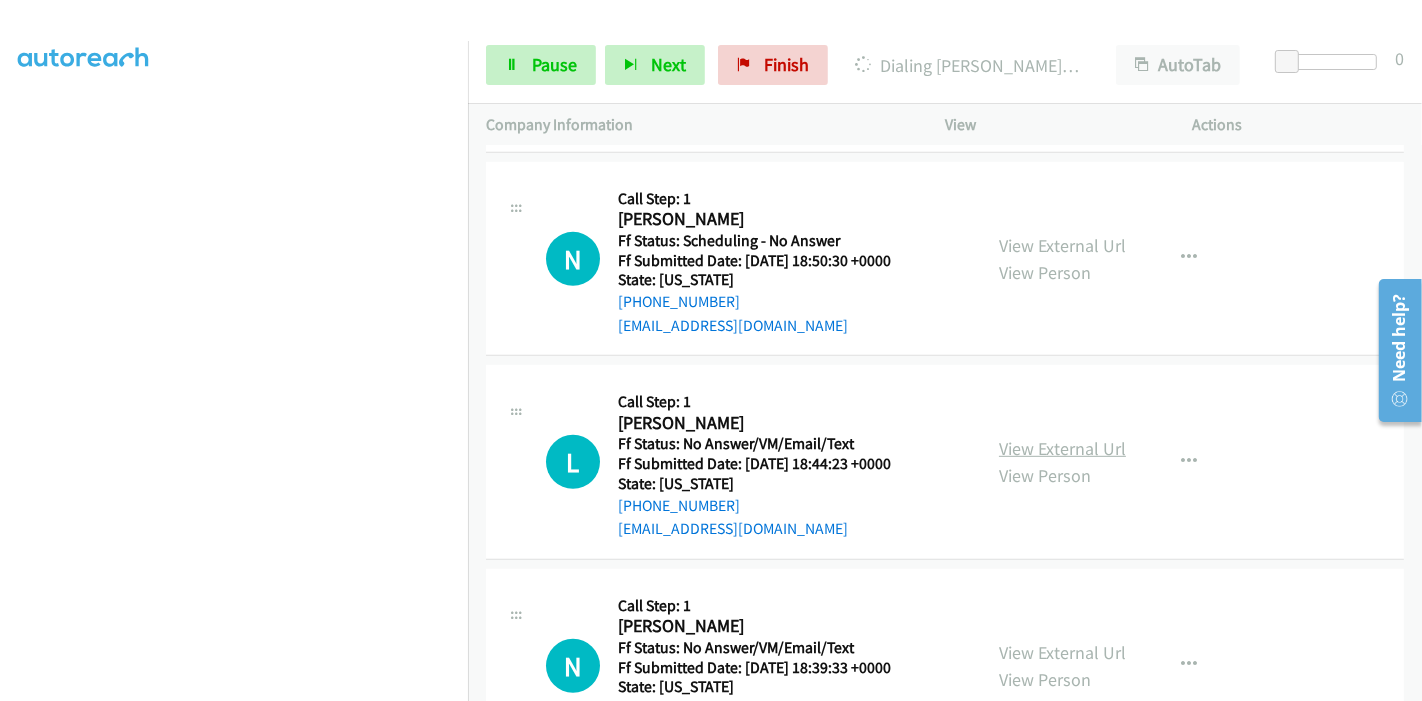 click on "View External Url" at bounding box center (1062, 448) 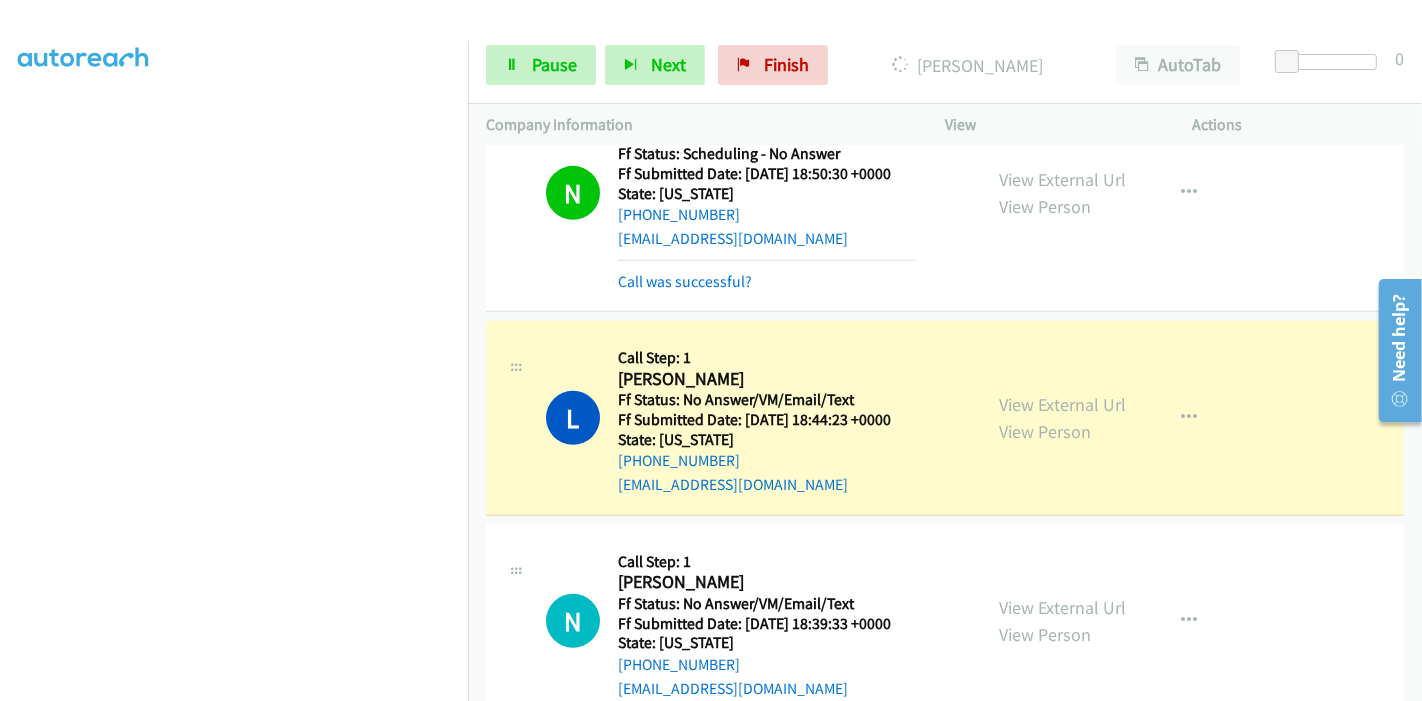 scroll, scrollTop: 1111, scrollLeft: 0, axis: vertical 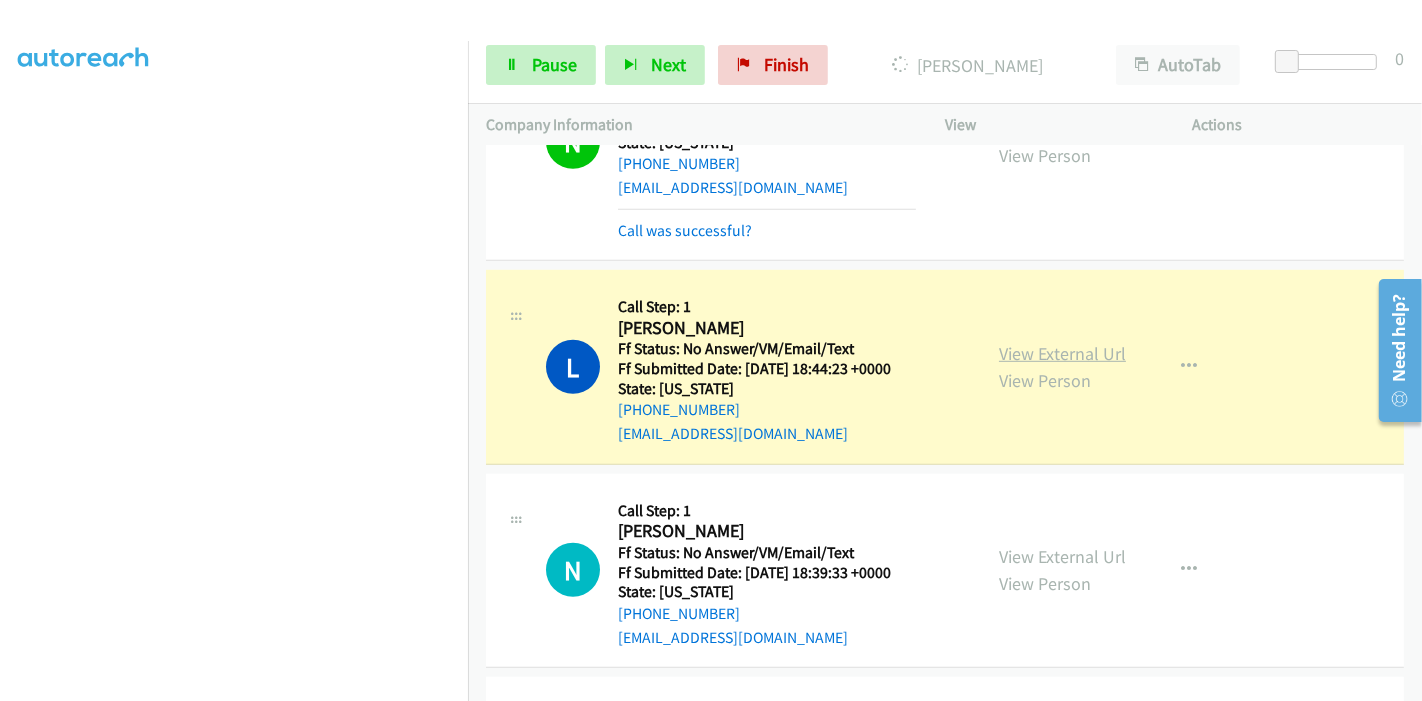click on "View External Url" at bounding box center (1062, 353) 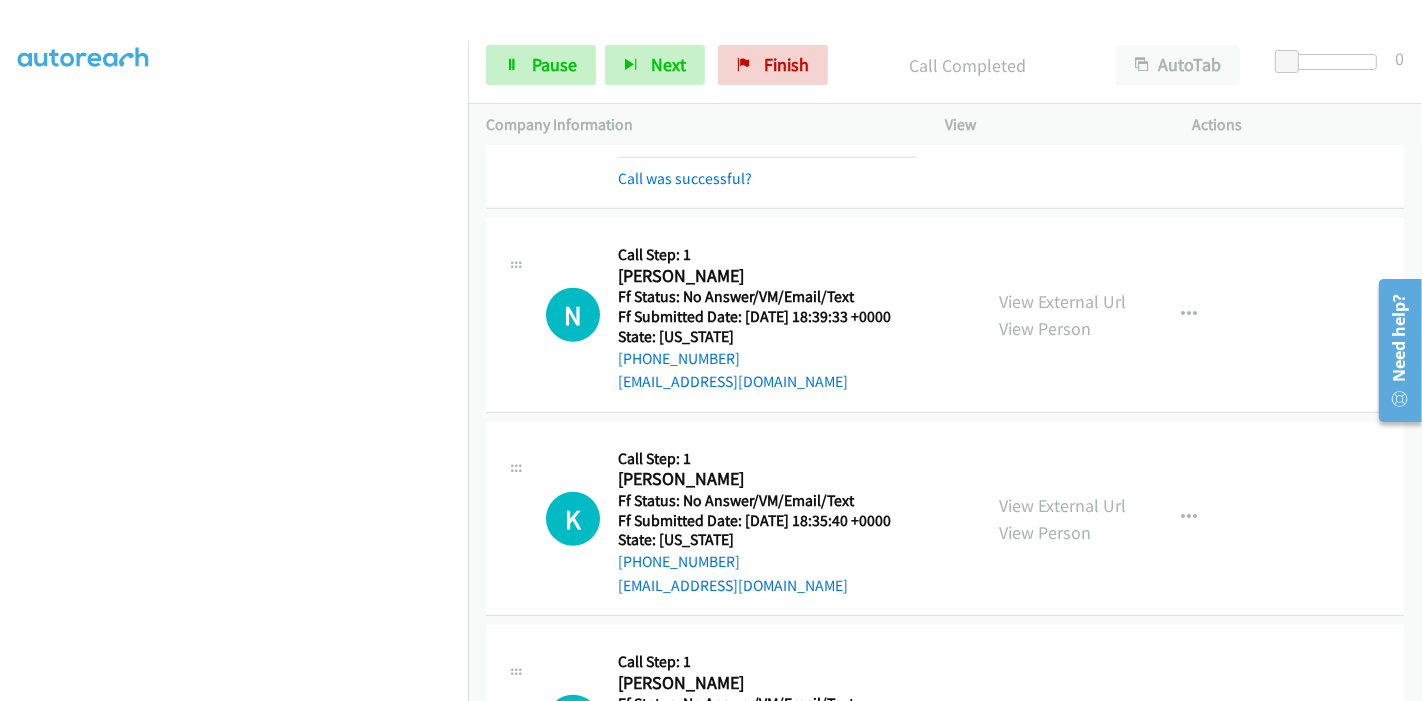 scroll, scrollTop: 1444, scrollLeft: 0, axis: vertical 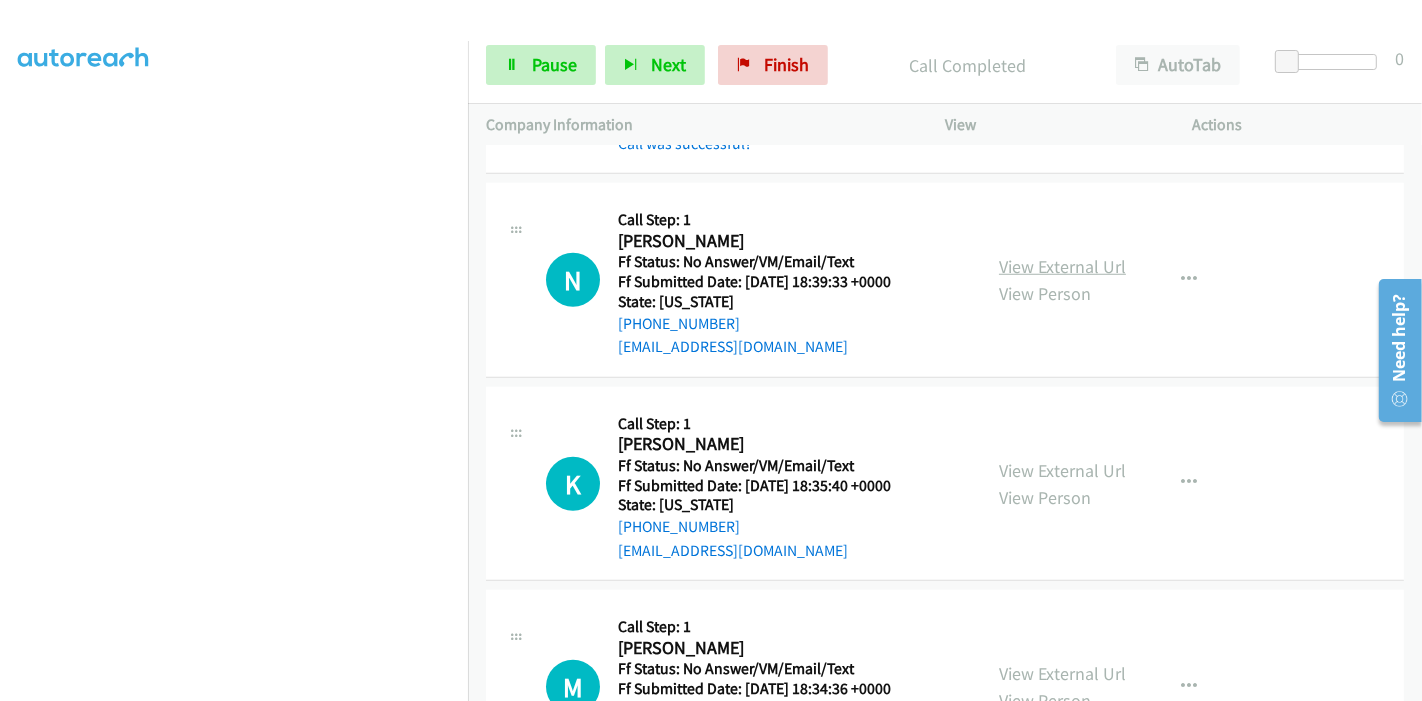 click on "View External Url" at bounding box center (1062, 266) 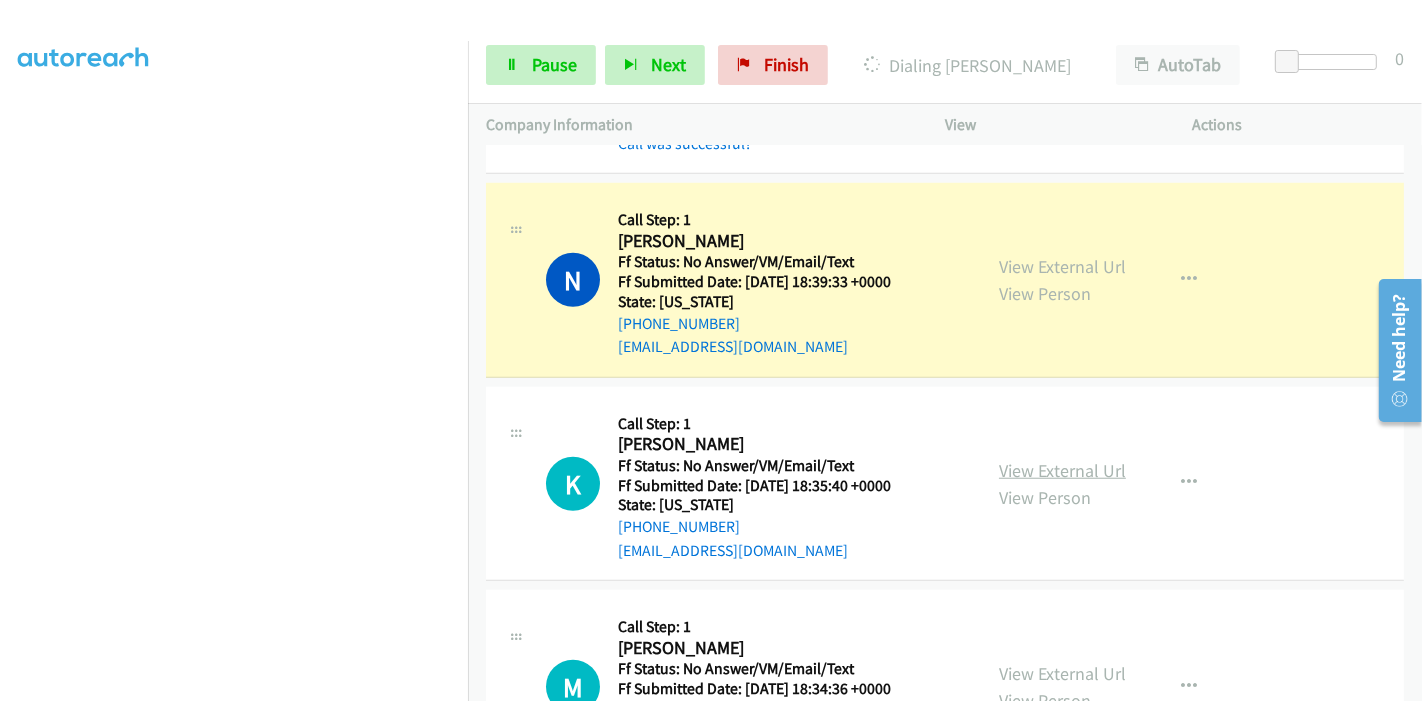 click on "View External Url" at bounding box center [1062, 470] 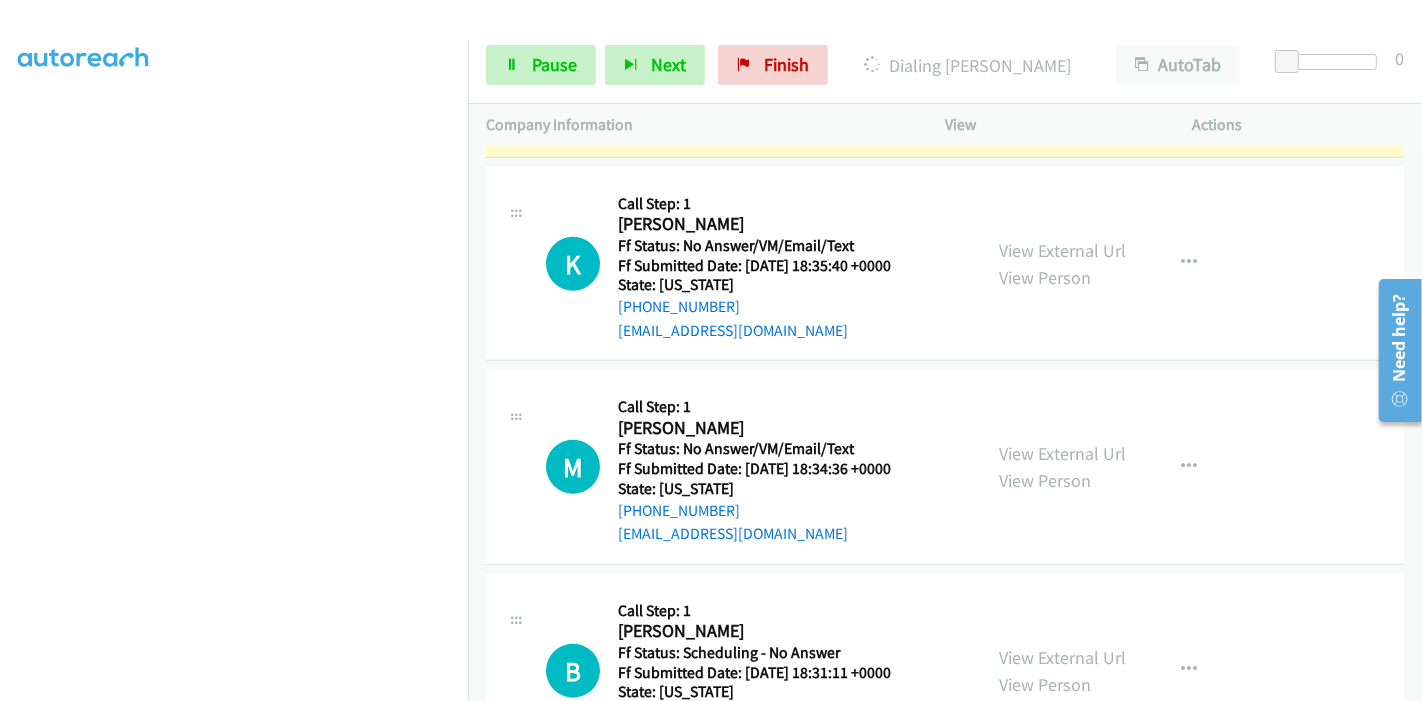 scroll, scrollTop: 1666, scrollLeft: 0, axis: vertical 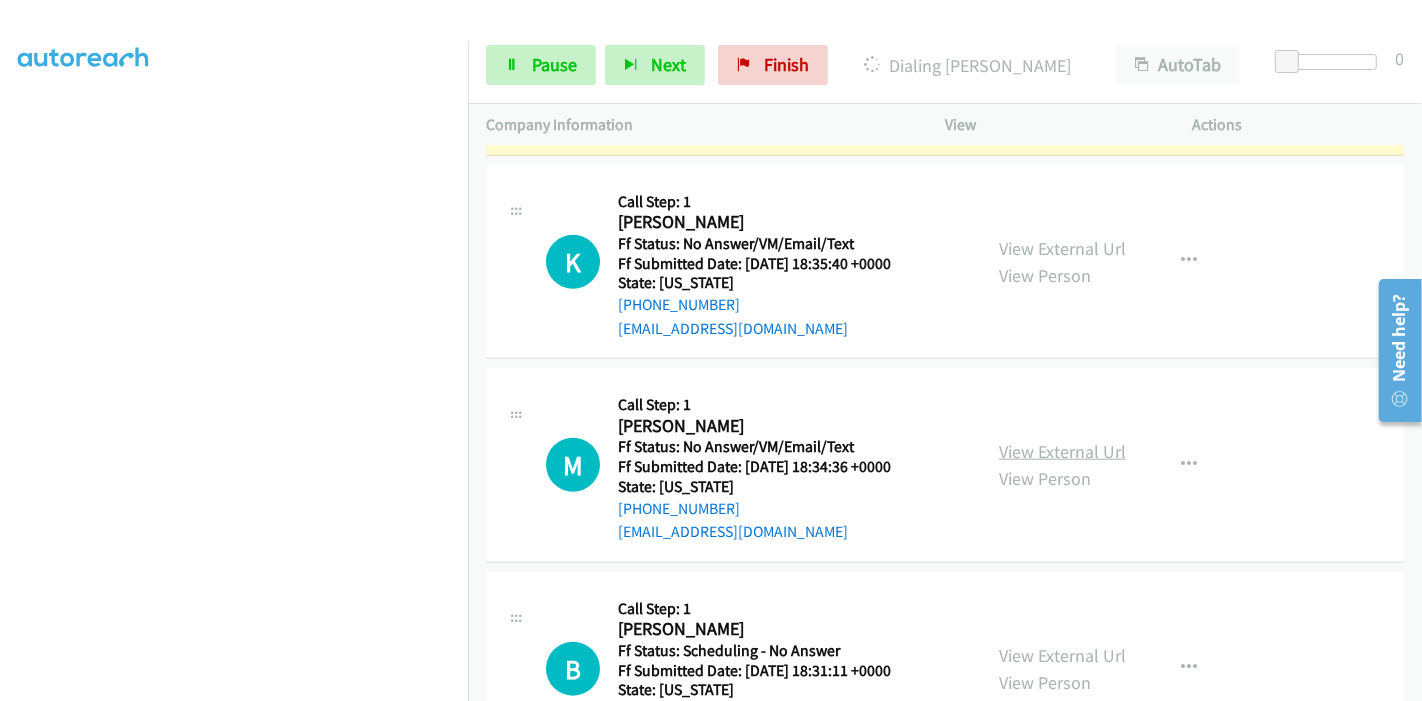 click on "View External Url" at bounding box center [1062, 451] 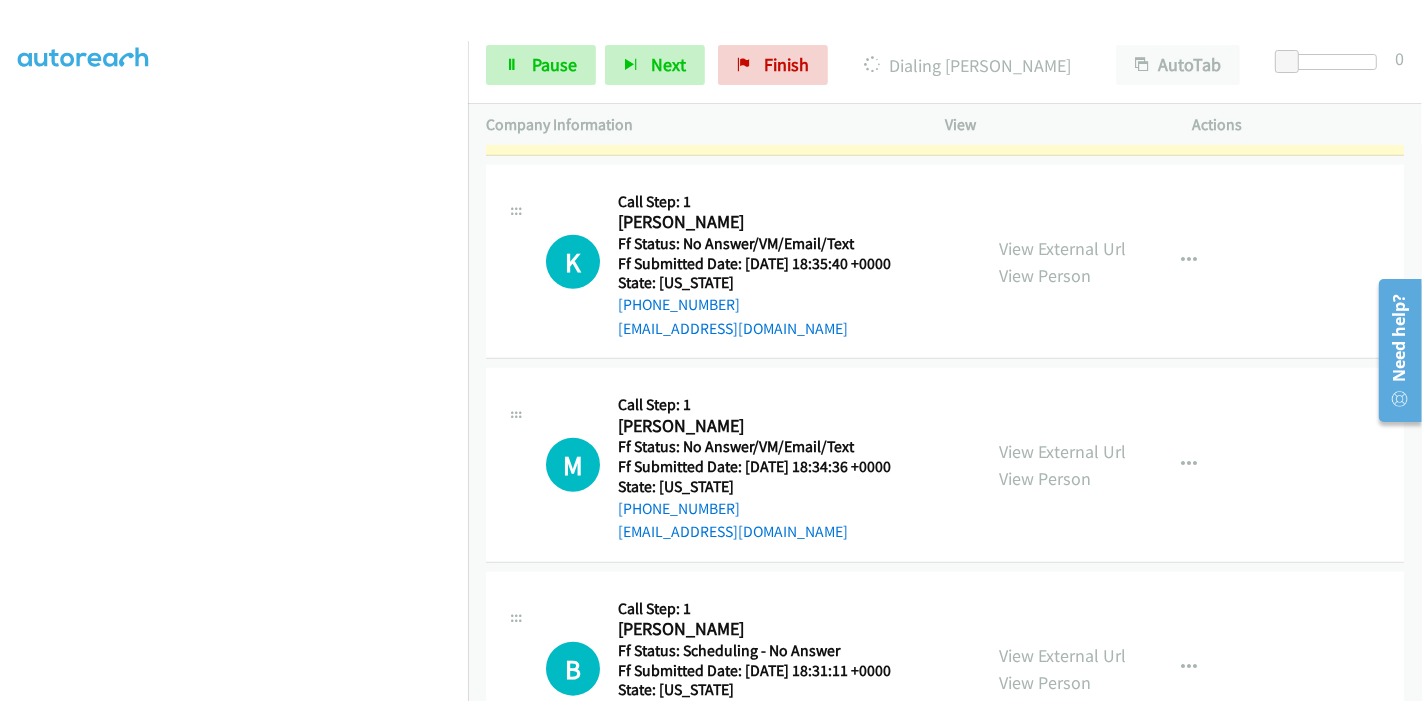 scroll, scrollTop: 1777, scrollLeft: 0, axis: vertical 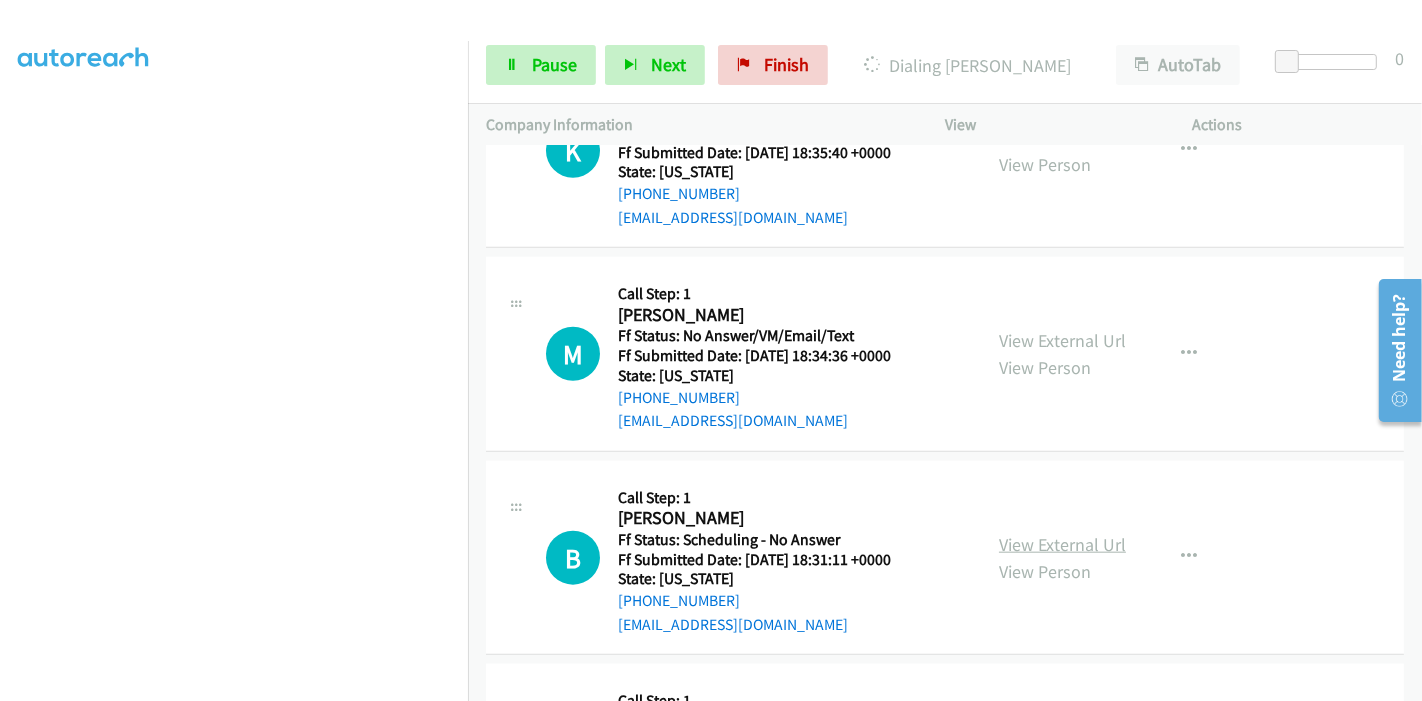 click on "View External Url" at bounding box center [1062, 544] 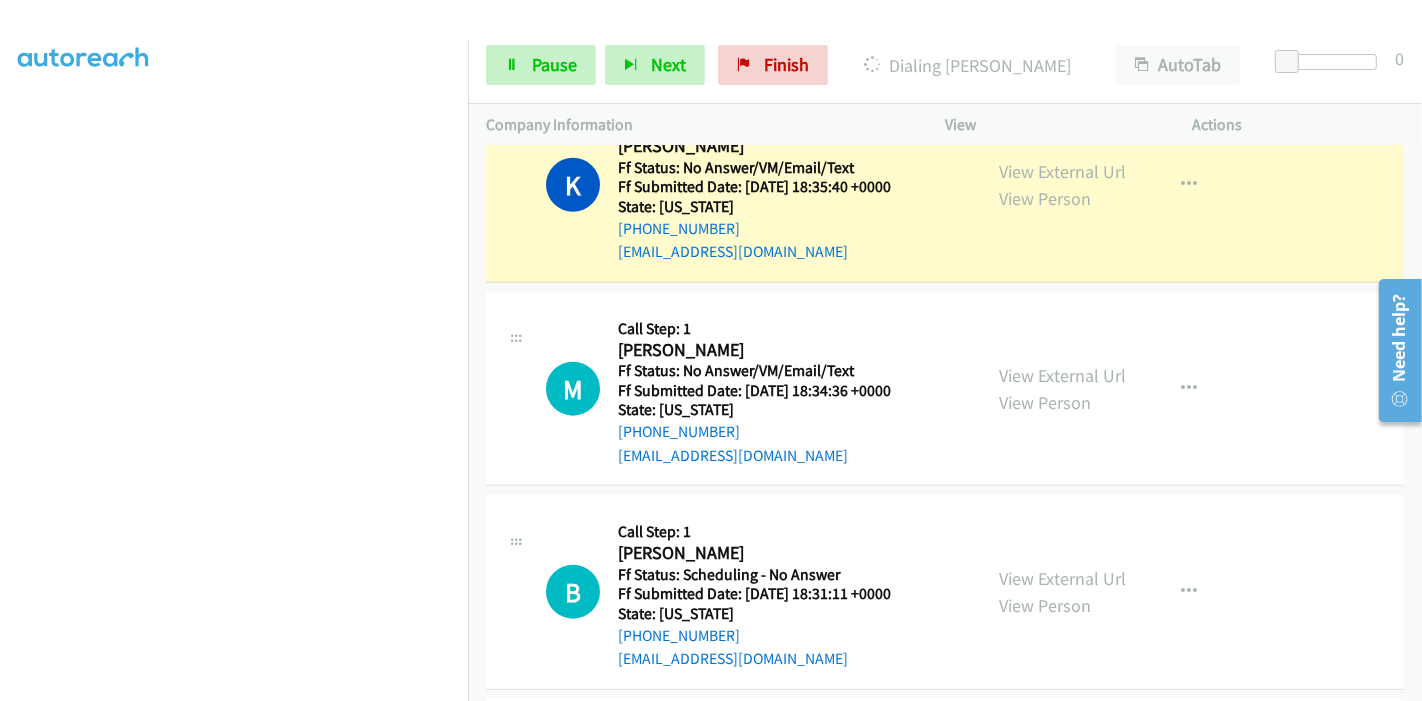 scroll, scrollTop: 1820, scrollLeft: 0, axis: vertical 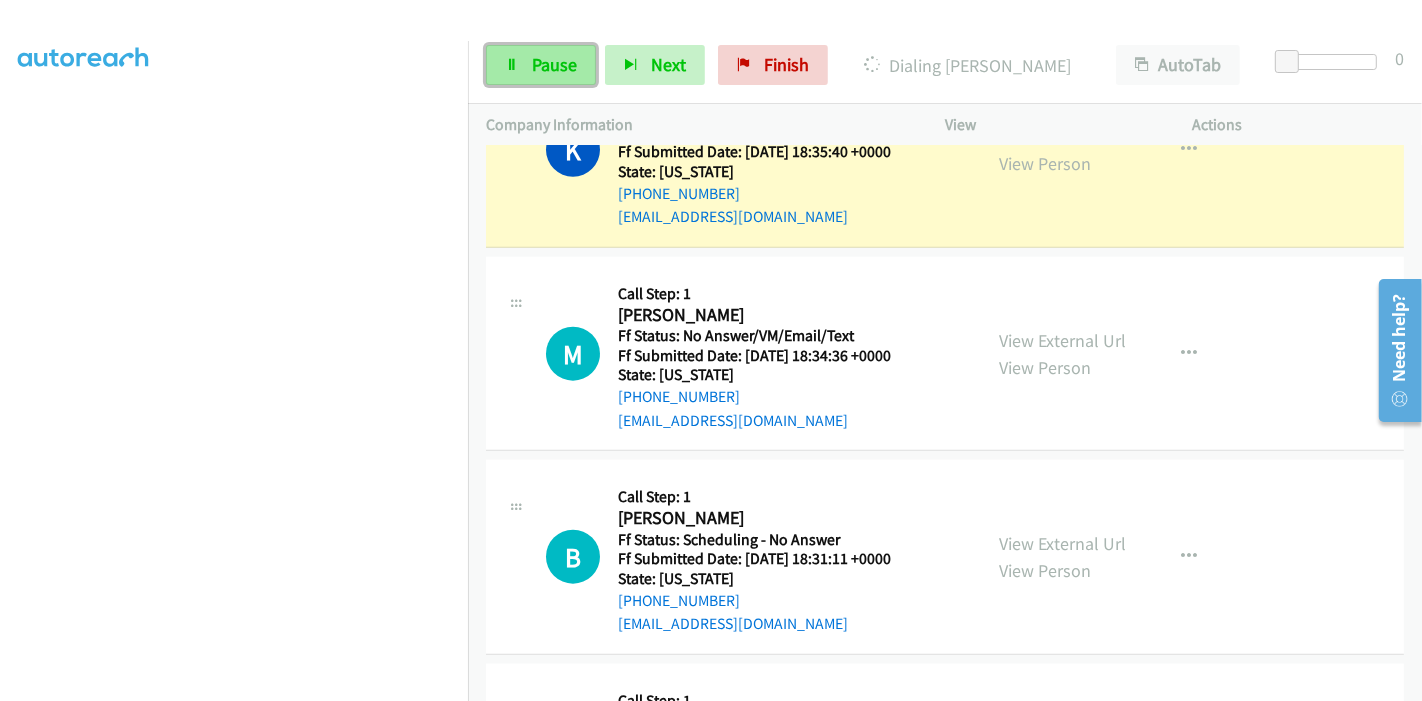 click on "Pause" at bounding box center (554, 64) 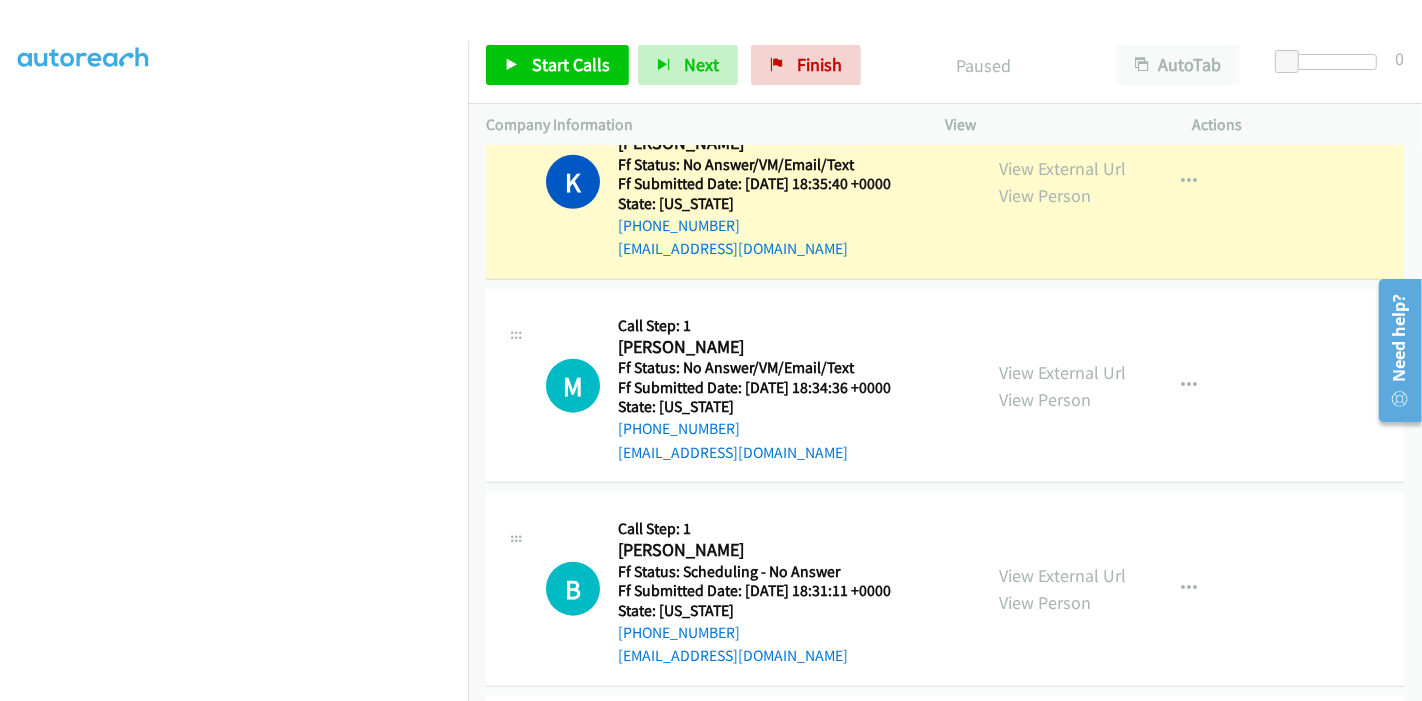 scroll, scrollTop: 1709, scrollLeft: 0, axis: vertical 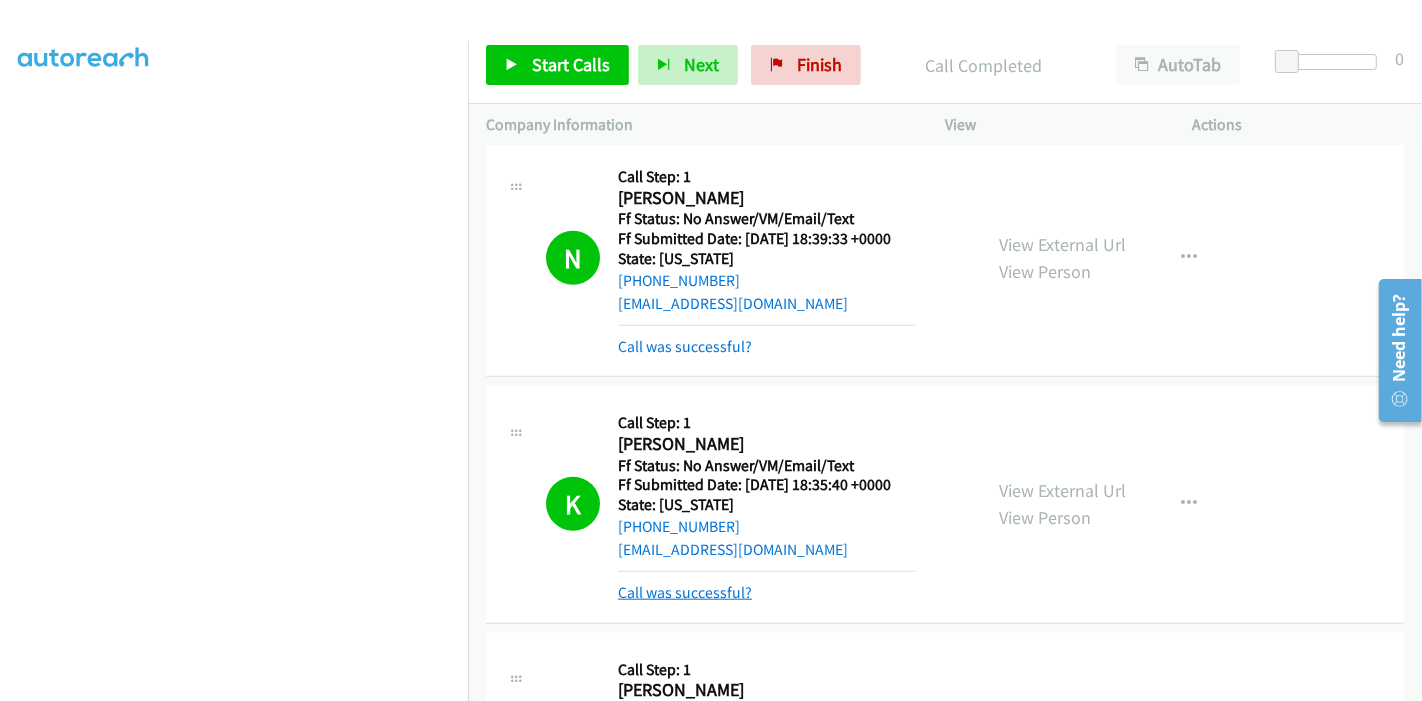 click on "Call was successful?" at bounding box center (685, 592) 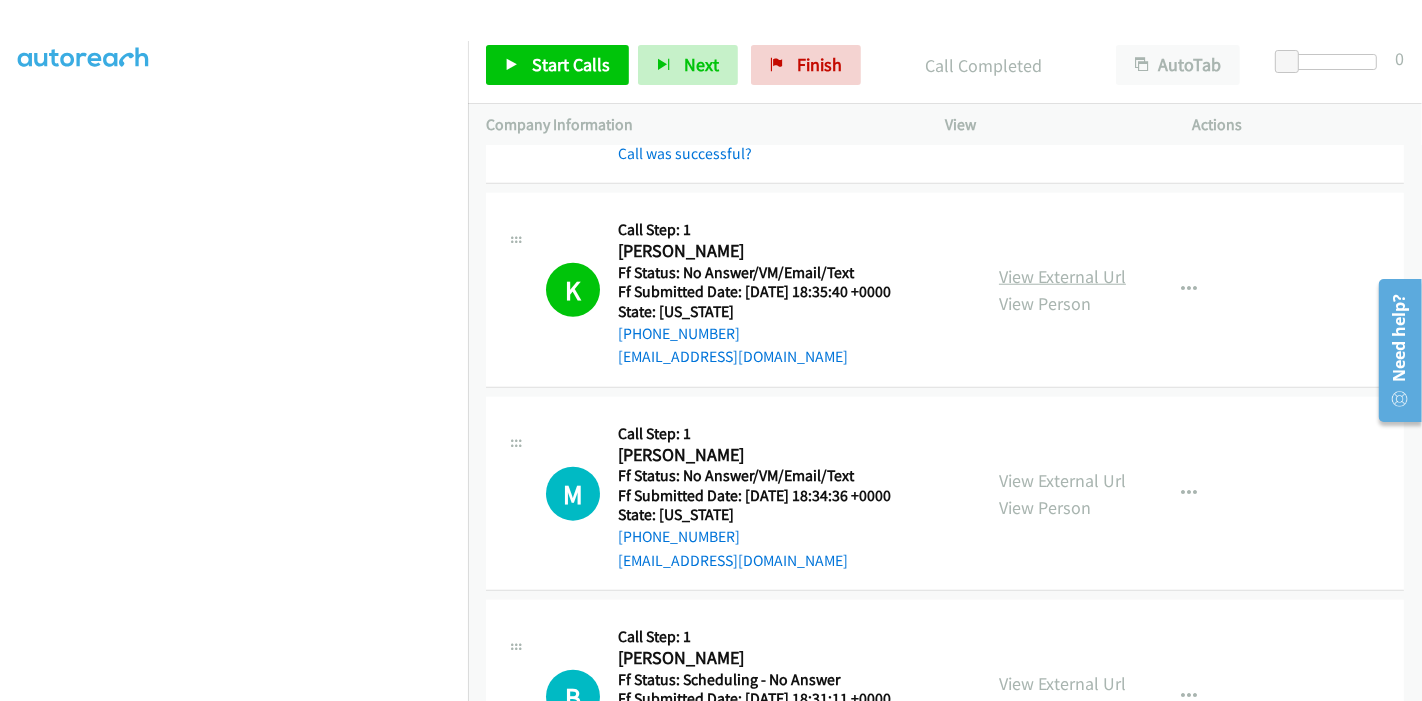 scroll, scrollTop: 1820, scrollLeft: 0, axis: vertical 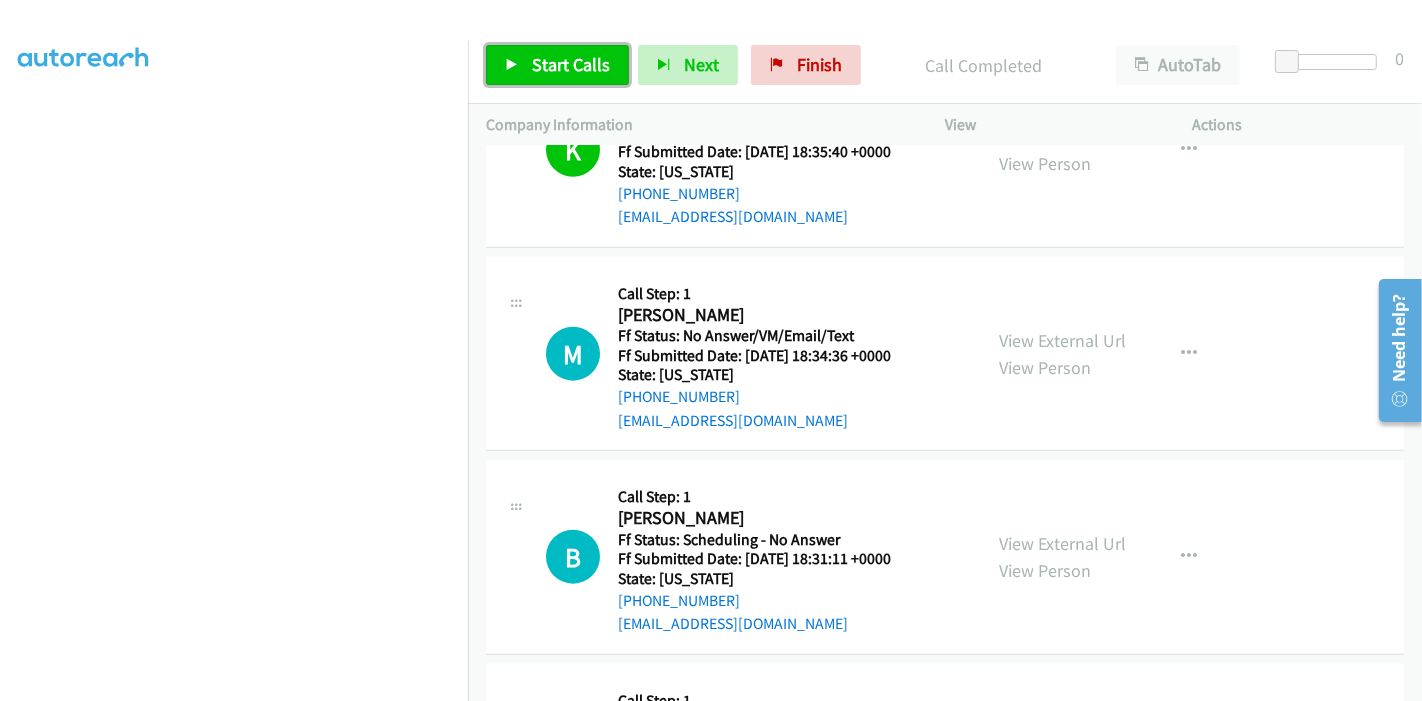click on "Start Calls" at bounding box center [571, 64] 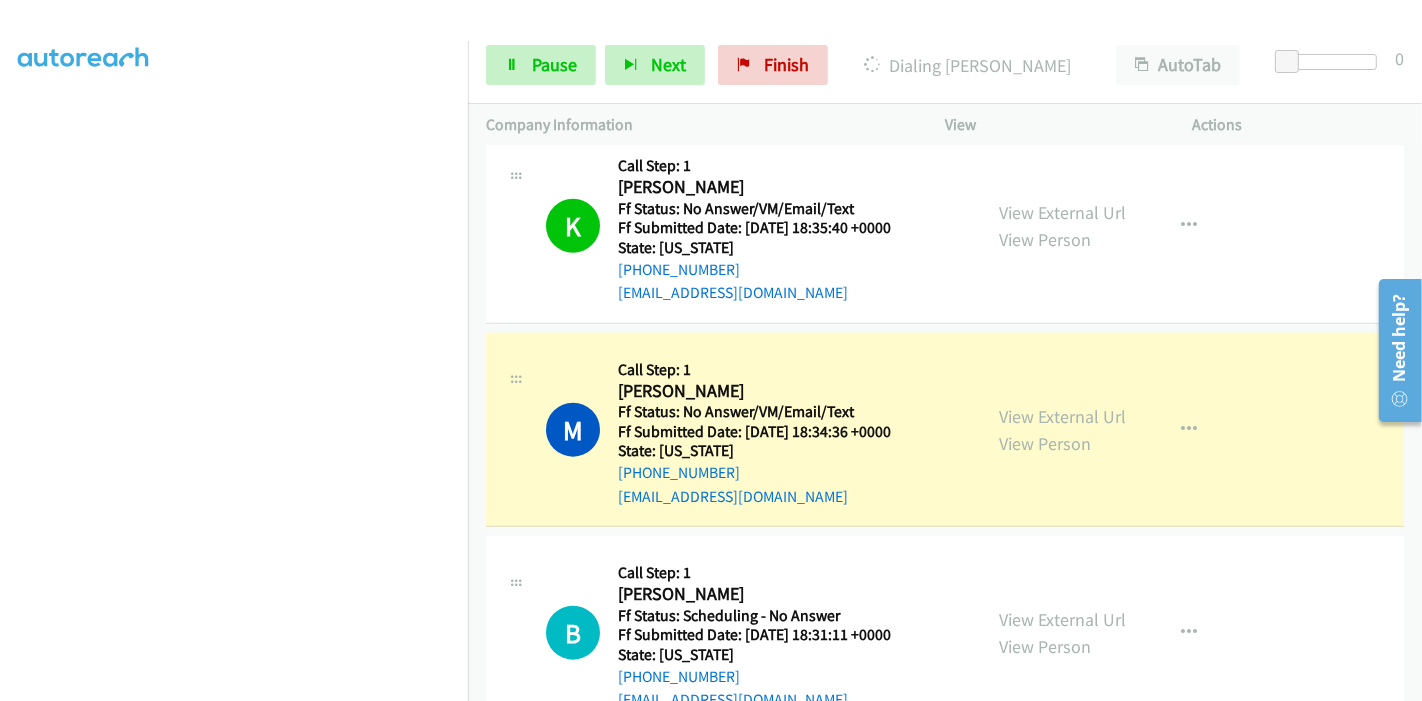 scroll, scrollTop: 1709, scrollLeft: 0, axis: vertical 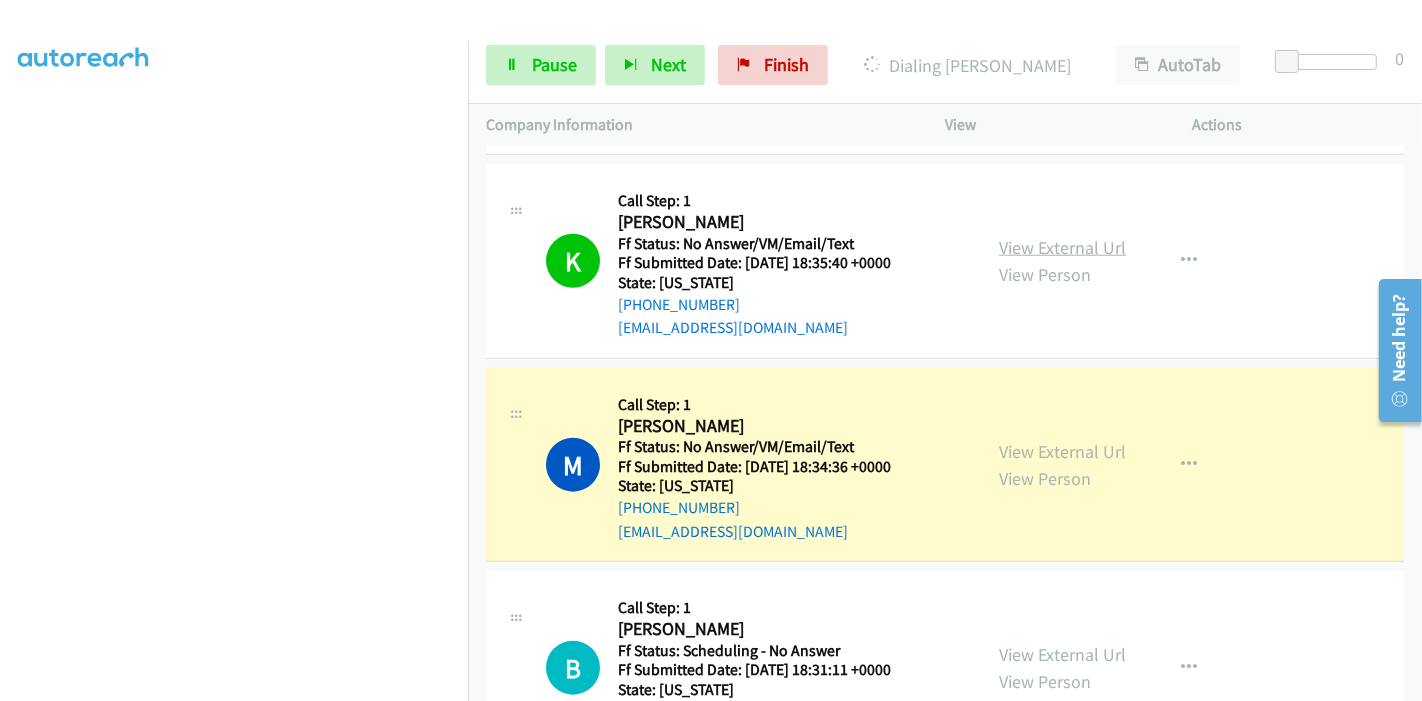 click on "View External Url" at bounding box center [1062, 247] 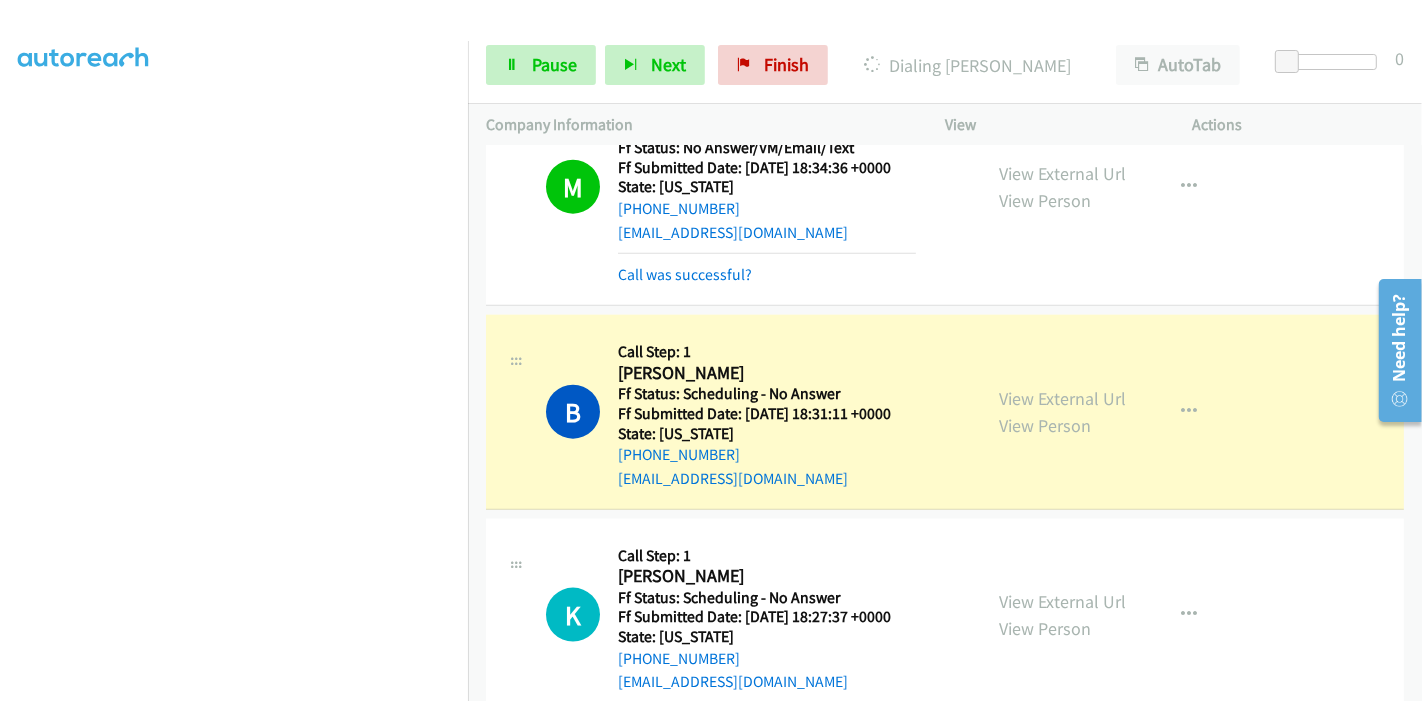 scroll, scrollTop: 2042, scrollLeft: 0, axis: vertical 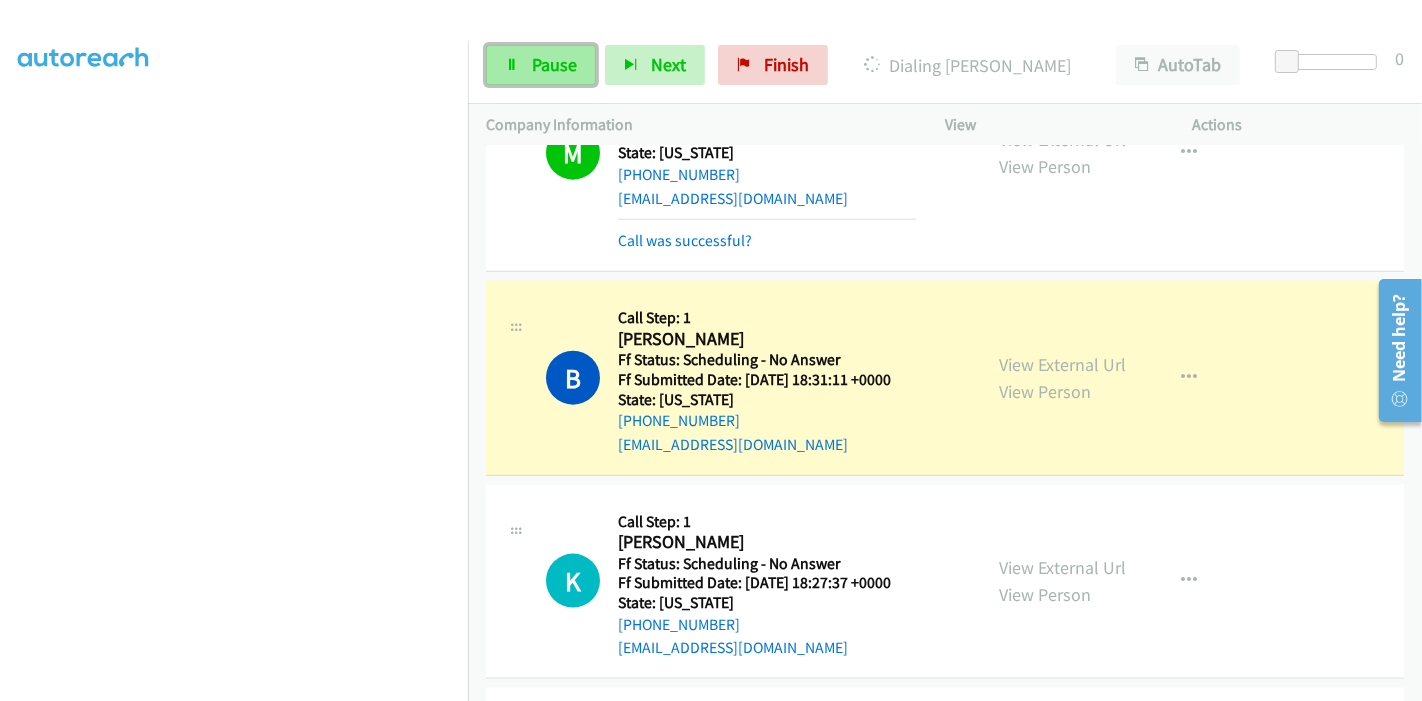 click at bounding box center [512, 66] 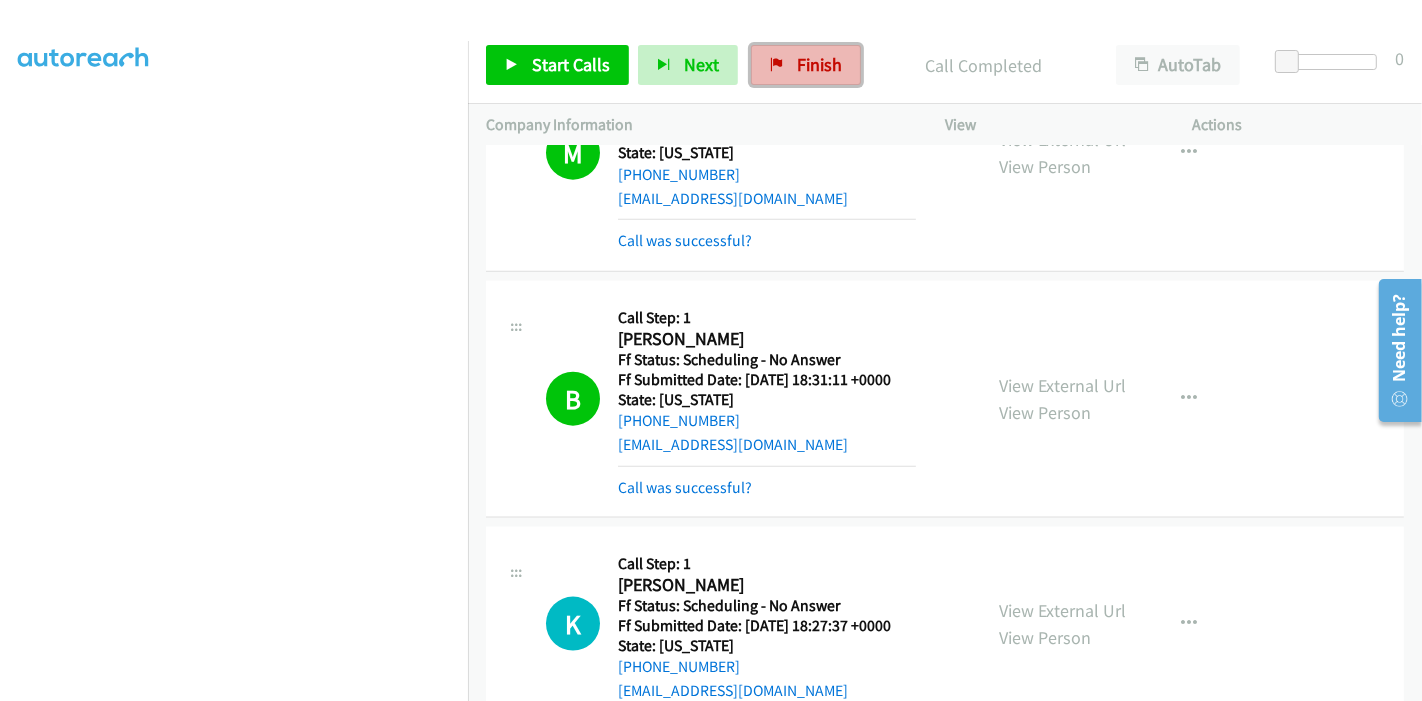 click on "Finish" at bounding box center [806, 65] 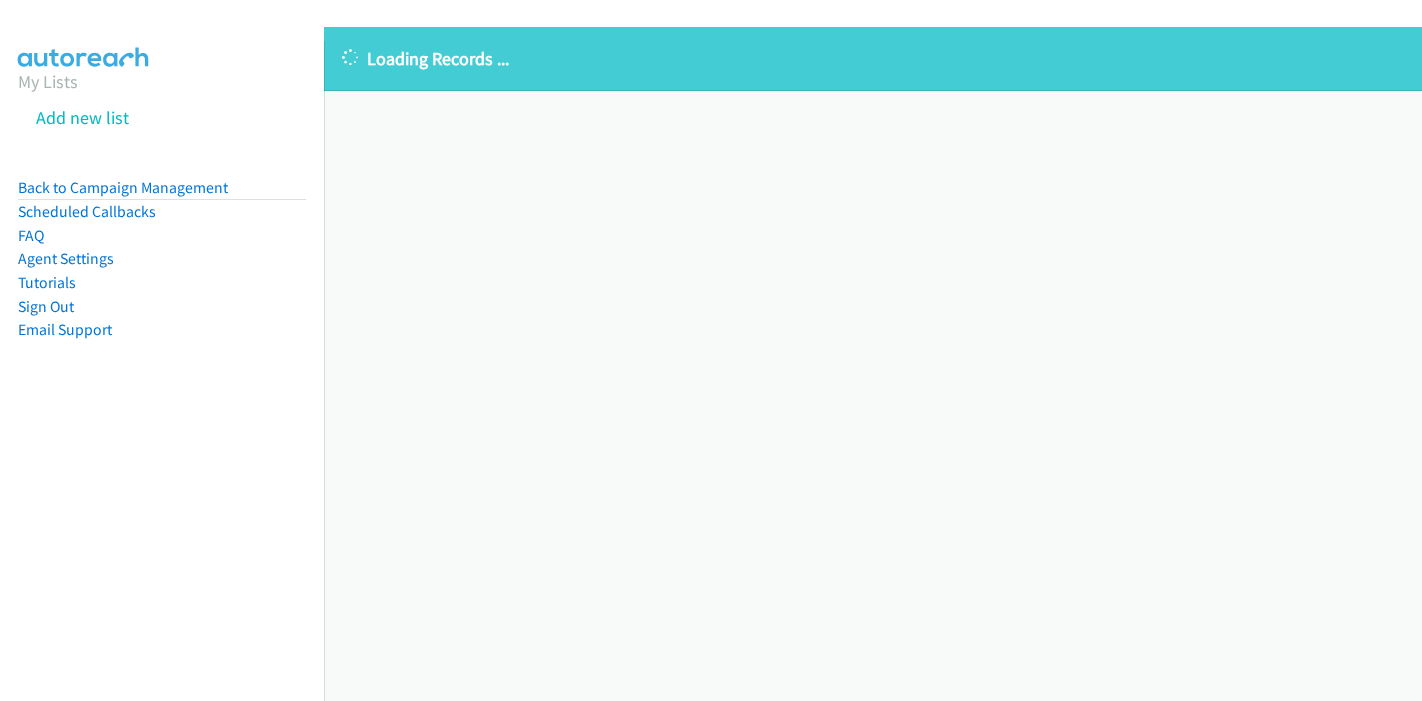 scroll, scrollTop: 0, scrollLeft: 0, axis: both 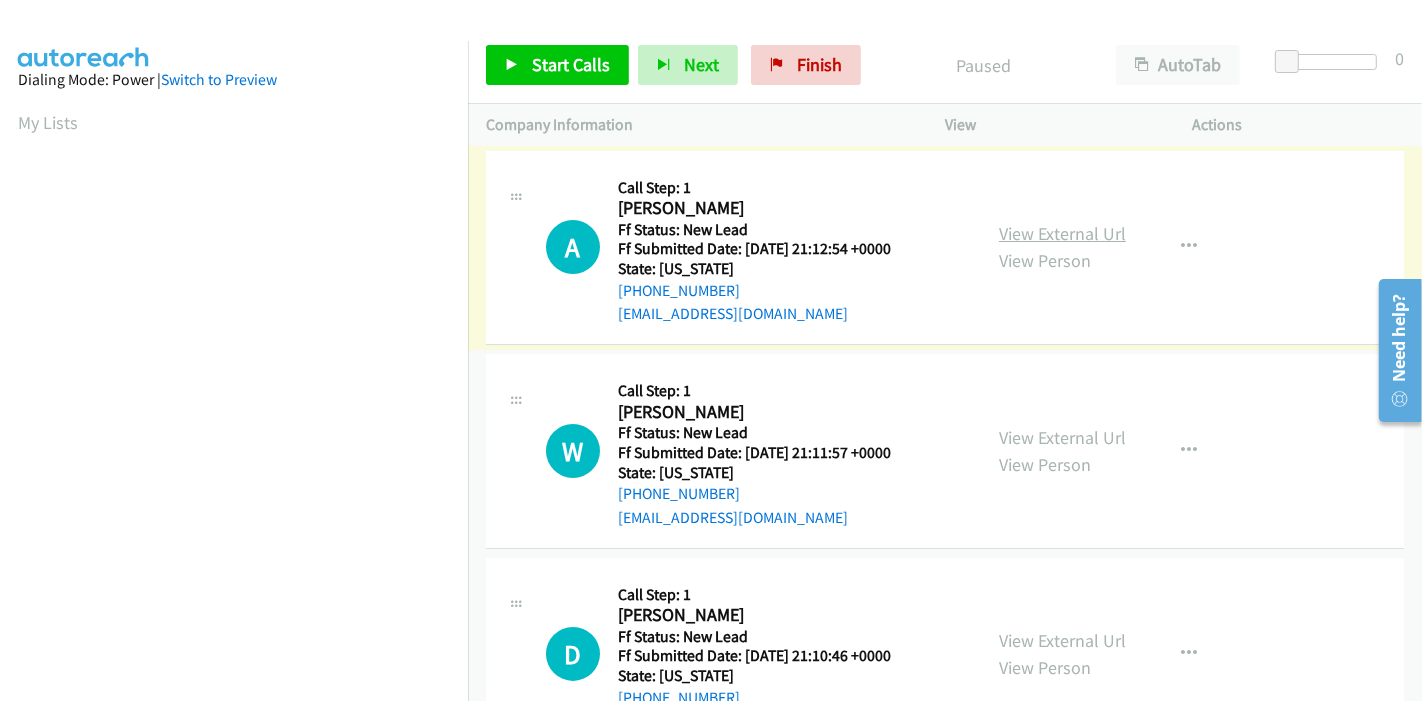 click on "View External Url" at bounding box center [1062, 233] 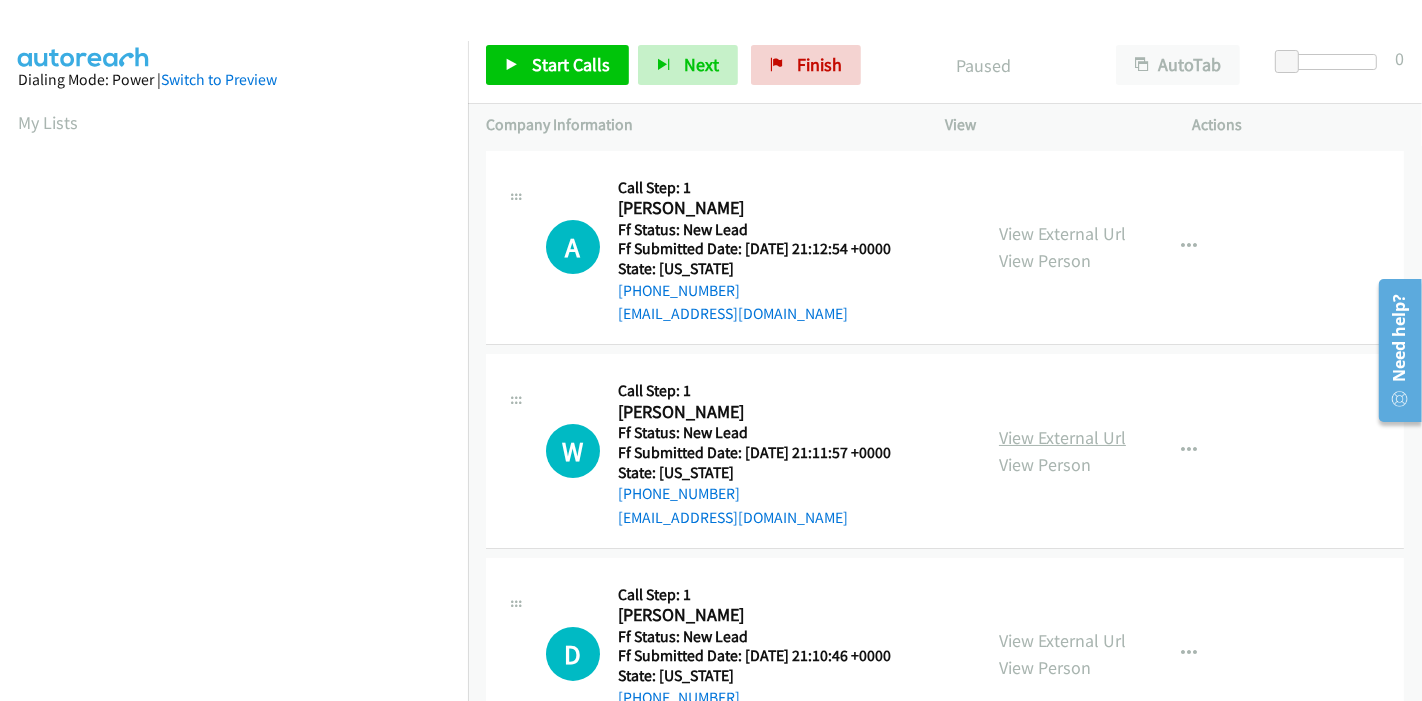 click on "View External Url" at bounding box center [1062, 437] 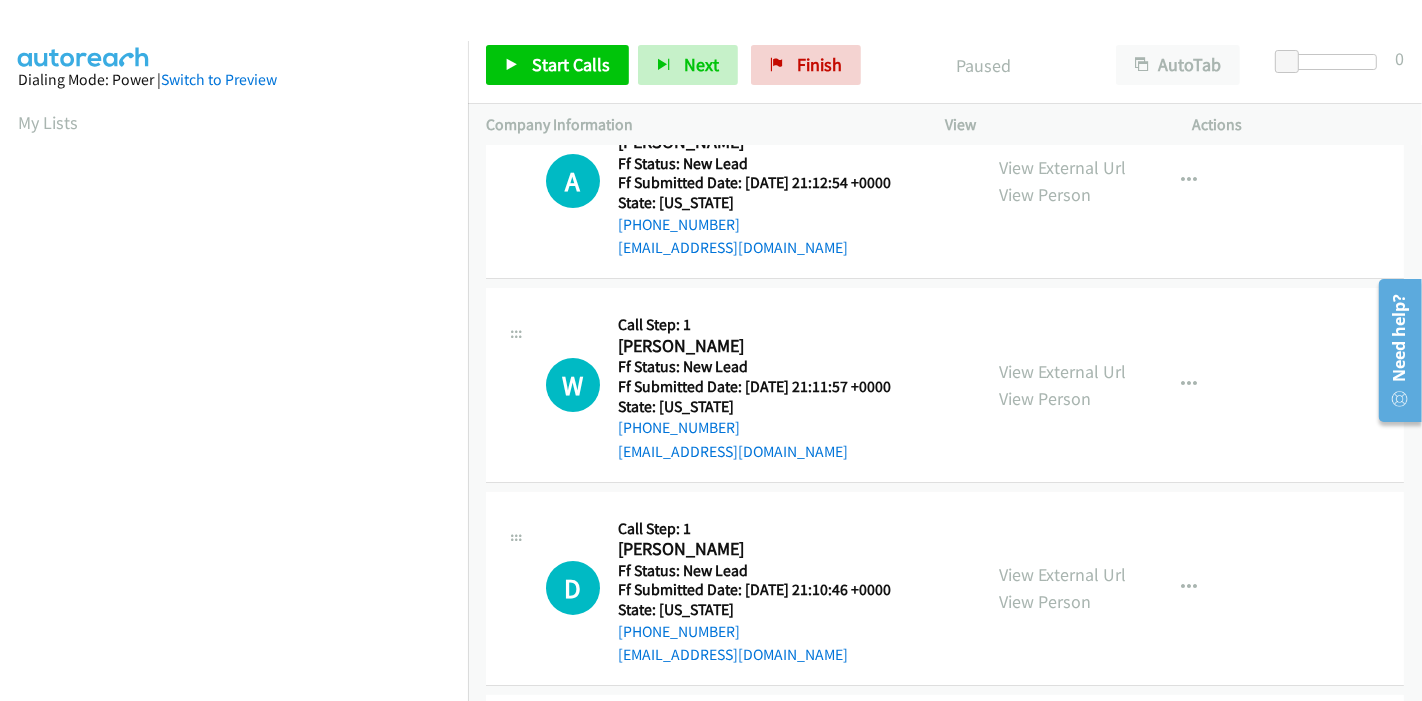 scroll, scrollTop: 111, scrollLeft: 0, axis: vertical 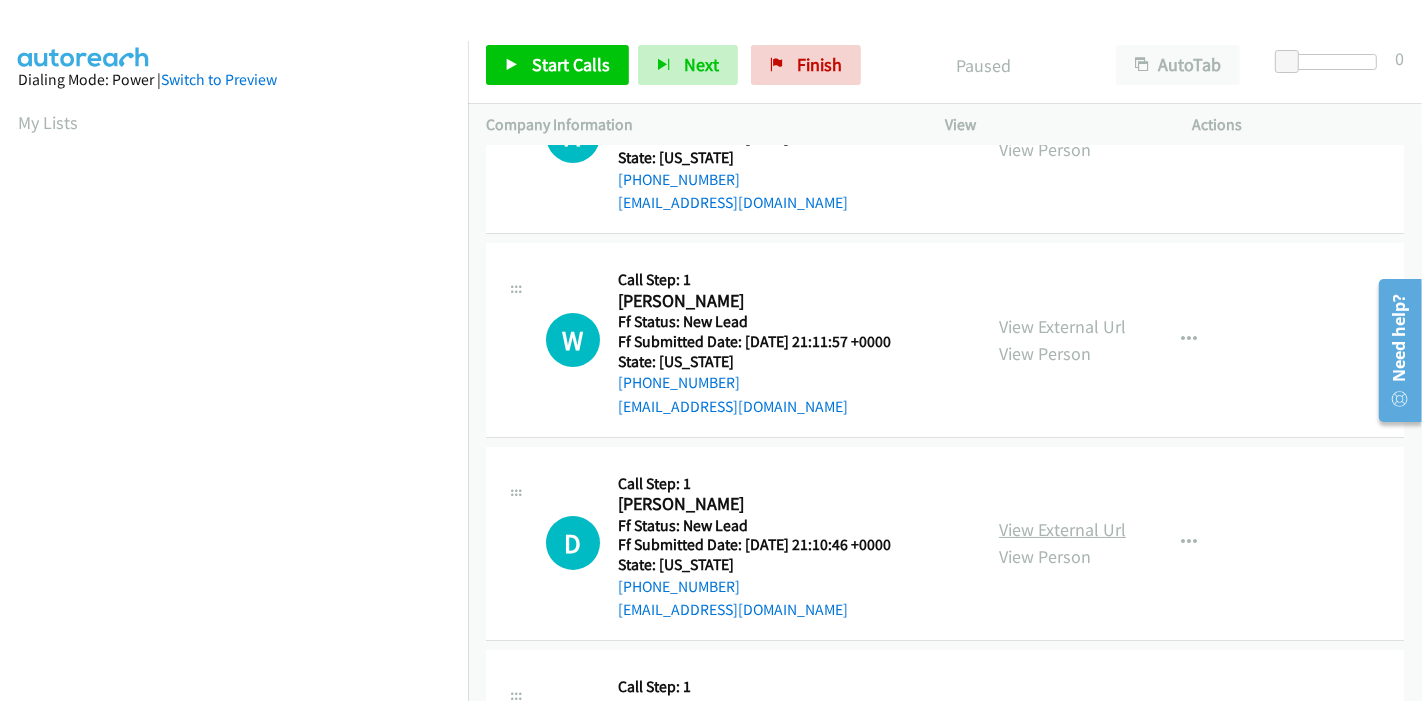 click on "View External Url" at bounding box center [1062, 529] 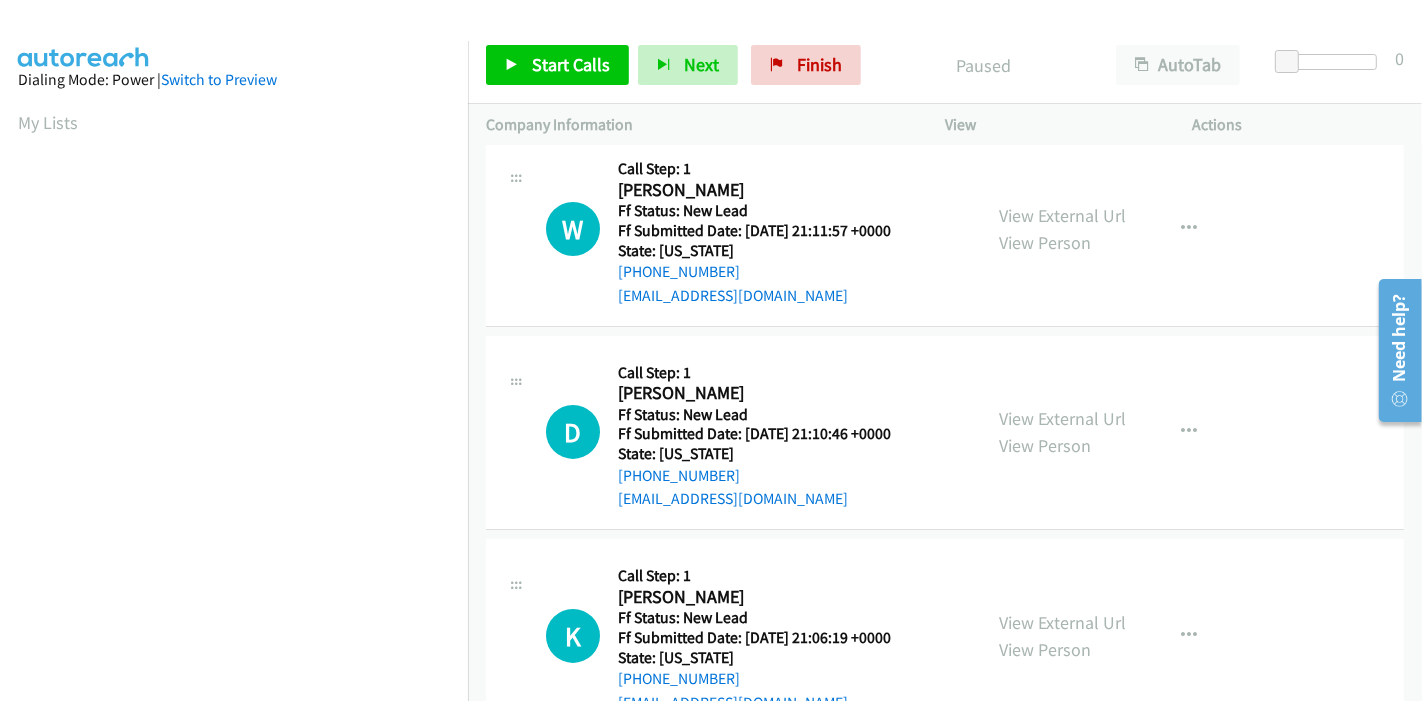 scroll, scrollTop: 444, scrollLeft: 0, axis: vertical 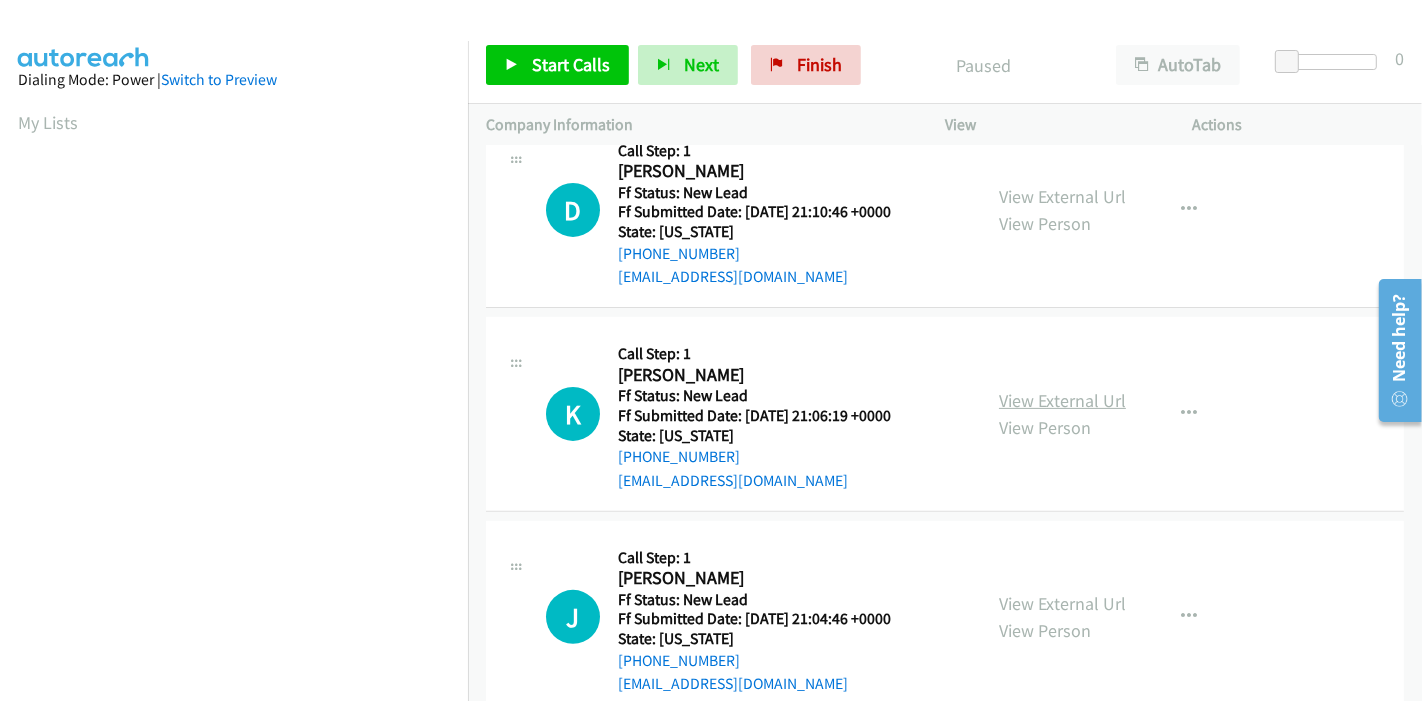 click on "View External Url" at bounding box center (1062, 400) 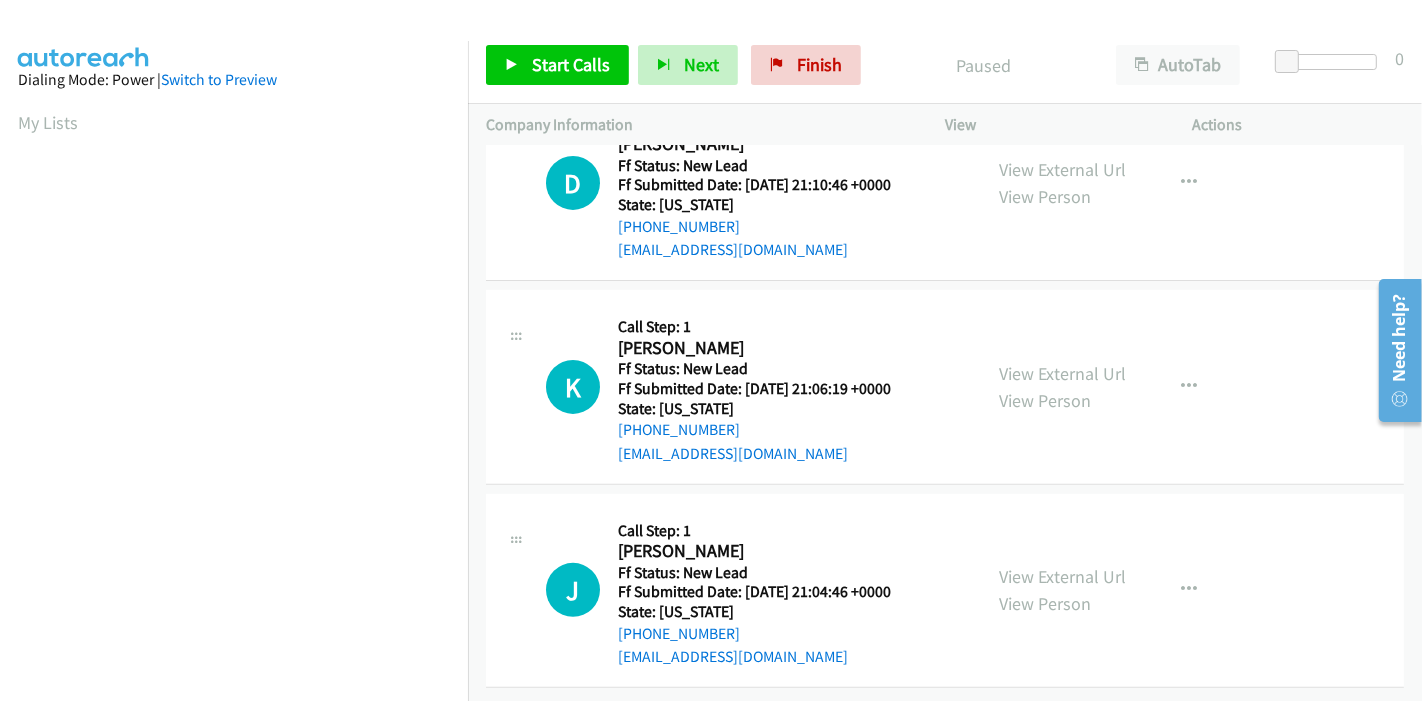 scroll, scrollTop: 487, scrollLeft: 0, axis: vertical 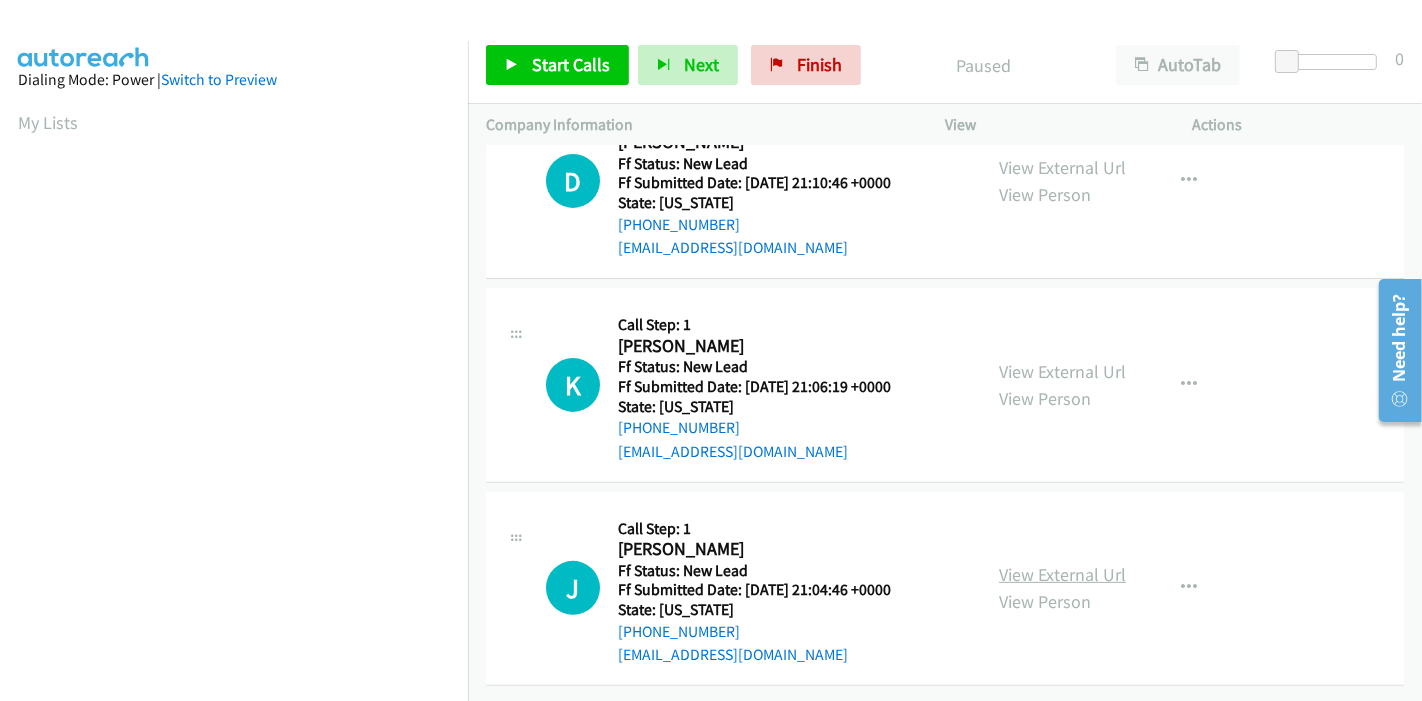 click on "View External Url" at bounding box center [1062, 574] 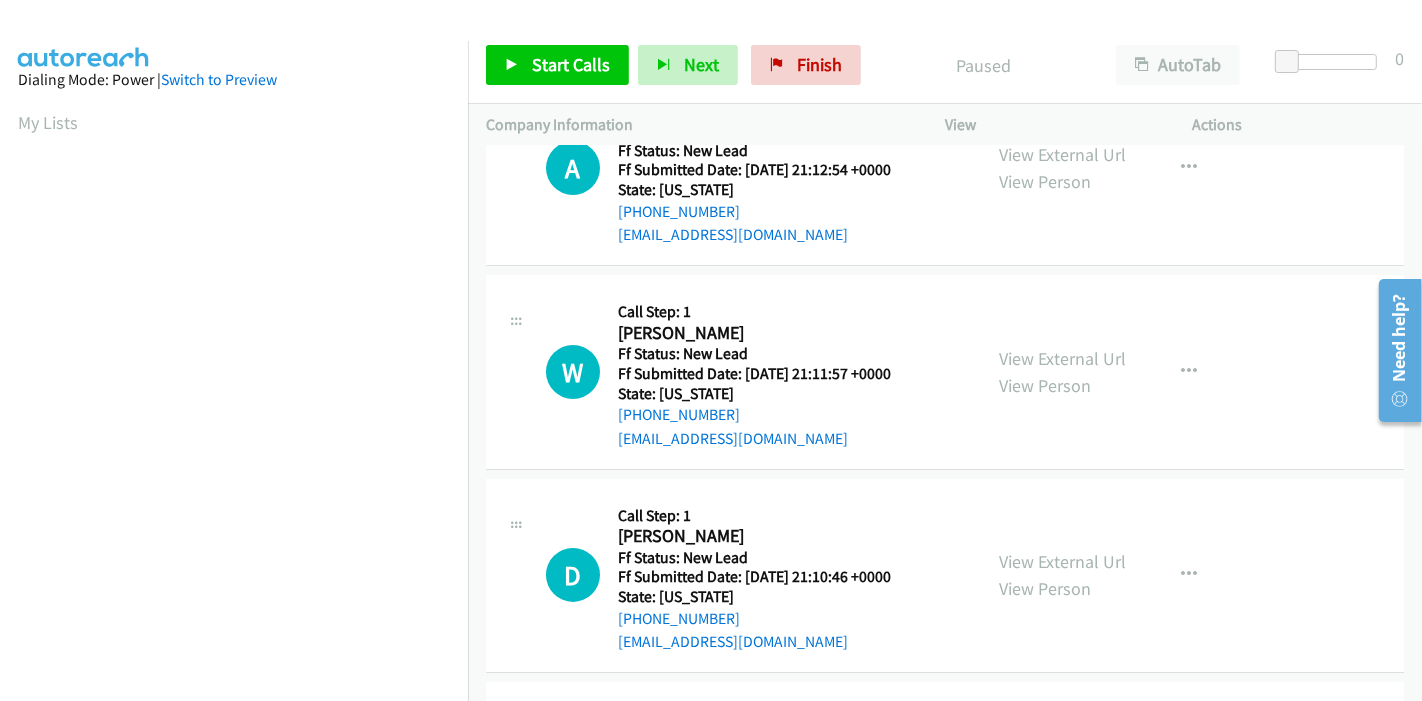 scroll, scrollTop: 0, scrollLeft: 0, axis: both 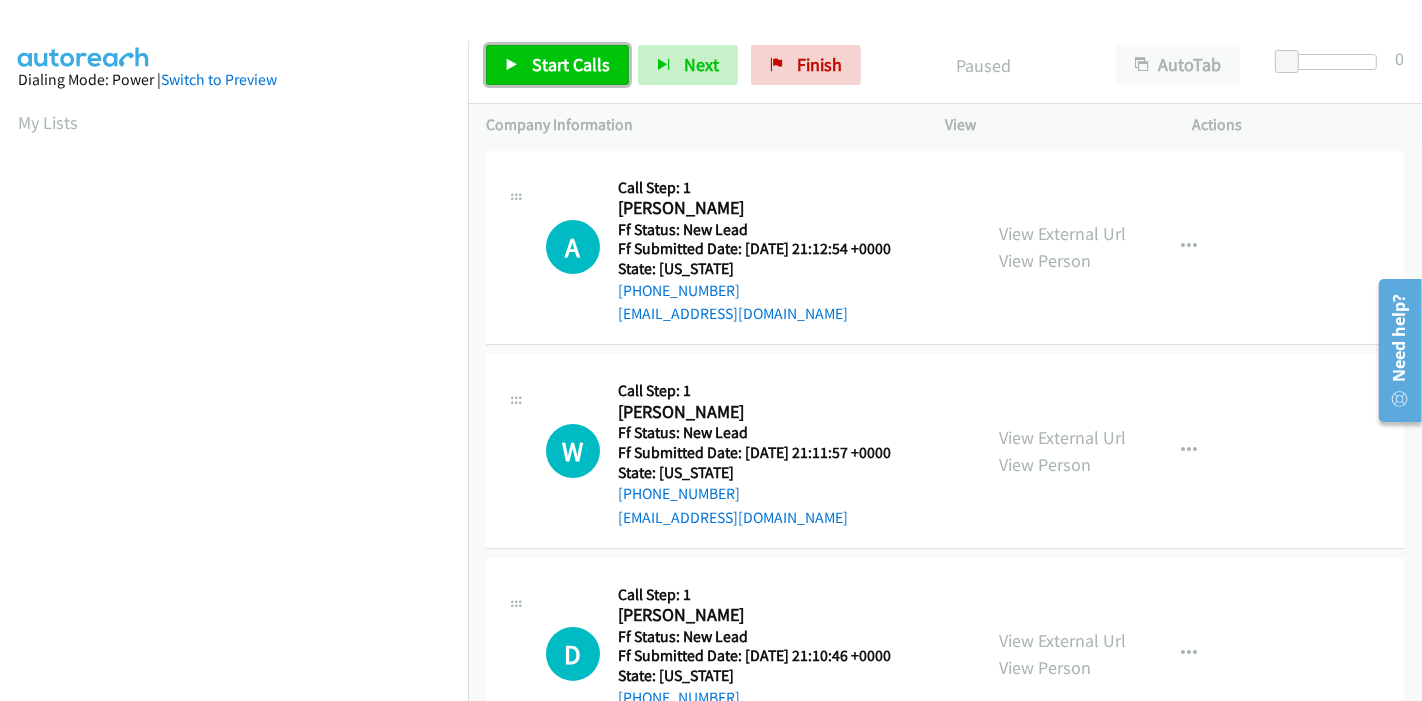 click on "Start Calls" at bounding box center [571, 64] 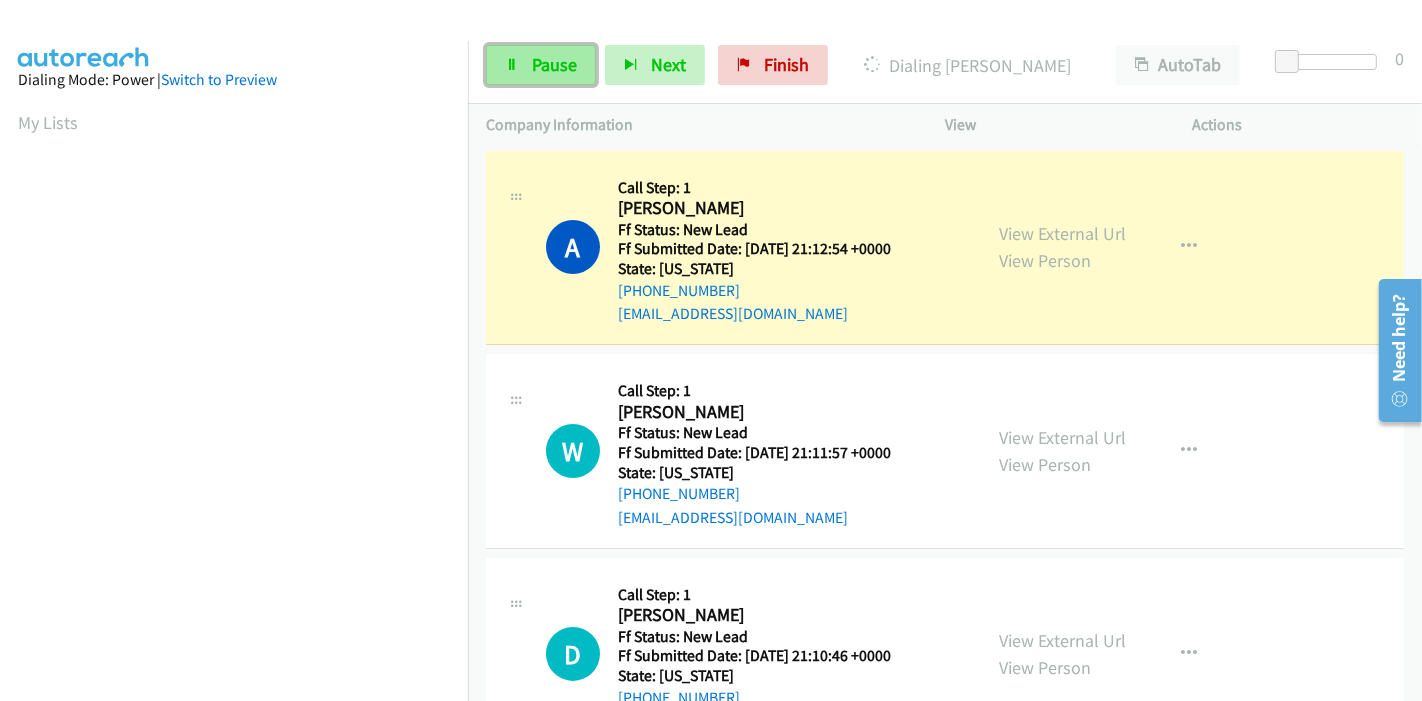 click on "Pause" at bounding box center (554, 64) 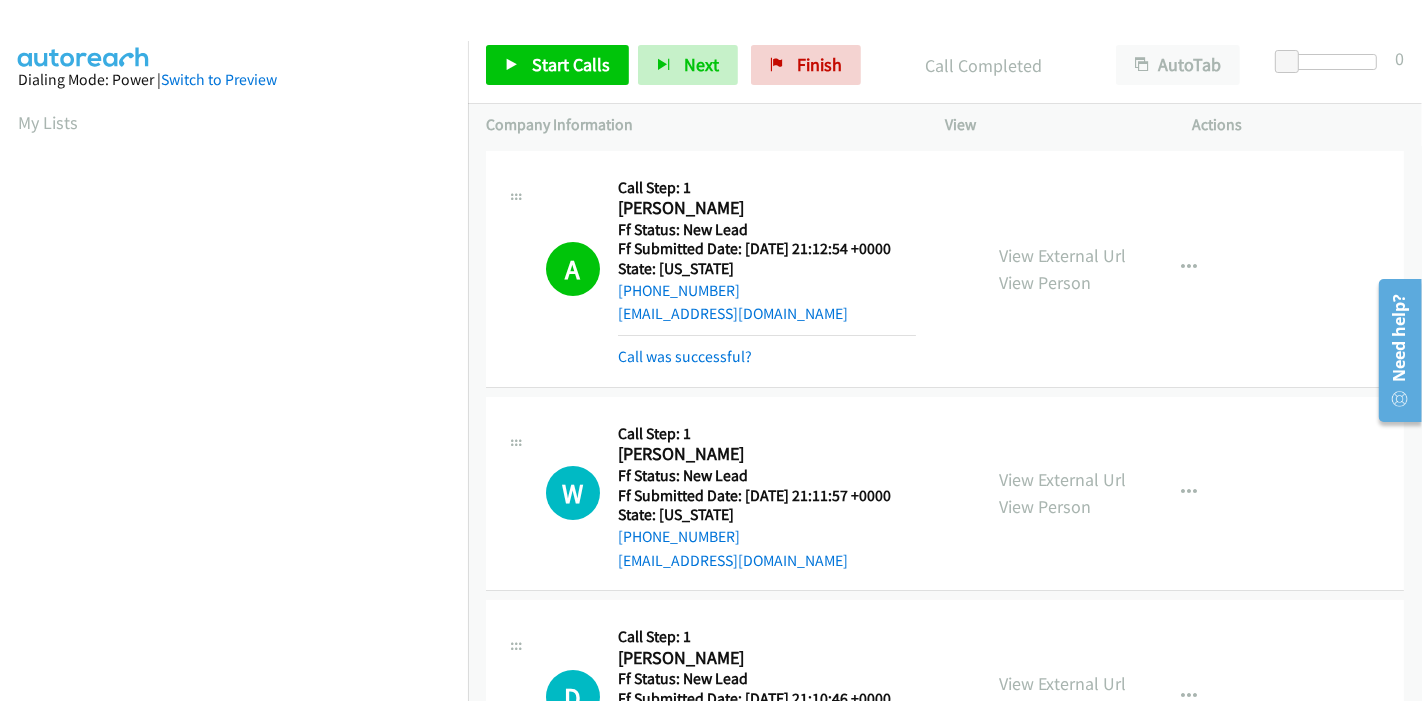 scroll, scrollTop: 422, scrollLeft: 0, axis: vertical 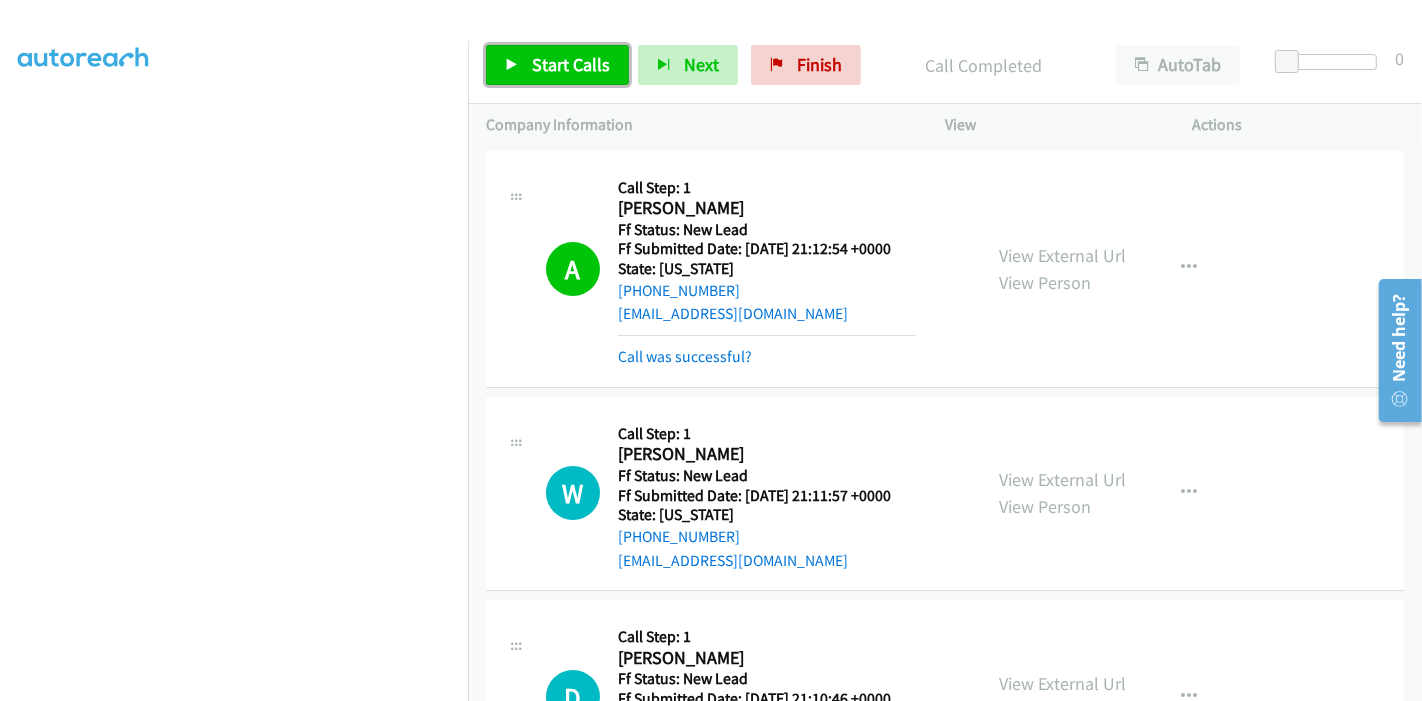 click at bounding box center [512, 66] 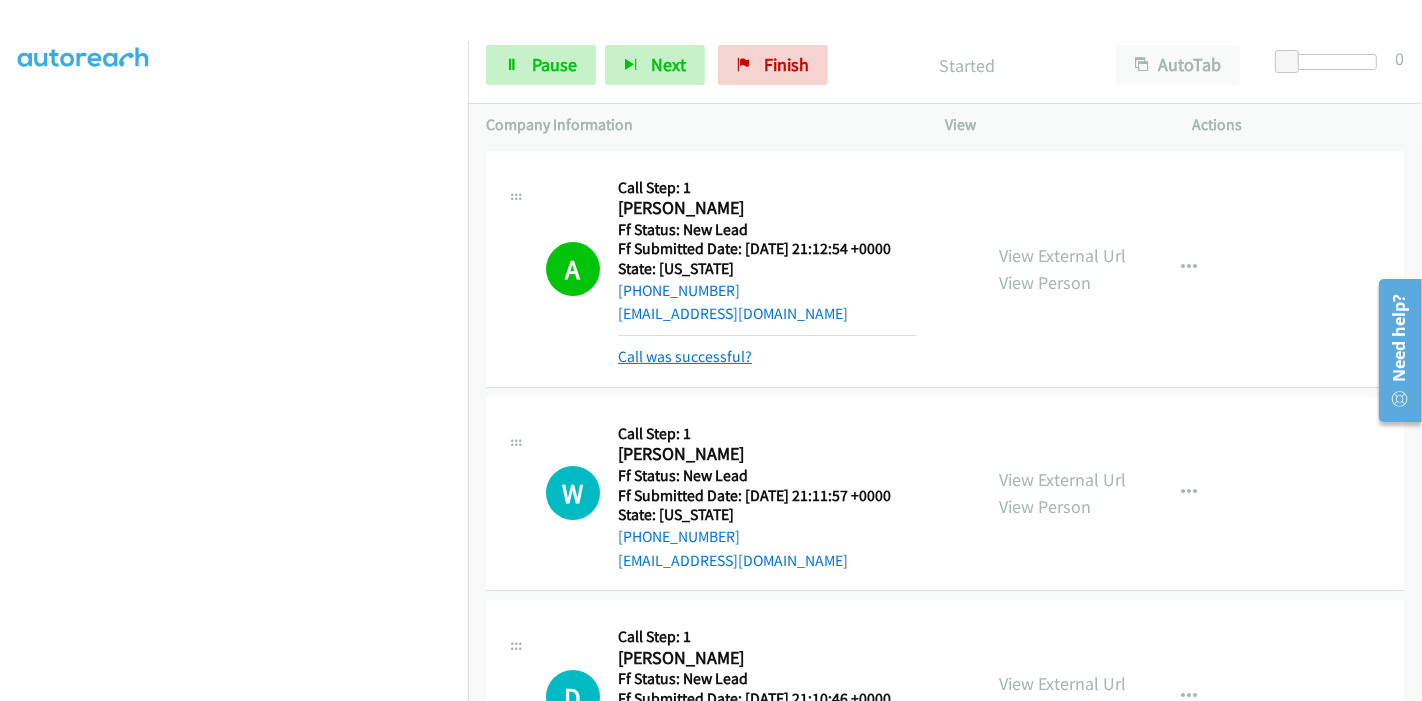 click on "Call was successful?" at bounding box center [685, 356] 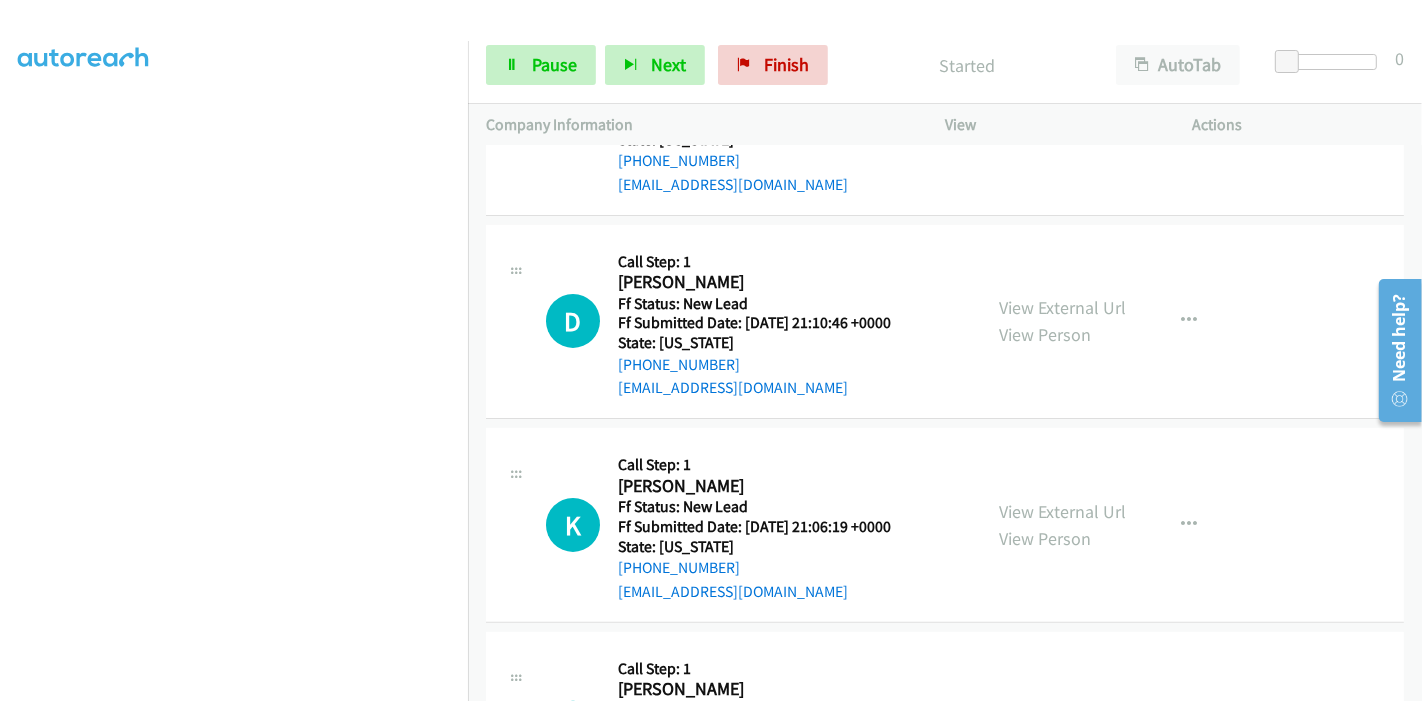 scroll, scrollTop: 222, scrollLeft: 0, axis: vertical 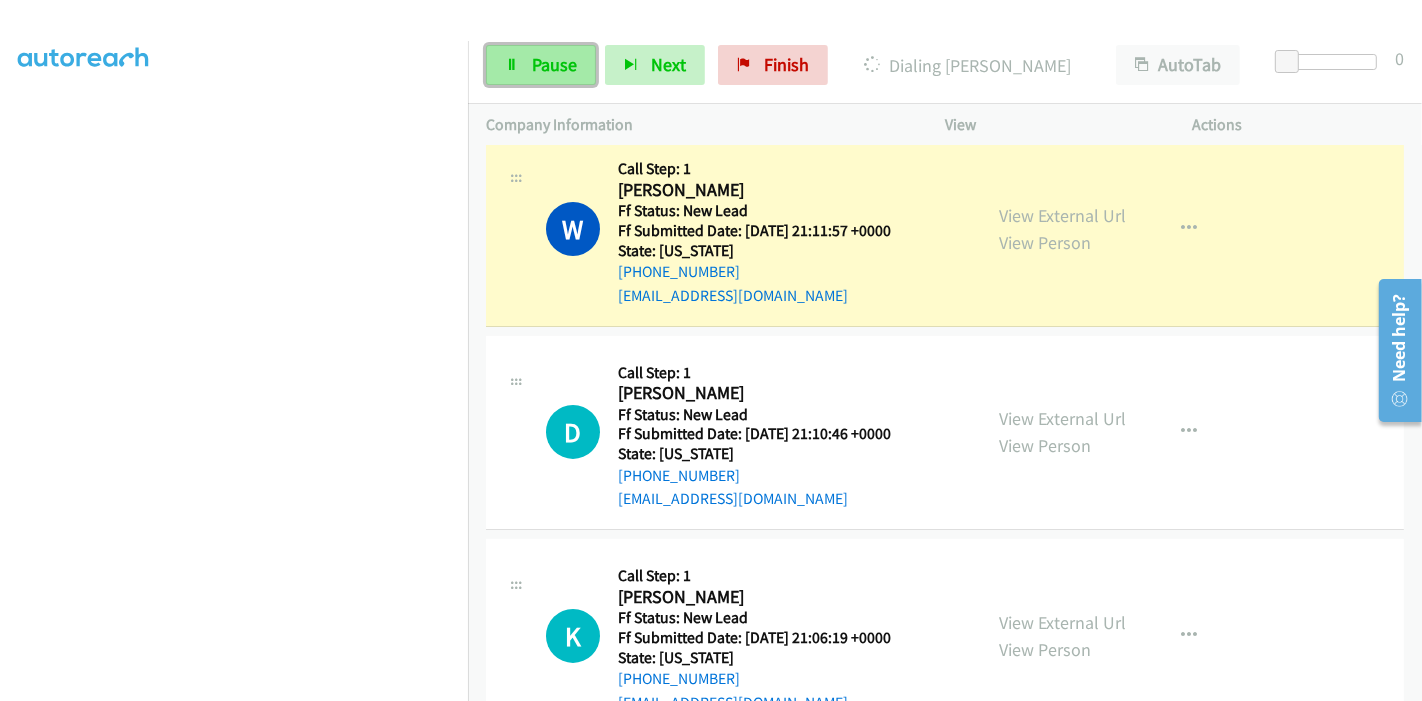 click at bounding box center [512, 66] 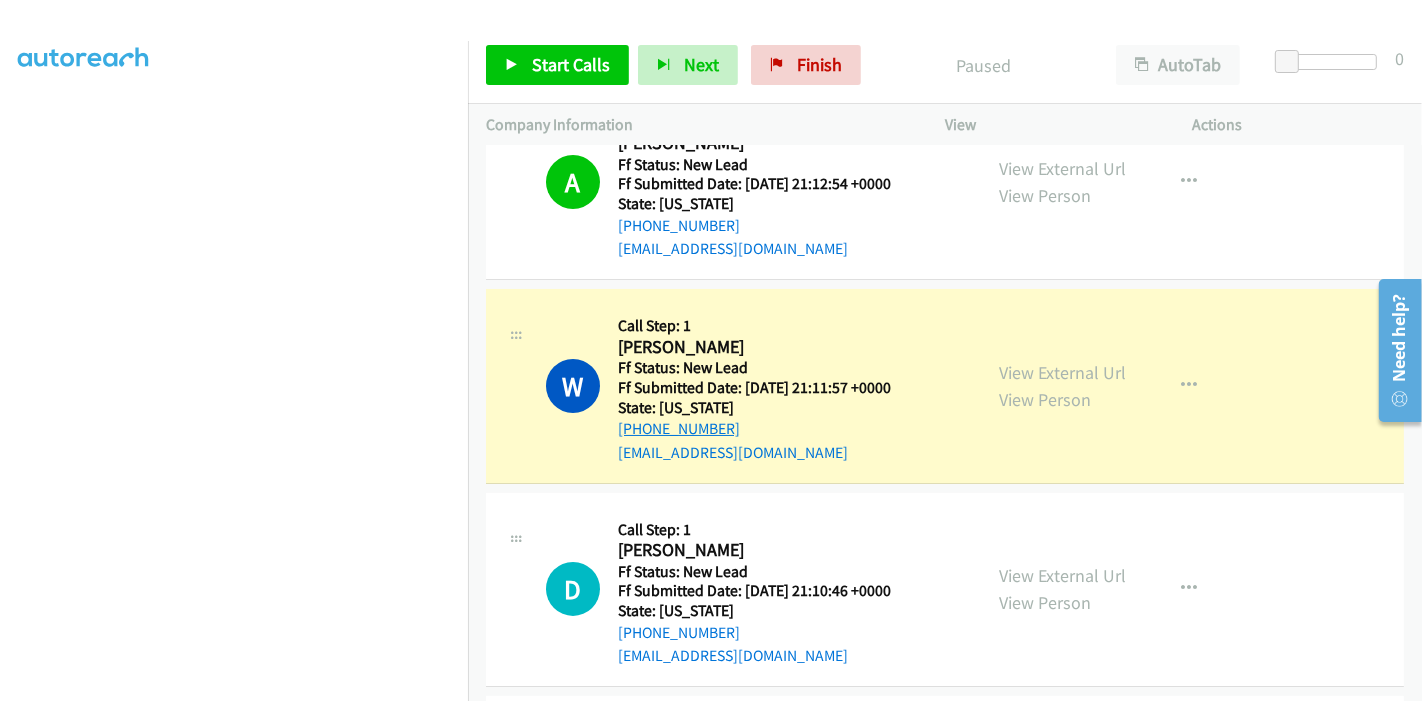scroll, scrollTop: 111, scrollLeft: 0, axis: vertical 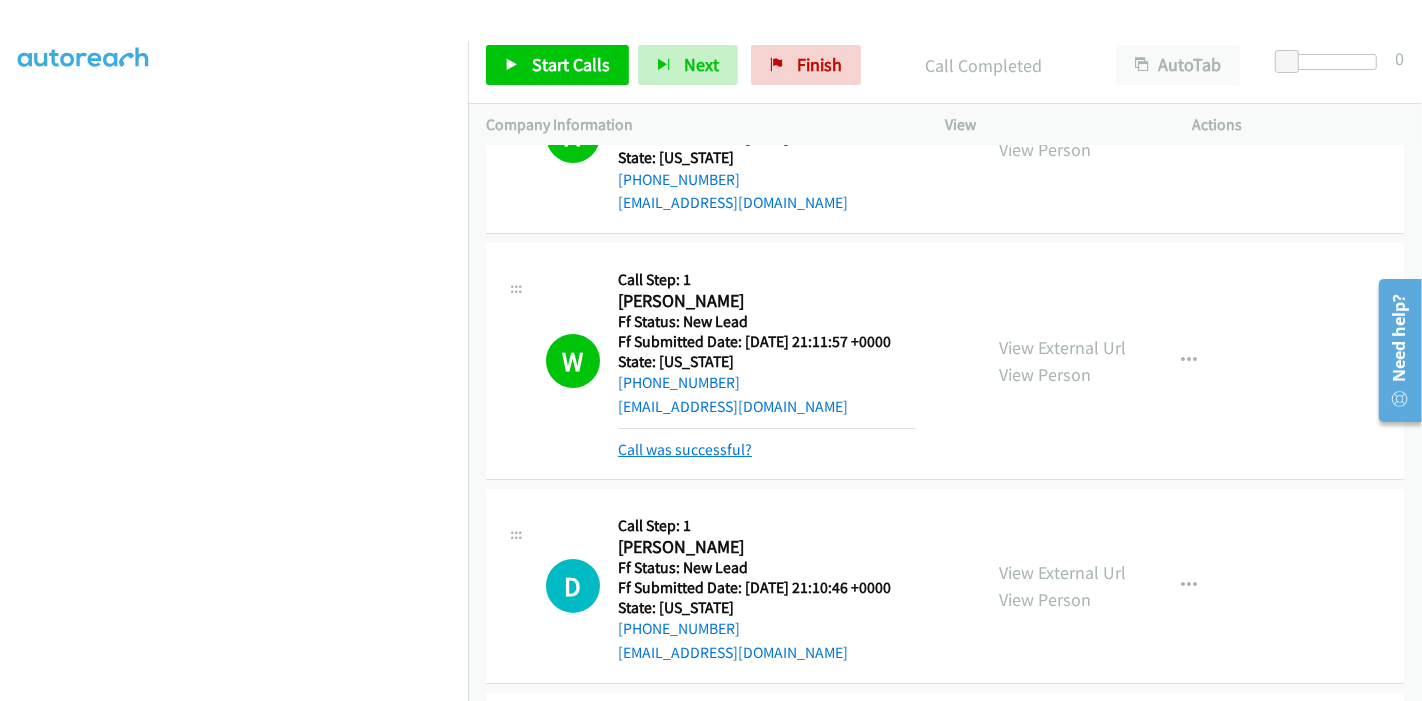 click on "Call was successful?" at bounding box center [685, 449] 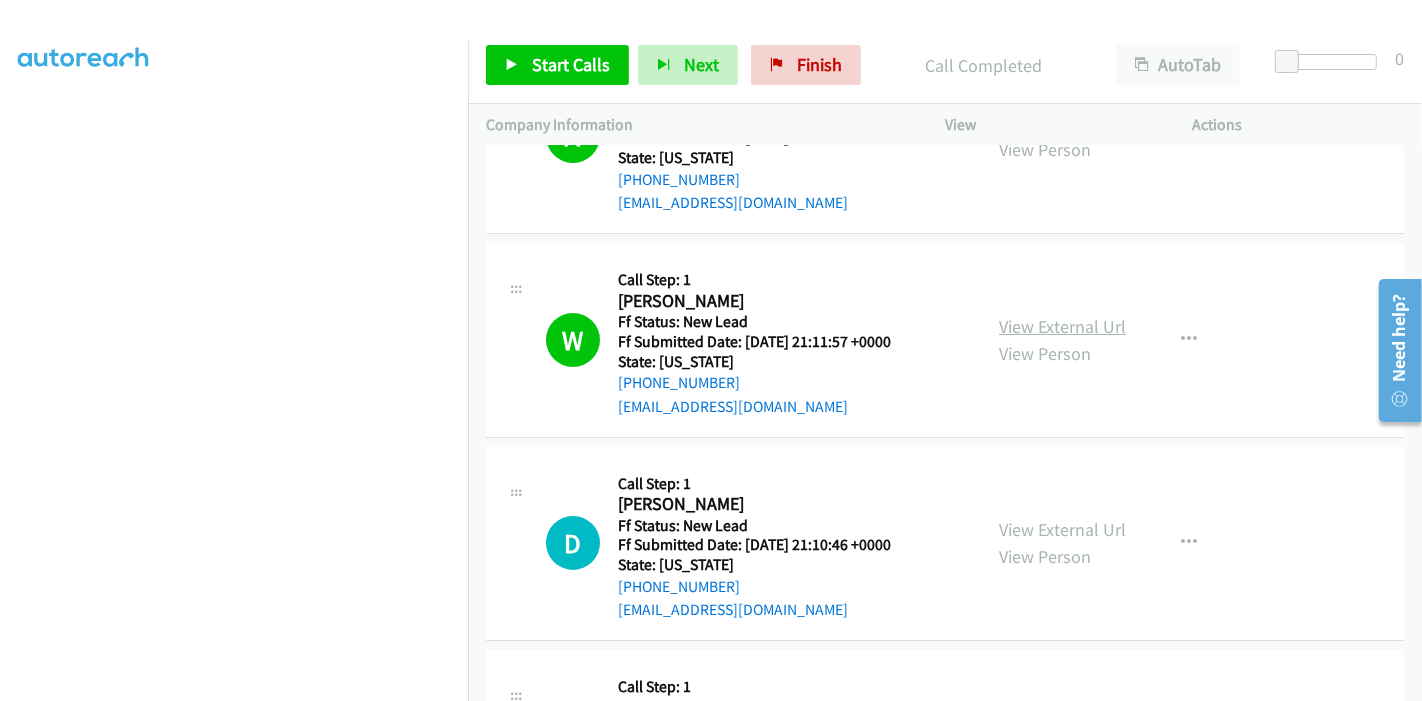 click on "View External Url" at bounding box center [1062, 326] 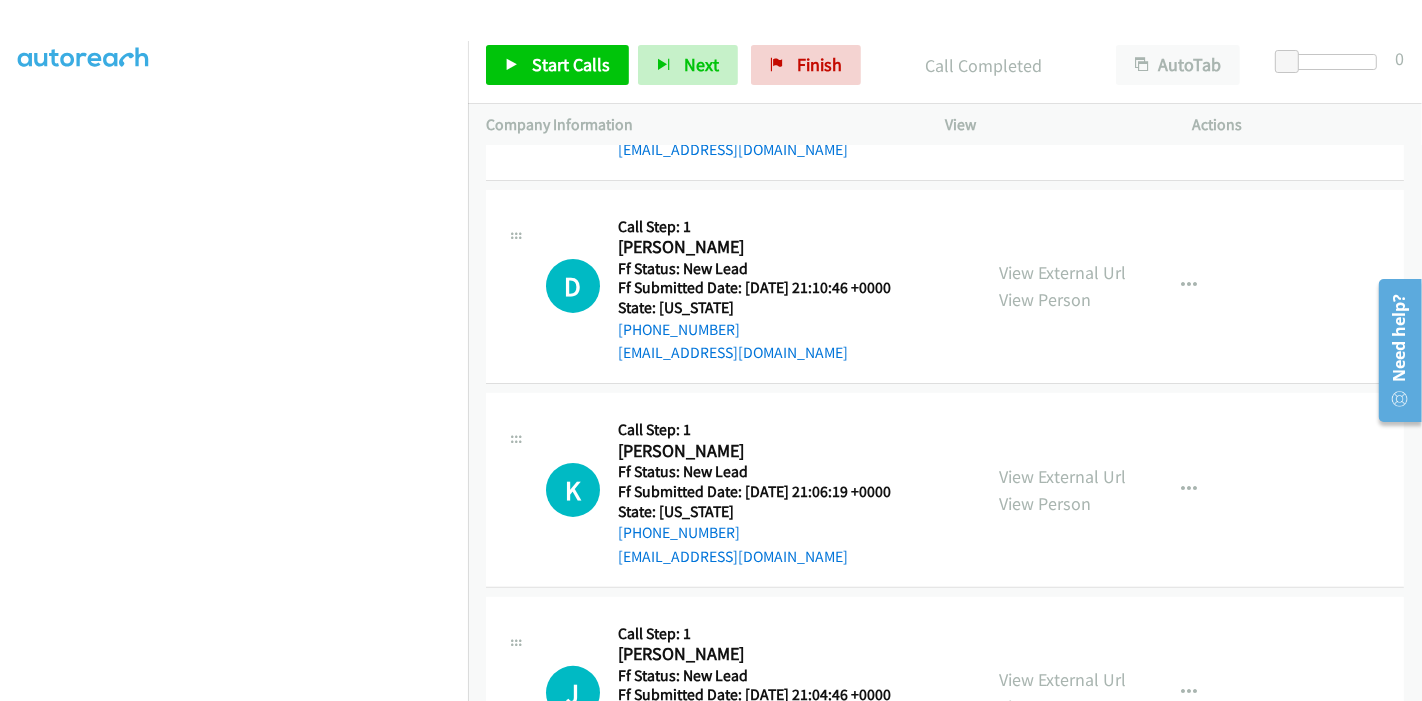 scroll, scrollTop: 333, scrollLeft: 0, axis: vertical 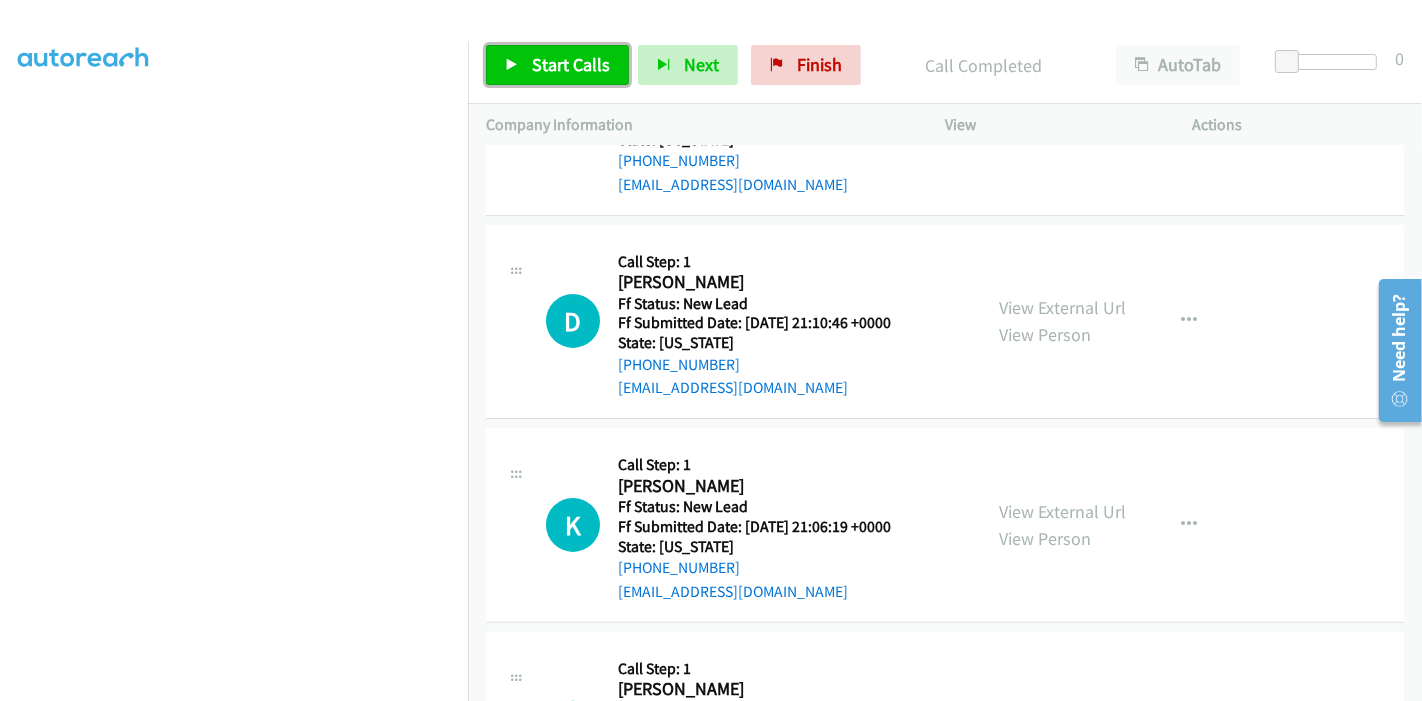 click on "Start Calls" at bounding box center (571, 64) 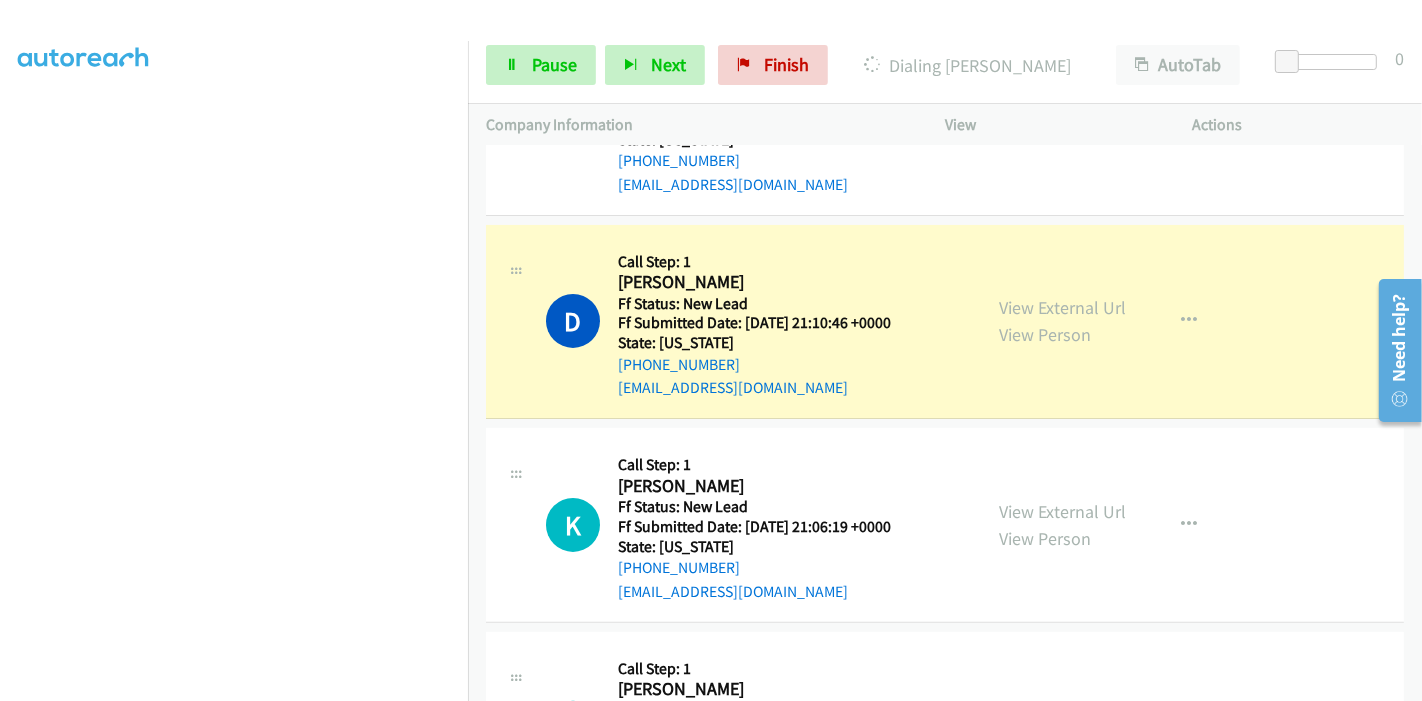 scroll, scrollTop: 487, scrollLeft: 0, axis: vertical 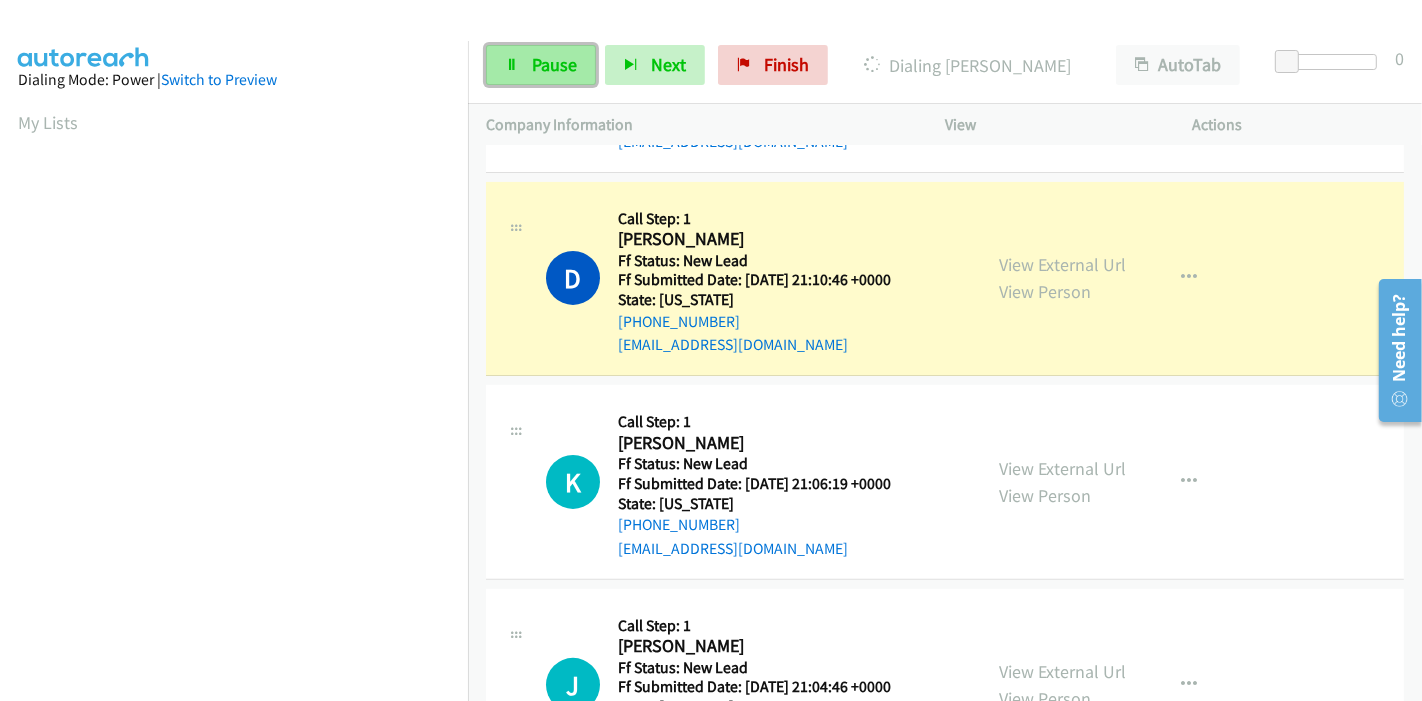 click on "Pause" at bounding box center [554, 64] 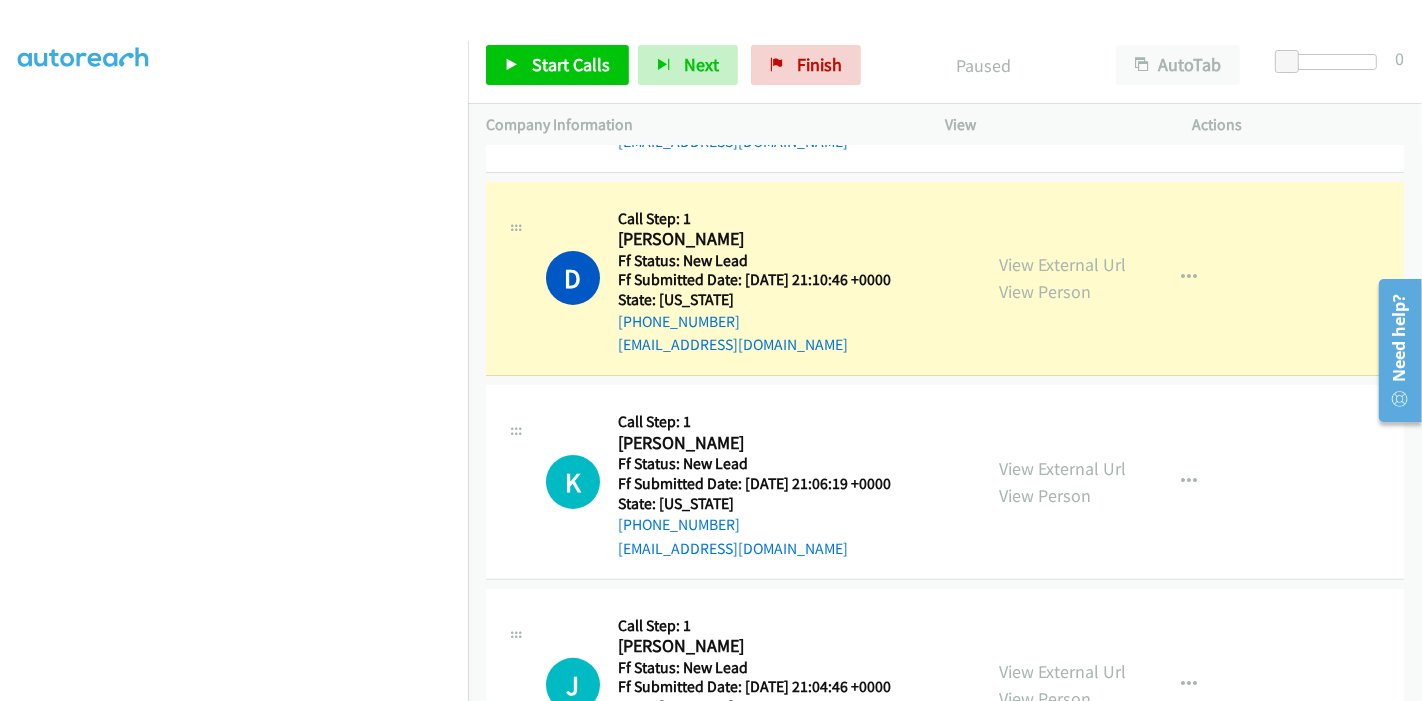 scroll, scrollTop: 0, scrollLeft: 0, axis: both 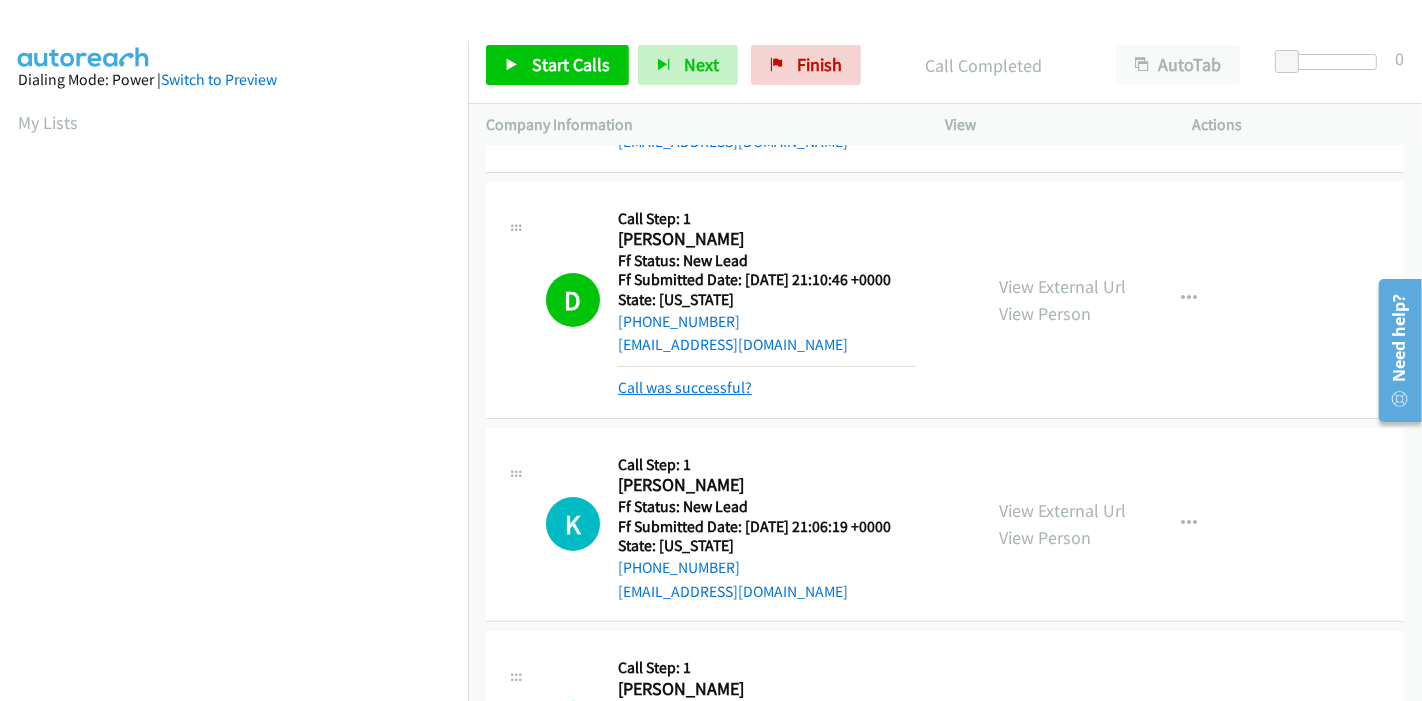 click on "Call was successful?" at bounding box center [685, 387] 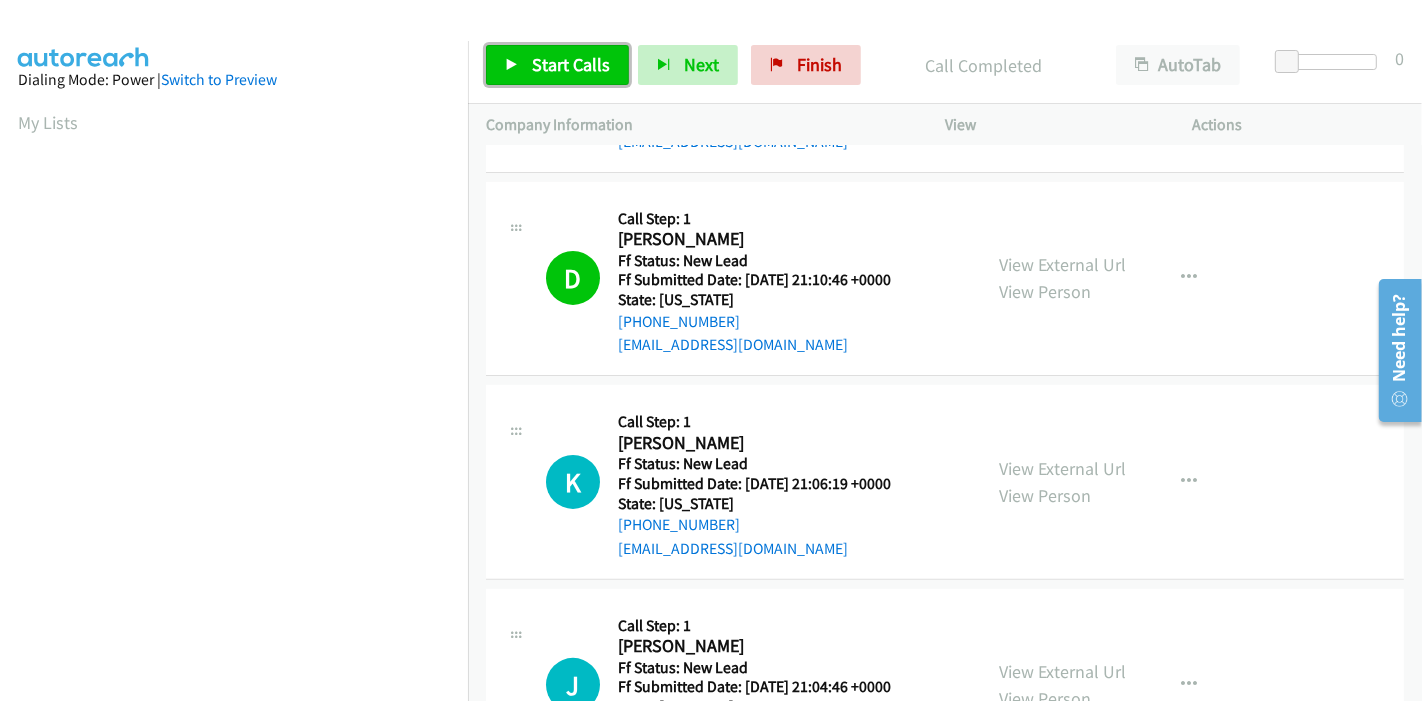 click on "Start Calls" at bounding box center (571, 64) 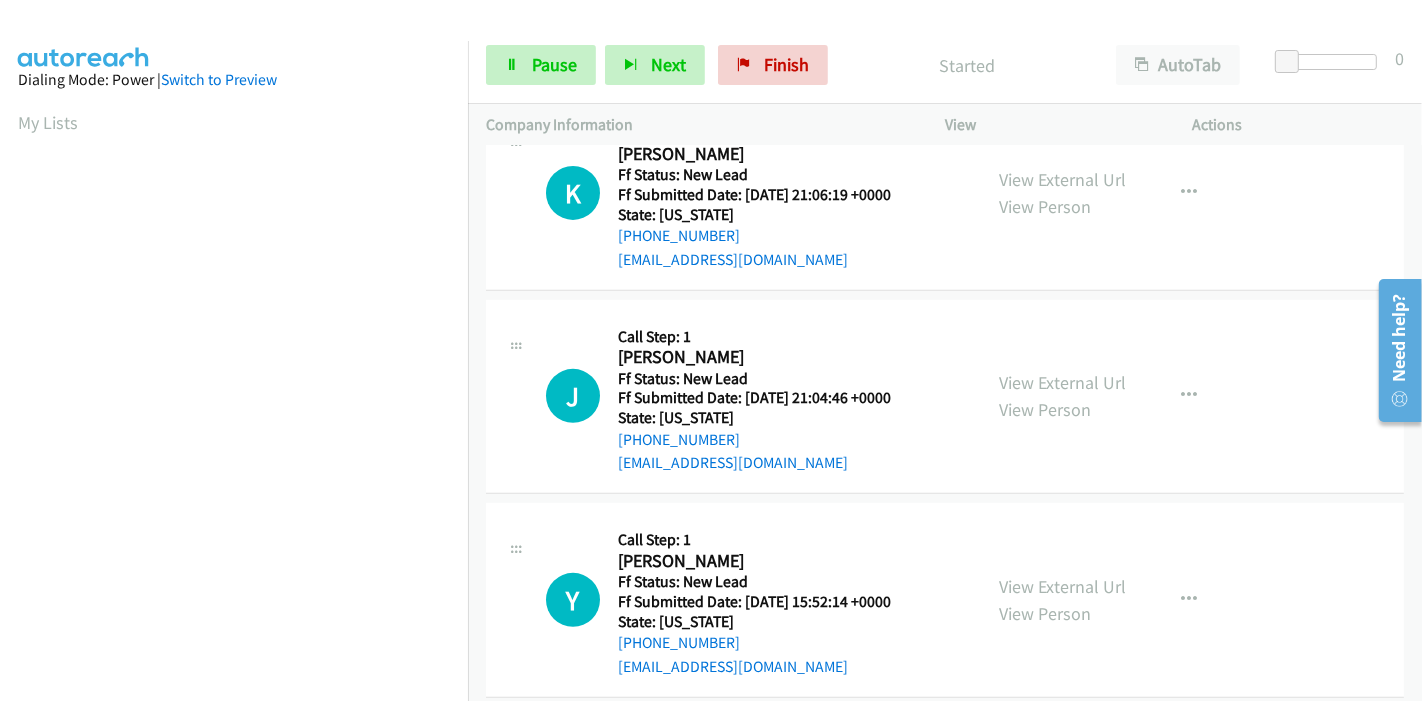 scroll, scrollTop: 598, scrollLeft: 0, axis: vertical 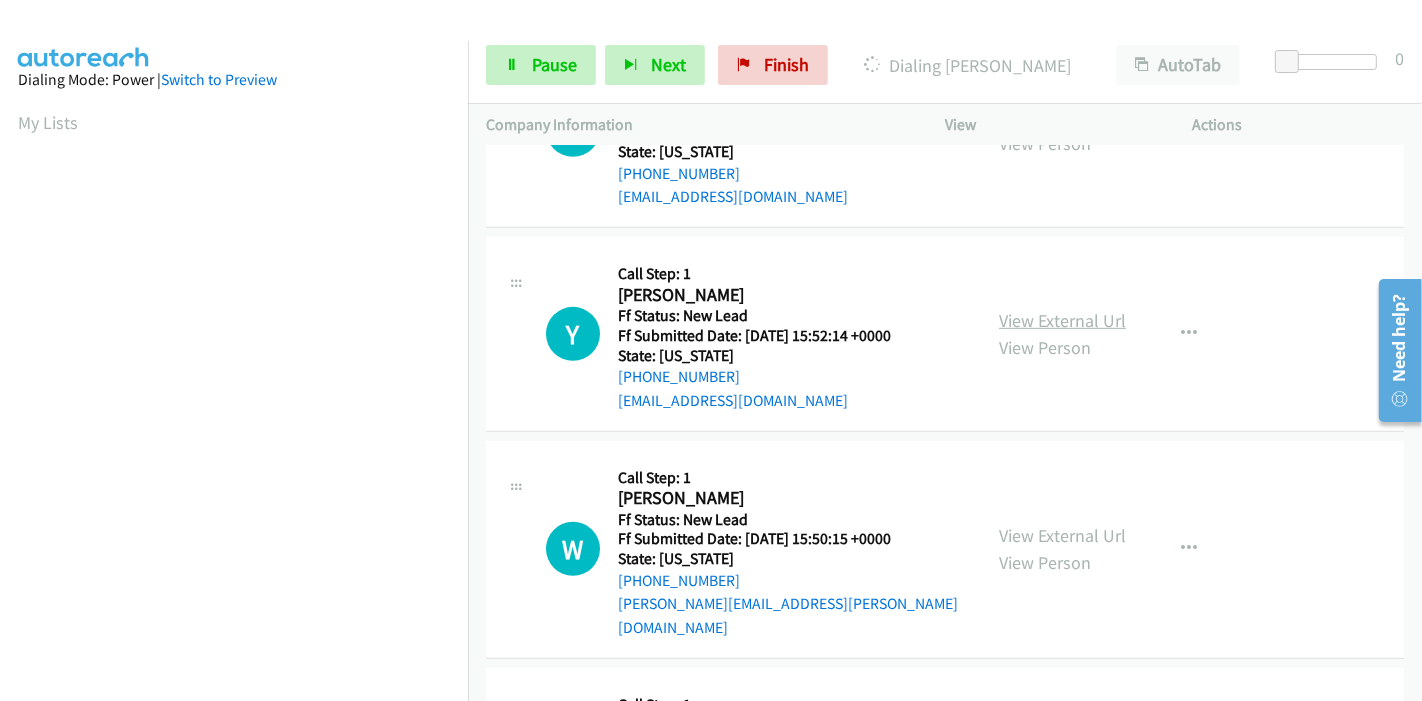 click on "View External Url" at bounding box center (1062, 320) 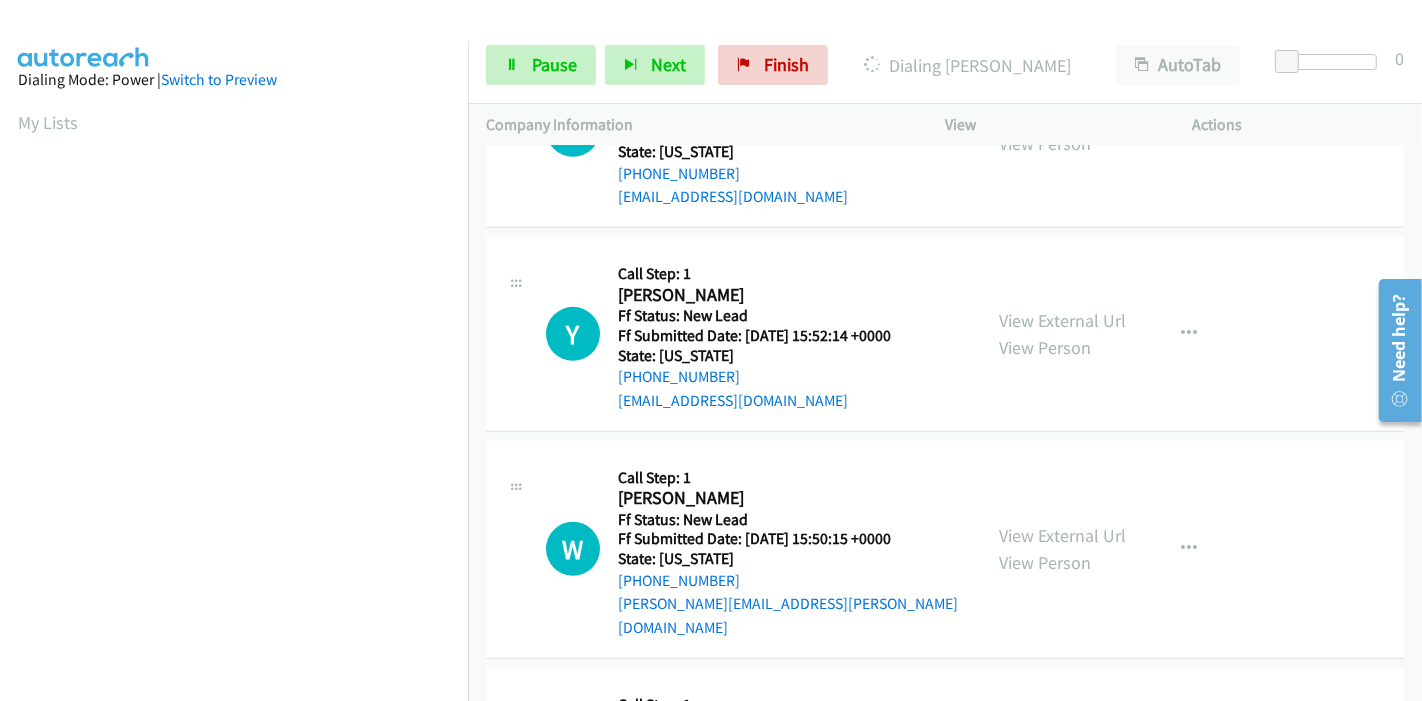 scroll, scrollTop: 422, scrollLeft: 0, axis: vertical 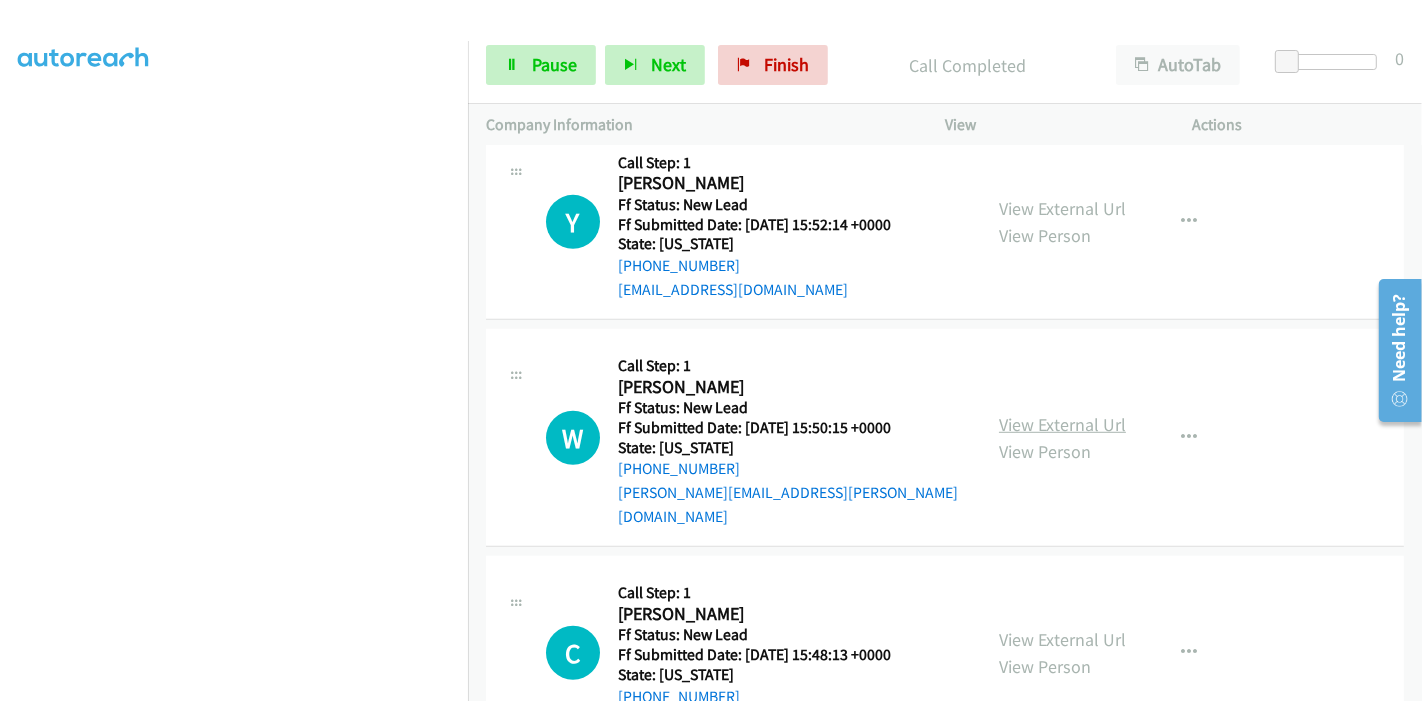 click on "View External Url" at bounding box center [1062, 424] 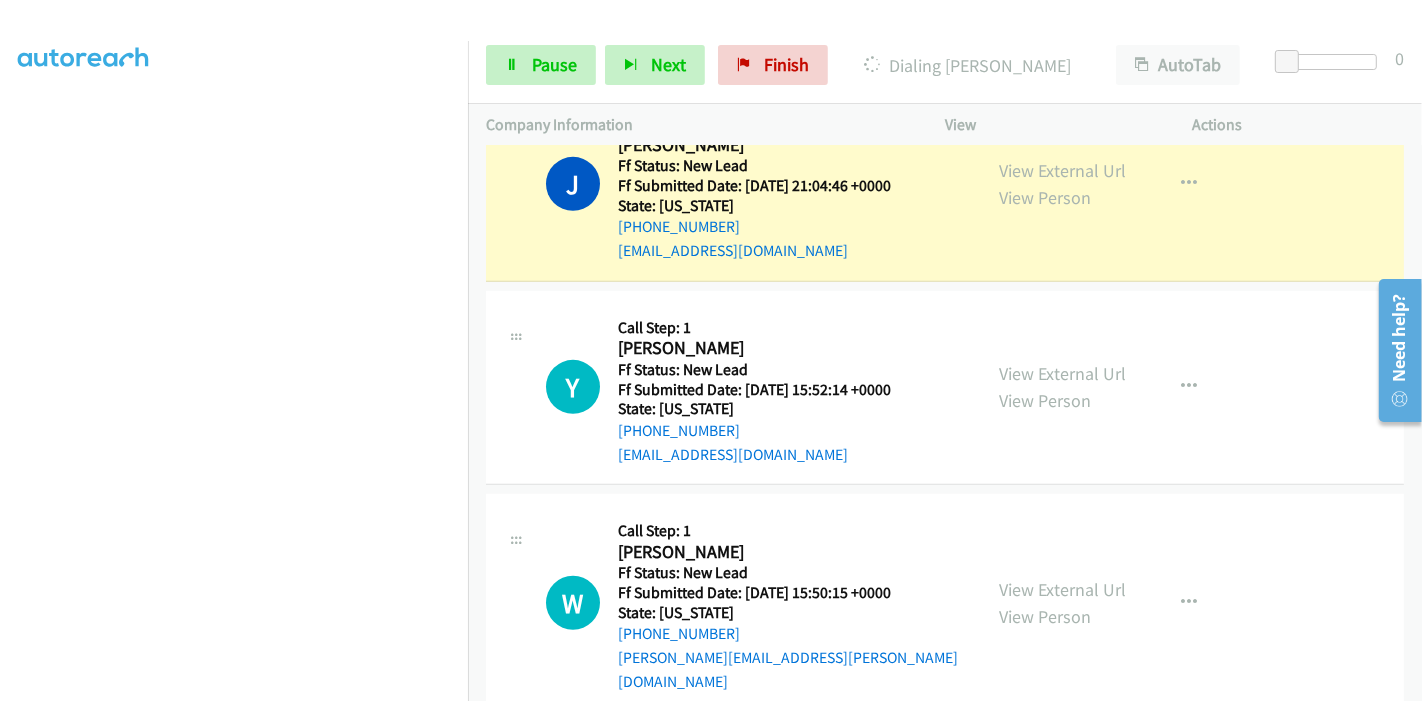 scroll, scrollTop: 751, scrollLeft: 0, axis: vertical 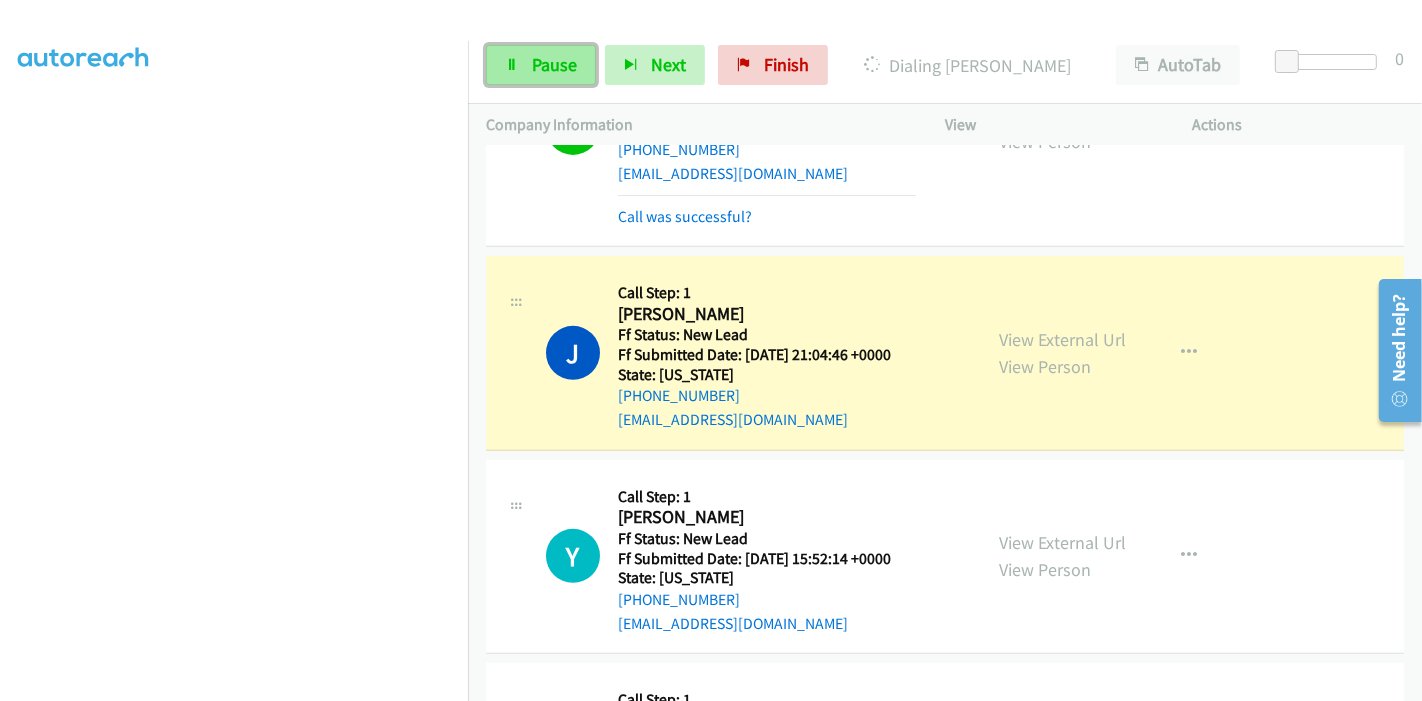 click on "Pause" at bounding box center [554, 64] 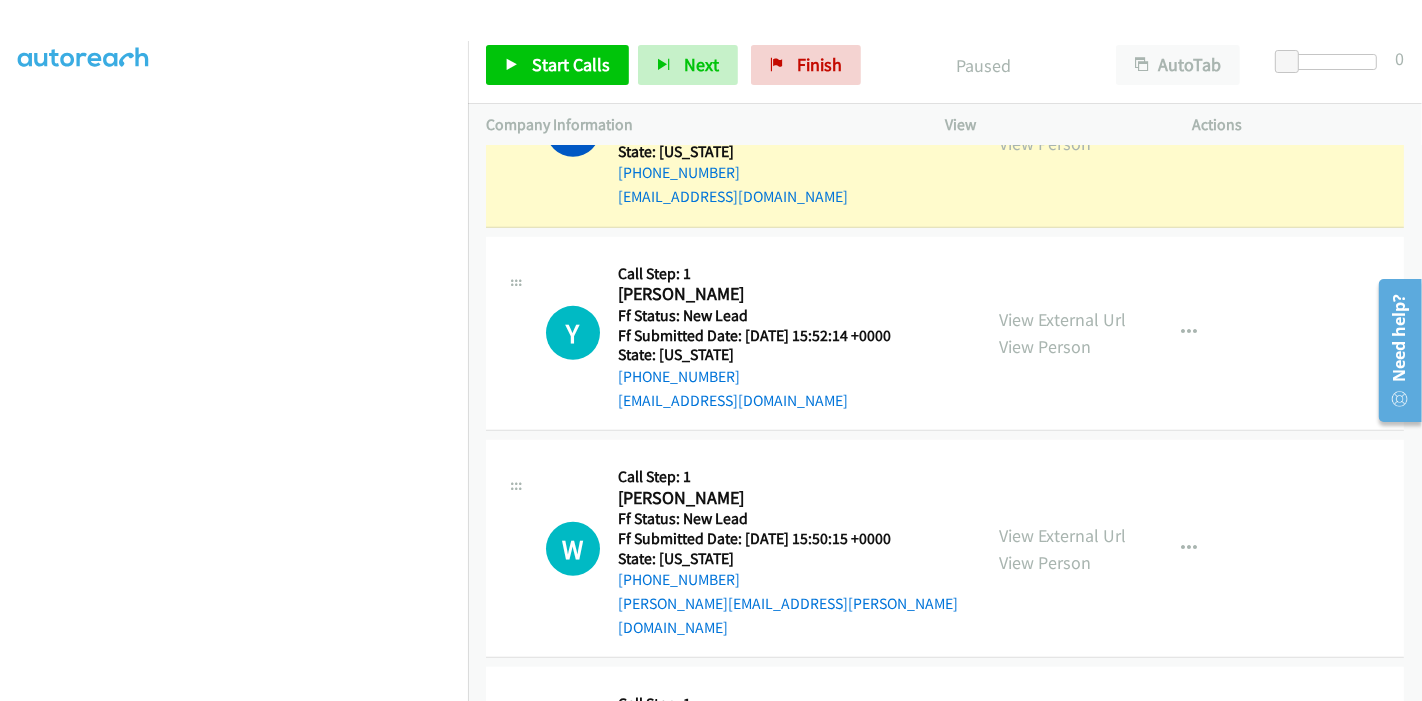 scroll, scrollTop: 1139, scrollLeft: 0, axis: vertical 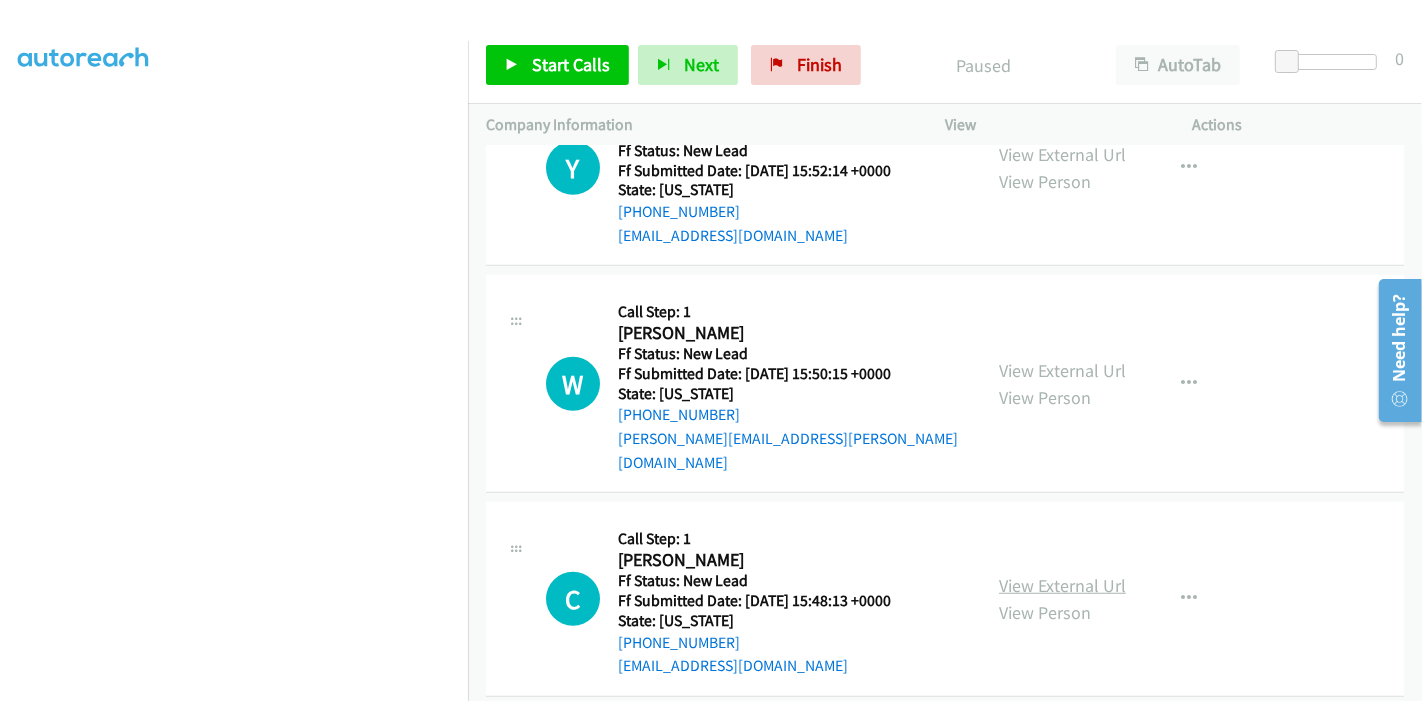 click on "View External Url" at bounding box center [1062, 585] 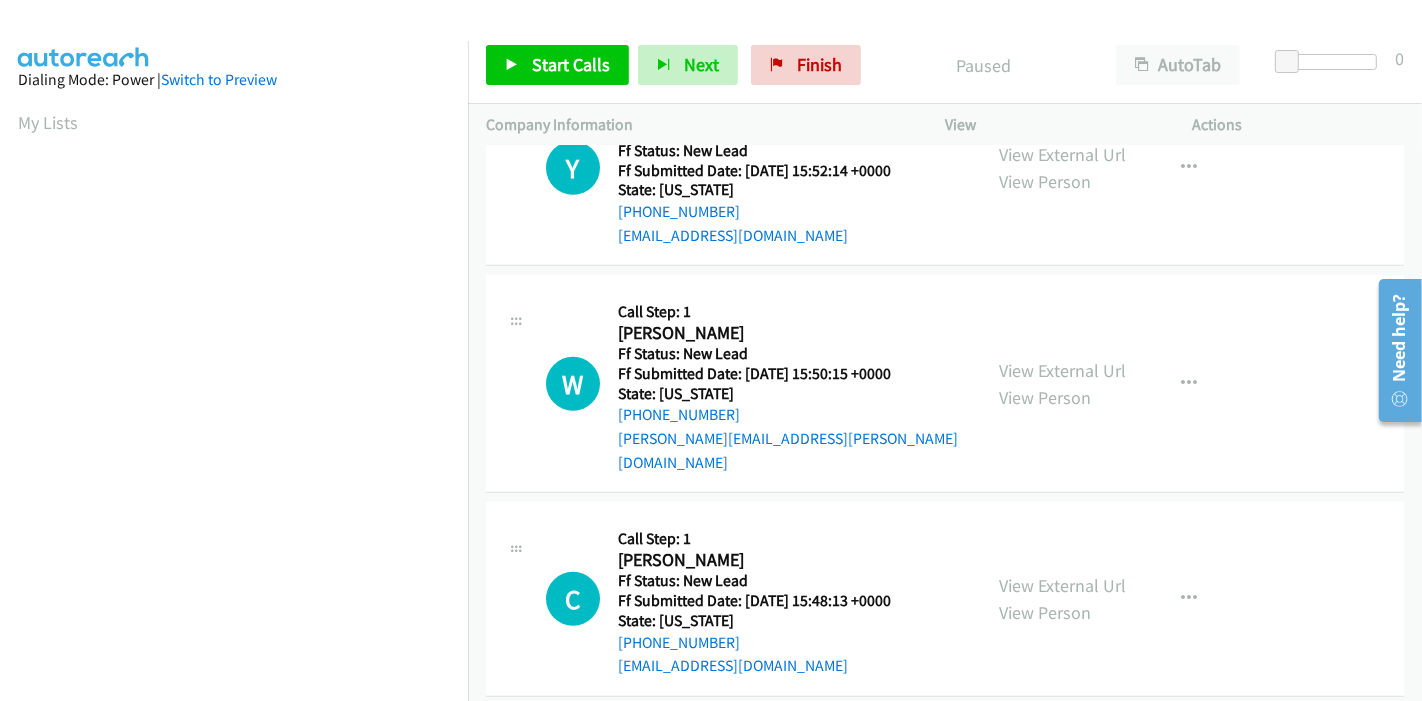 scroll, scrollTop: 422, scrollLeft: 0, axis: vertical 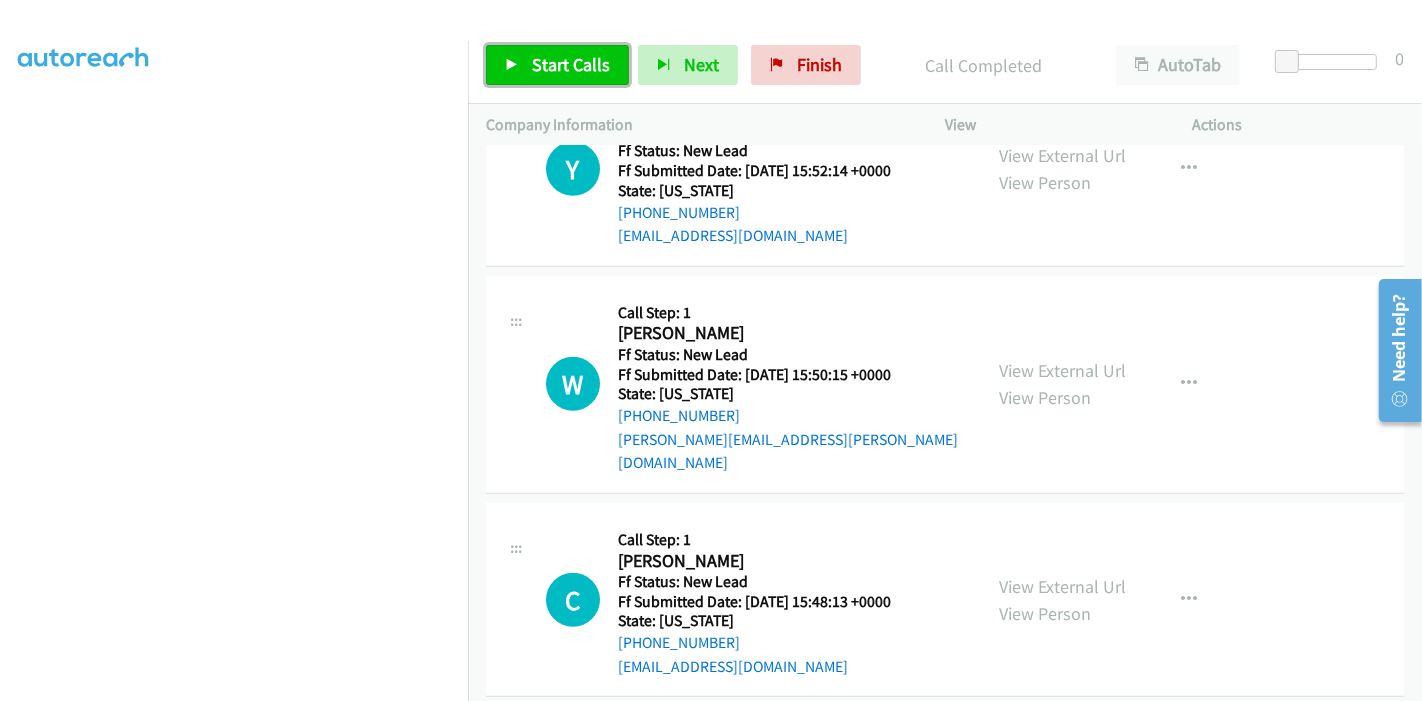 click at bounding box center (512, 66) 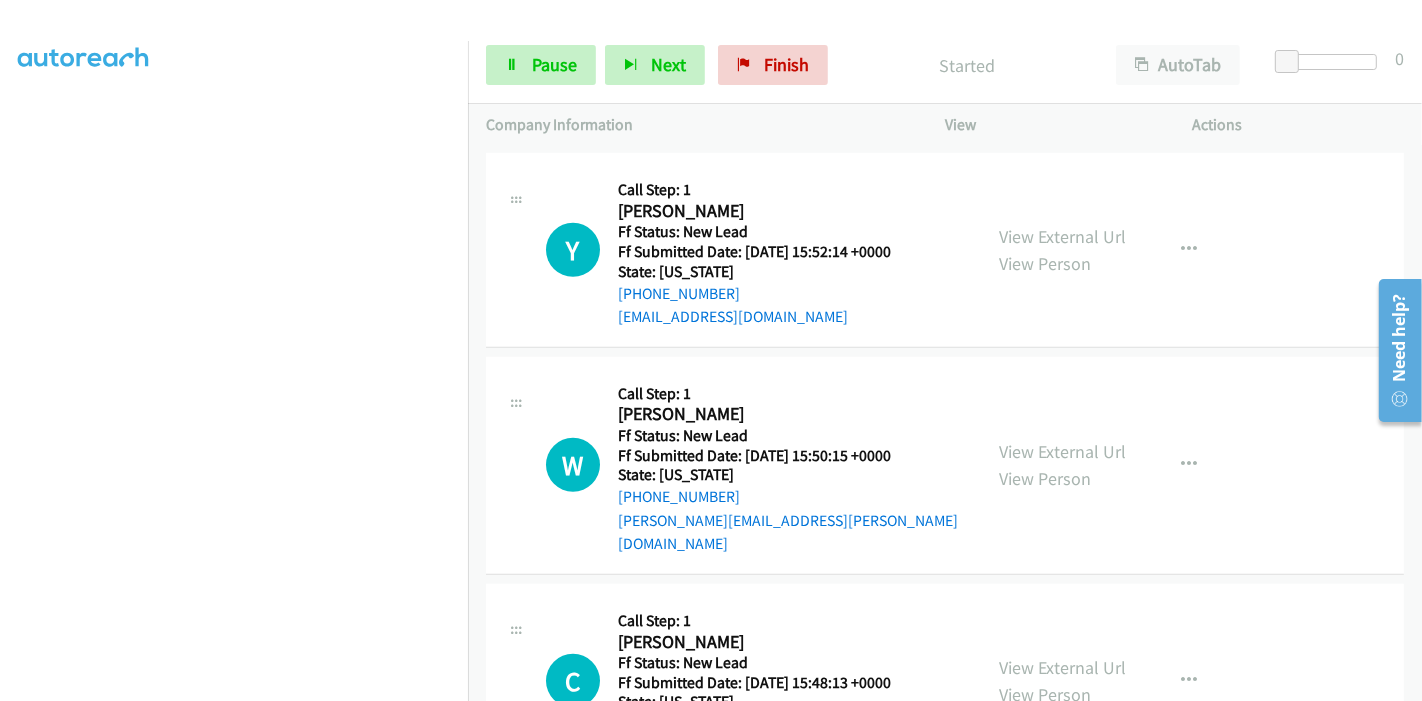 scroll, scrollTop: 1070, scrollLeft: 0, axis: vertical 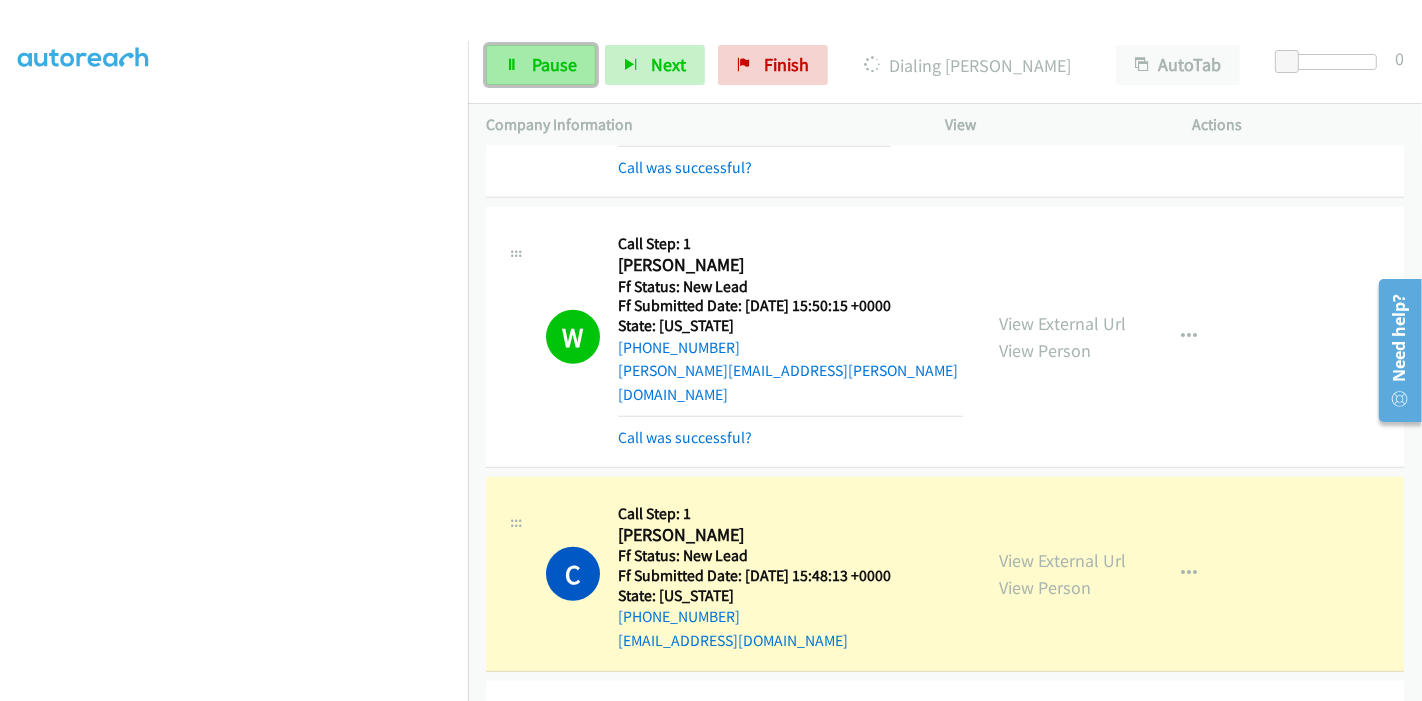 click on "Pause" at bounding box center (554, 64) 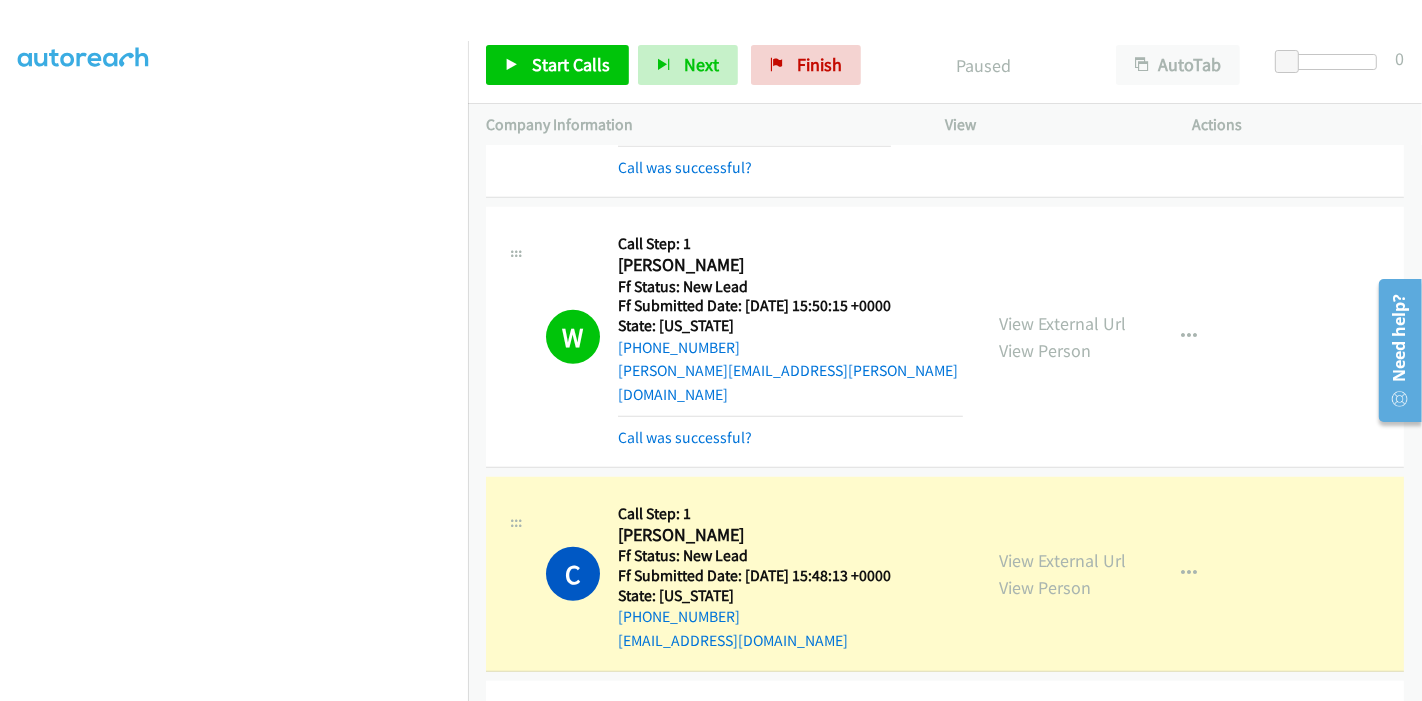 scroll, scrollTop: 422, scrollLeft: 0, axis: vertical 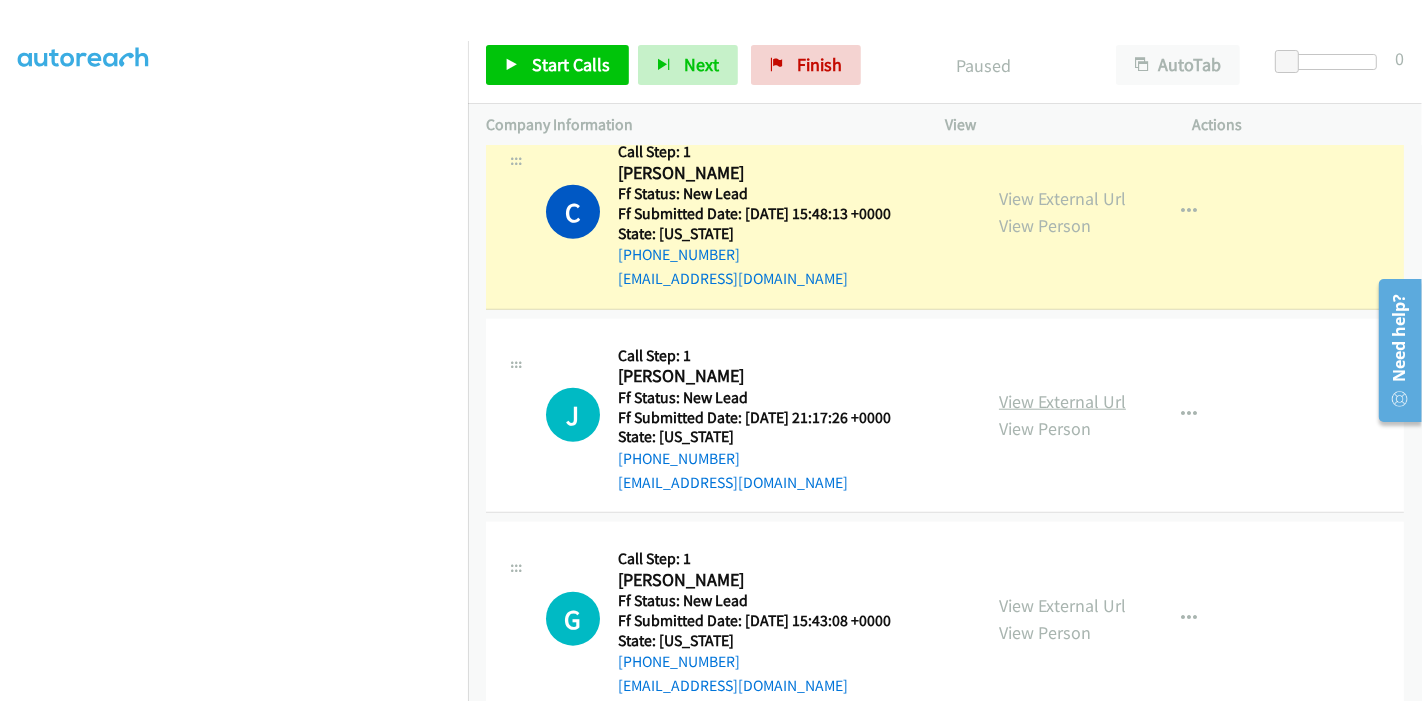 click on "View External Url" at bounding box center (1062, 401) 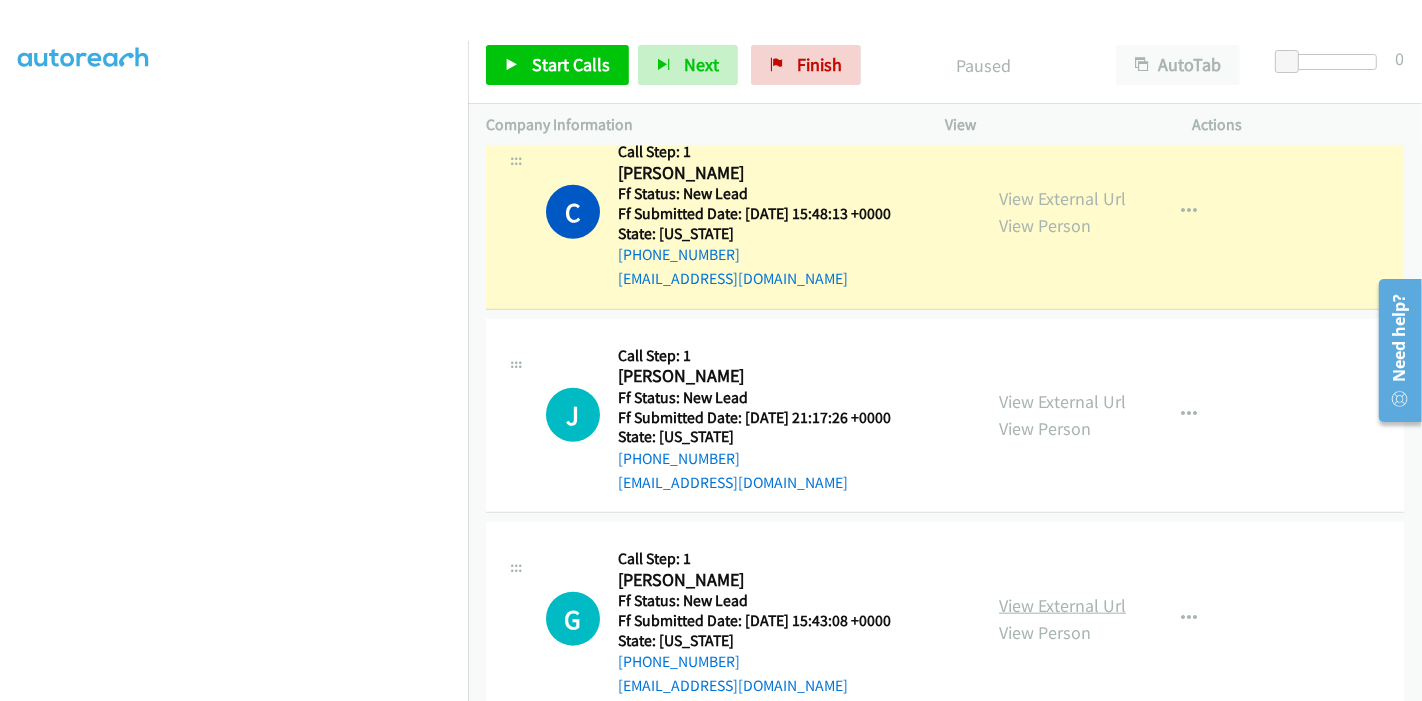 click on "View External Url" at bounding box center (1062, 605) 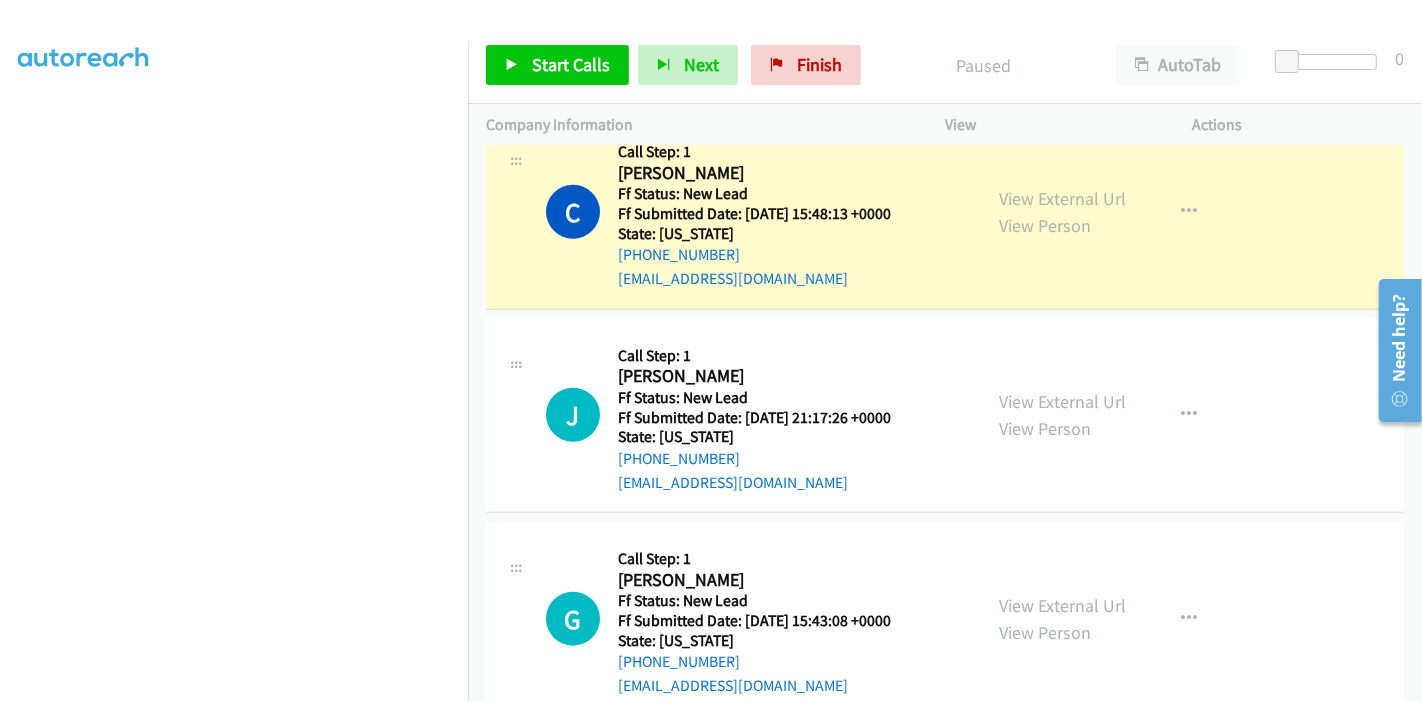 scroll, scrollTop: 0, scrollLeft: 0, axis: both 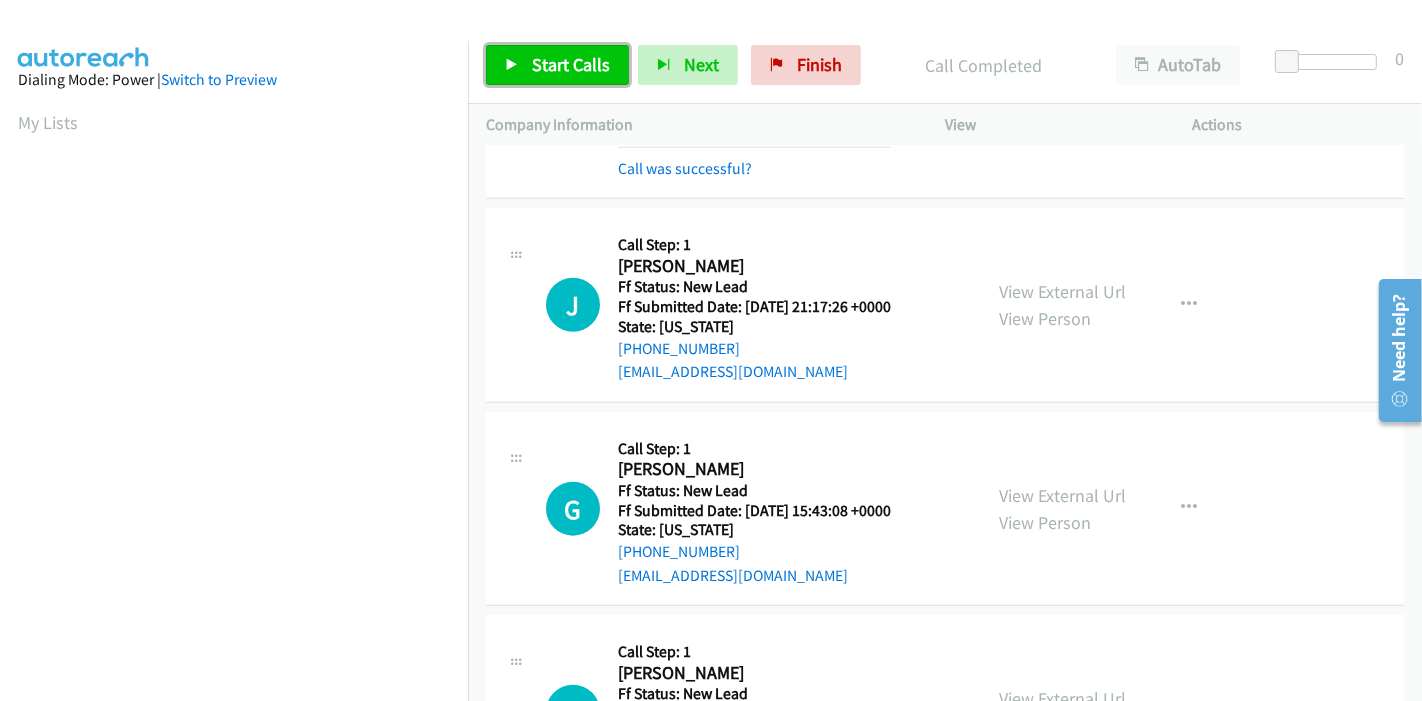 click on "Start Calls" at bounding box center [571, 64] 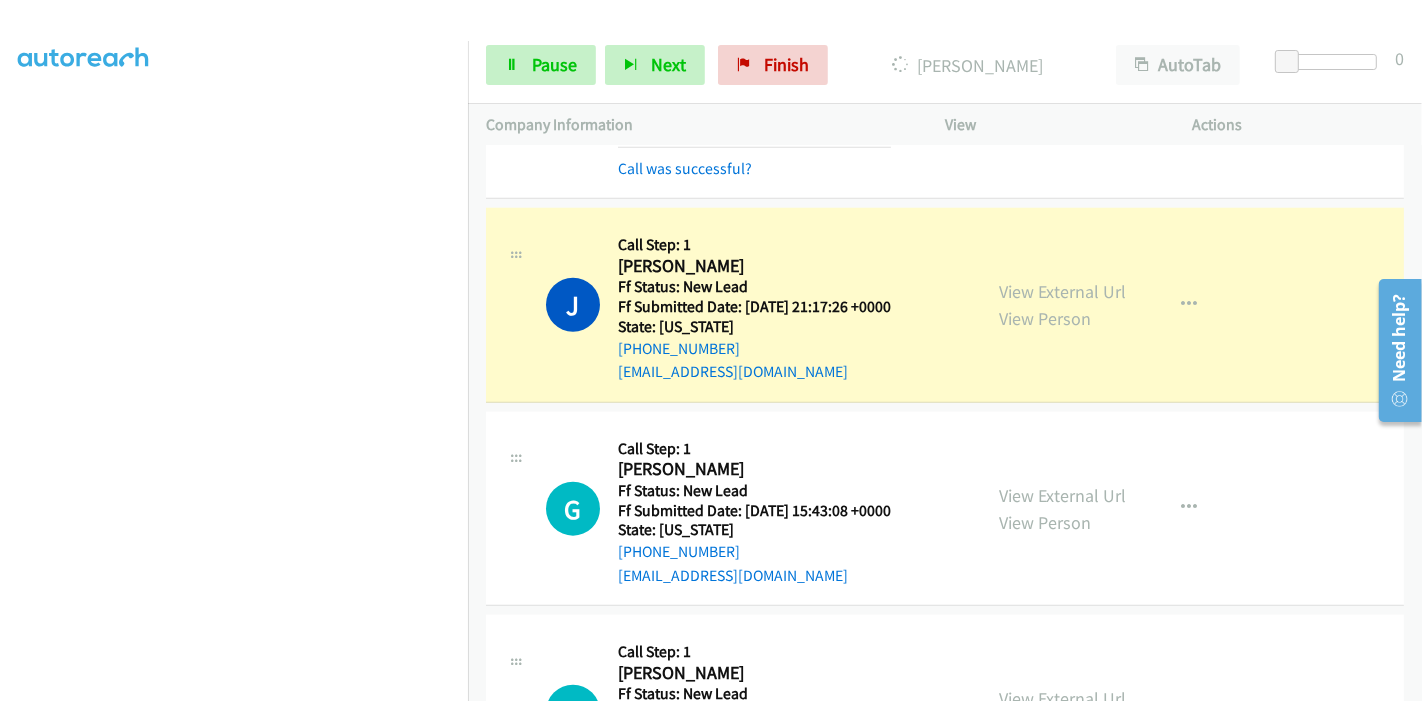 scroll, scrollTop: 422, scrollLeft: 0, axis: vertical 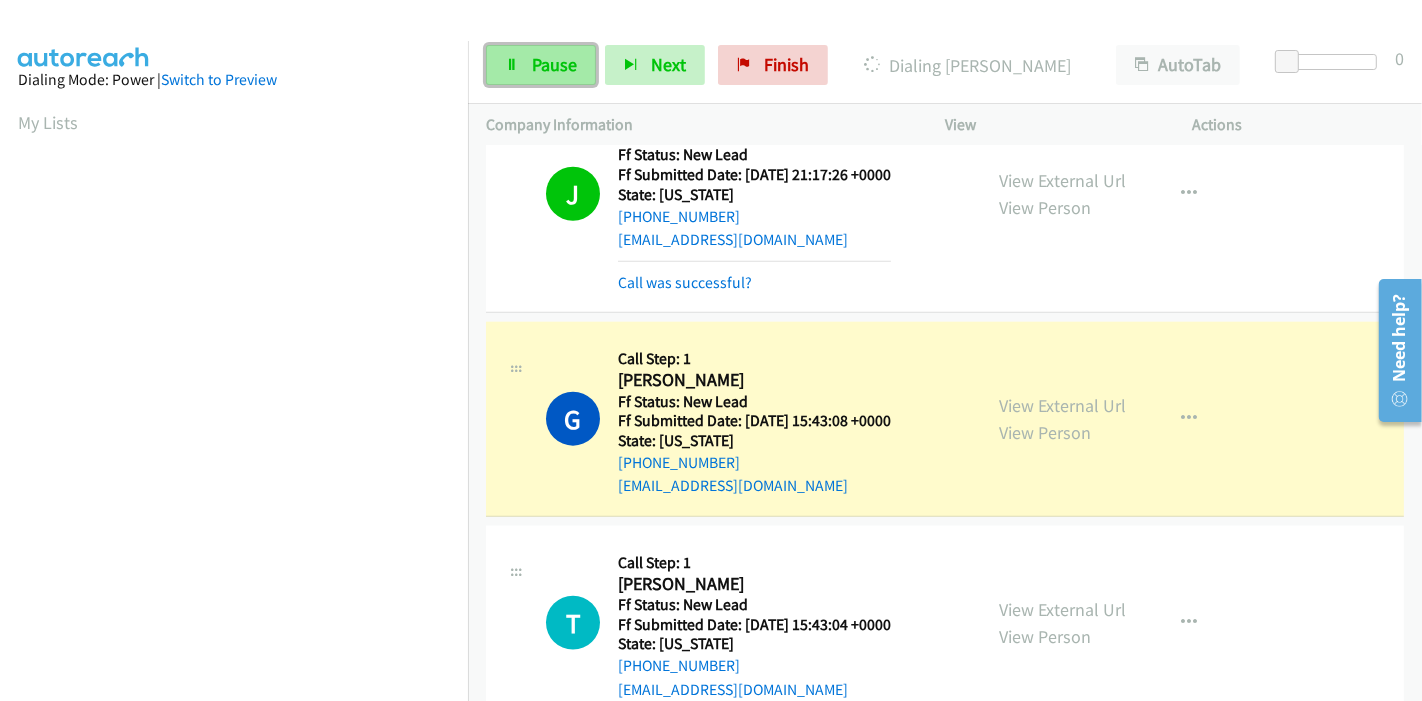 click on "Pause" at bounding box center (541, 65) 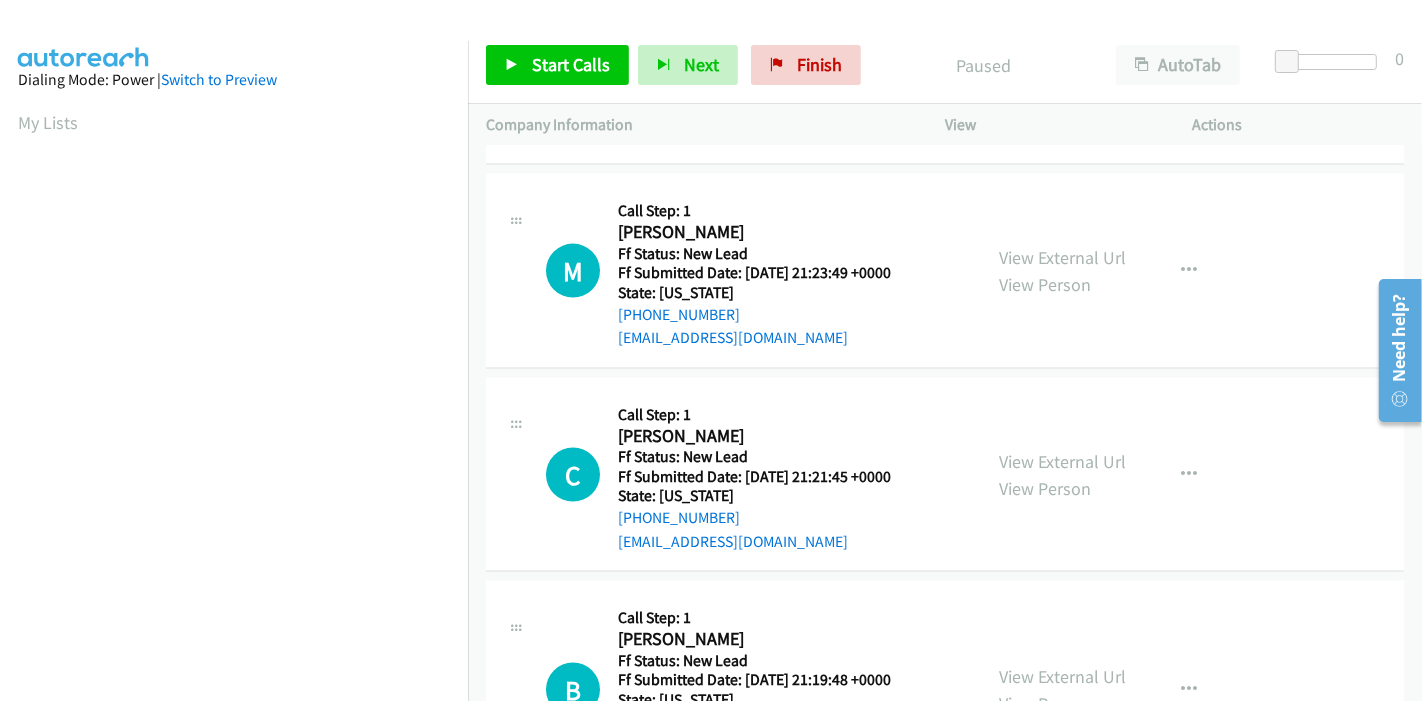scroll, scrollTop: 2050, scrollLeft: 0, axis: vertical 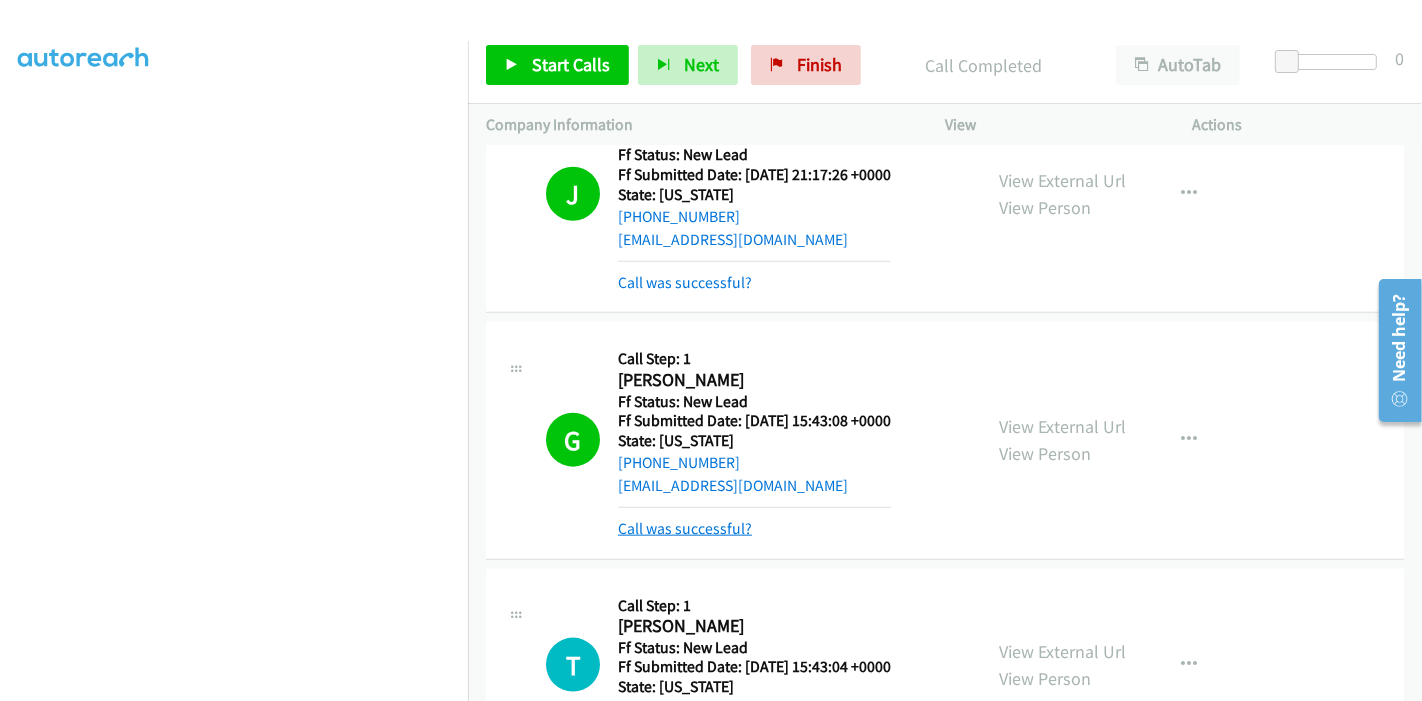 click on "Call was successful?" at bounding box center (685, 528) 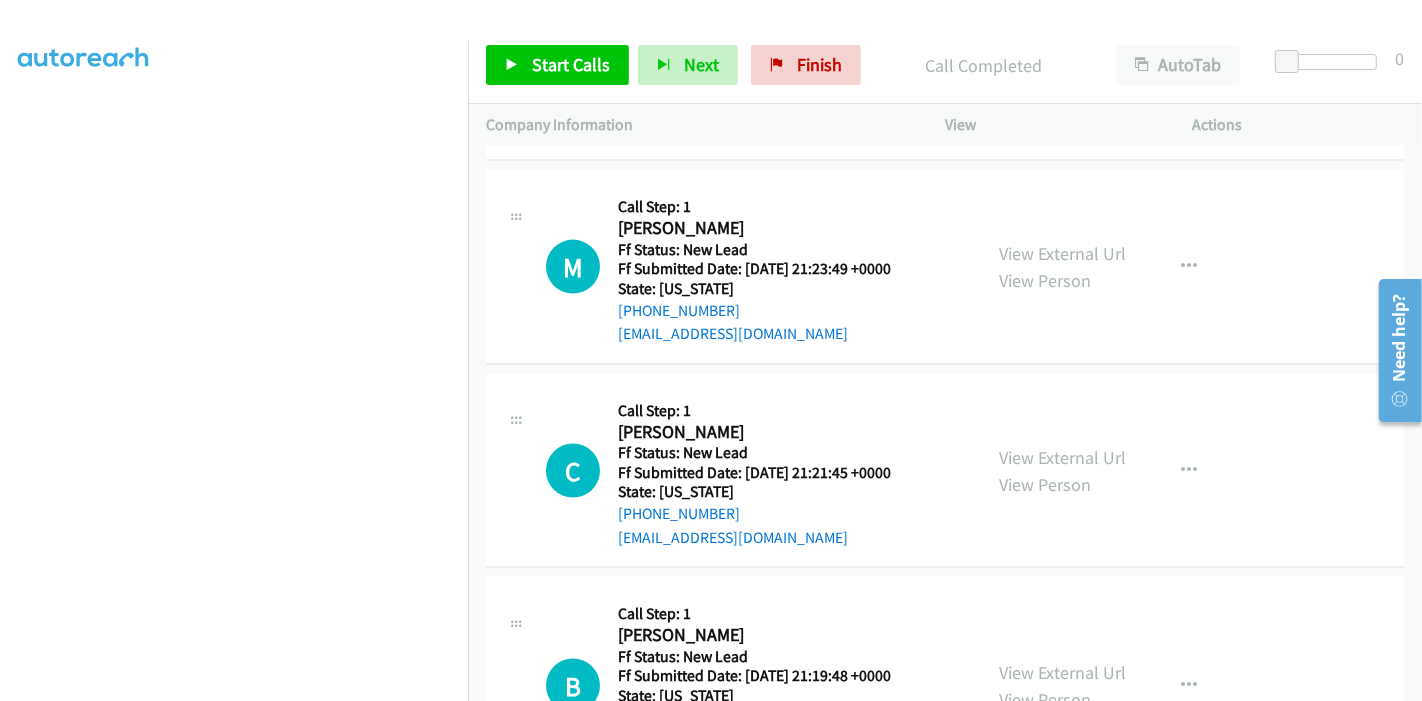 scroll, scrollTop: 2570, scrollLeft: 0, axis: vertical 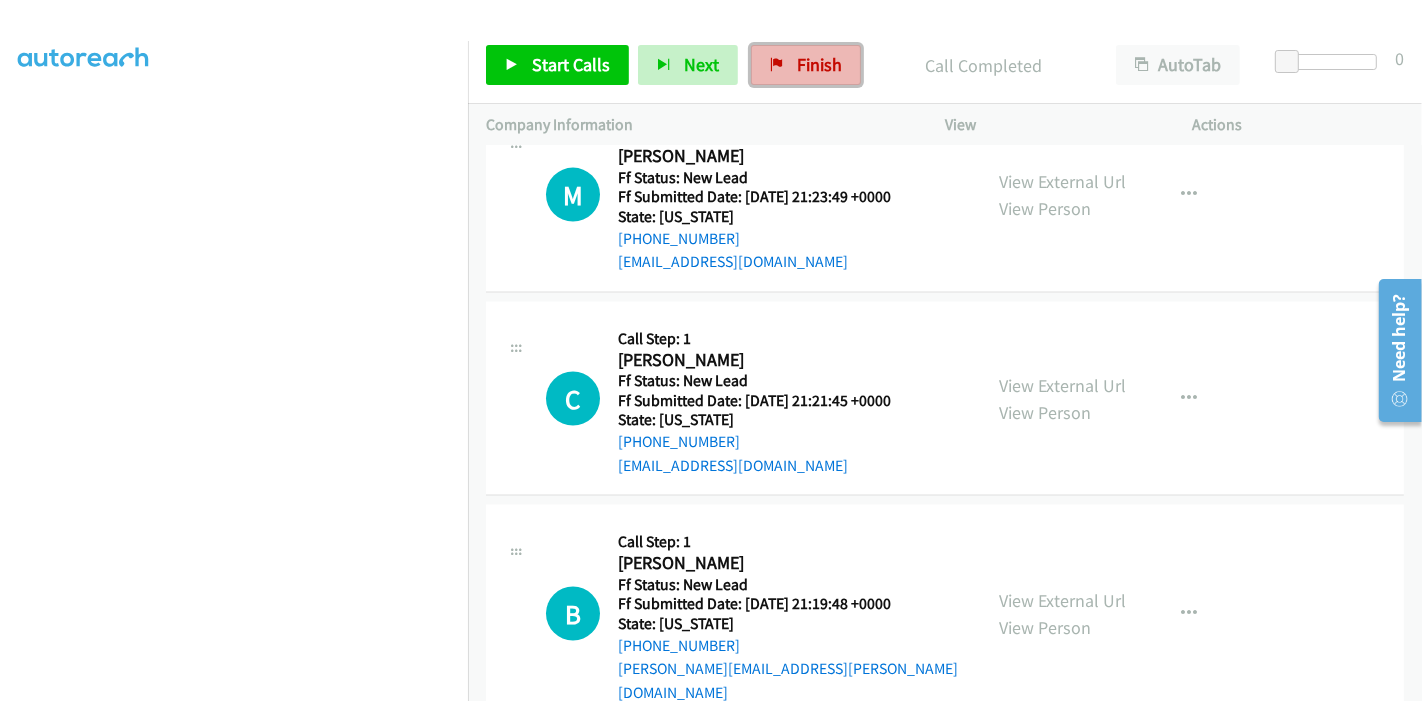click at bounding box center [777, 66] 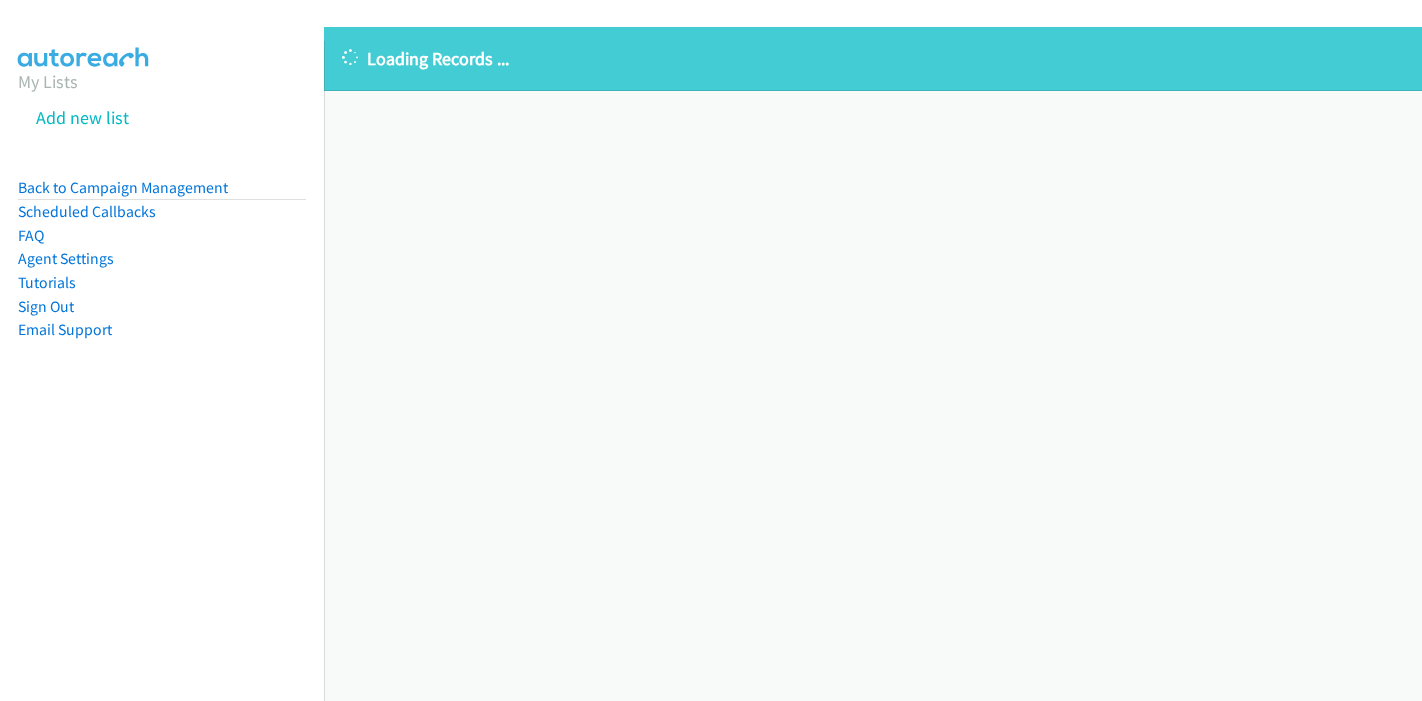 scroll, scrollTop: 0, scrollLeft: 0, axis: both 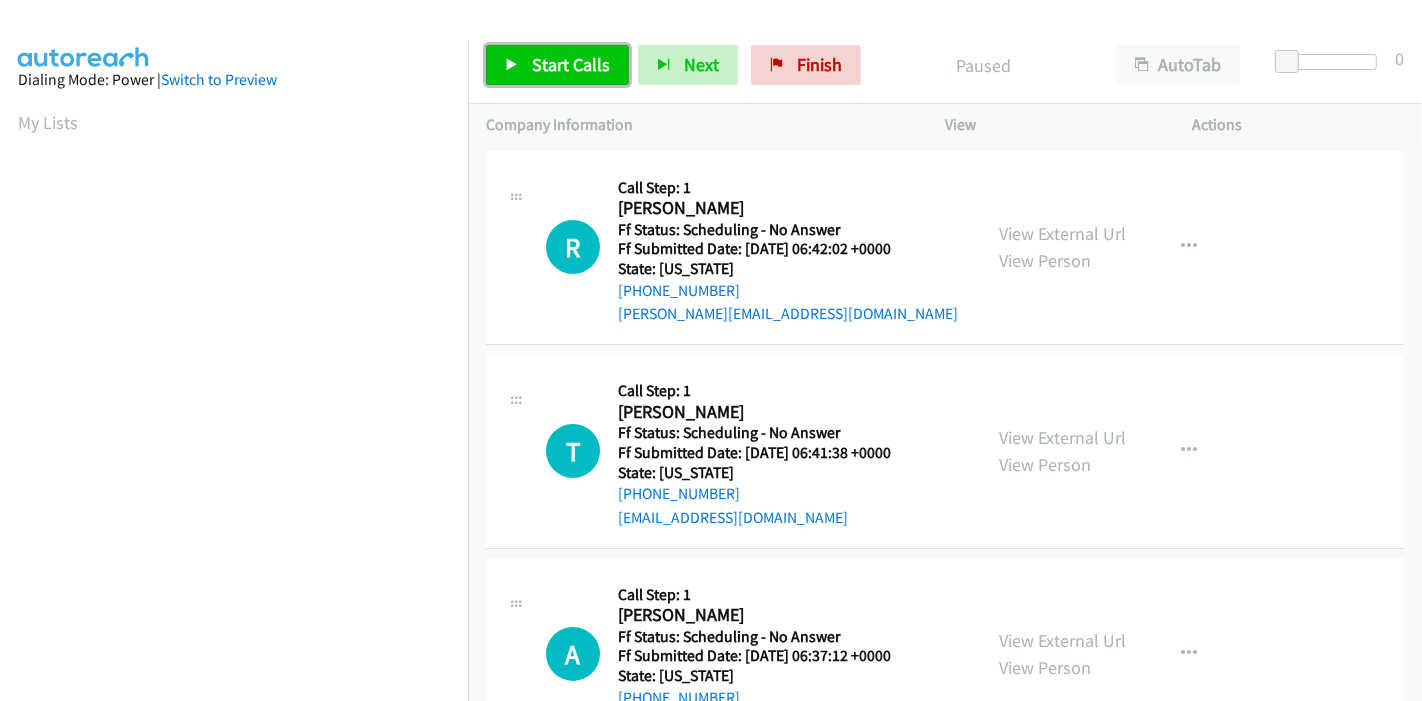 click on "Start Calls" at bounding box center (571, 64) 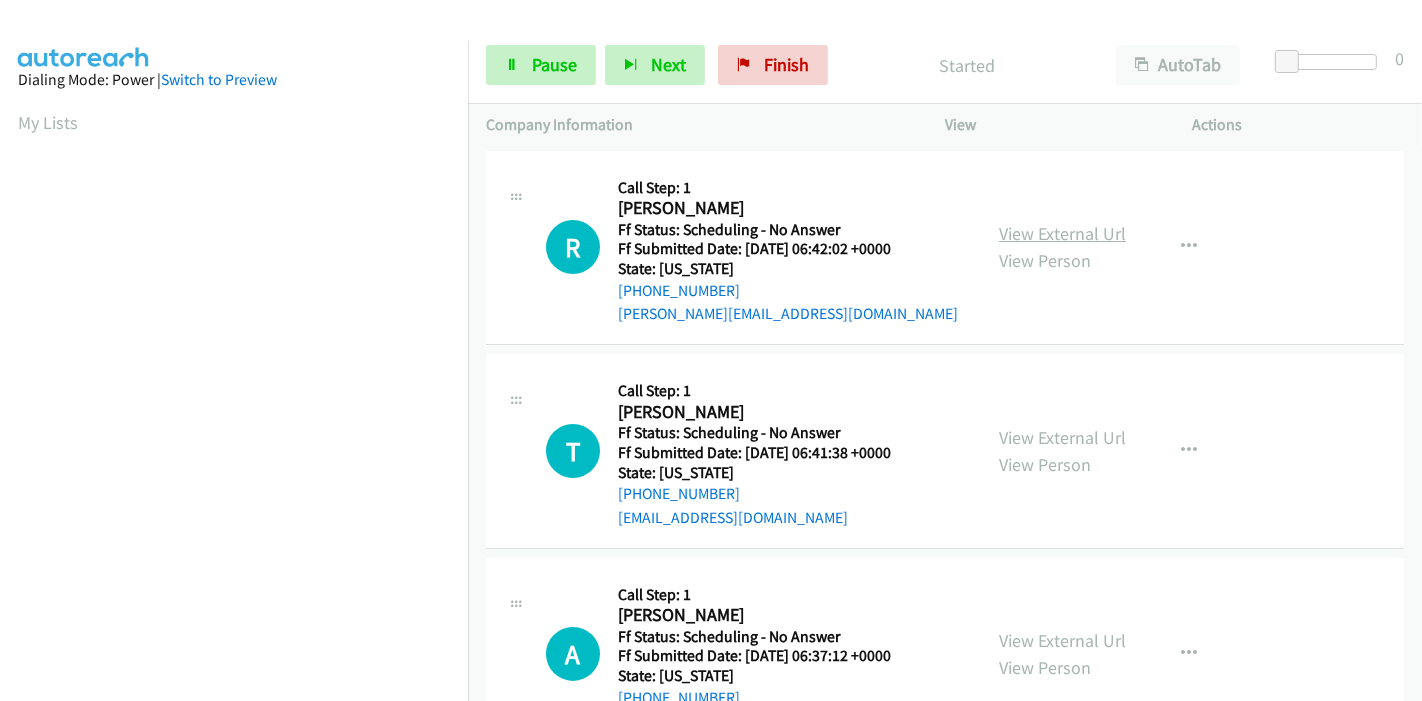 scroll, scrollTop: 0, scrollLeft: 0, axis: both 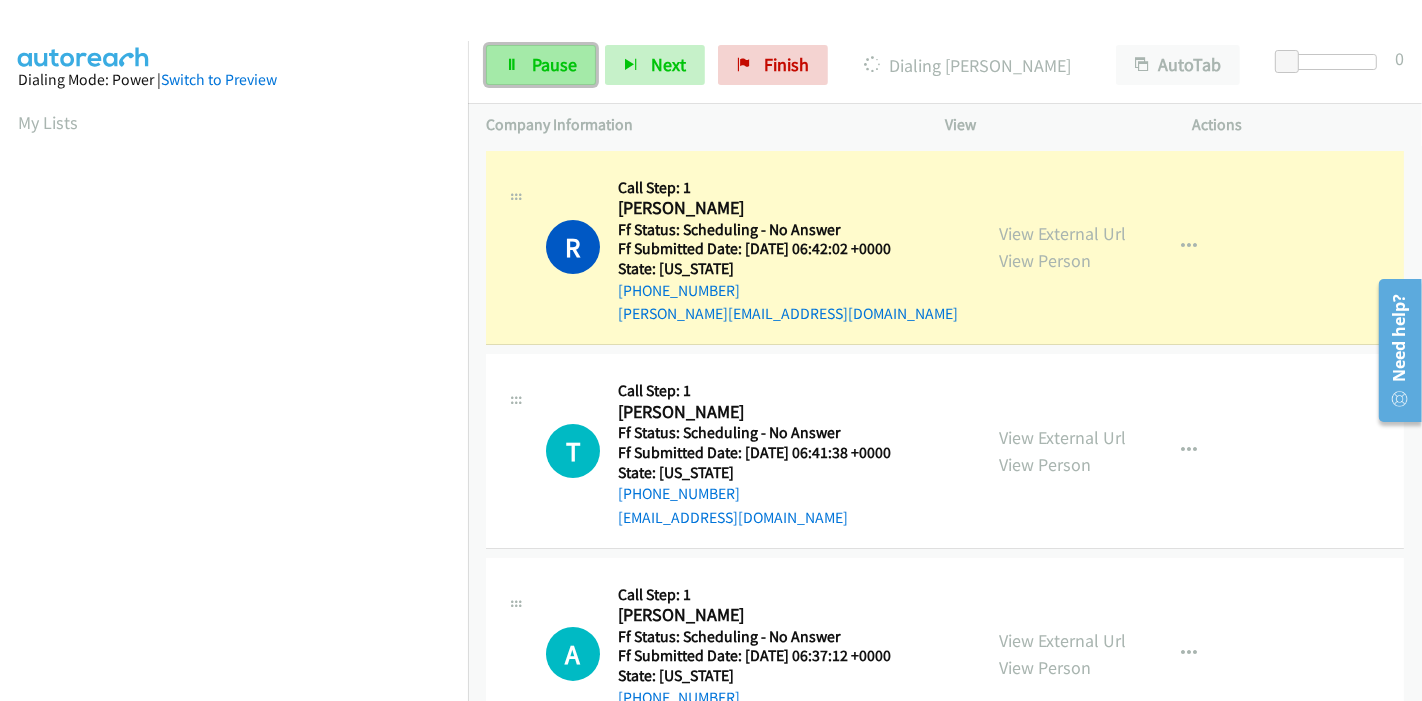 click on "Pause" at bounding box center [554, 64] 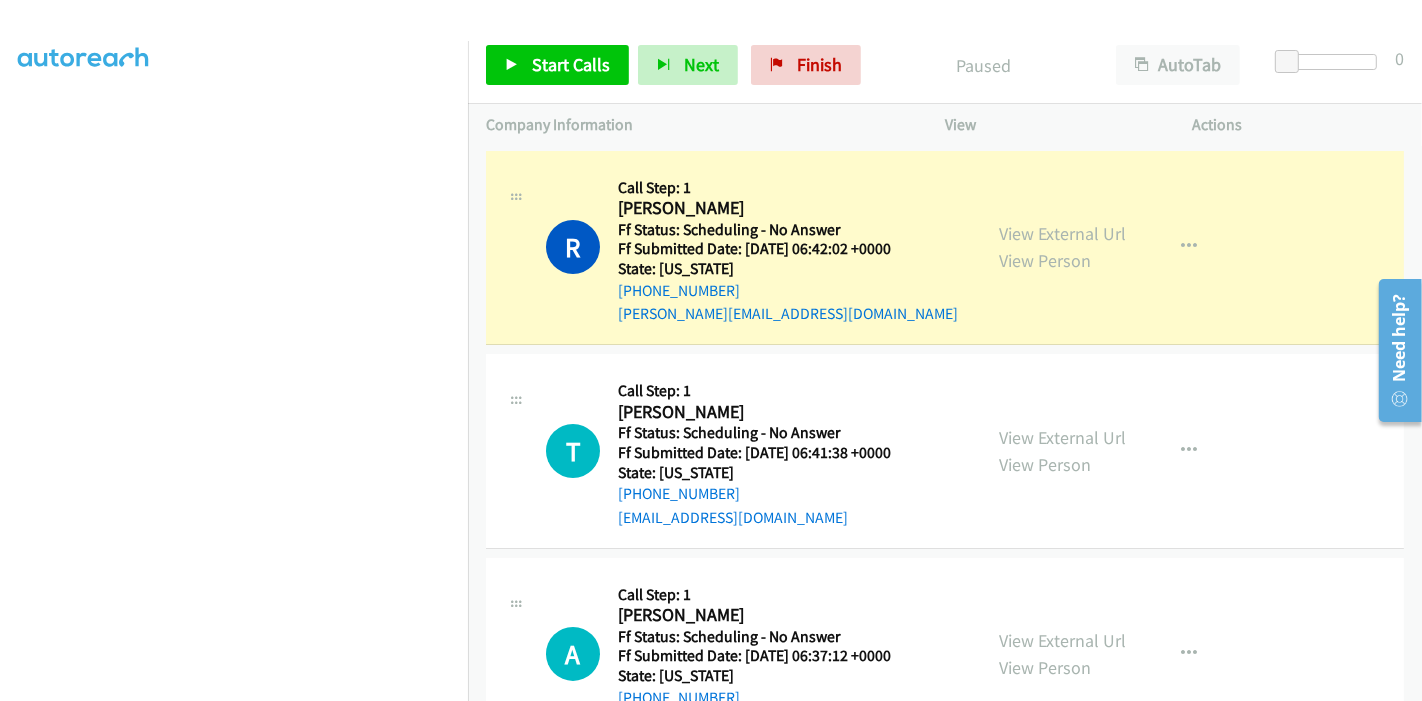scroll, scrollTop: 0, scrollLeft: 0, axis: both 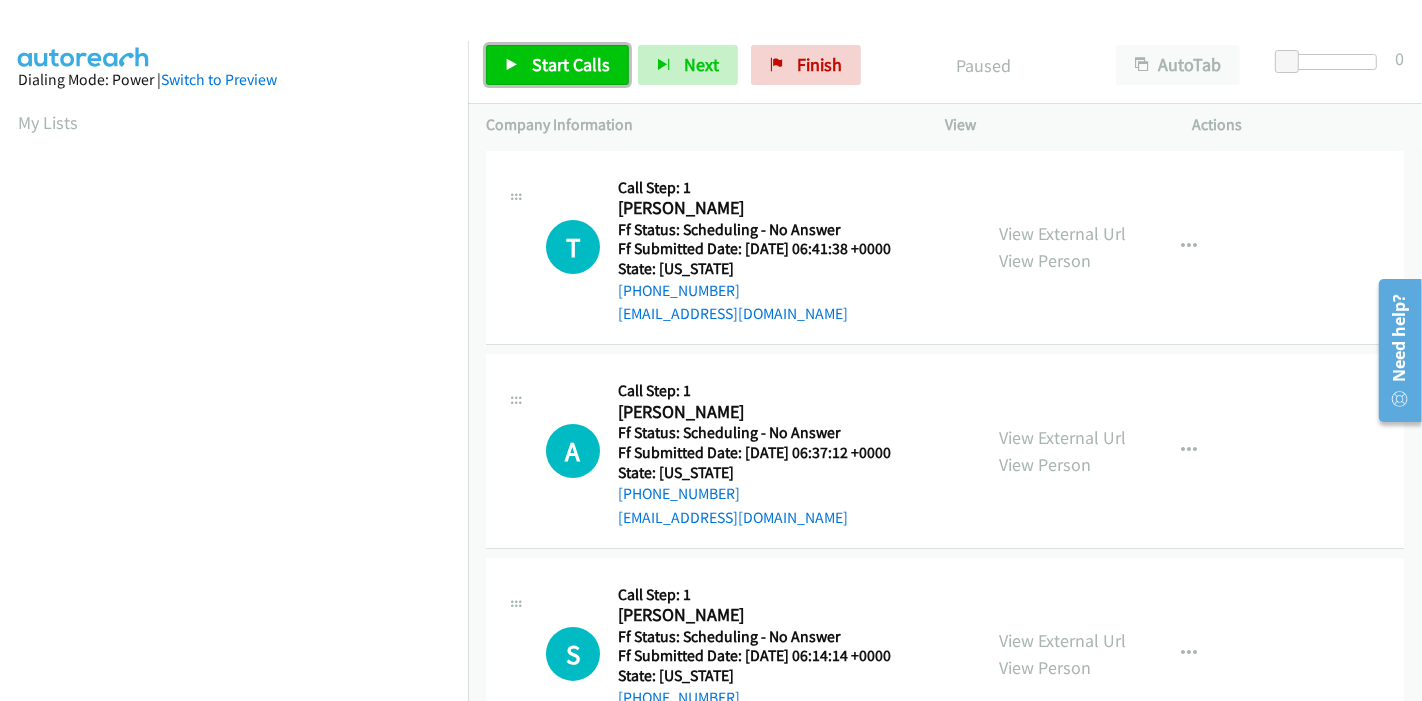 click on "Start Calls" at bounding box center (571, 64) 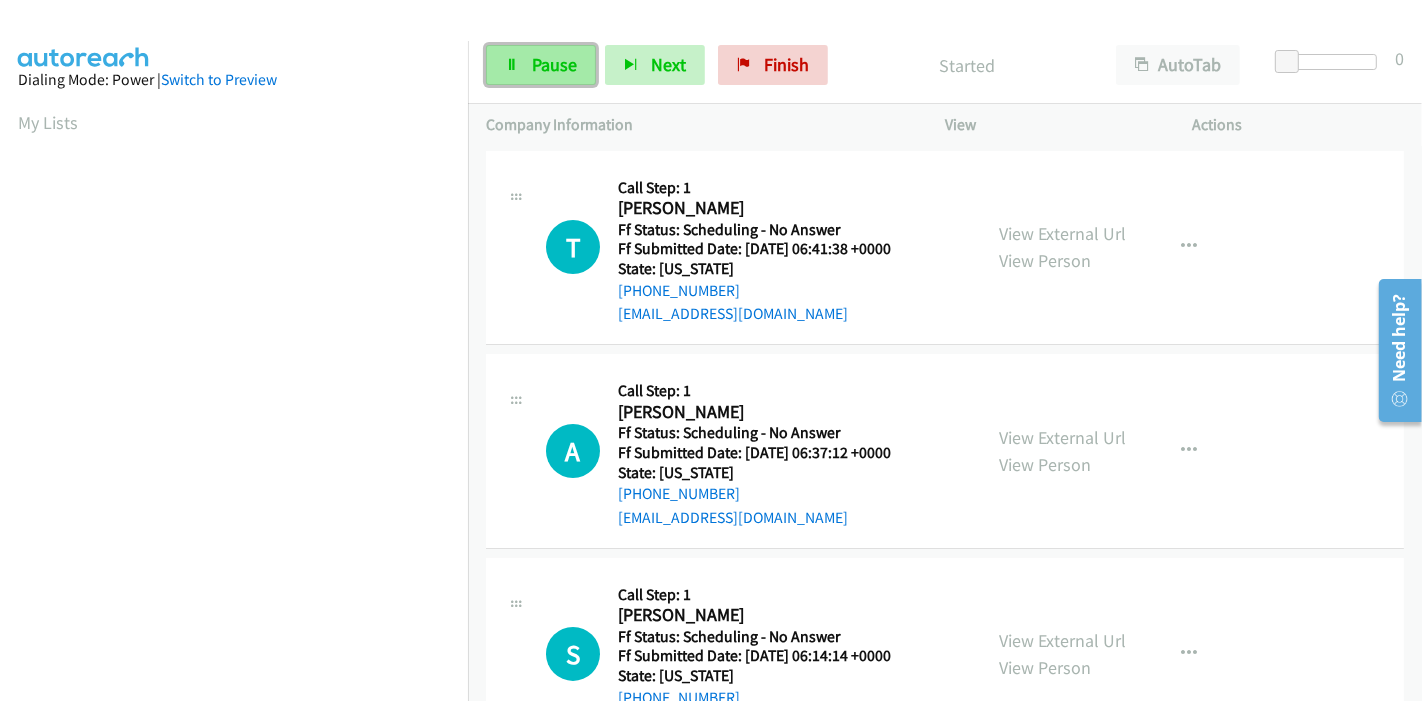 click on "Pause" at bounding box center [541, 65] 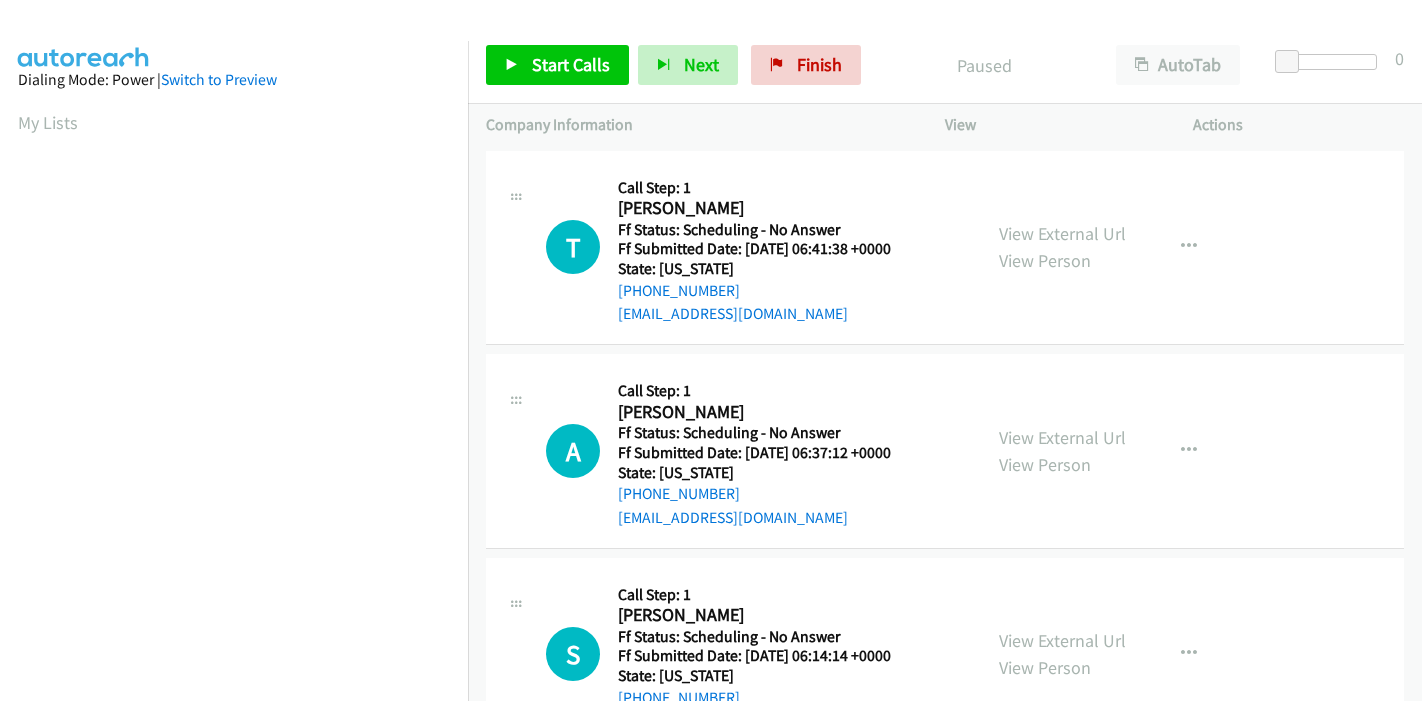 scroll, scrollTop: 0, scrollLeft: 0, axis: both 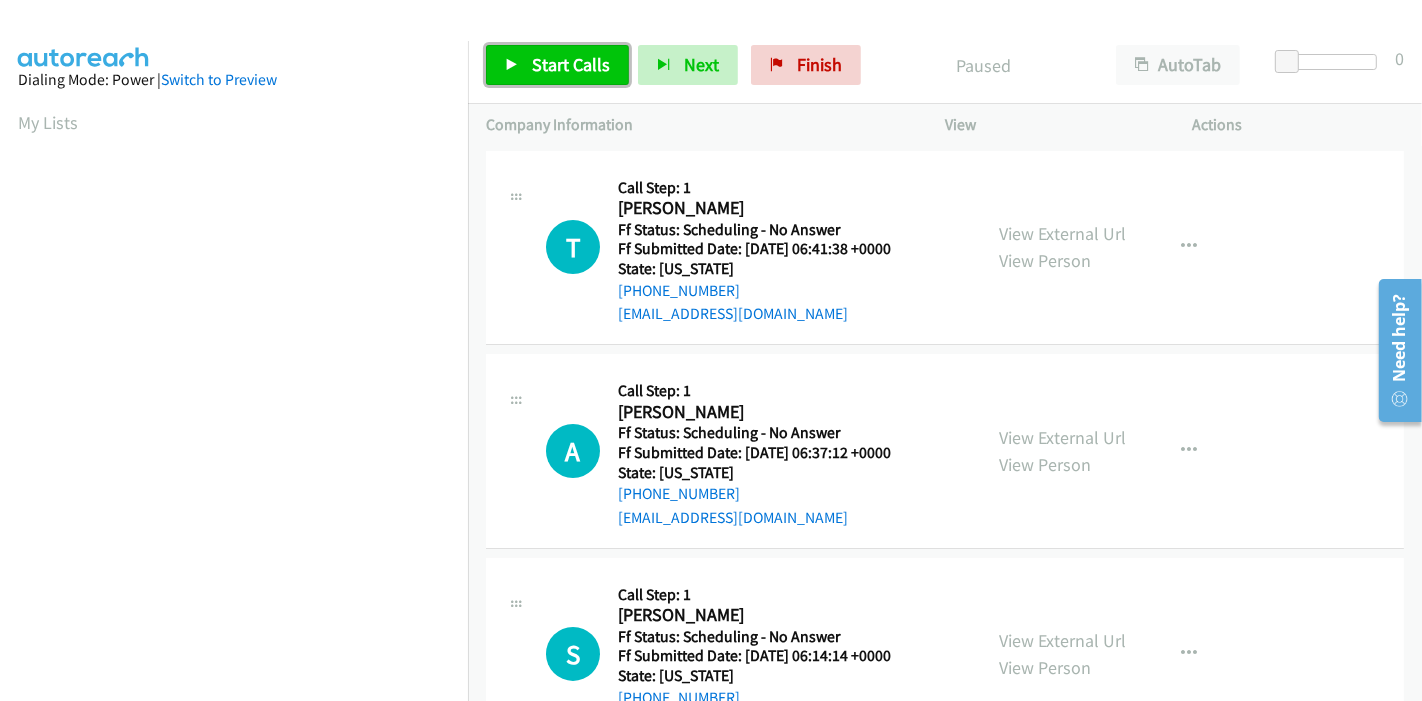 click on "Start Calls" at bounding box center [571, 64] 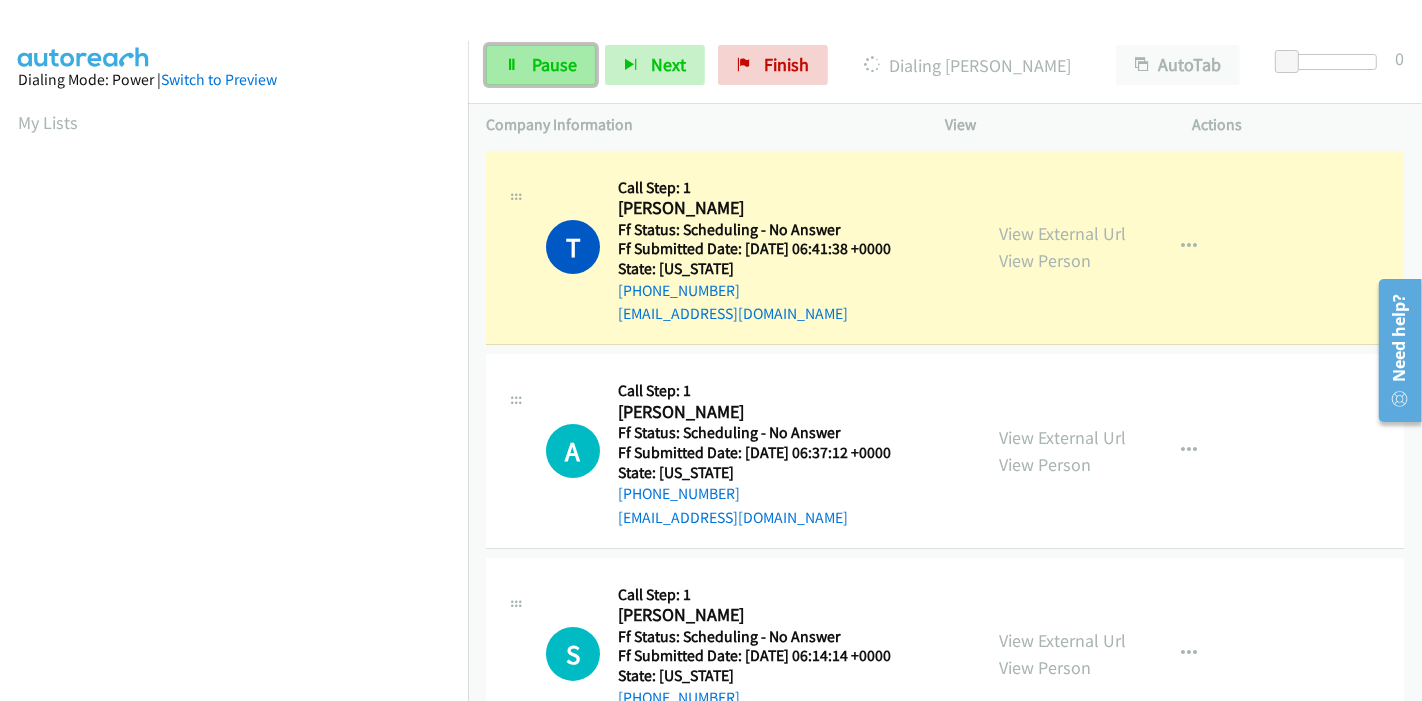 click on "Pause" at bounding box center (554, 64) 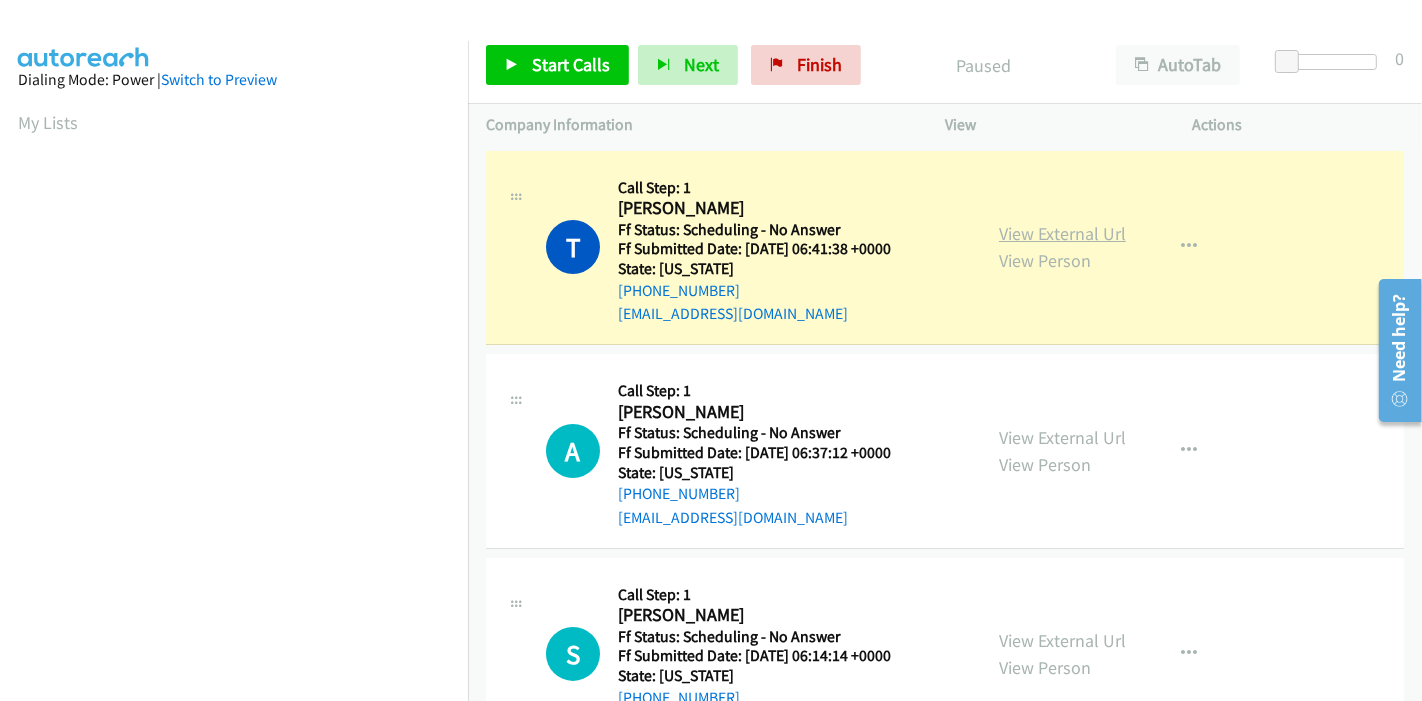 click on "View External Url" at bounding box center [1062, 233] 